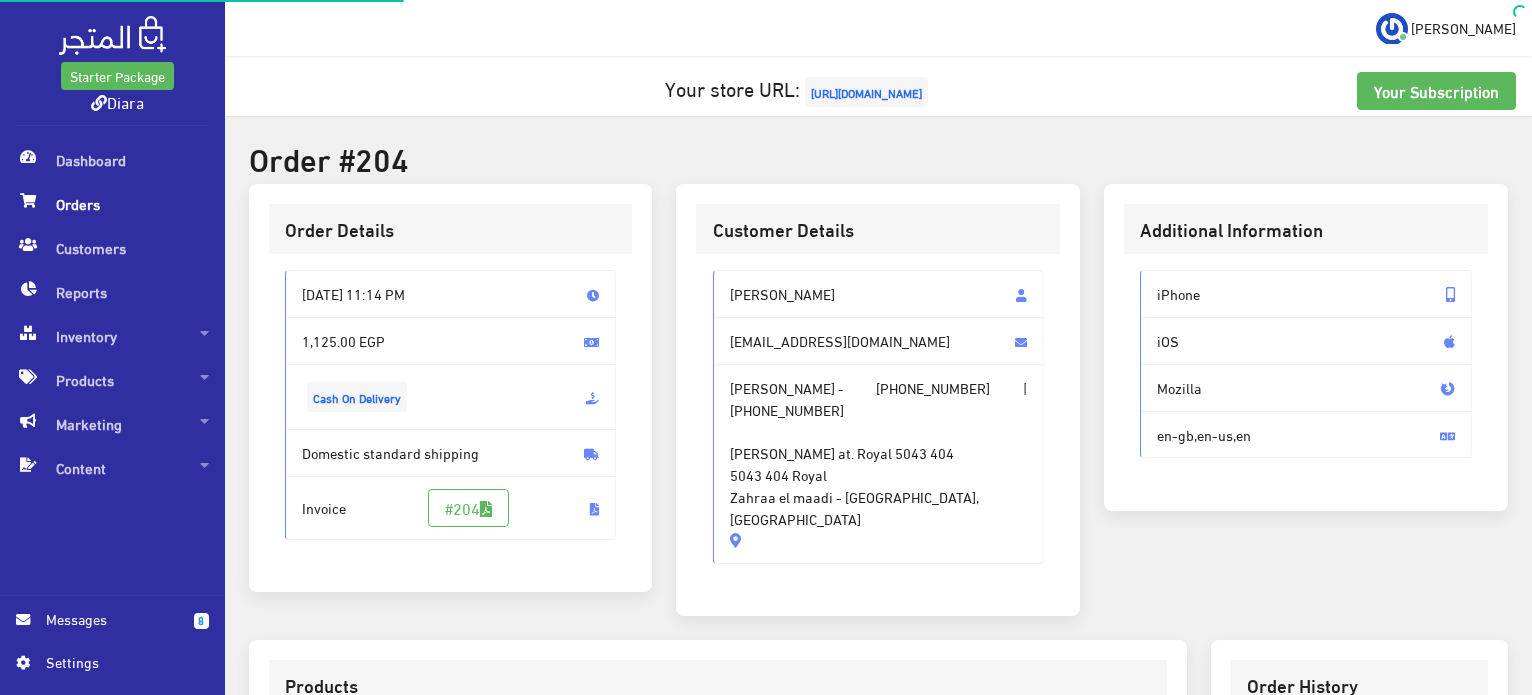 scroll, scrollTop: 0, scrollLeft: 0, axis: both 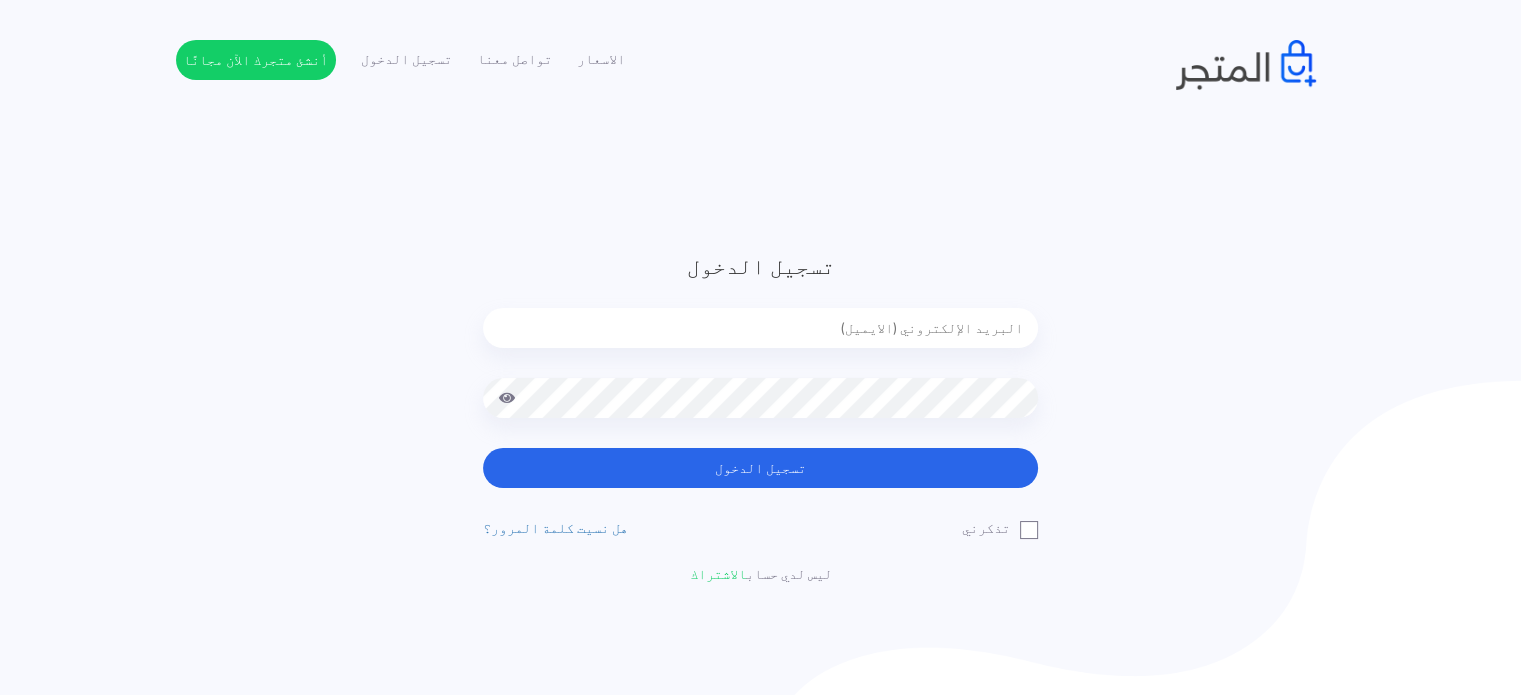 click at bounding box center [760, 328] 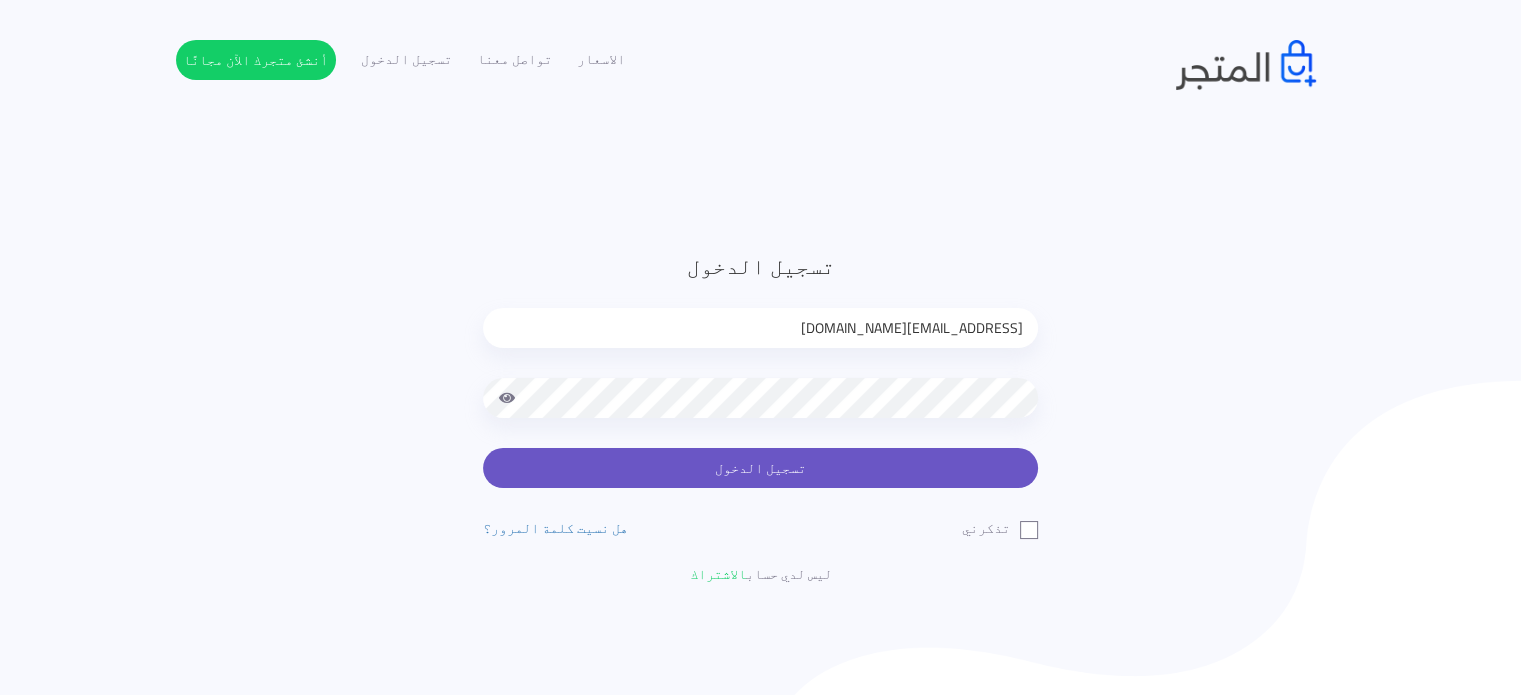 click on "تسجيل الدخول" at bounding box center (760, 468) 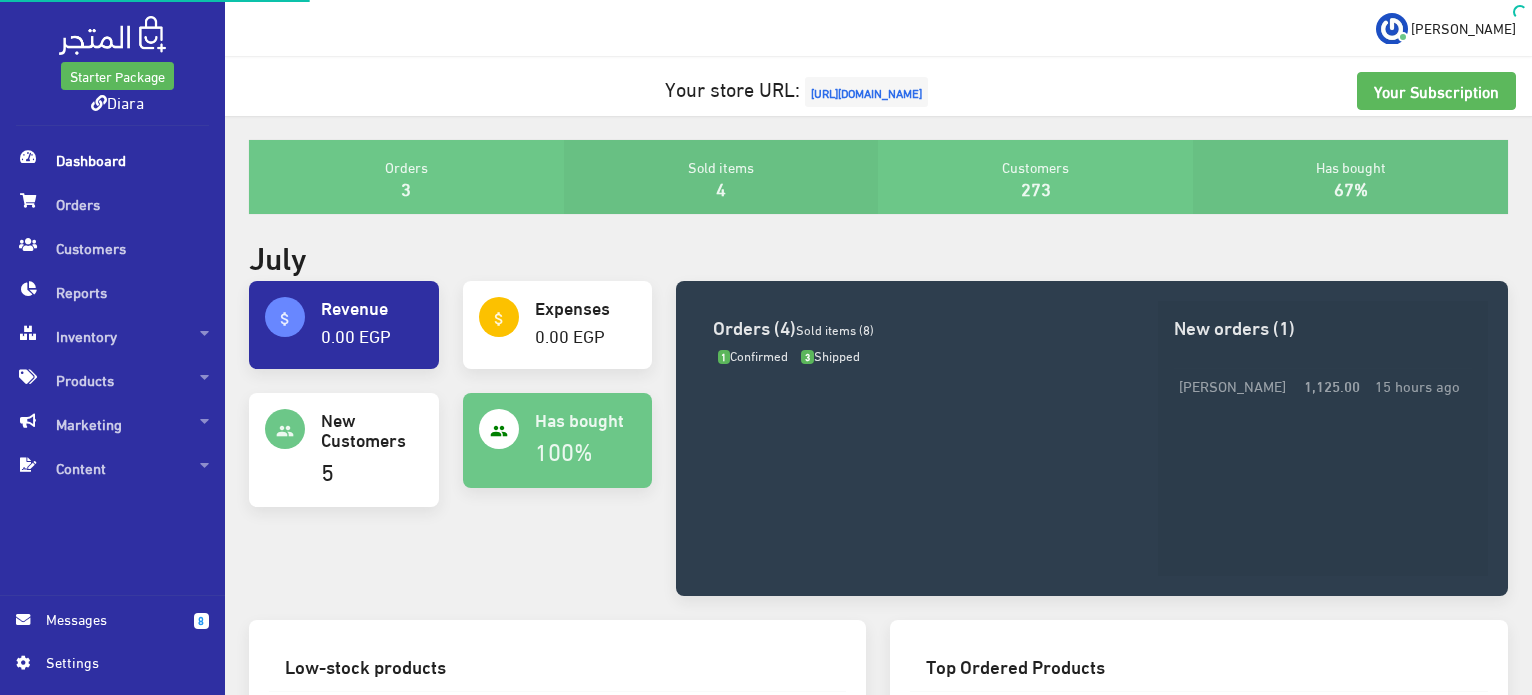 scroll, scrollTop: 0, scrollLeft: 0, axis: both 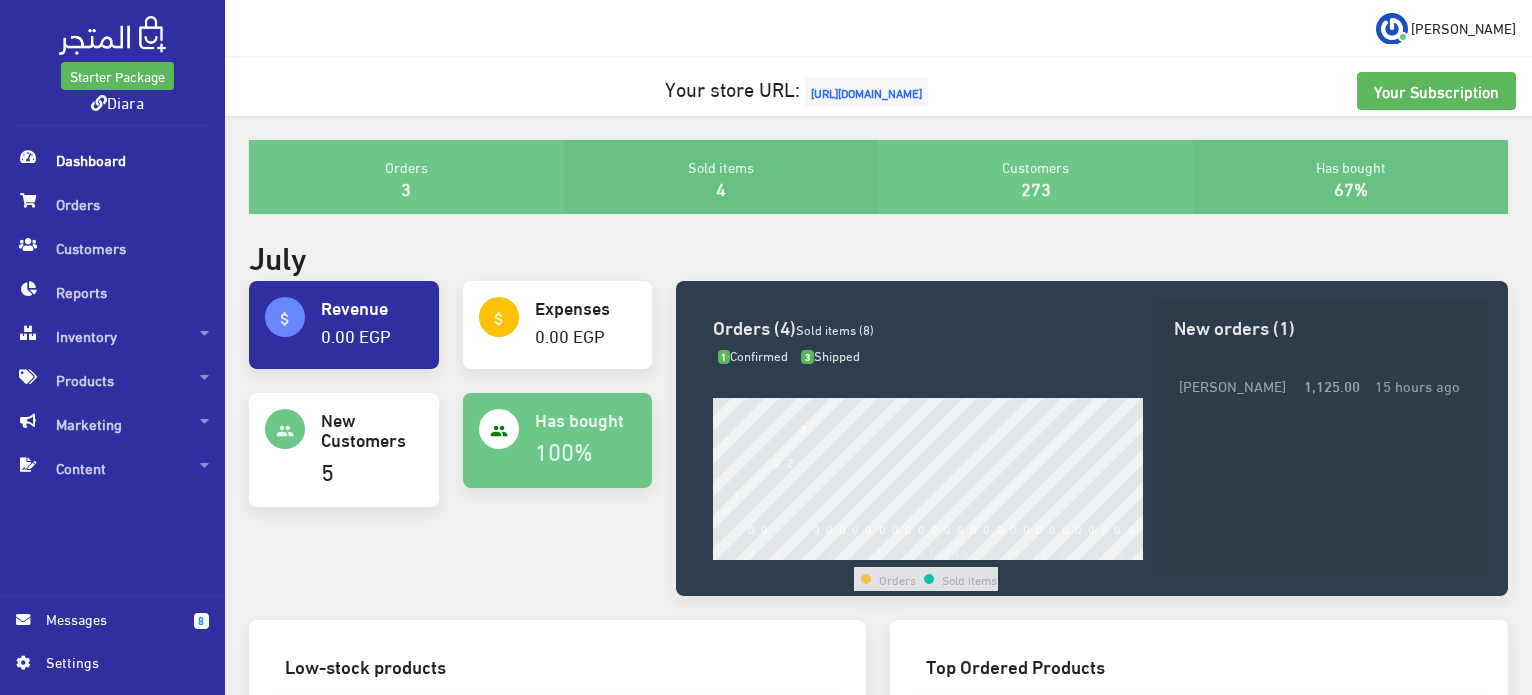 click on "Dashboard" at bounding box center [112, 160] 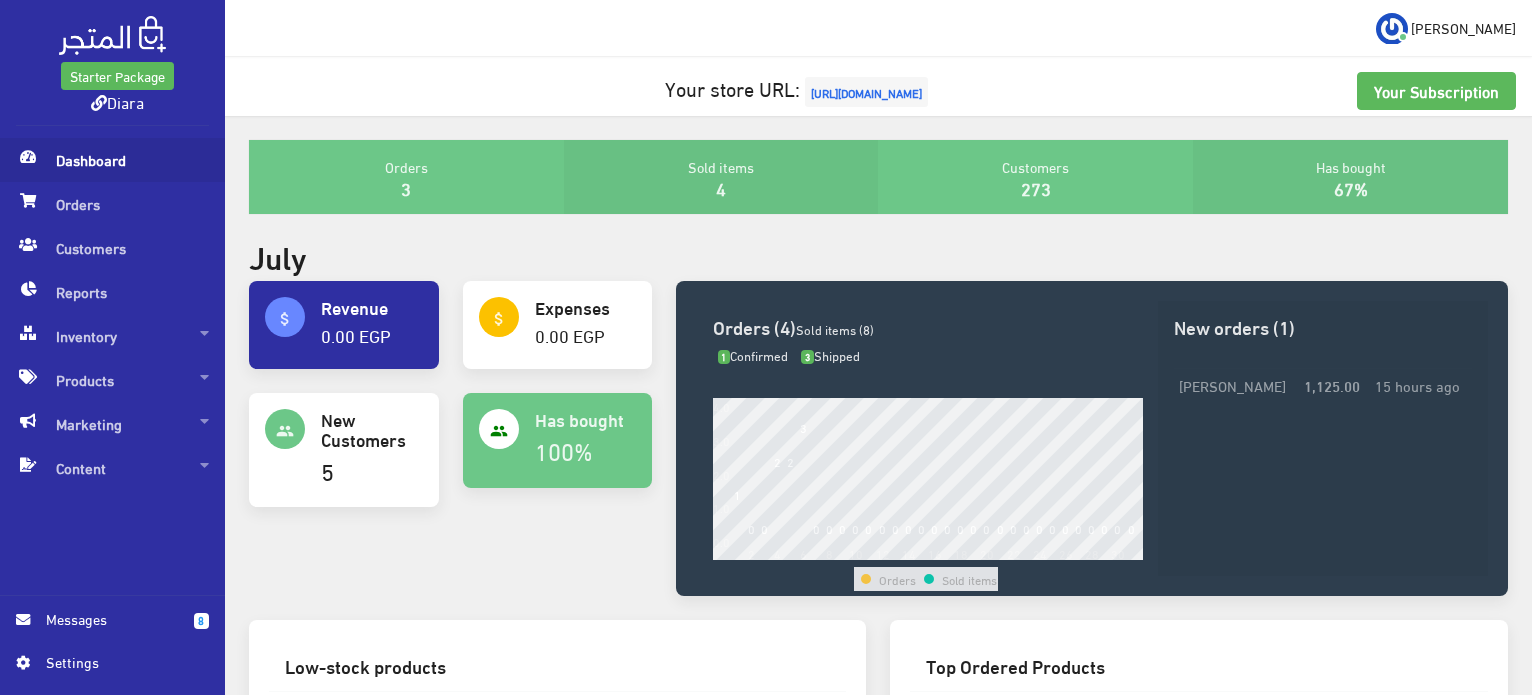 click on "Dashboard" at bounding box center (112, 160) 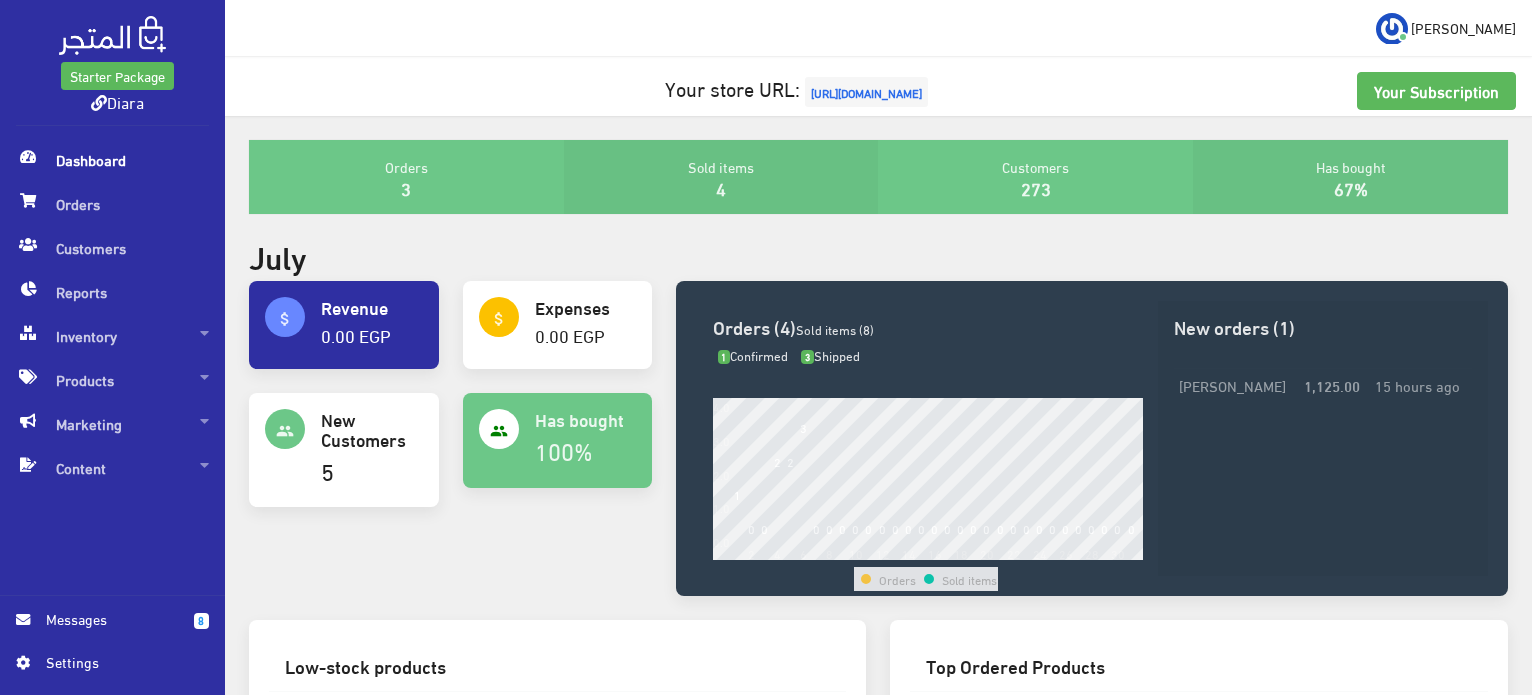 click on "Dashboard" at bounding box center (112, 160) 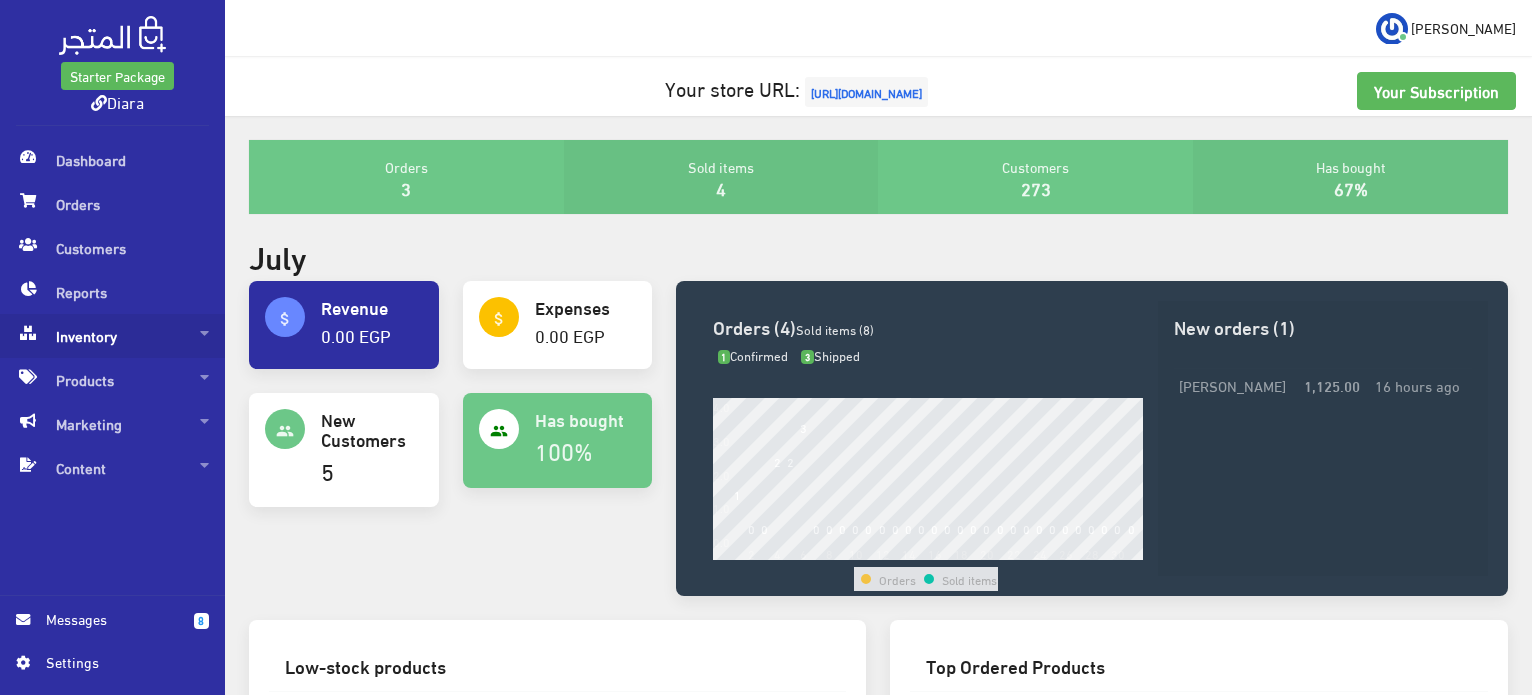 click on "Inventory" at bounding box center [112, 336] 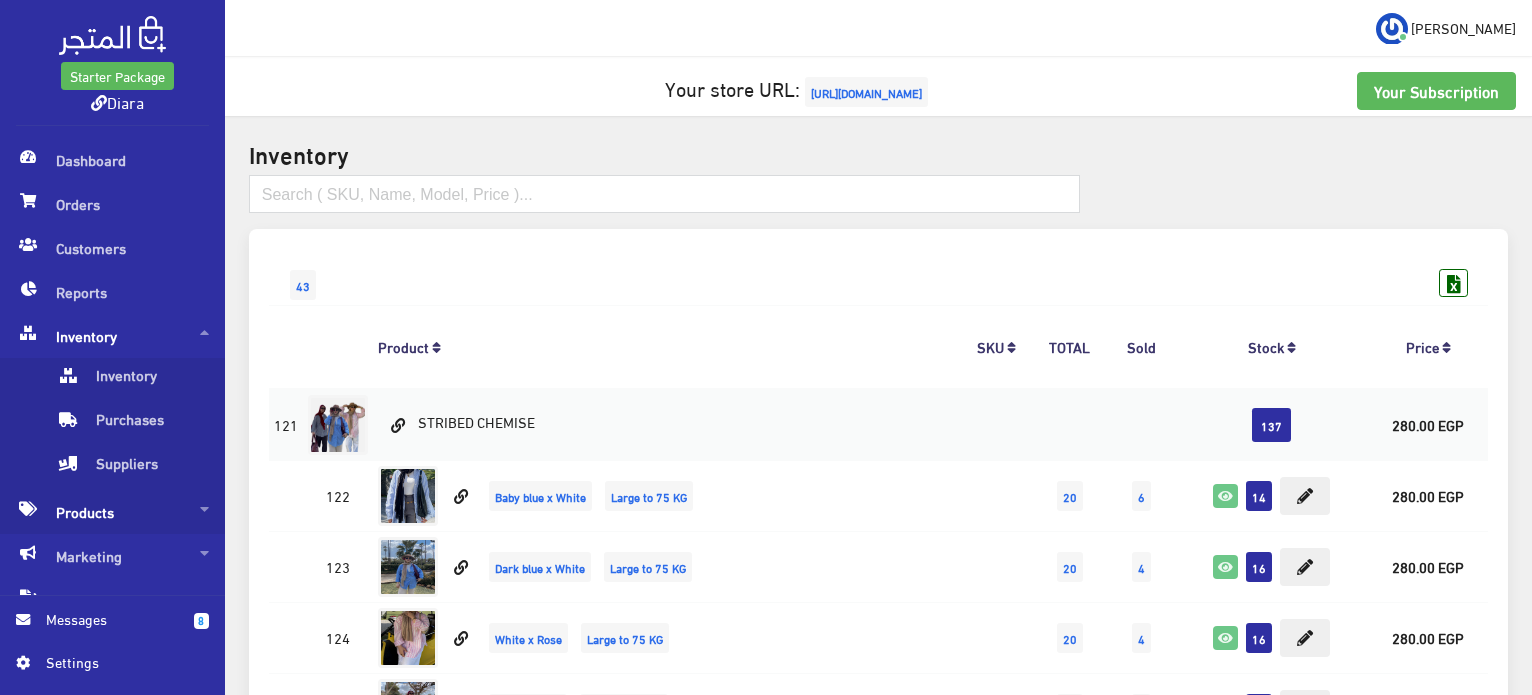 click on "Products" at bounding box center (112, 512) 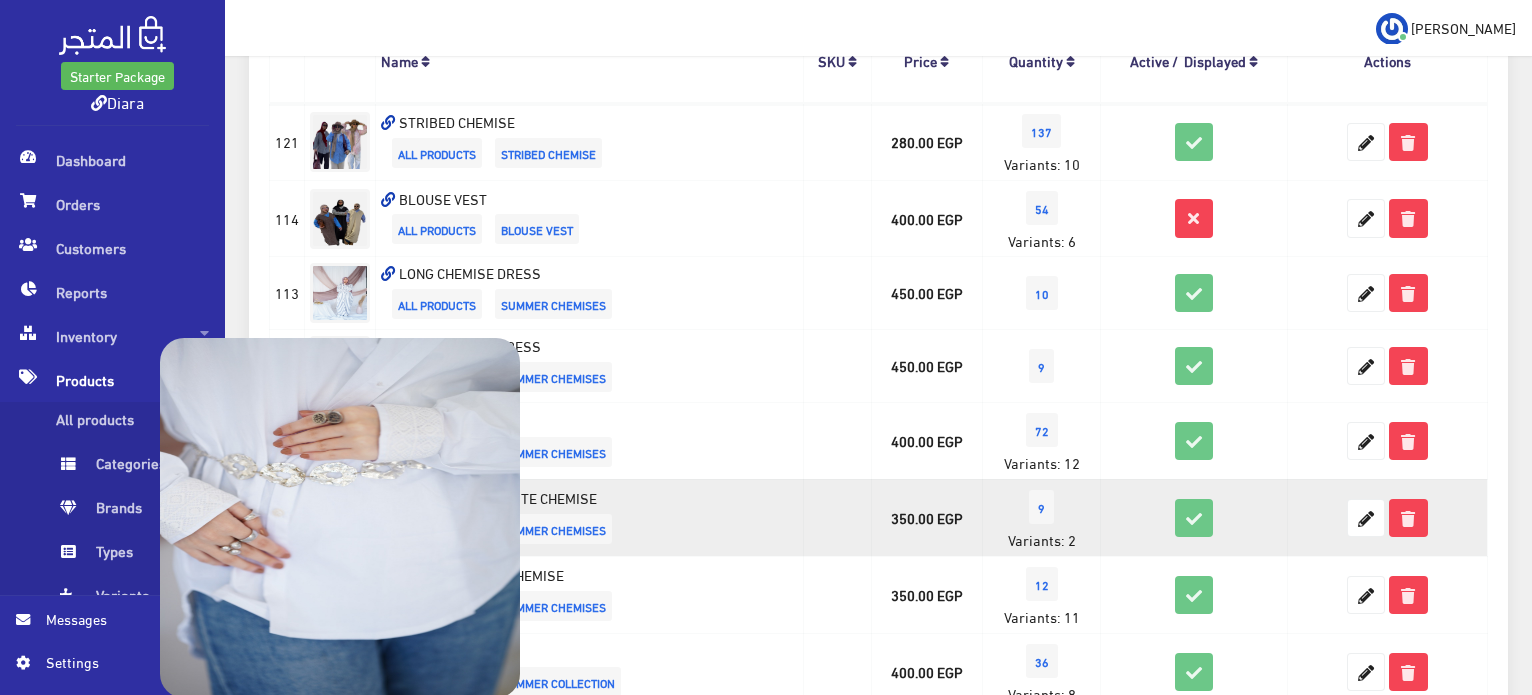 scroll, scrollTop: 200, scrollLeft: 0, axis: vertical 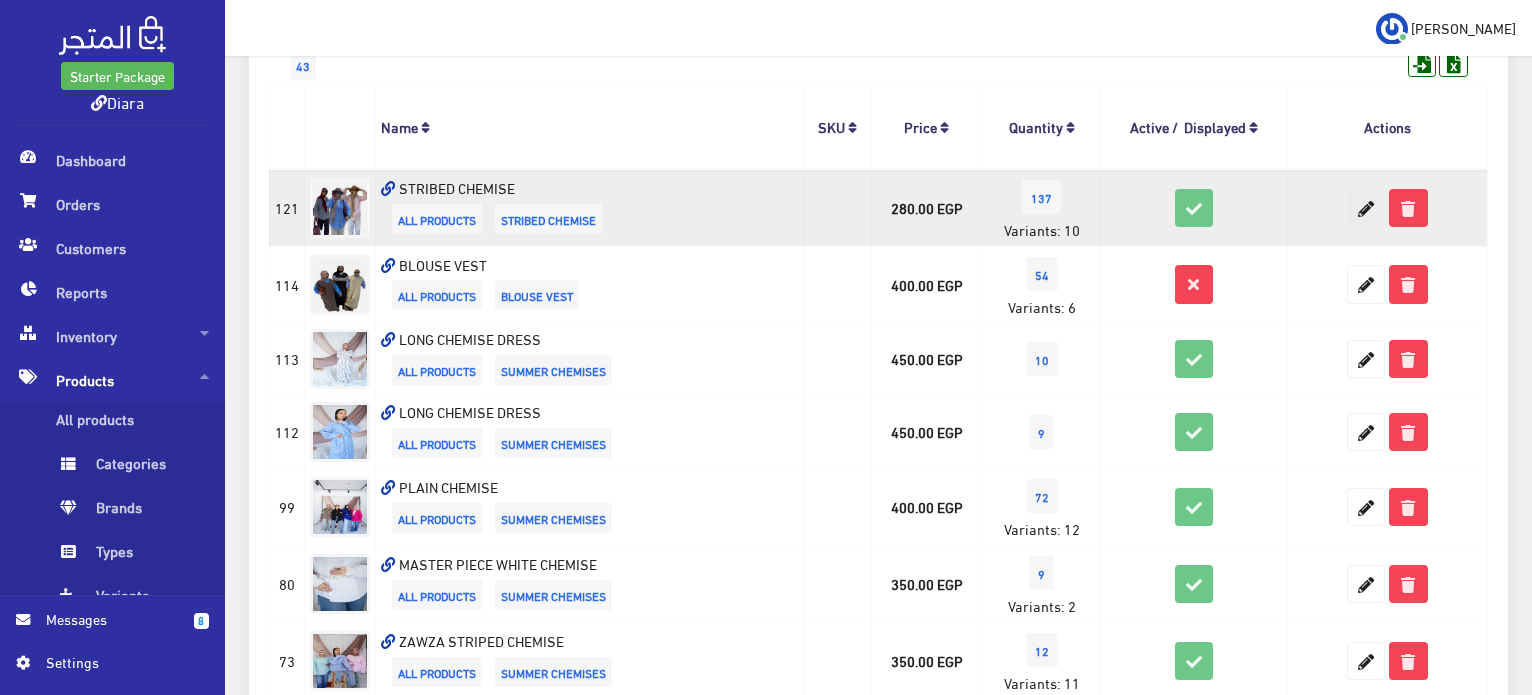 click at bounding box center [1366, 208] 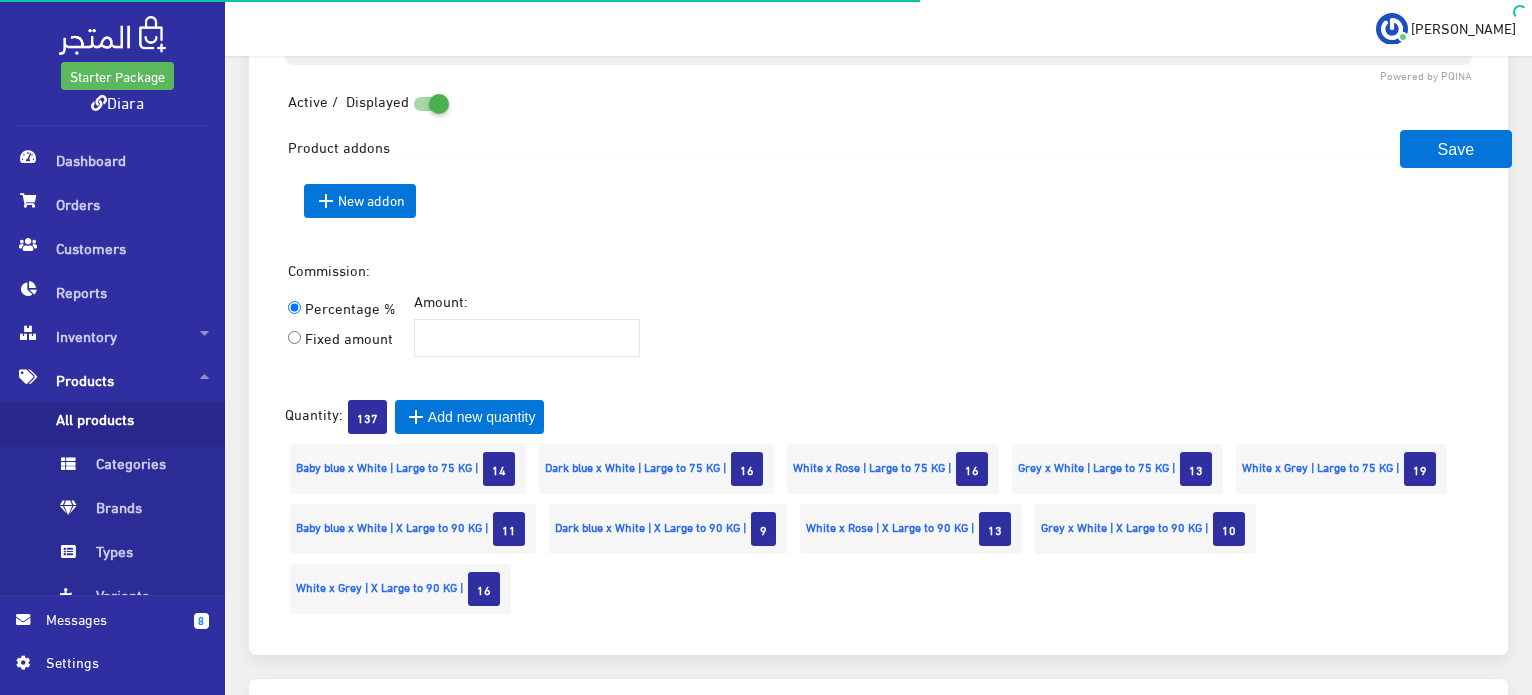 scroll, scrollTop: 2228, scrollLeft: 0, axis: vertical 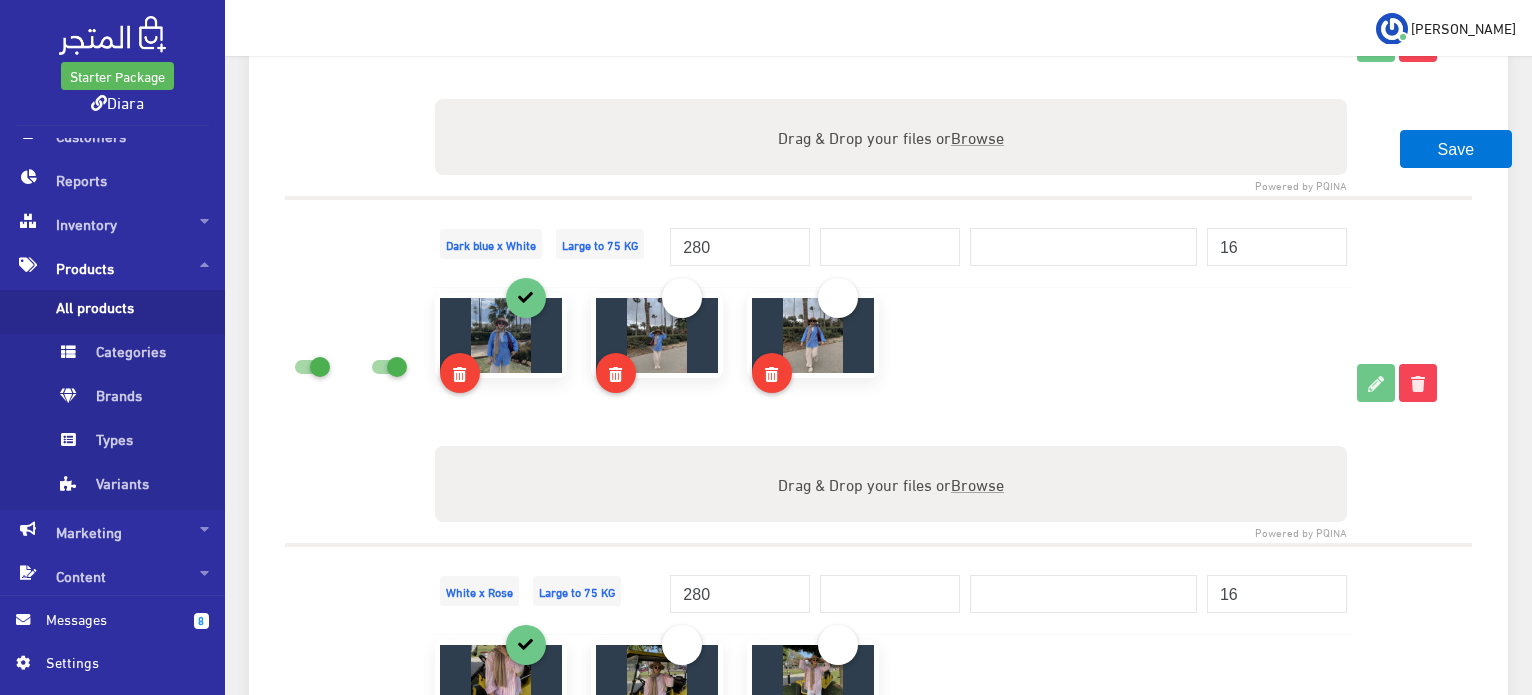 click at bounding box center [389, 363] 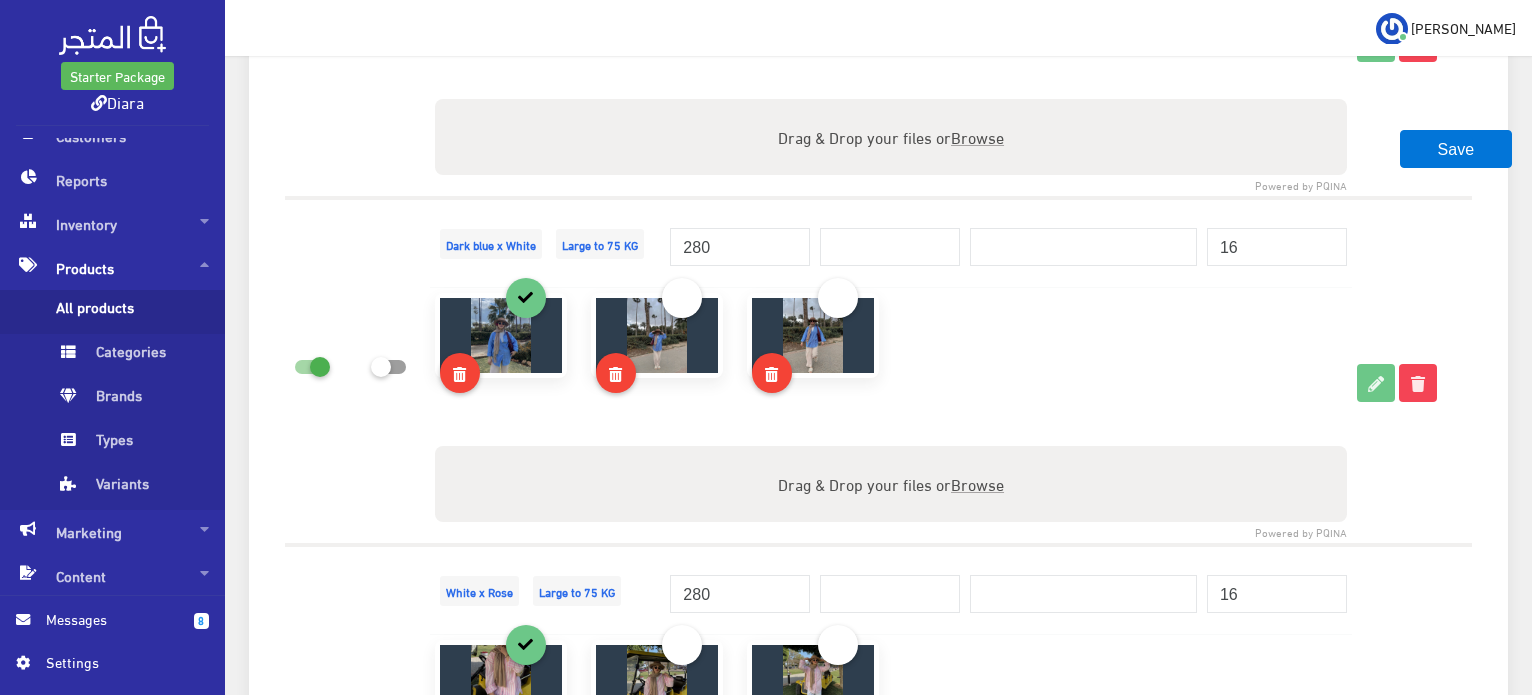 click at bounding box center [312, 363] 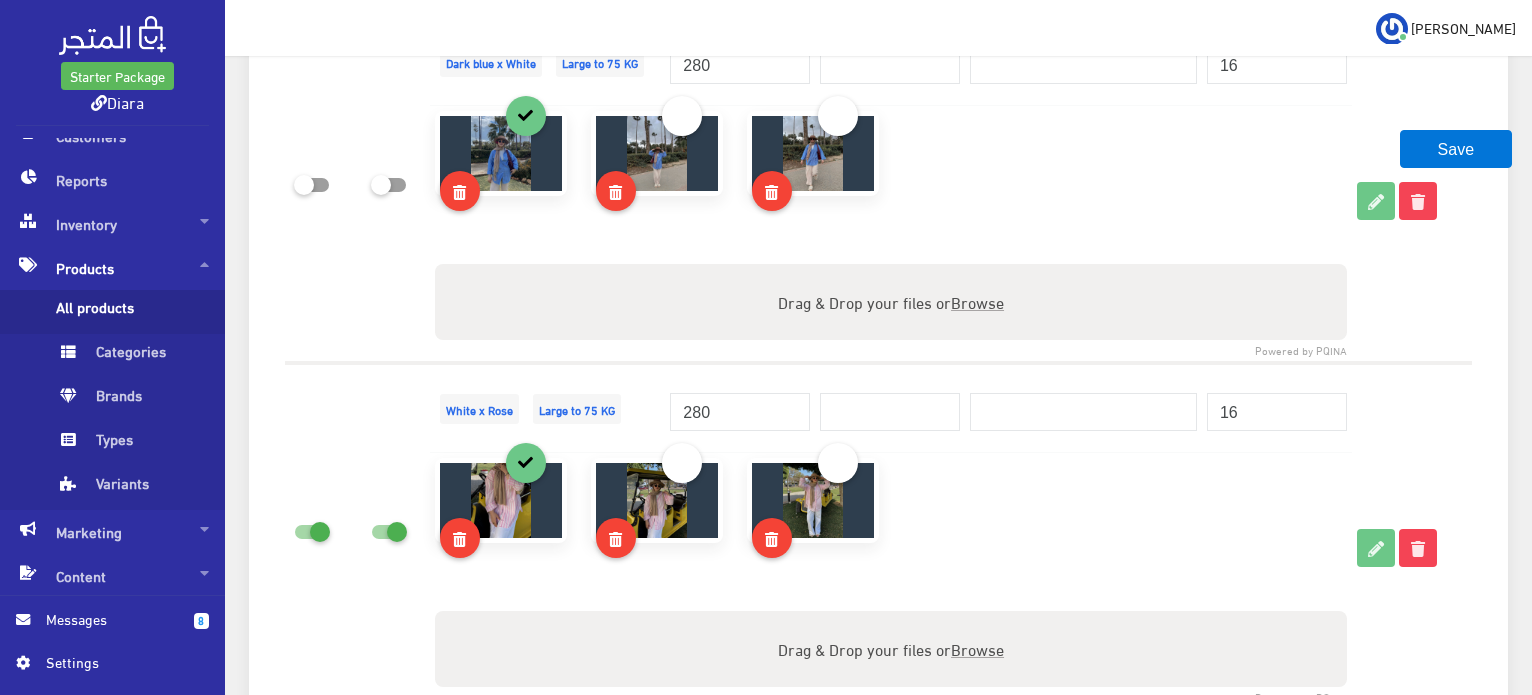 scroll, scrollTop: 2456, scrollLeft: 0, axis: vertical 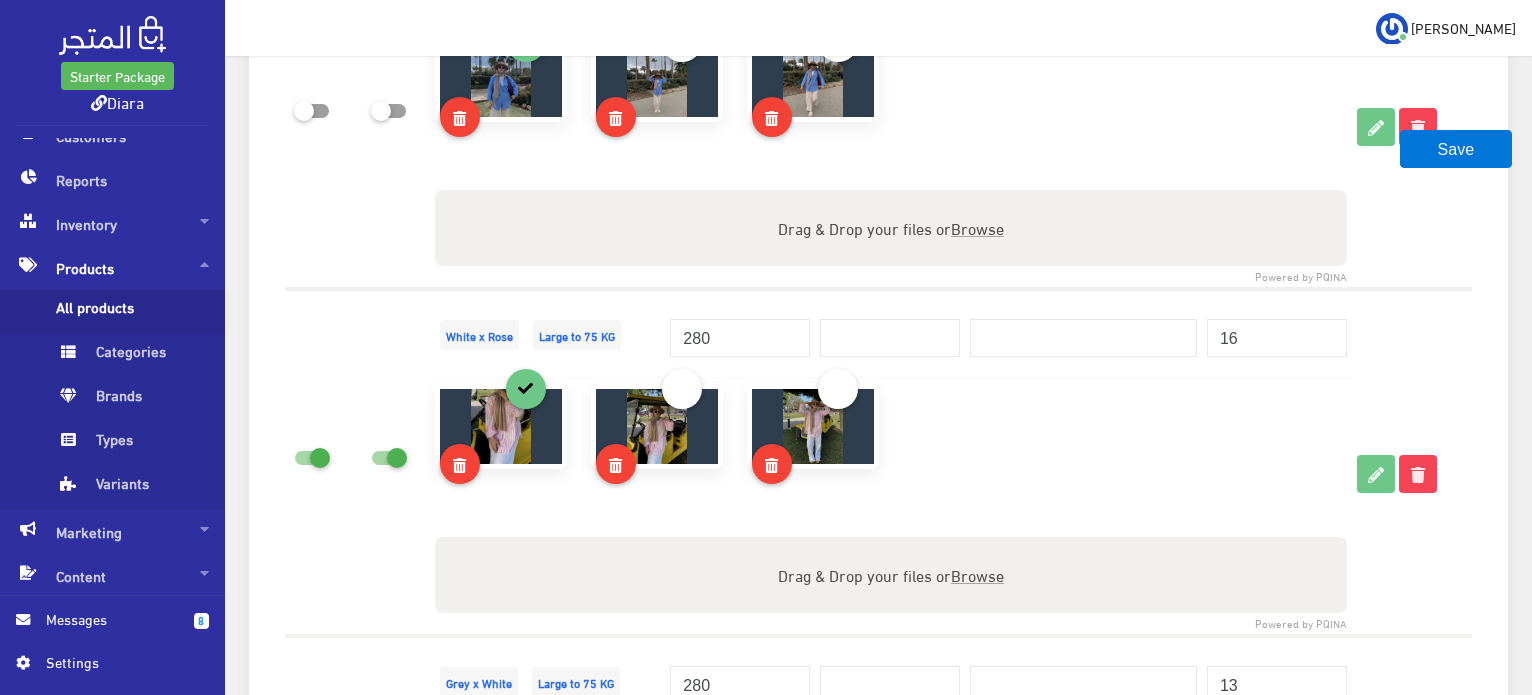 drag, startPoint x: 1531, startPoint y: 336, endPoint x: 1532, endPoint y: 381, distance: 45.01111 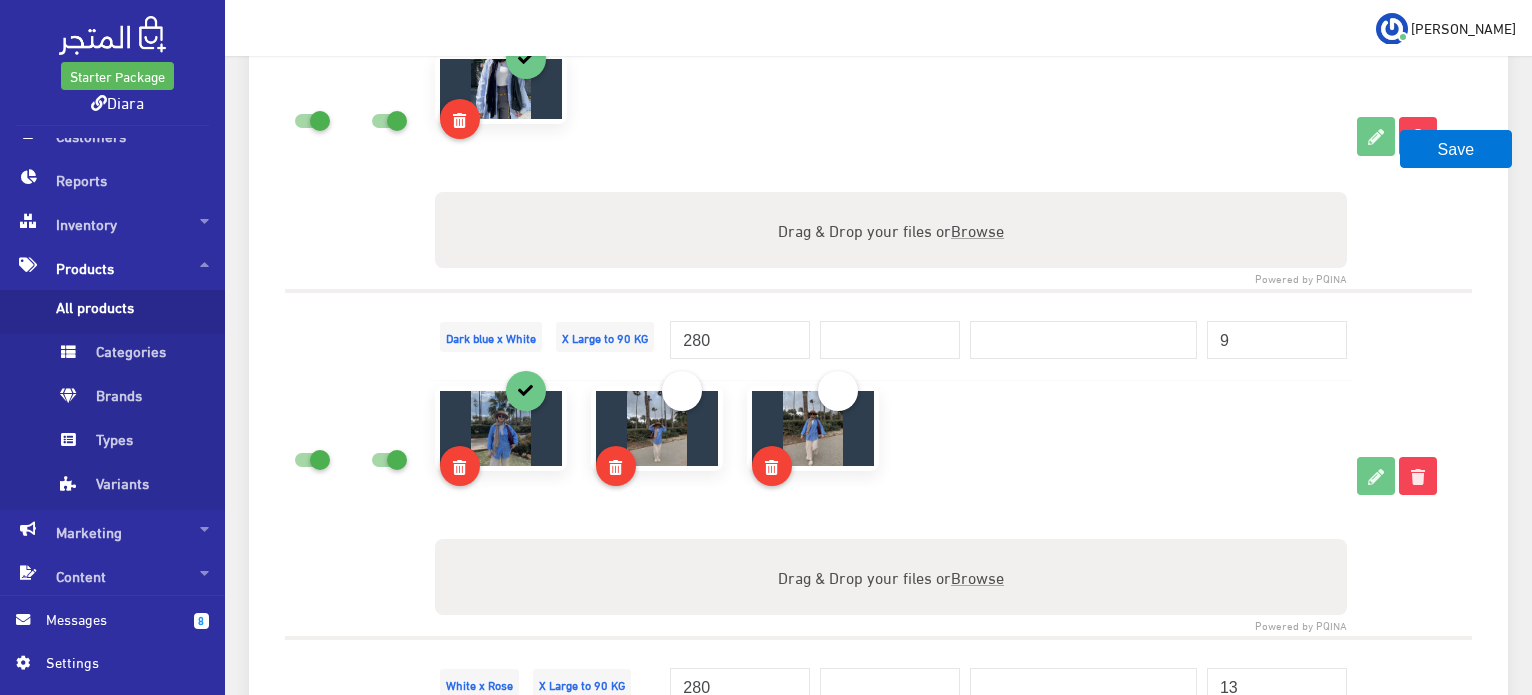 scroll, scrollTop: 4026, scrollLeft: 0, axis: vertical 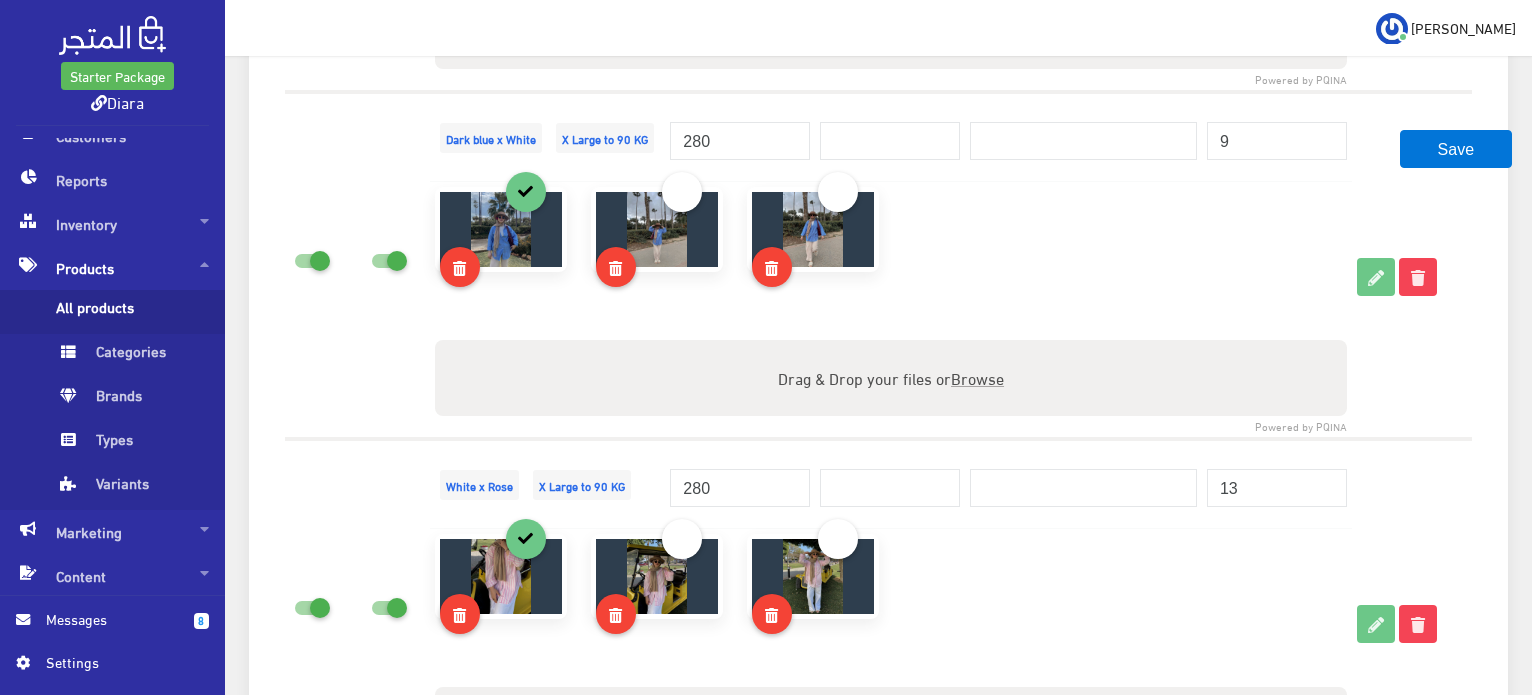 click at bounding box center [371, 260] 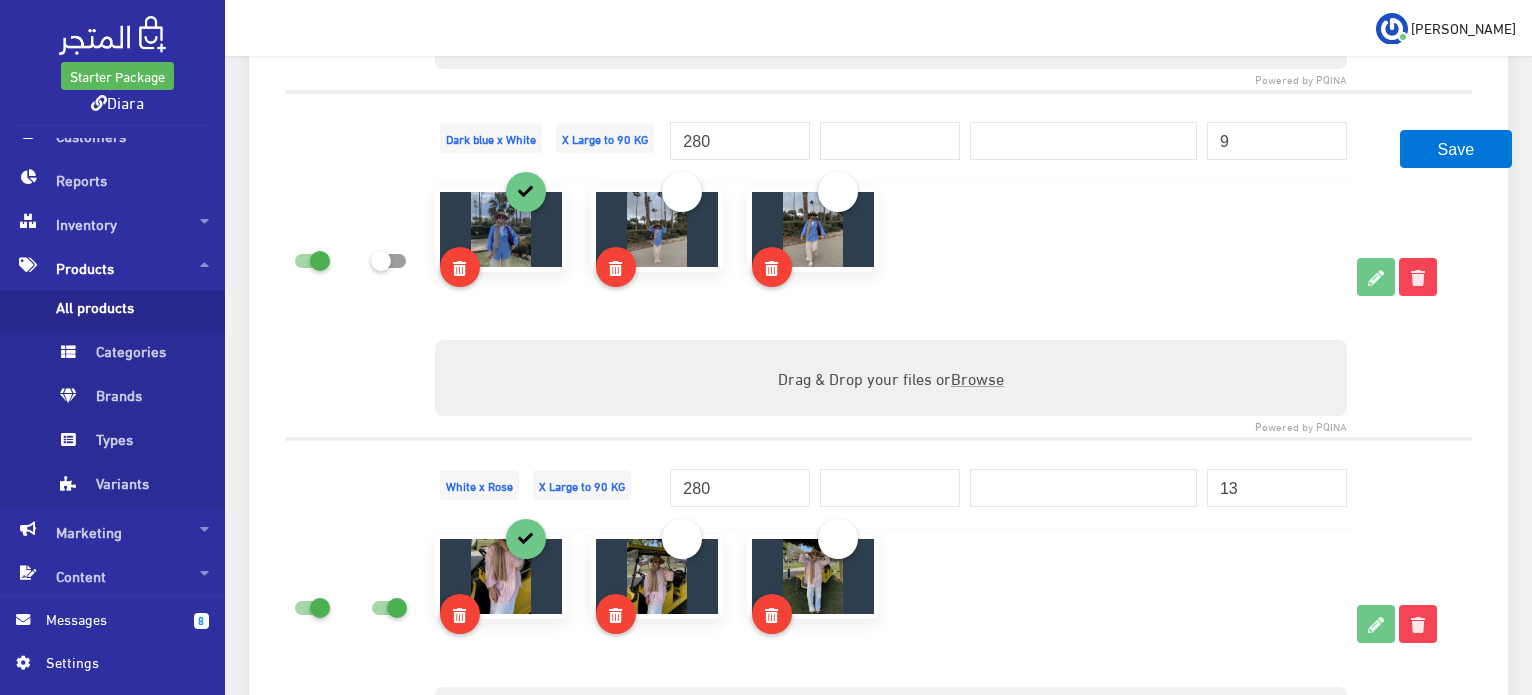 click at bounding box center [312, 257] 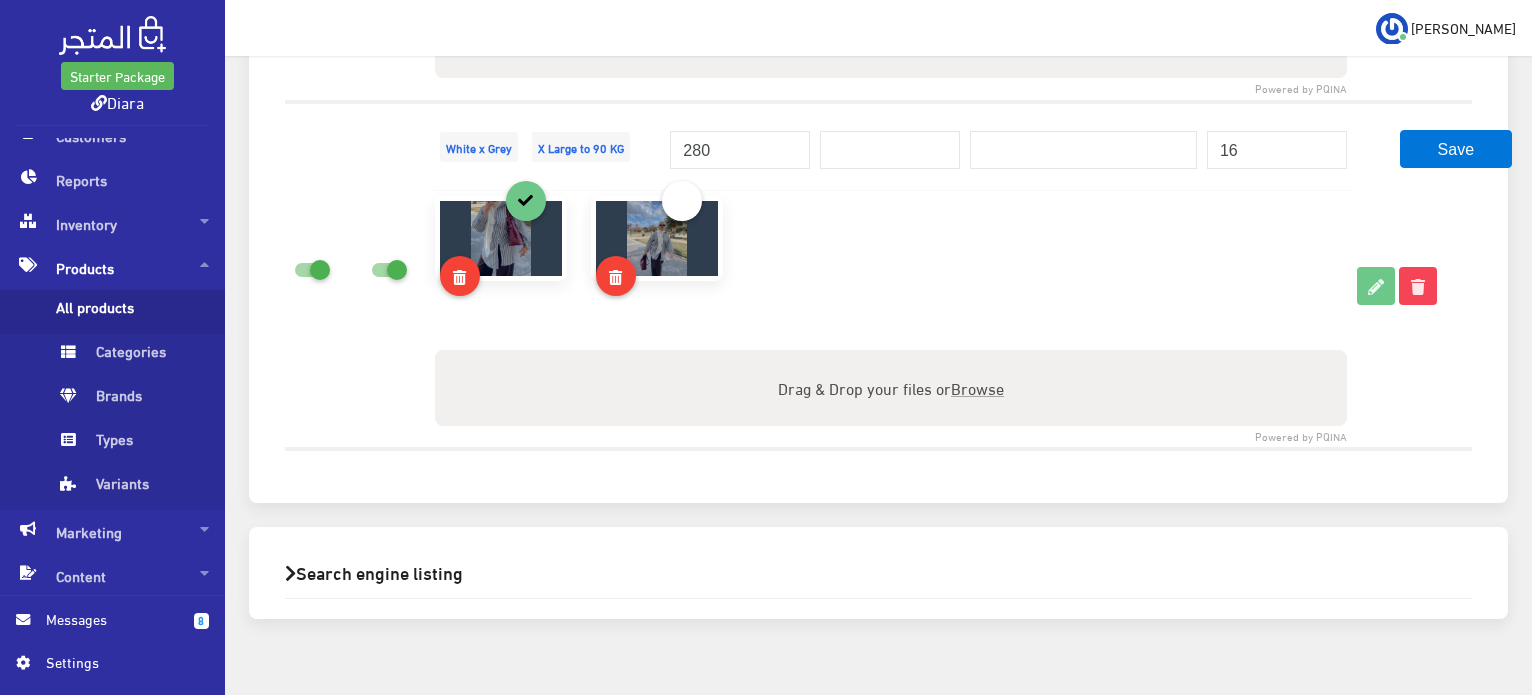 scroll, scrollTop: 5084, scrollLeft: 0, axis: vertical 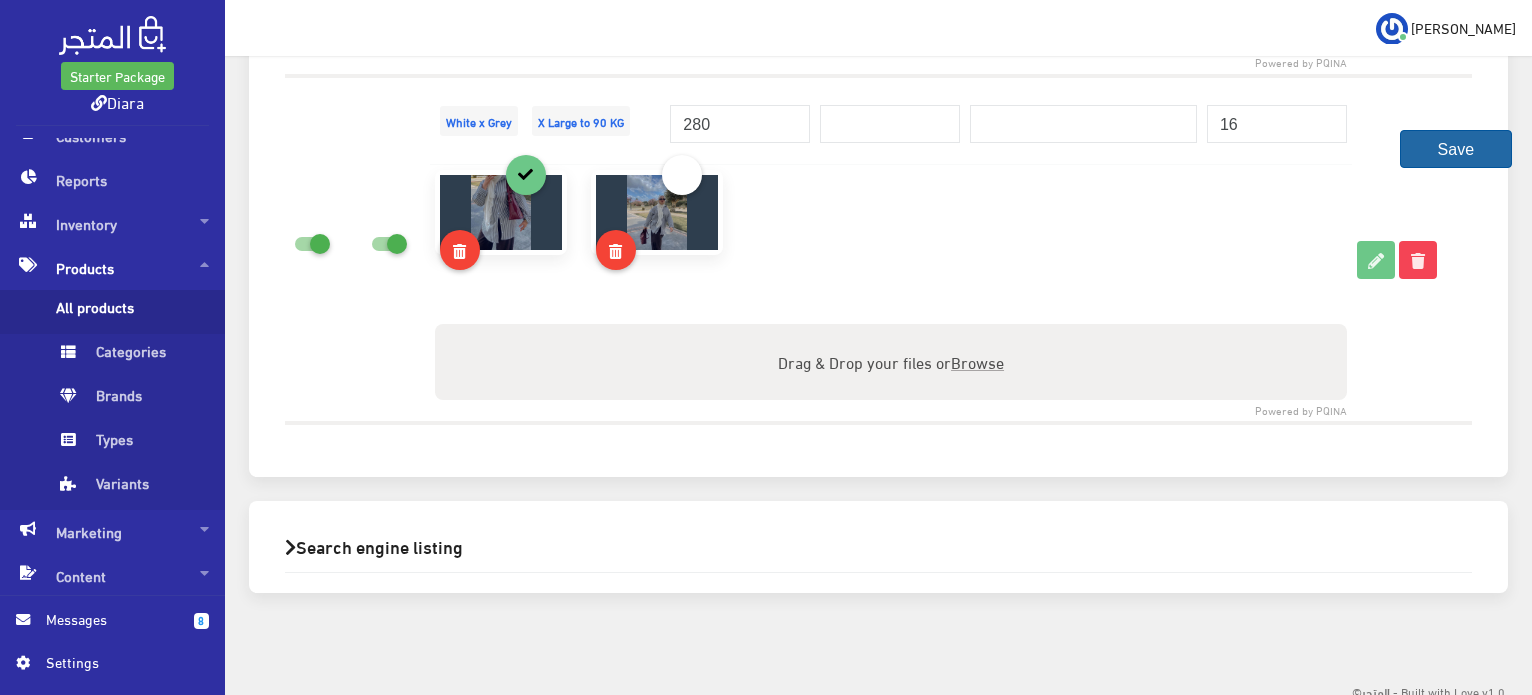 click on "Save" at bounding box center (1456, 149) 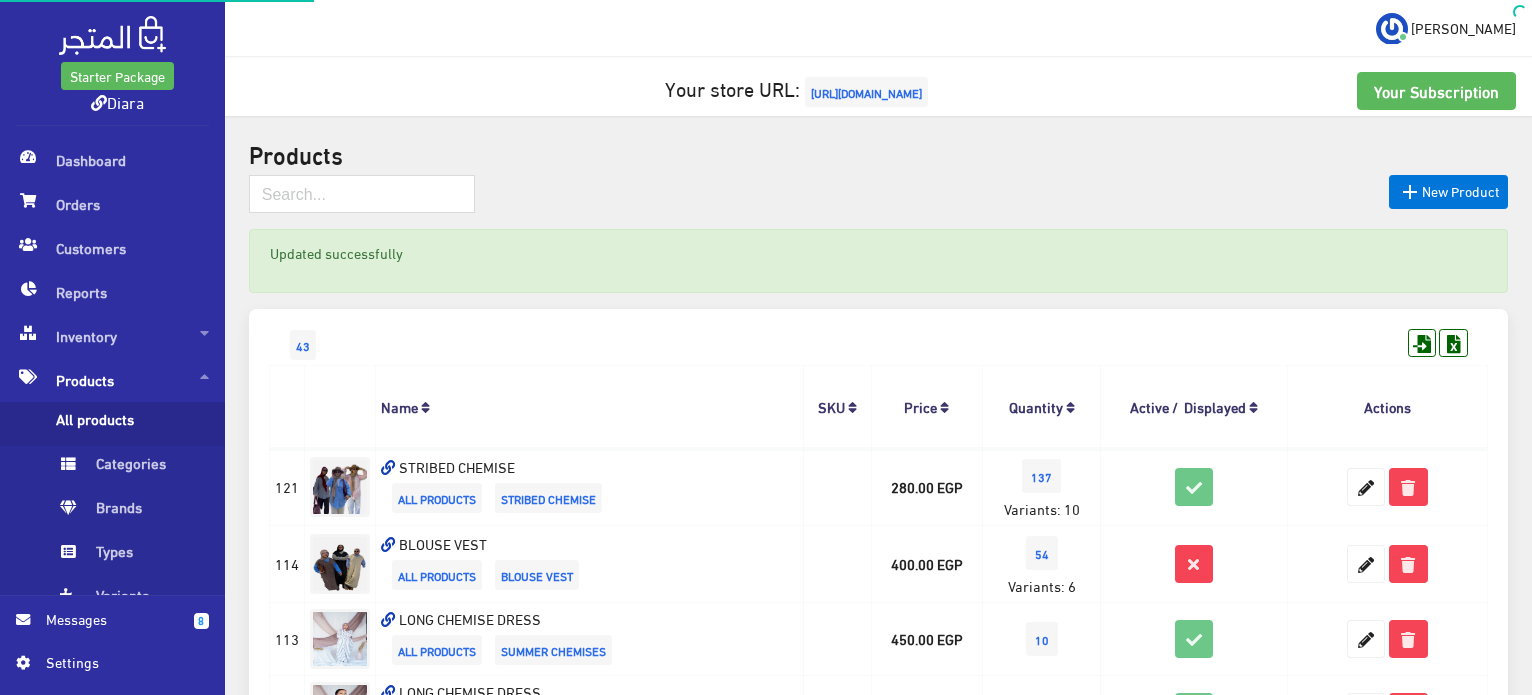 scroll, scrollTop: 0, scrollLeft: 0, axis: both 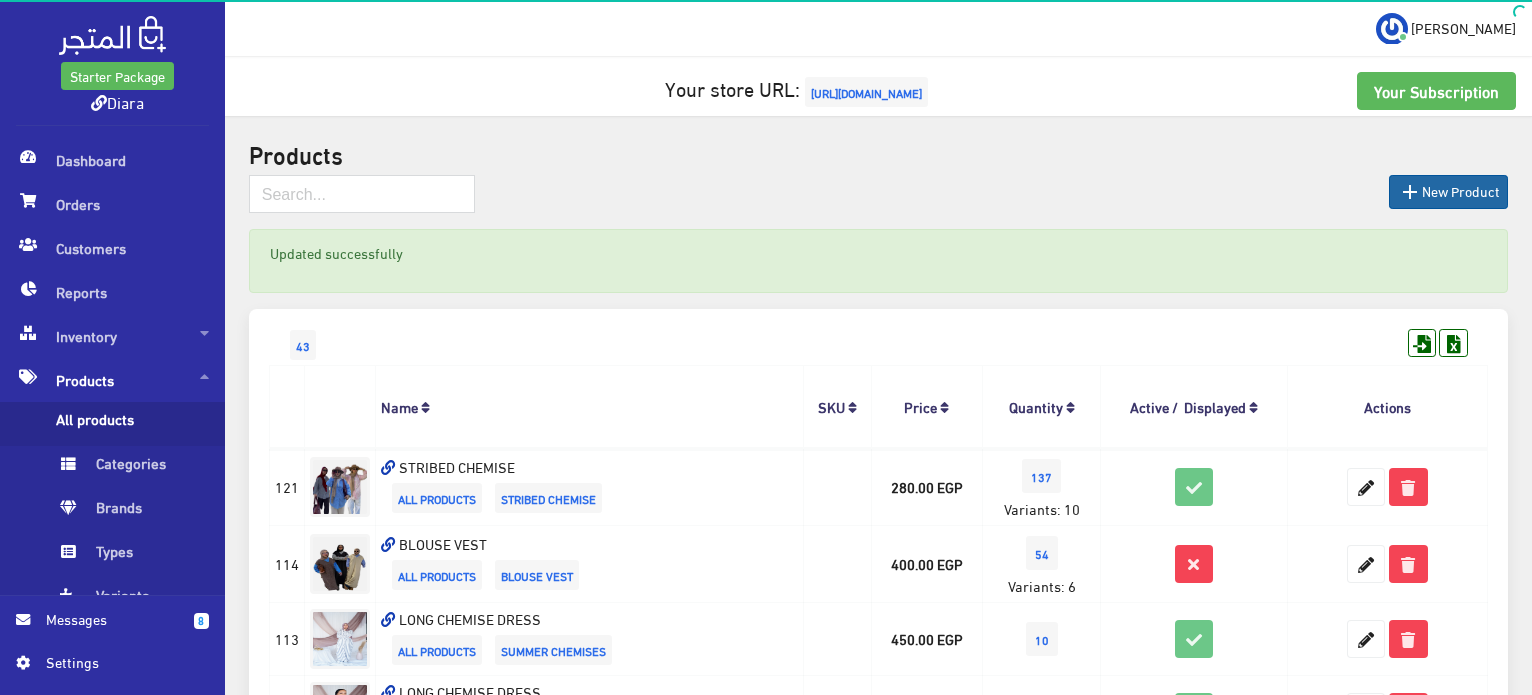 click on "" at bounding box center [1410, 192] 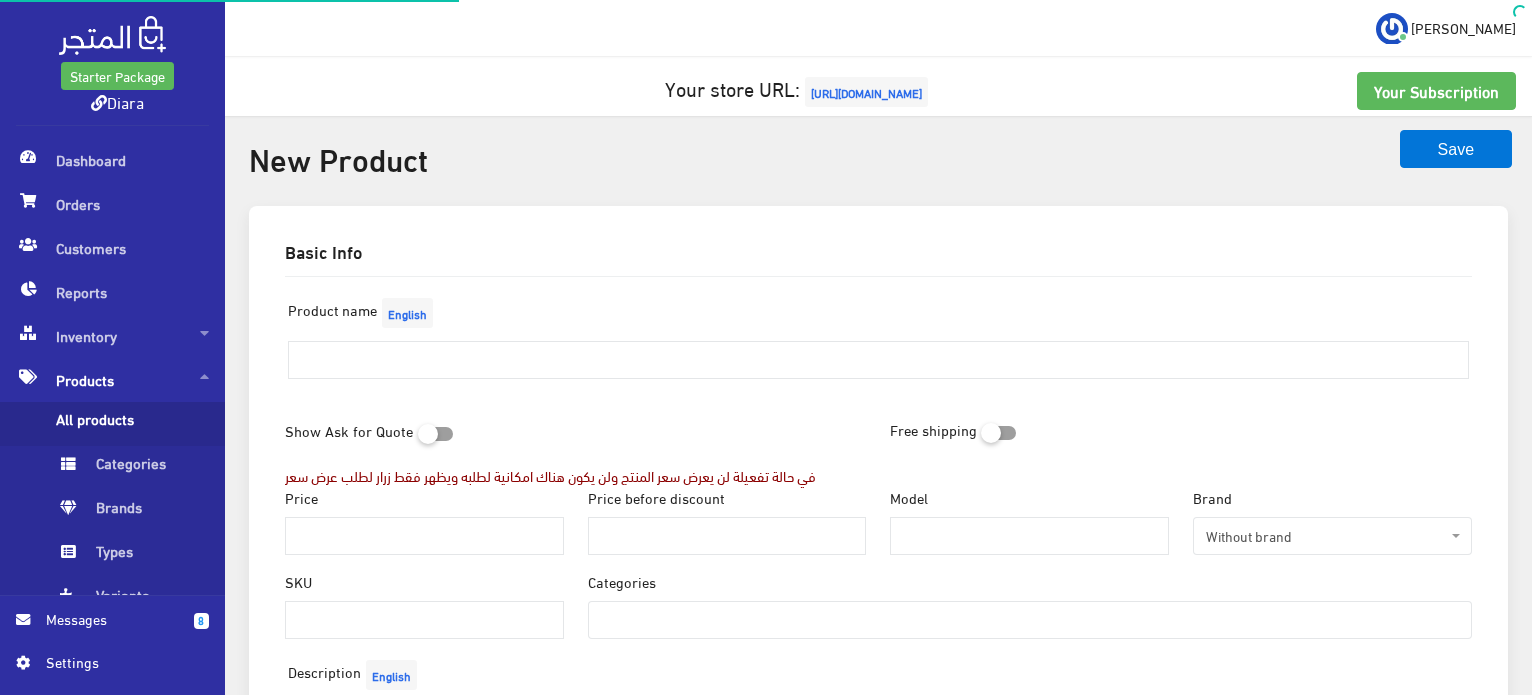 select 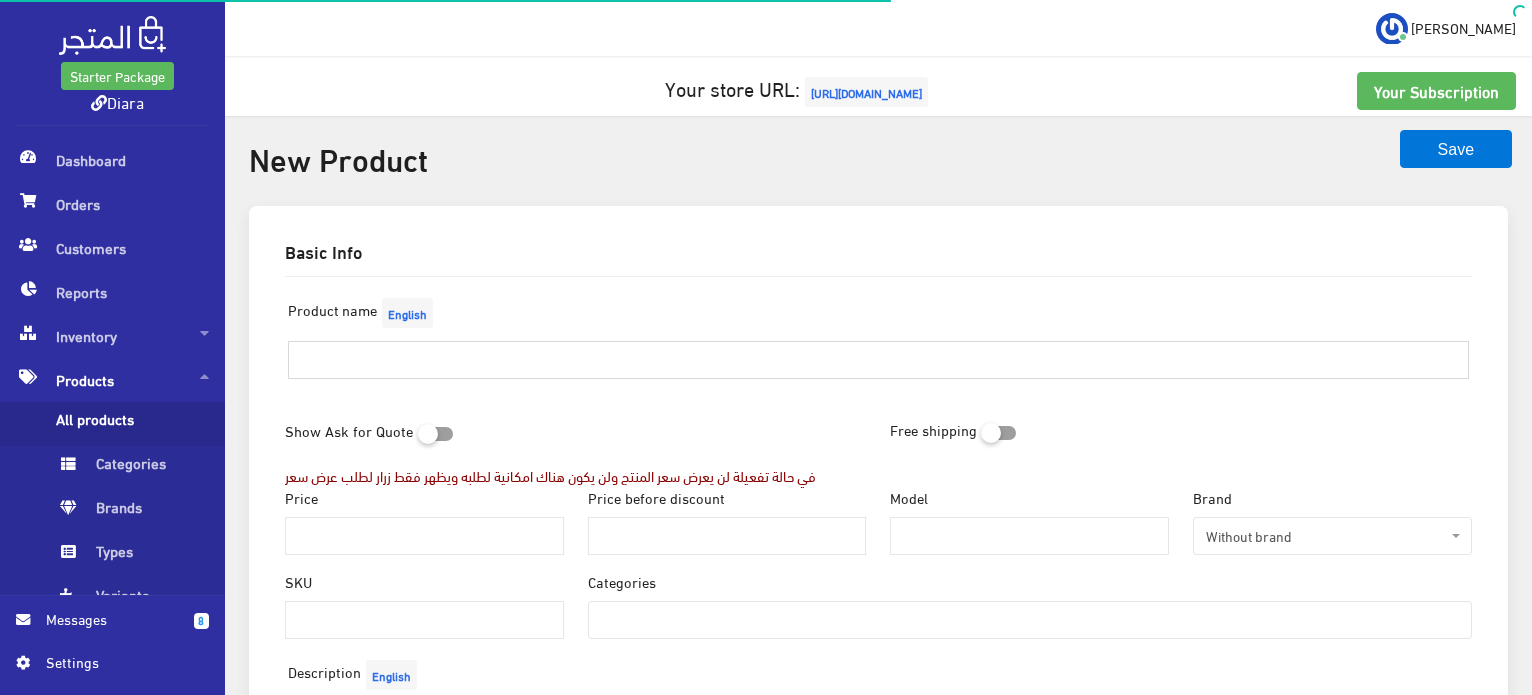 click at bounding box center [878, 360] 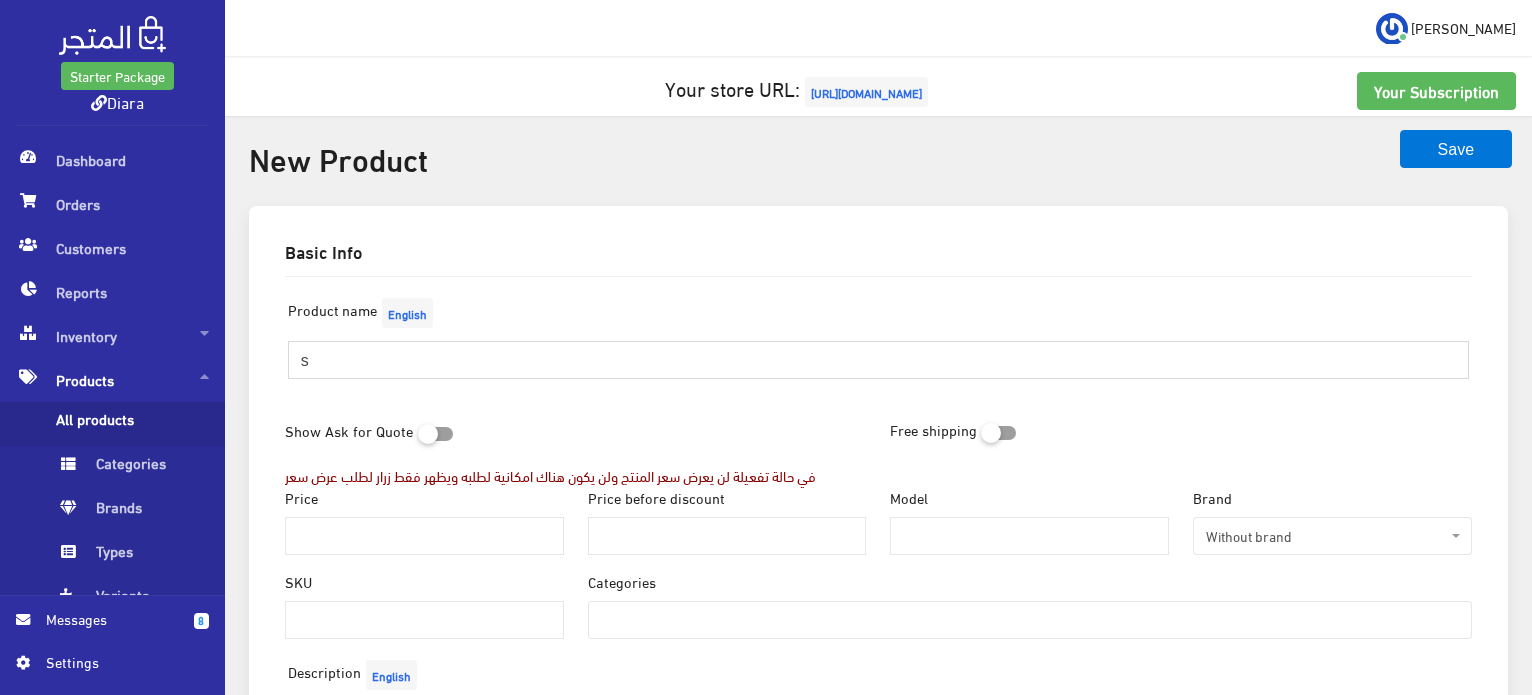 type on "STRIBED CHEMISE" 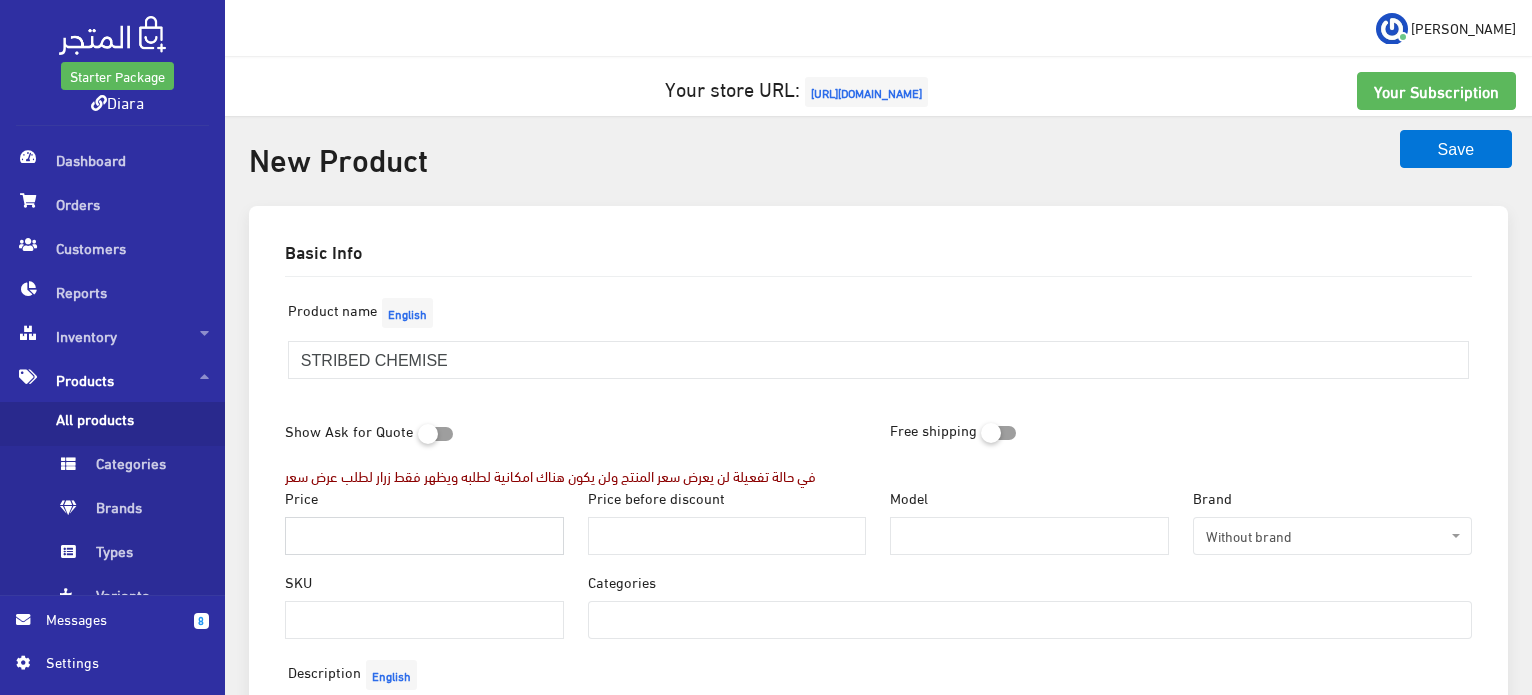 click on "Price" at bounding box center [424, 536] 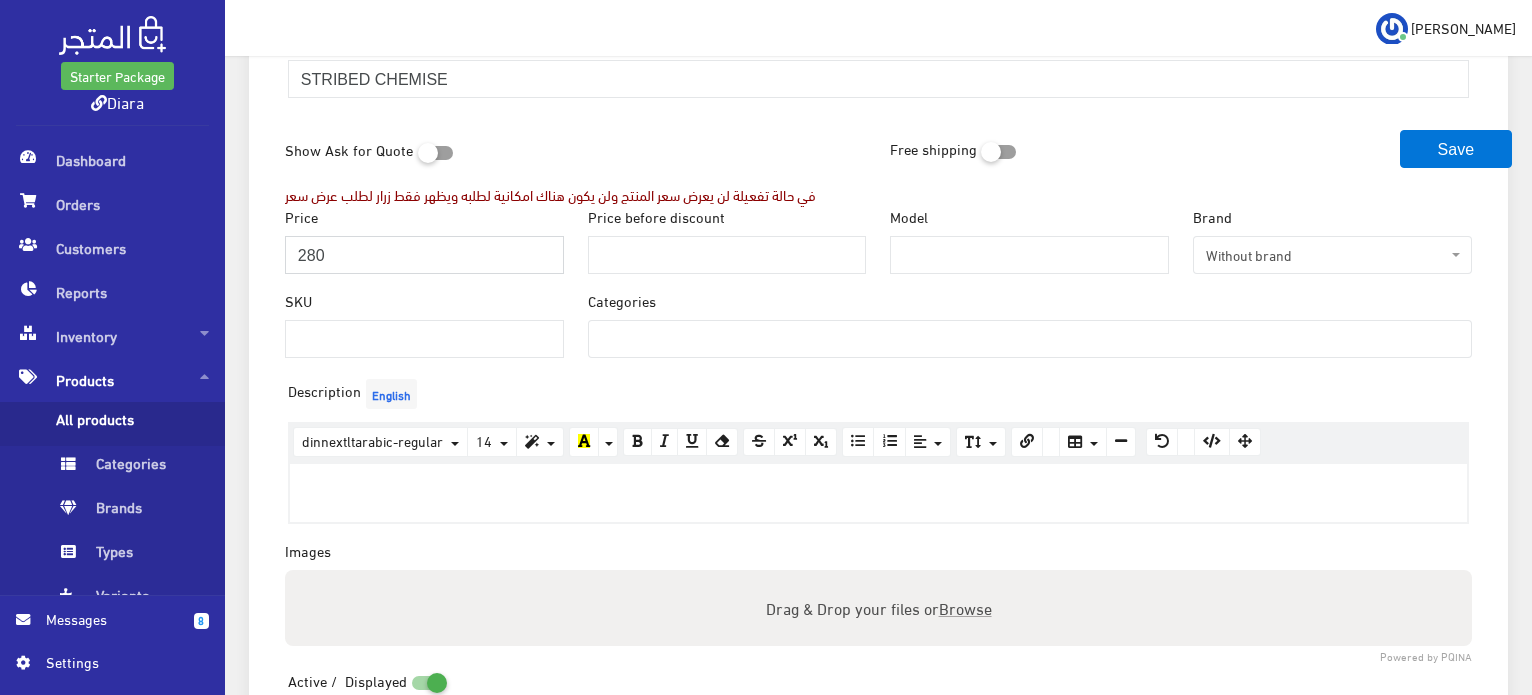 scroll, scrollTop: 300, scrollLeft: 0, axis: vertical 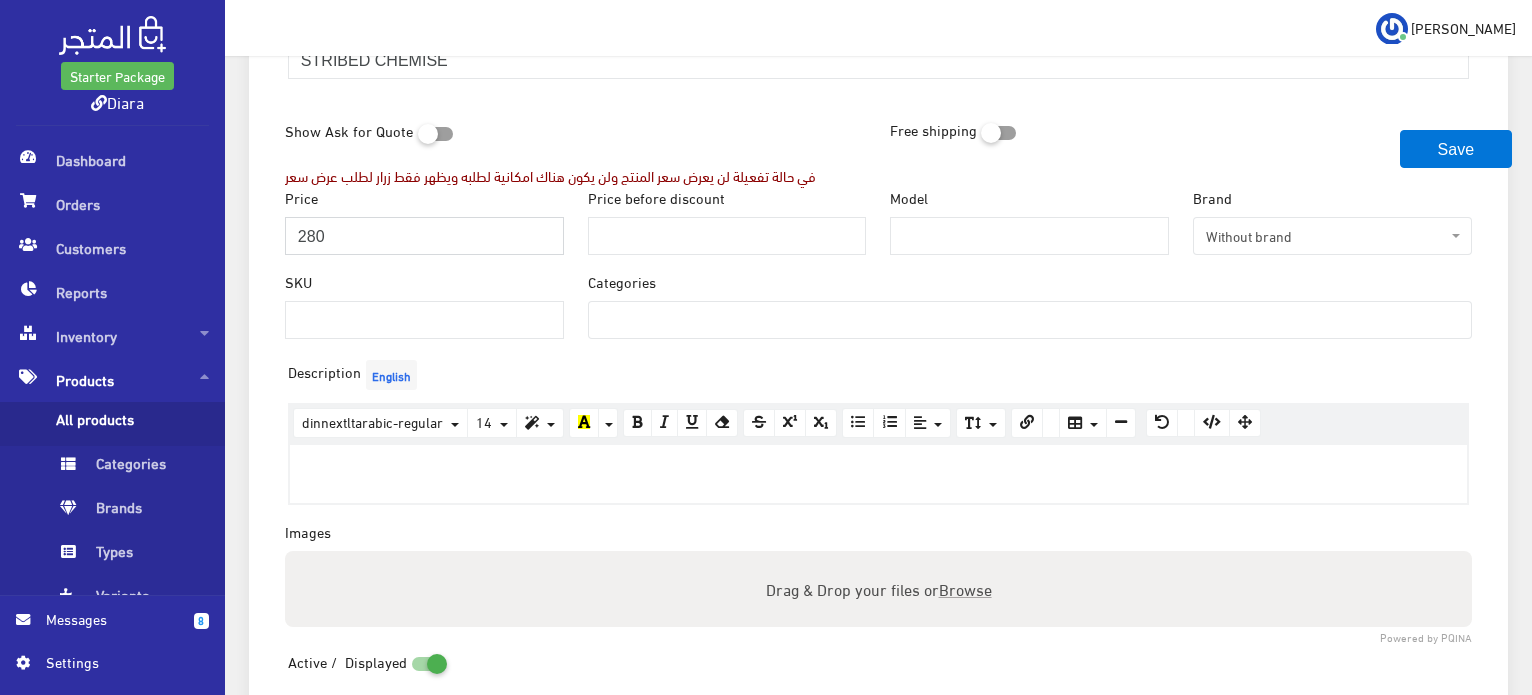 type on "280" 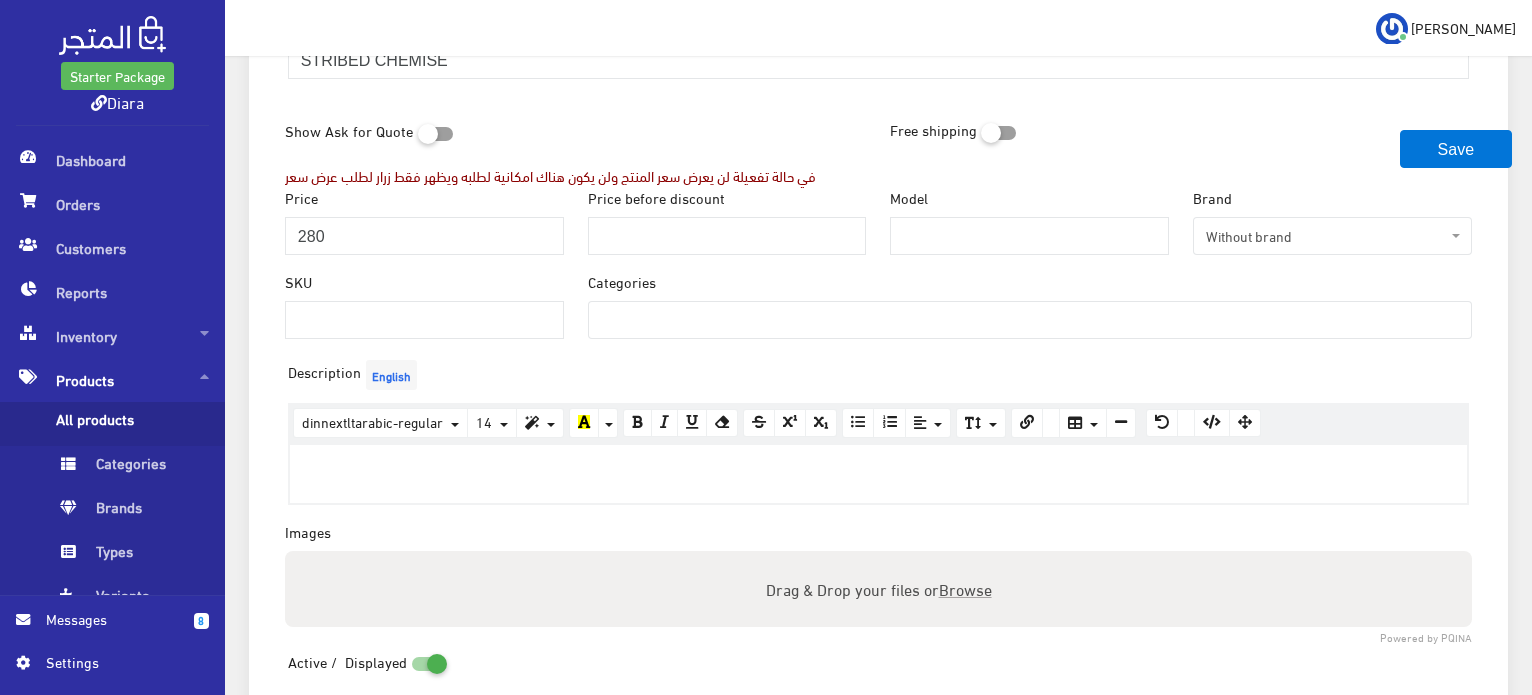 click at bounding box center (624, 318) 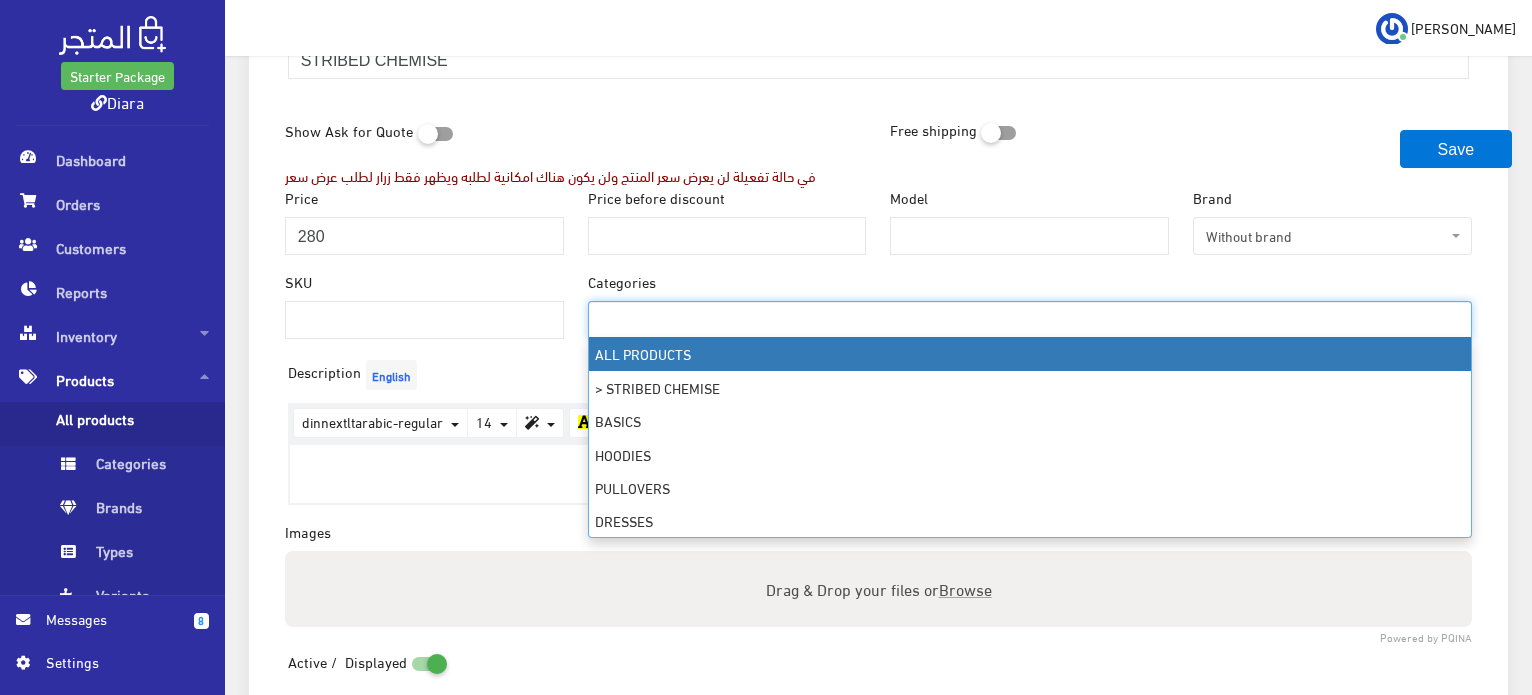 select on "1" 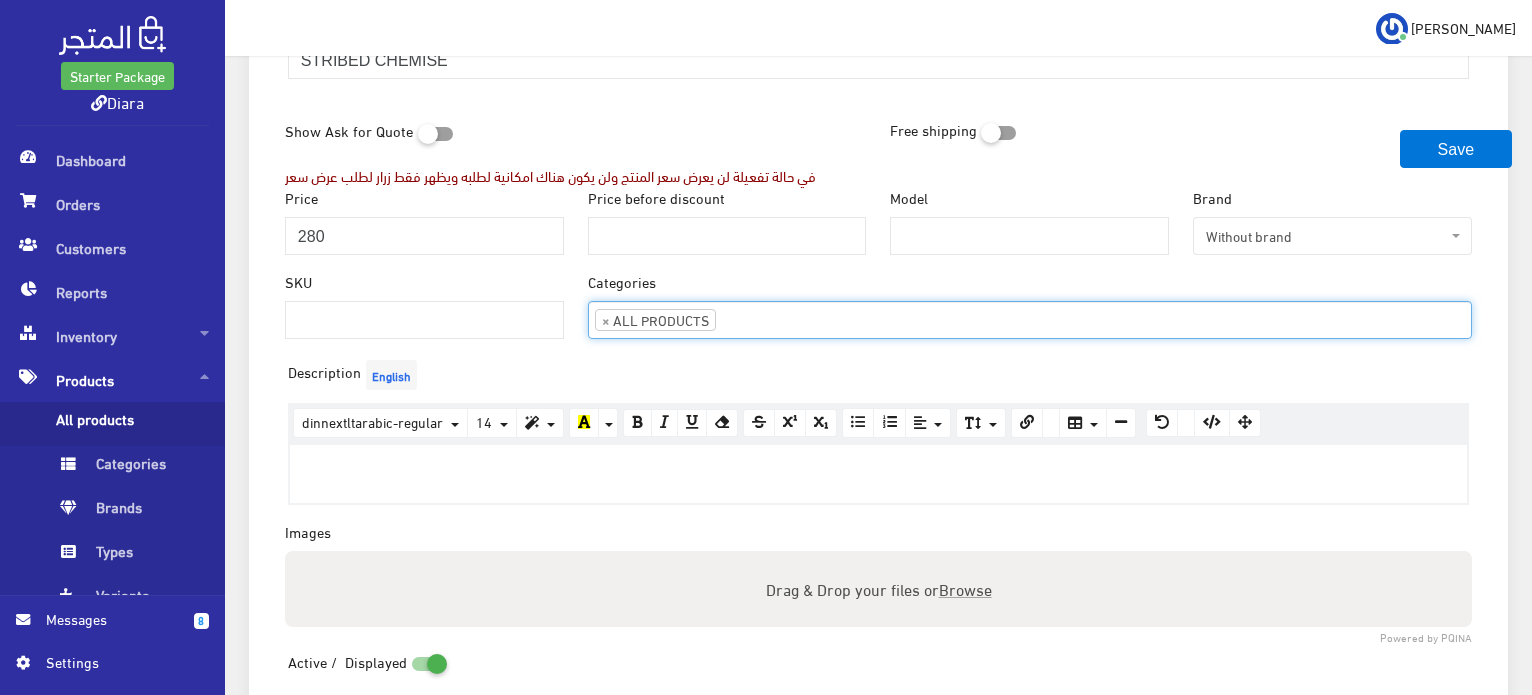 click at bounding box center [751, 318] 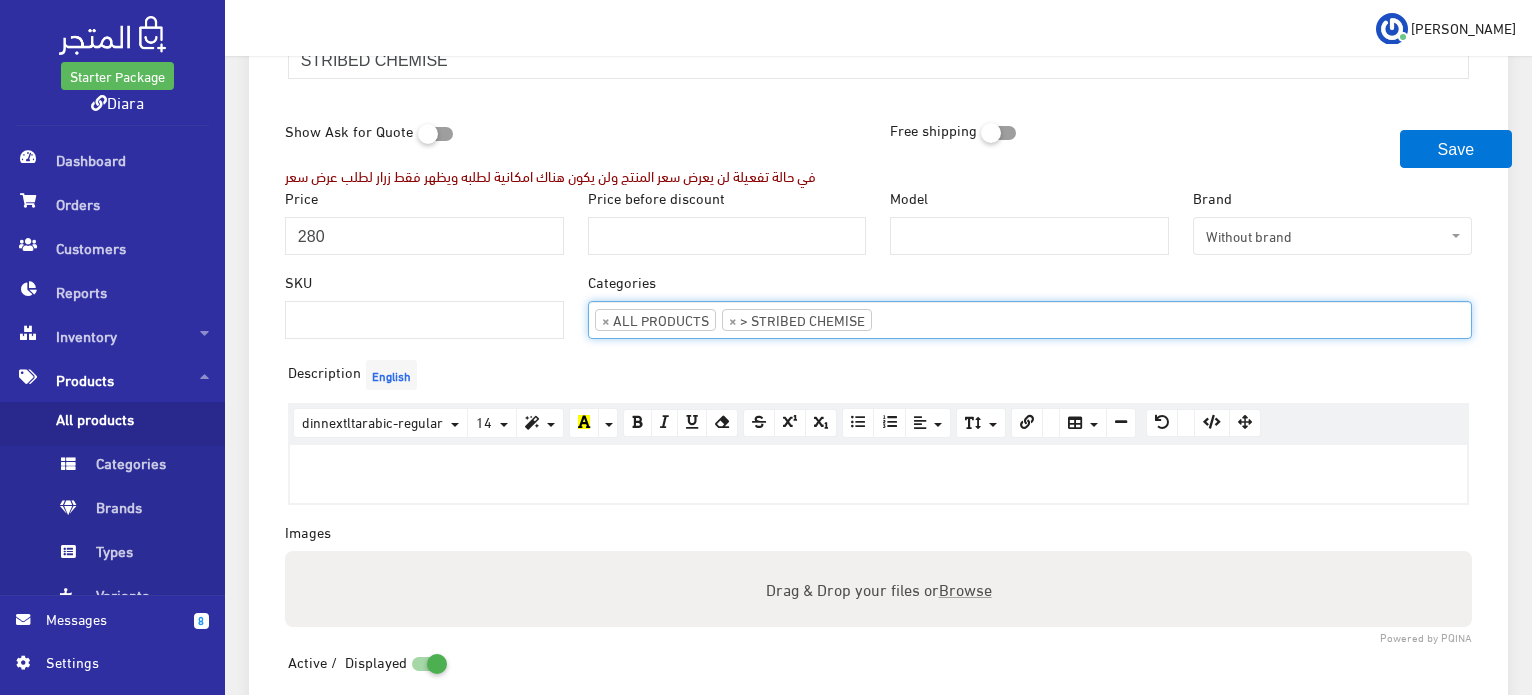 click on "Categories
ALL PRODUCTS
> STRIBED CHEMISE
BASICS
HOODIES
PULLOVERS
DRESSES
PANTS
SUMMER COLLECTION SUMMER CHEMISES BLOUSE VEST
×" at bounding box center [1030, 313] 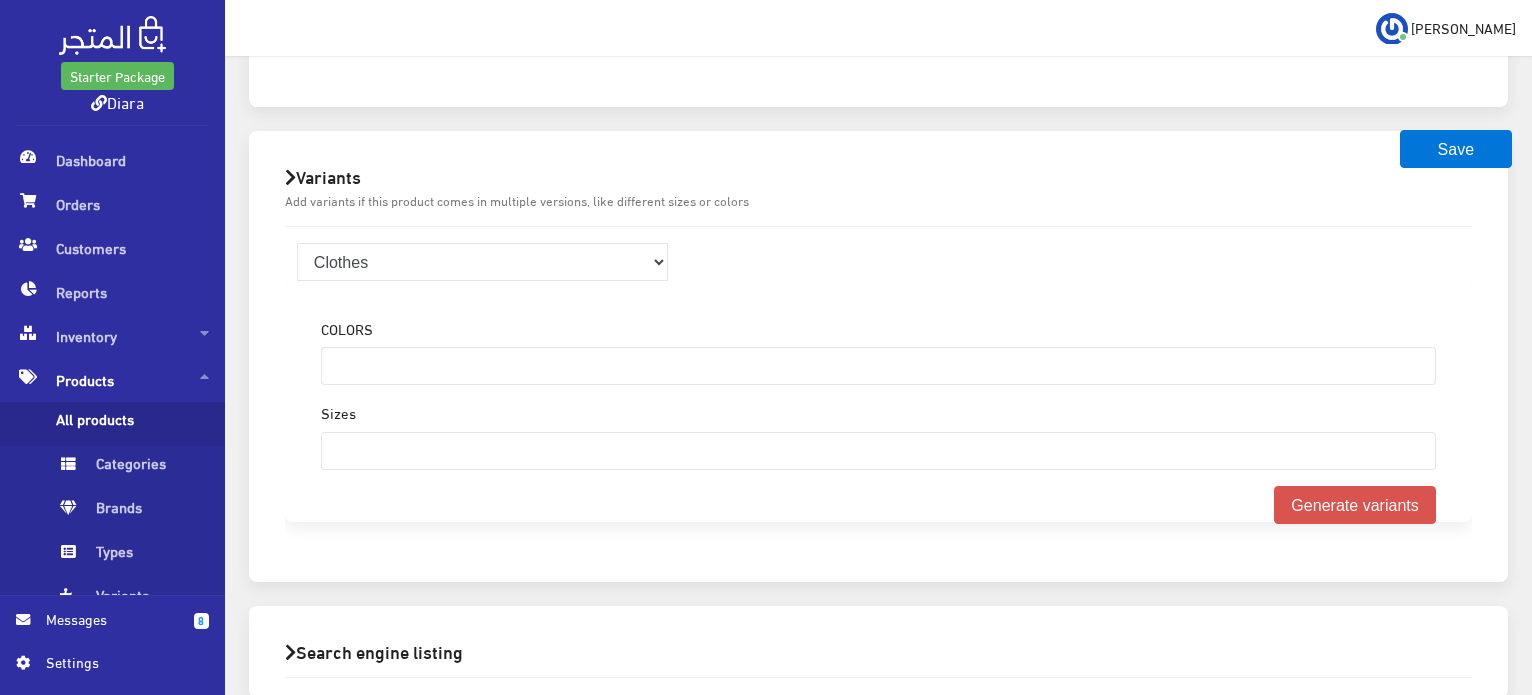 scroll, scrollTop: 1280, scrollLeft: 0, axis: vertical 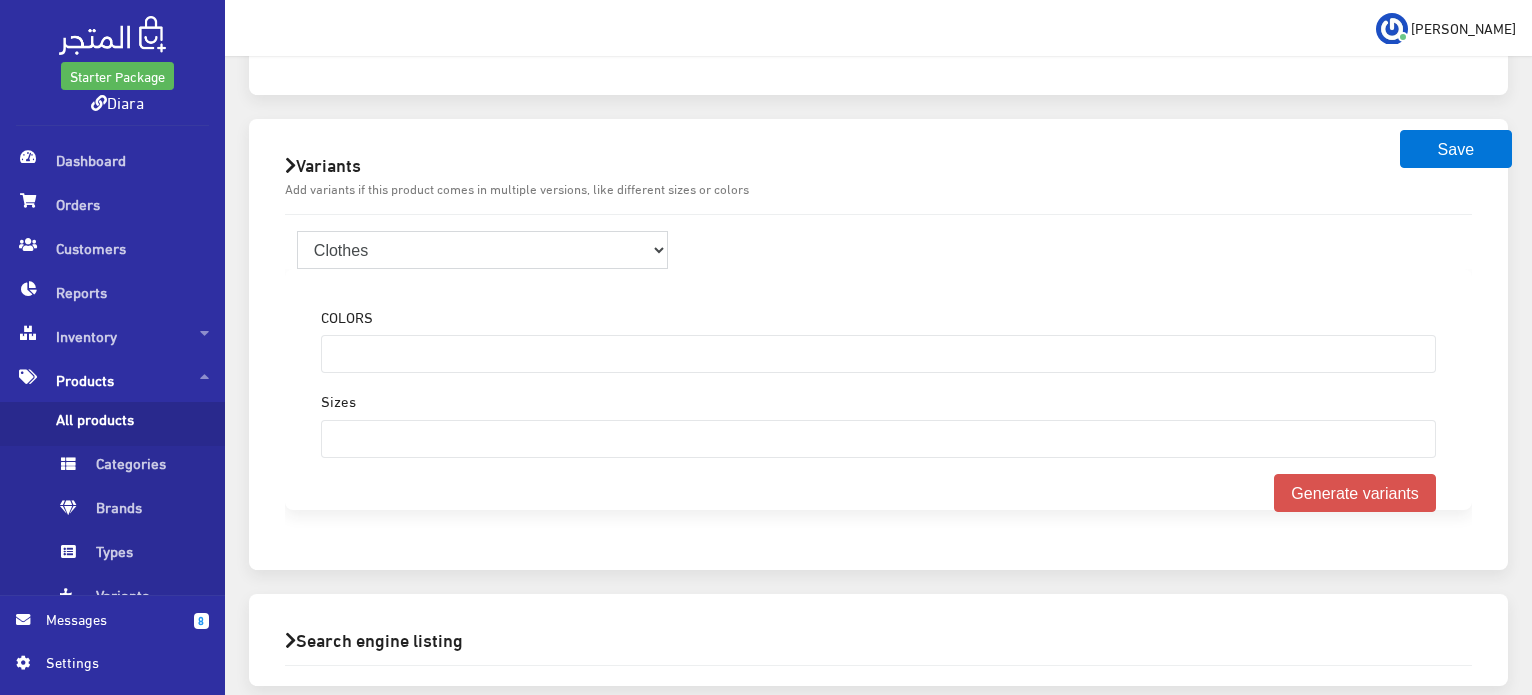 click on "Clothes" at bounding box center (483, 250) 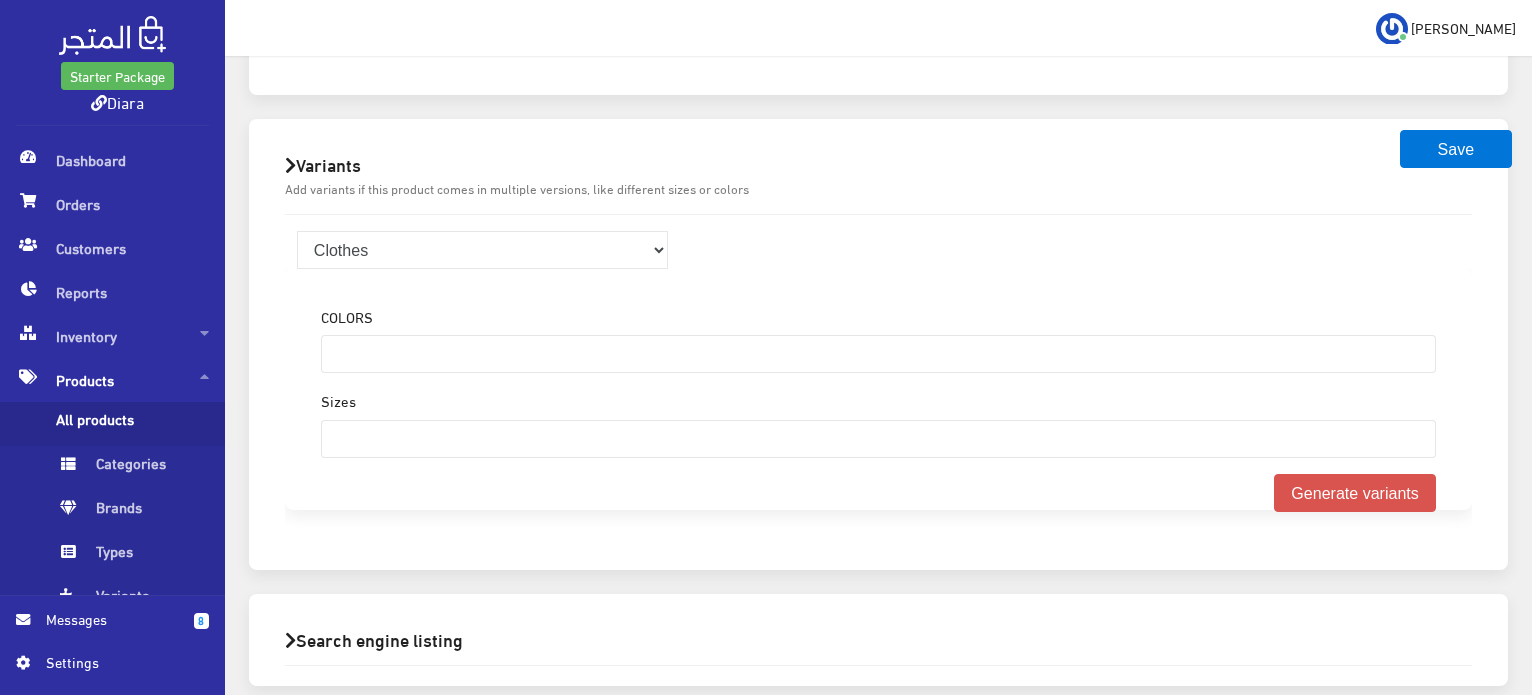 click at bounding box center [878, 352] 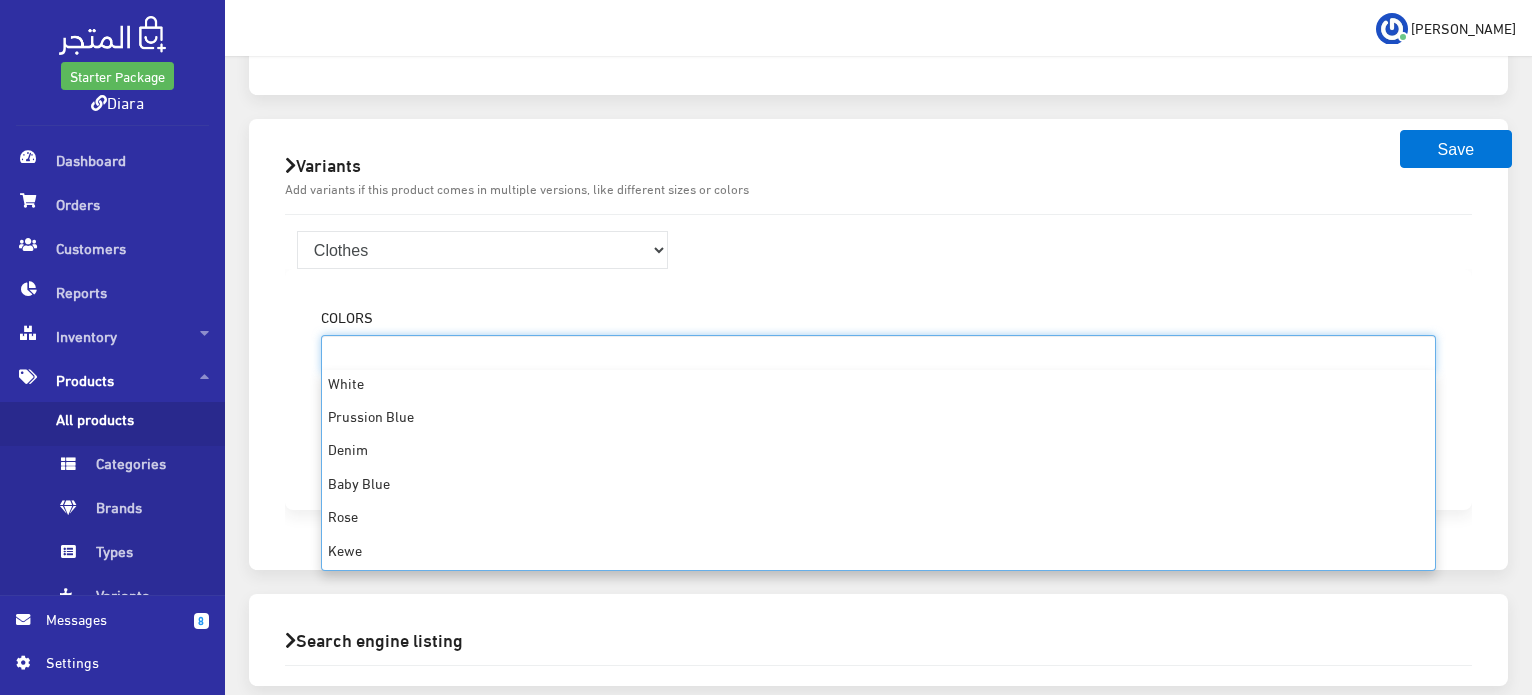 scroll, scrollTop: 1035, scrollLeft: 0, axis: vertical 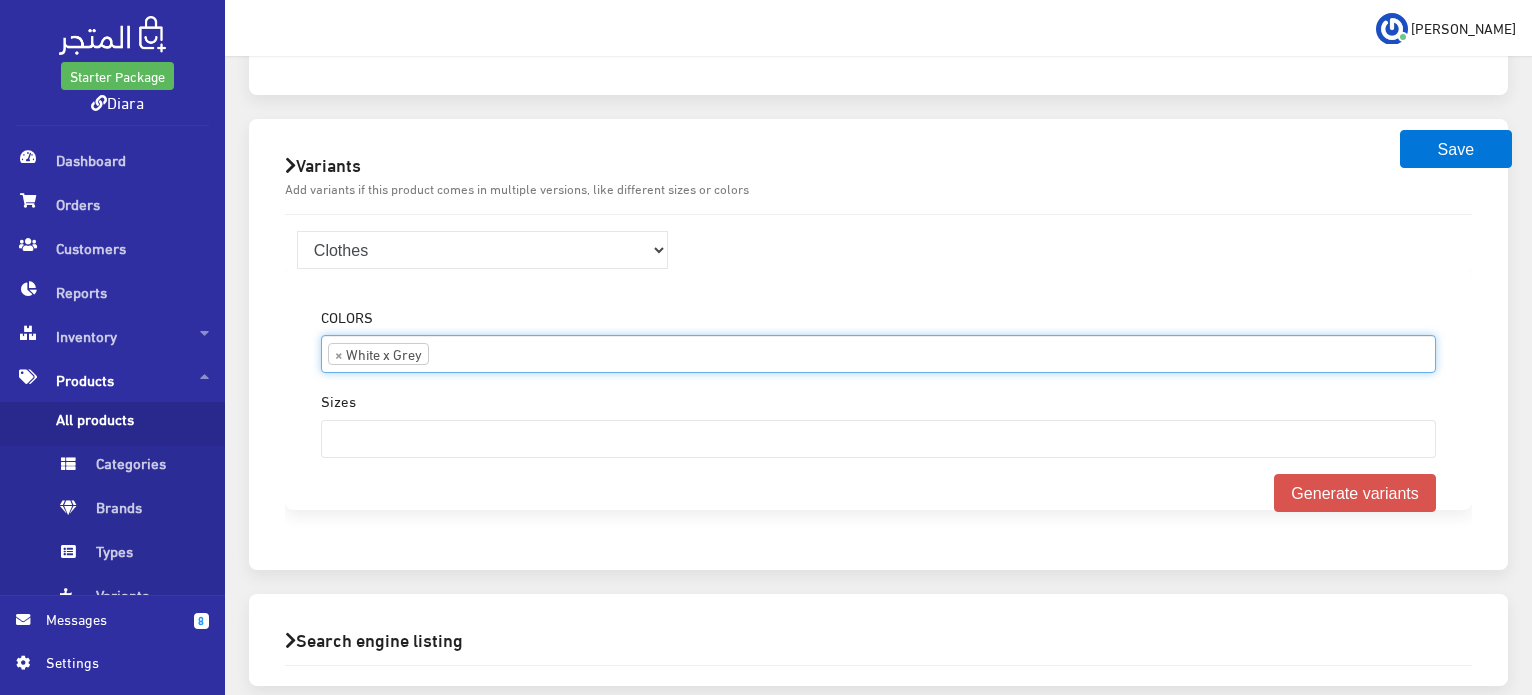 click on "× White x Grey" at bounding box center [878, 352] 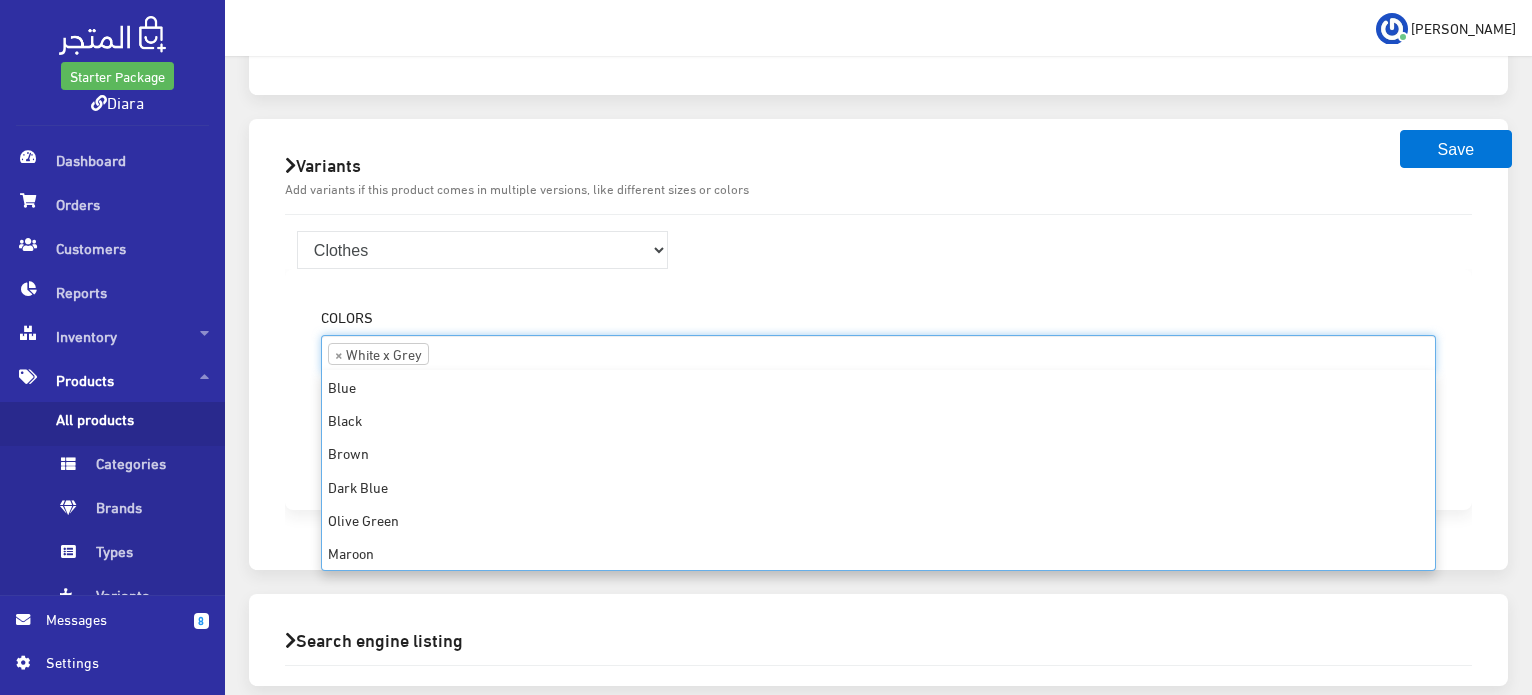 scroll, scrollTop: 1035, scrollLeft: 0, axis: vertical 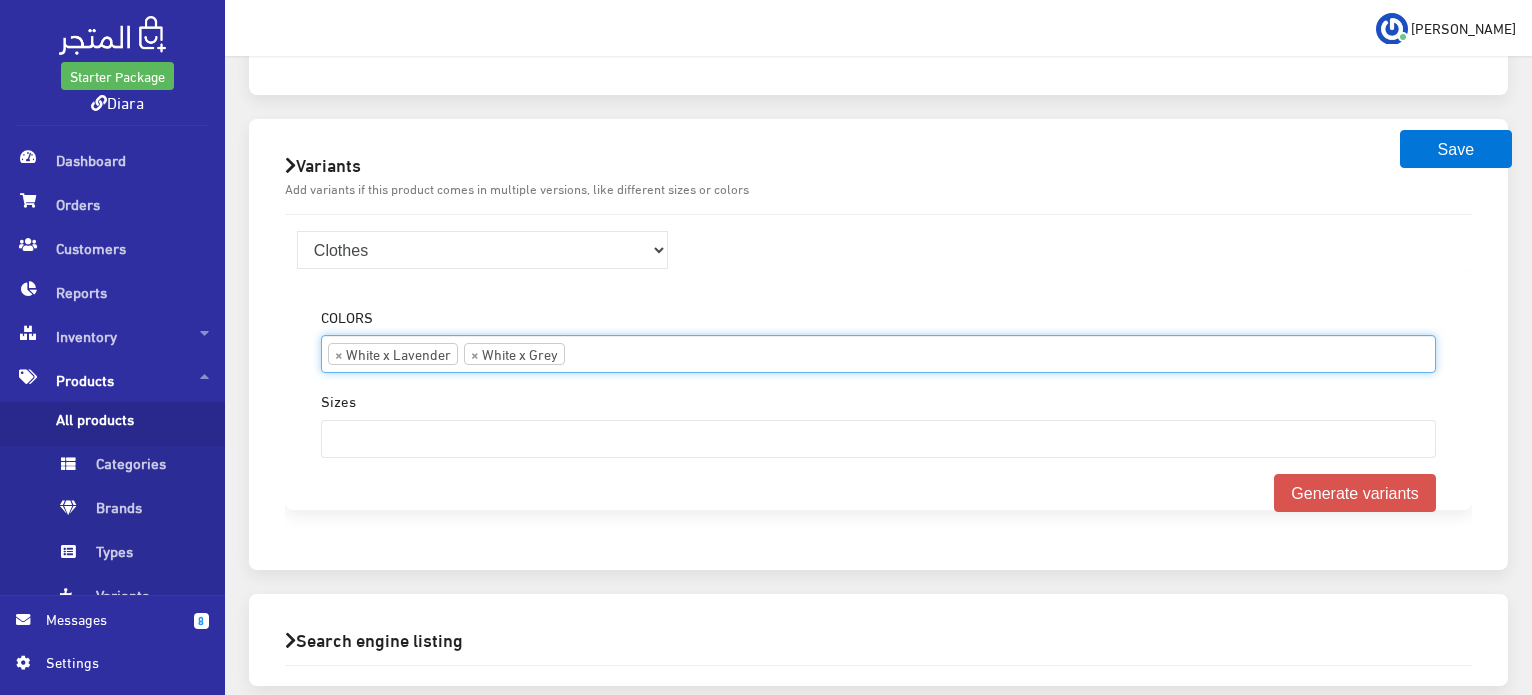 click on "× White x Lavender × White x Grey" at bounding box center [878, 352] 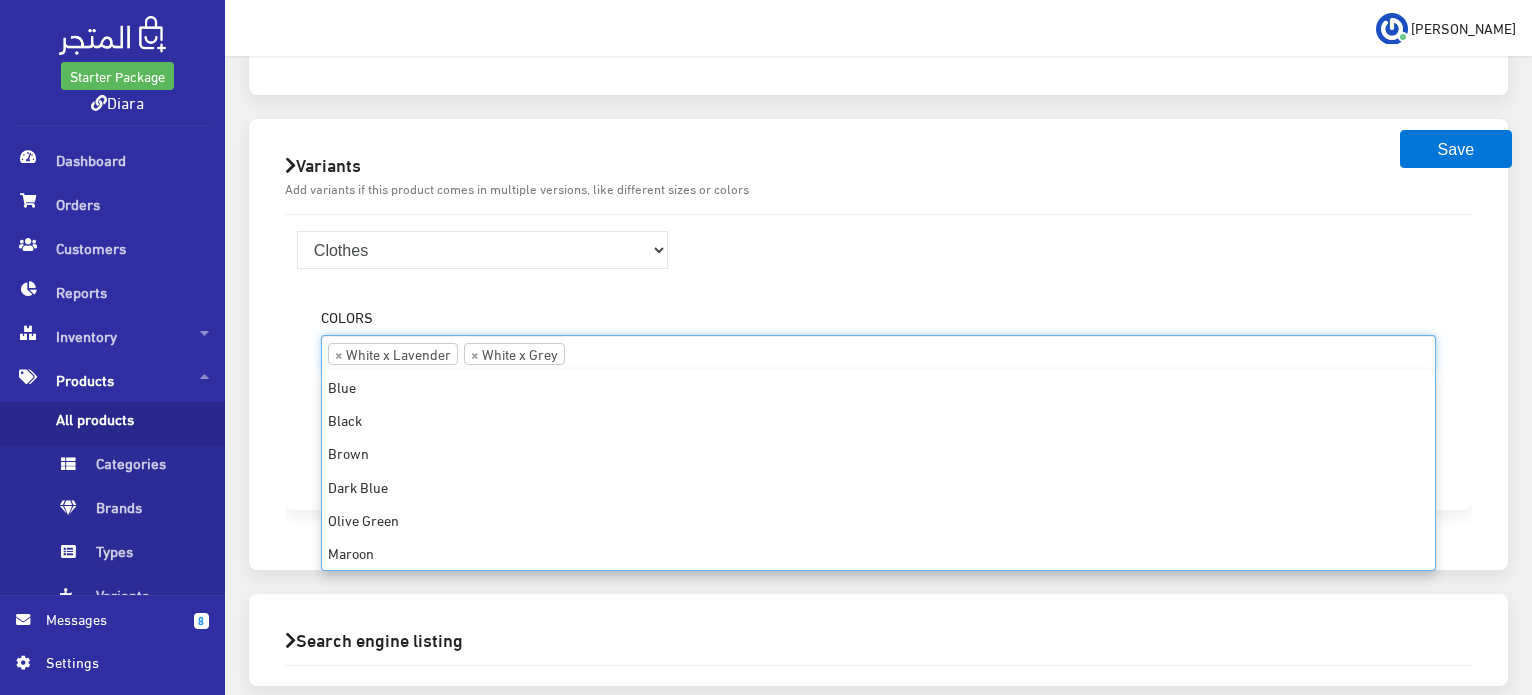 scroll, scrollTop: 1035, scrollLeft: 0, axis: vertical 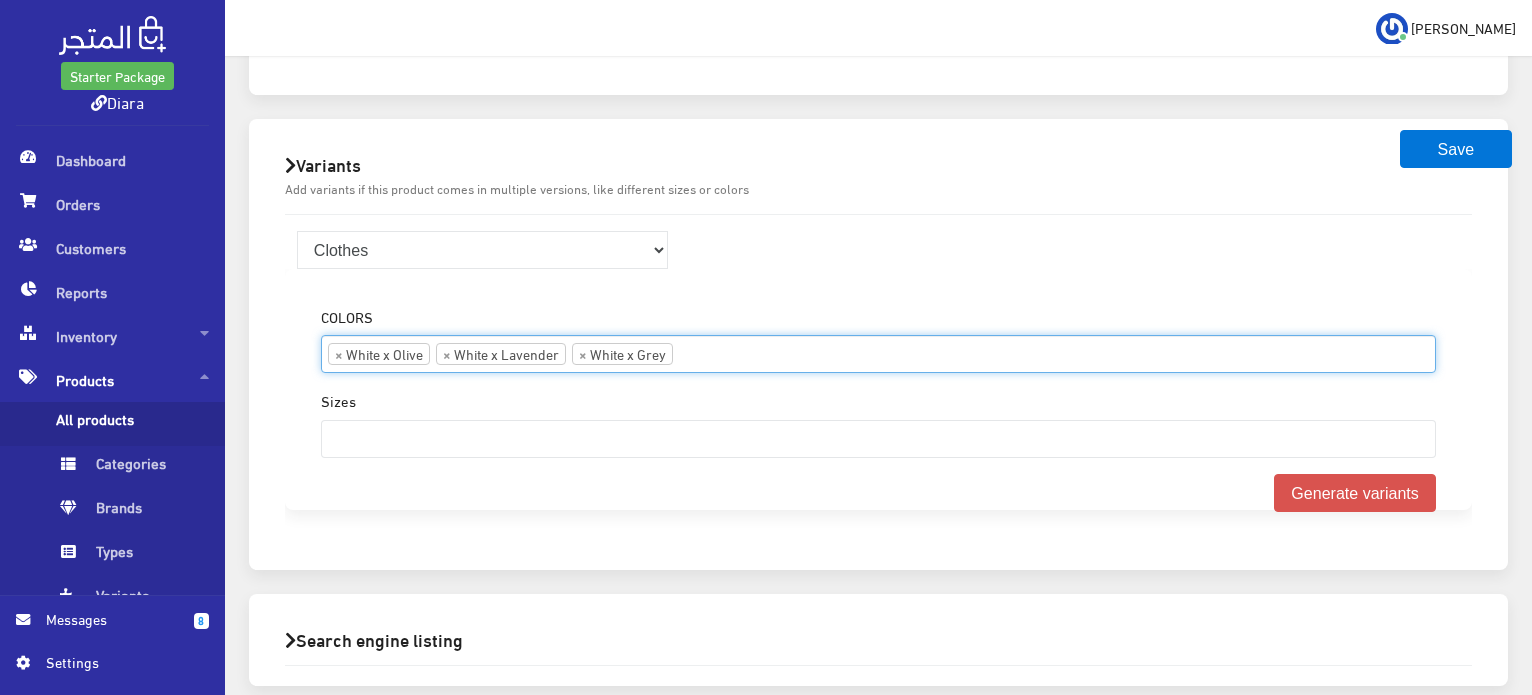 click at bounding box center [708, 352] 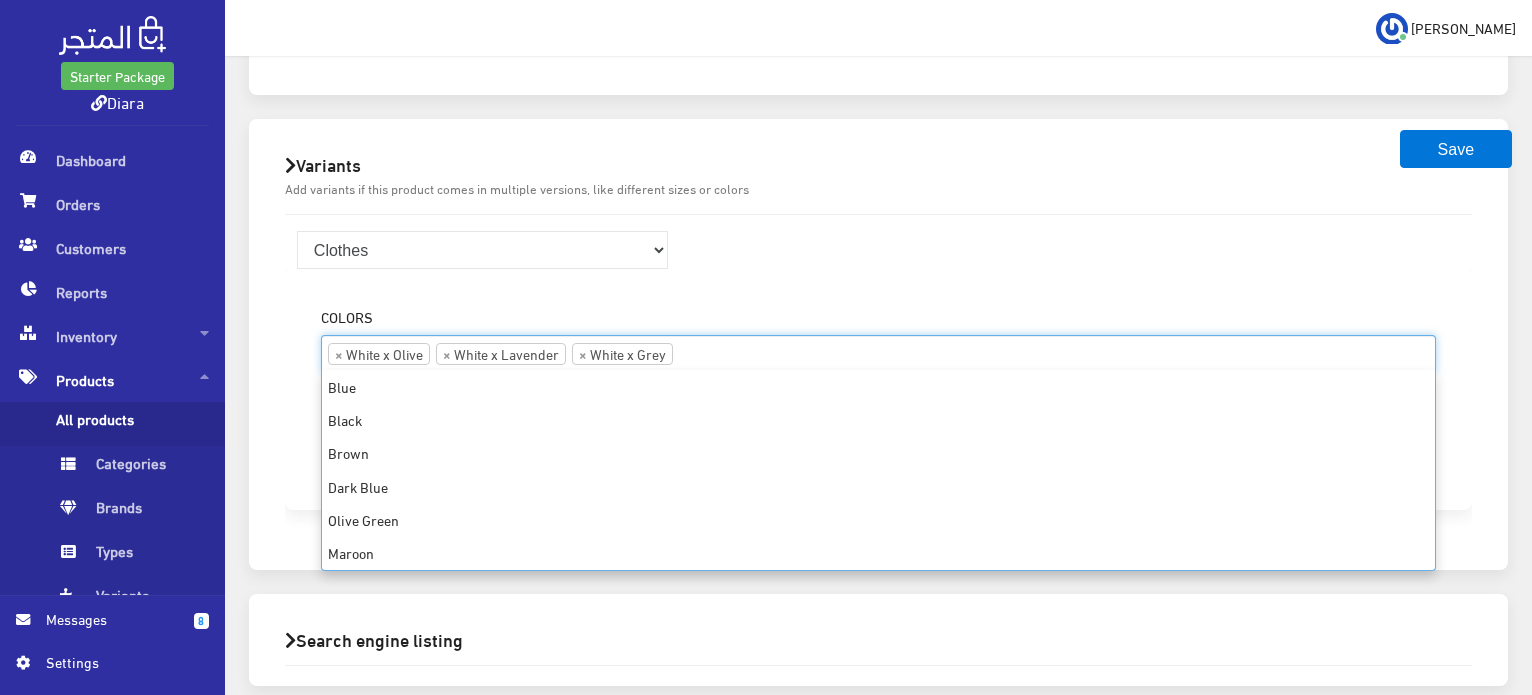 scroll, scrollTop: 1035, scrollLeft: 0, axis: vertical 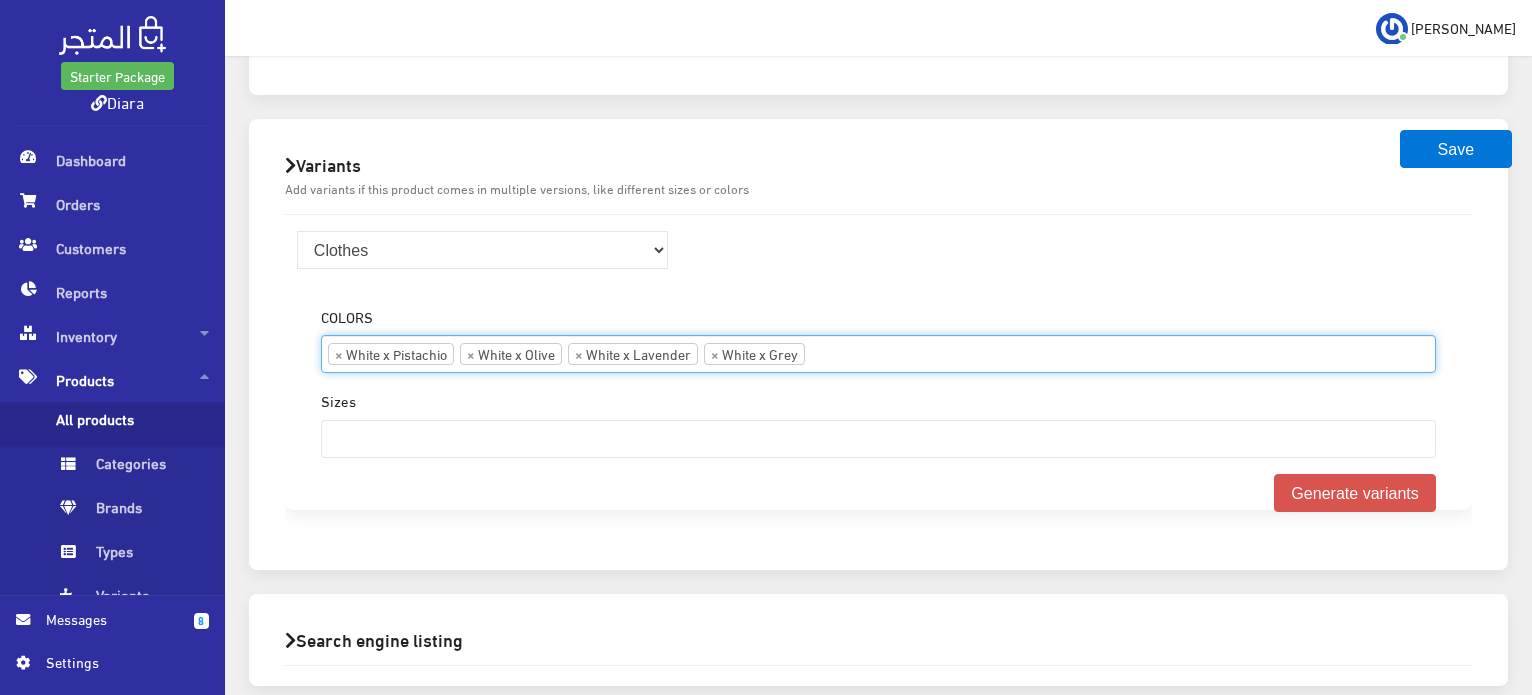 click at bounding box center (840, 352) 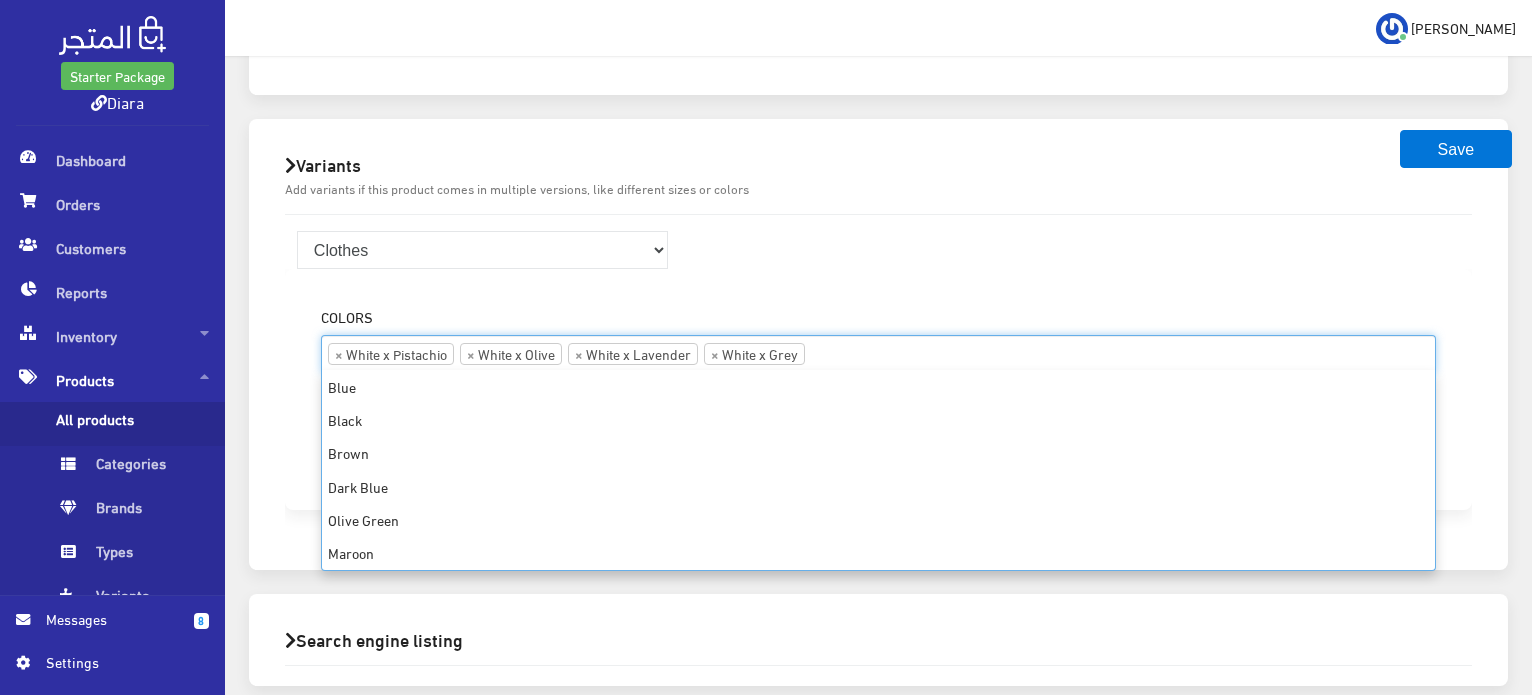 scroll, scrollTop: 1035, scrollLeft: 0, axis: vertical 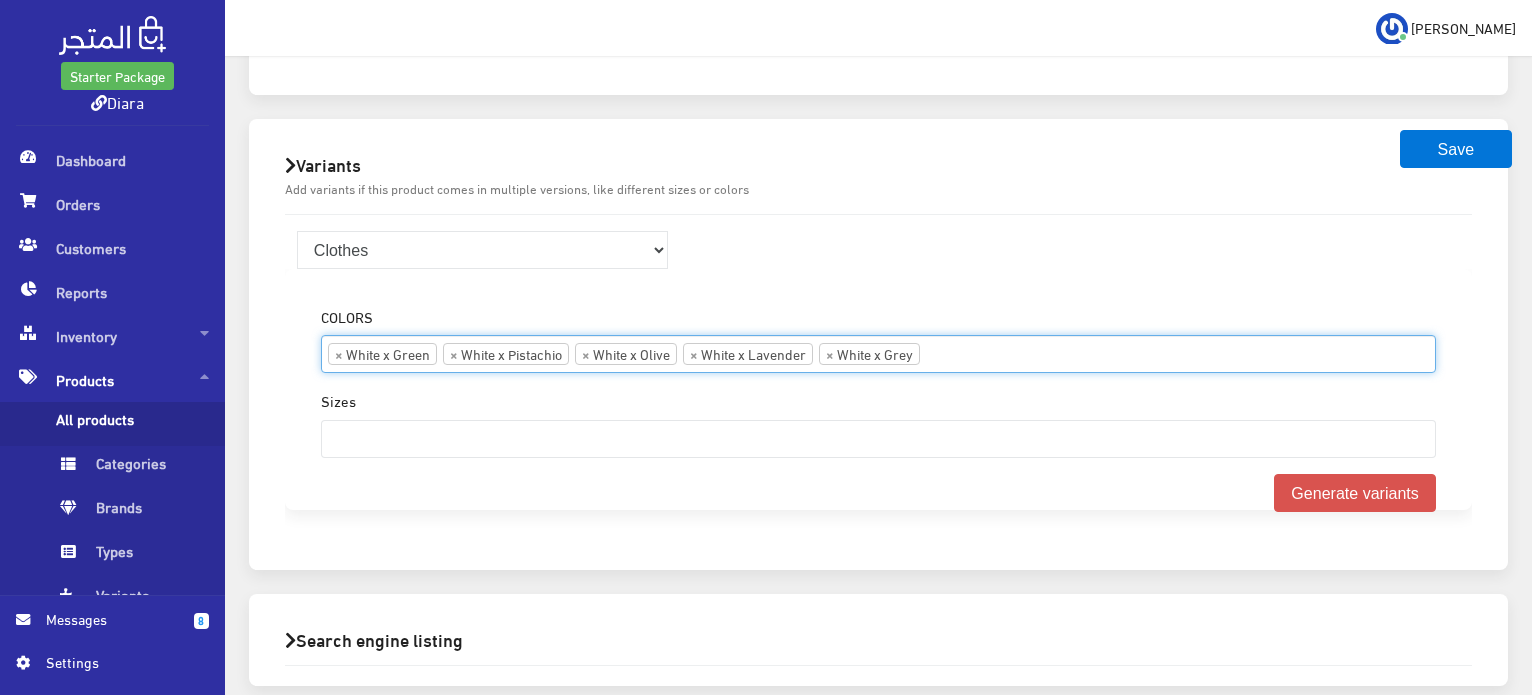 click at bounding box center [955, 352] 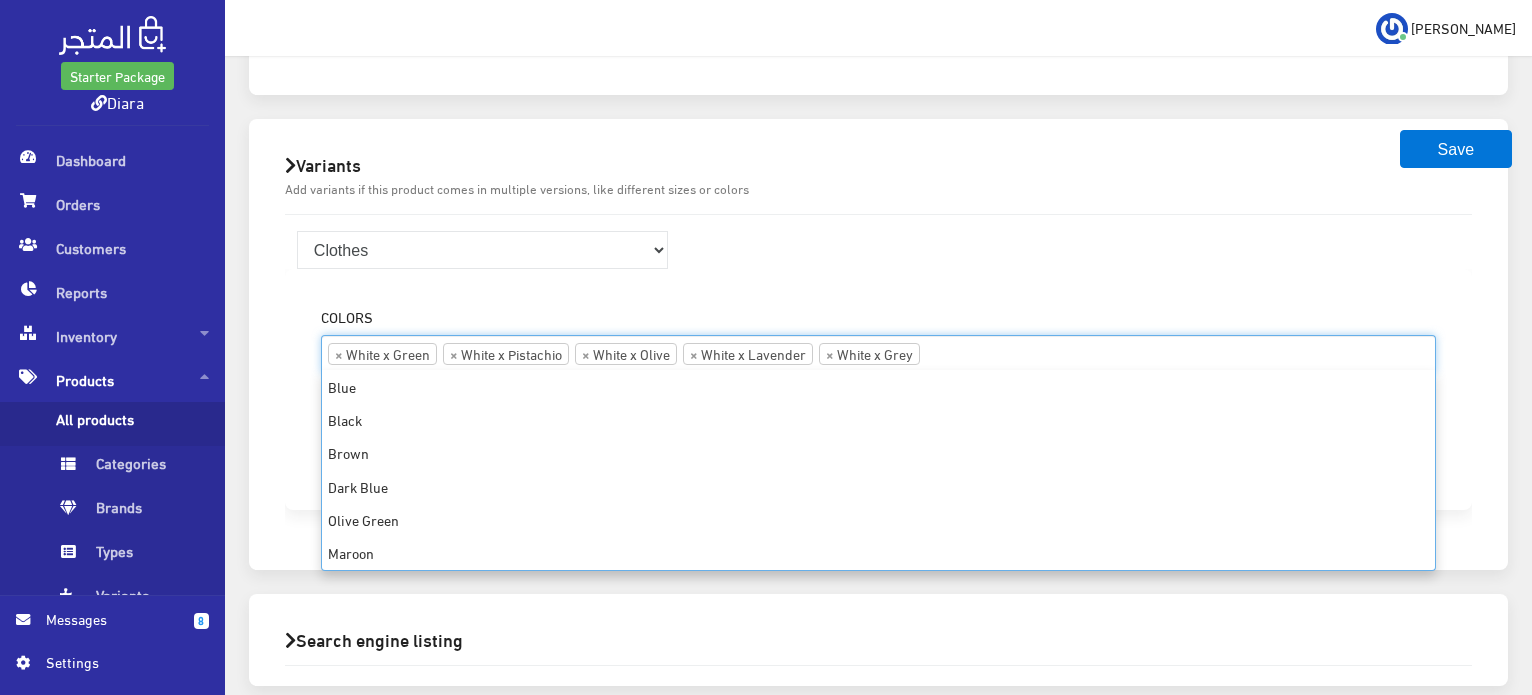 scroll, scrollTop: 1035, scrollLeft: 0, axis: vertical 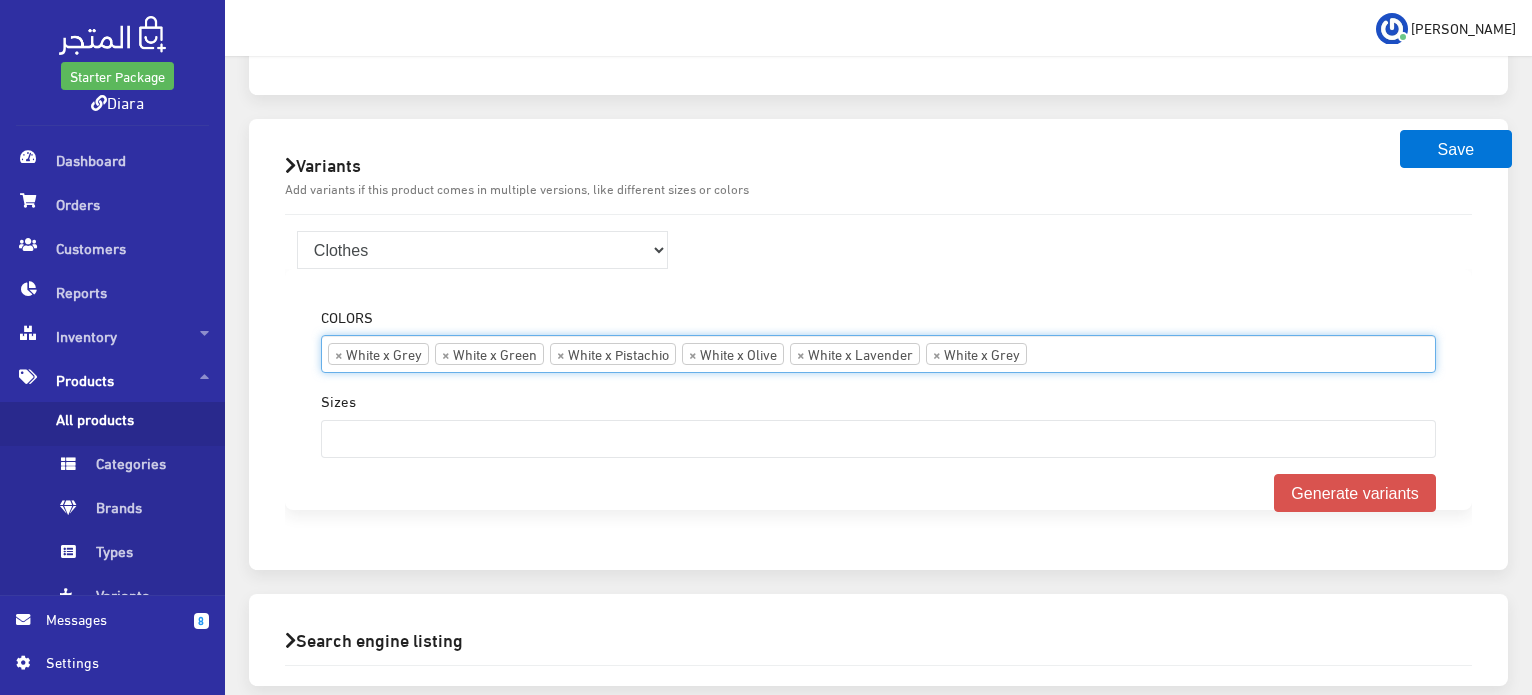 click on "× White x Grey × White x Green × White x Pistachio × White x Olive × White x Lavender × White x Grey" at bounding box center (878, 352) 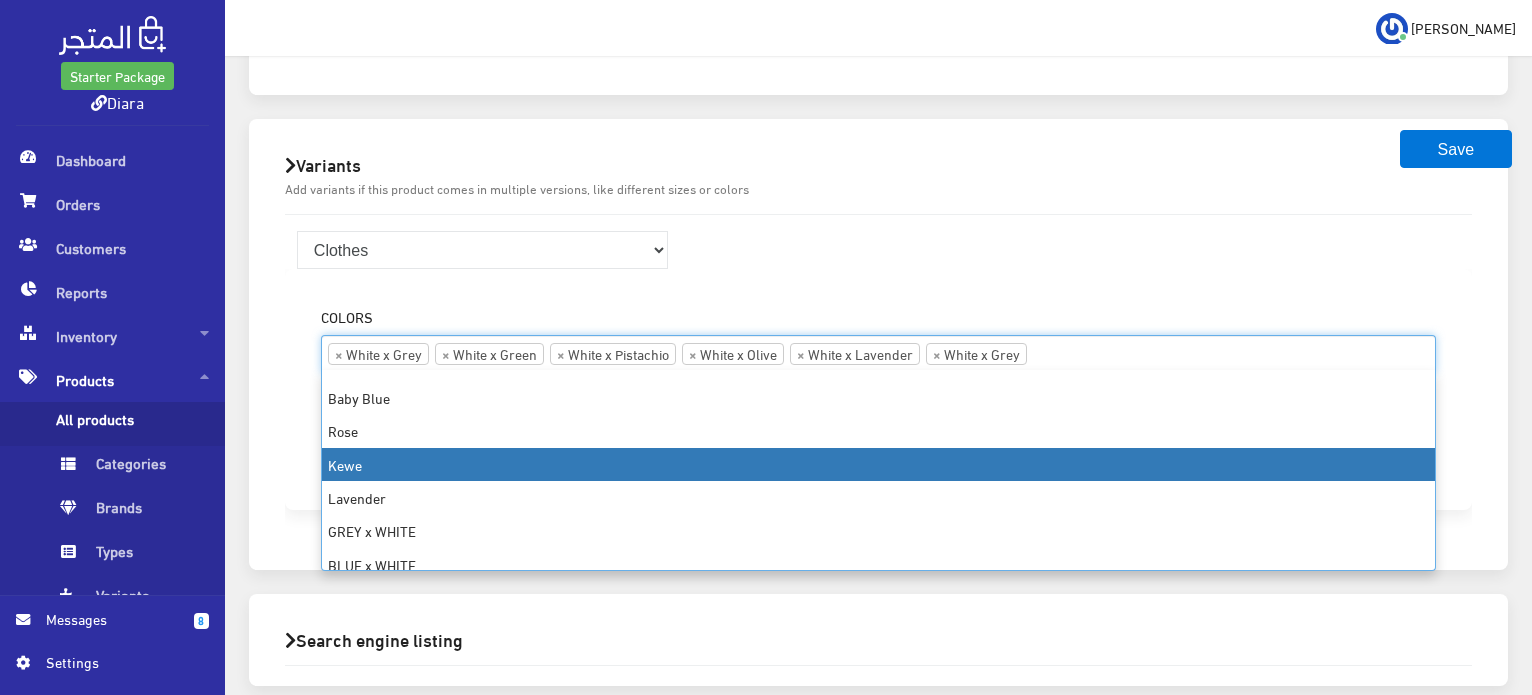 scroll, scrollTop: 502, scrollLeft: 0, axis: vertical 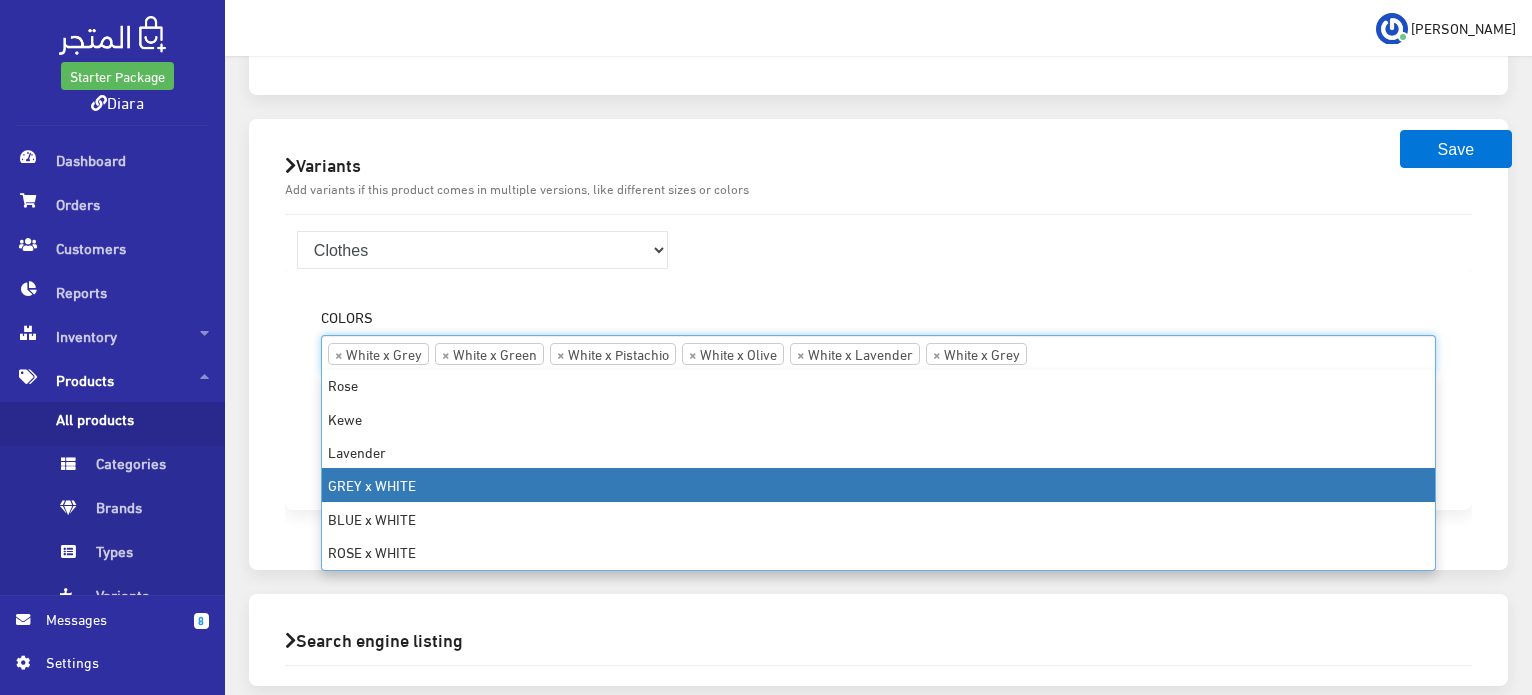 select on "25" 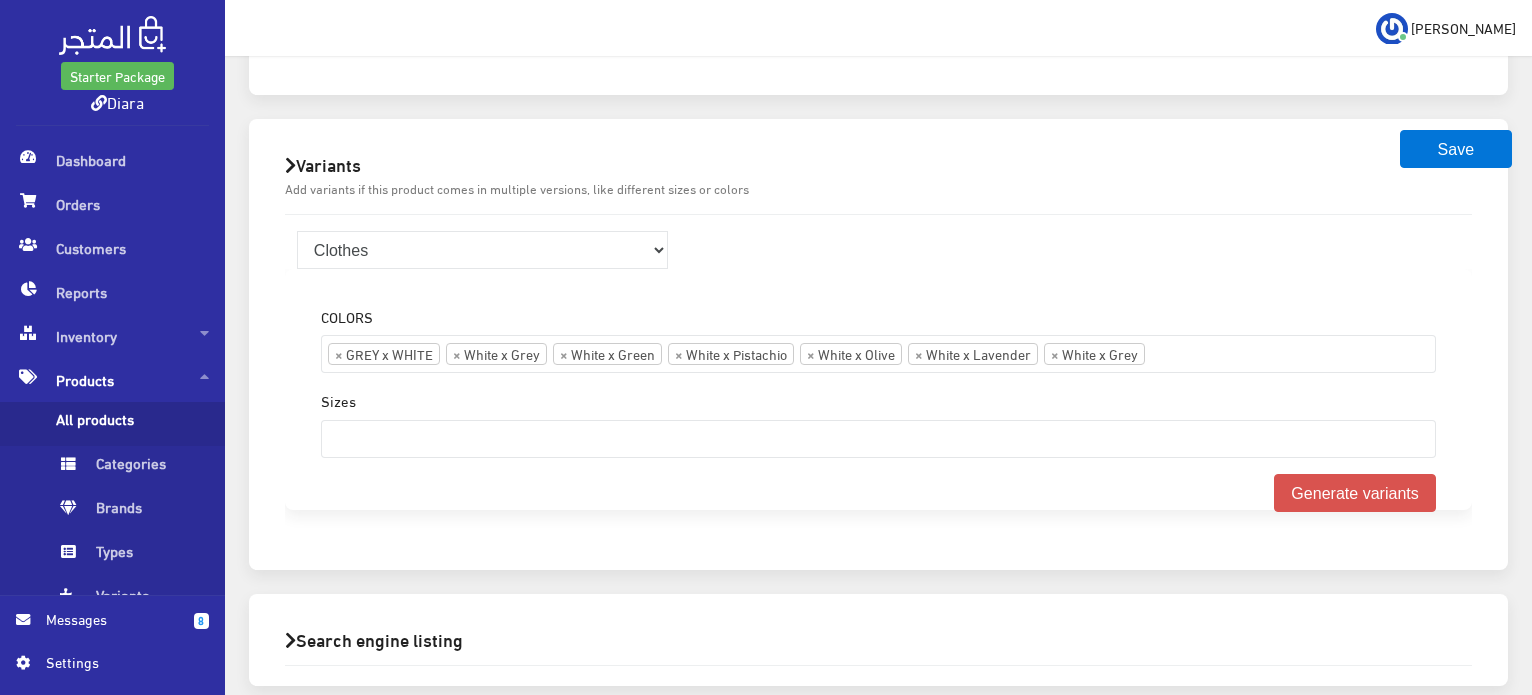 click on "COLORS
Blue
Black
Brown
Dark Blue
Olive Green
Maroon
Rose Pink
Green
Hot Pink Cream Midnight Blue White Prussion Blue Denim Rose" at bounding box center [878, 339] 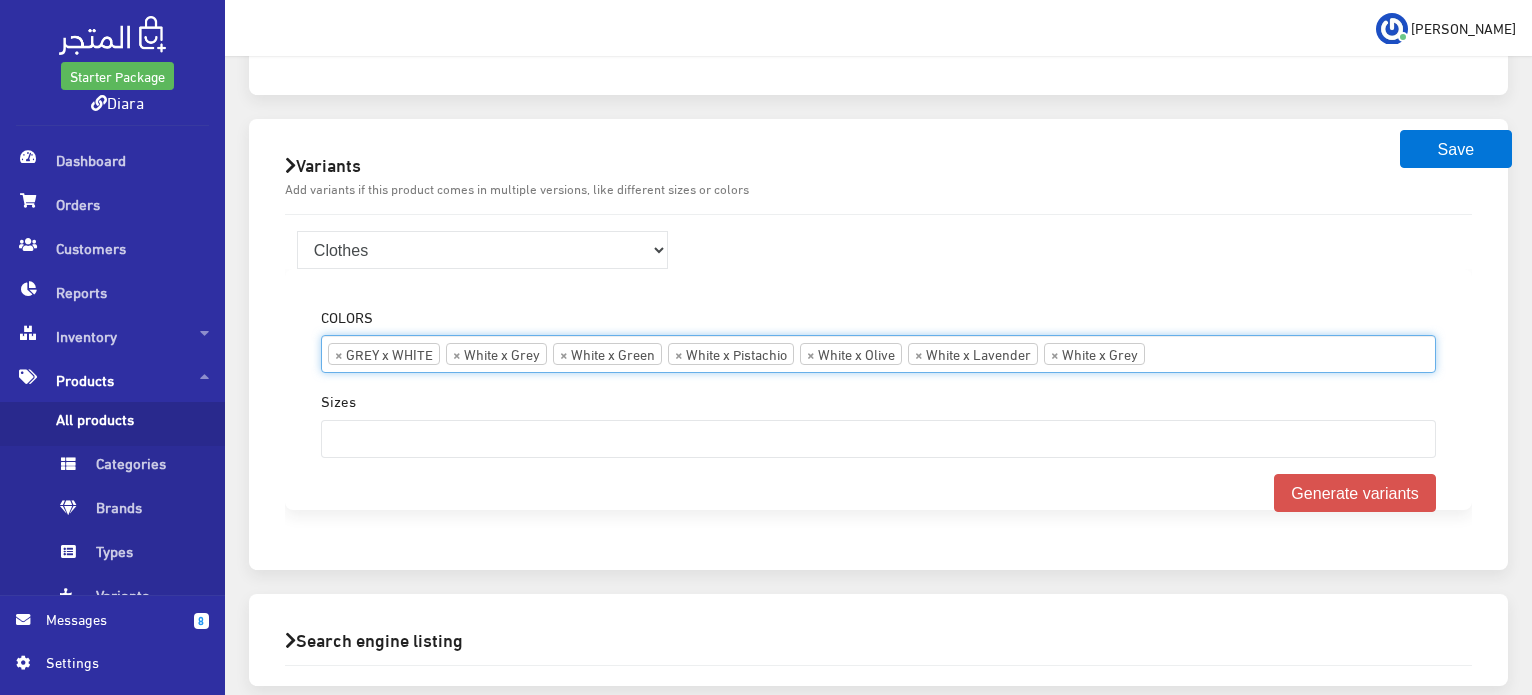 click on "× GREY x WHITE × White x Grey × White x Green × White x Pistachio × White x Olive × White x Lavender × White x Grey" at bounding box center [878, 352] 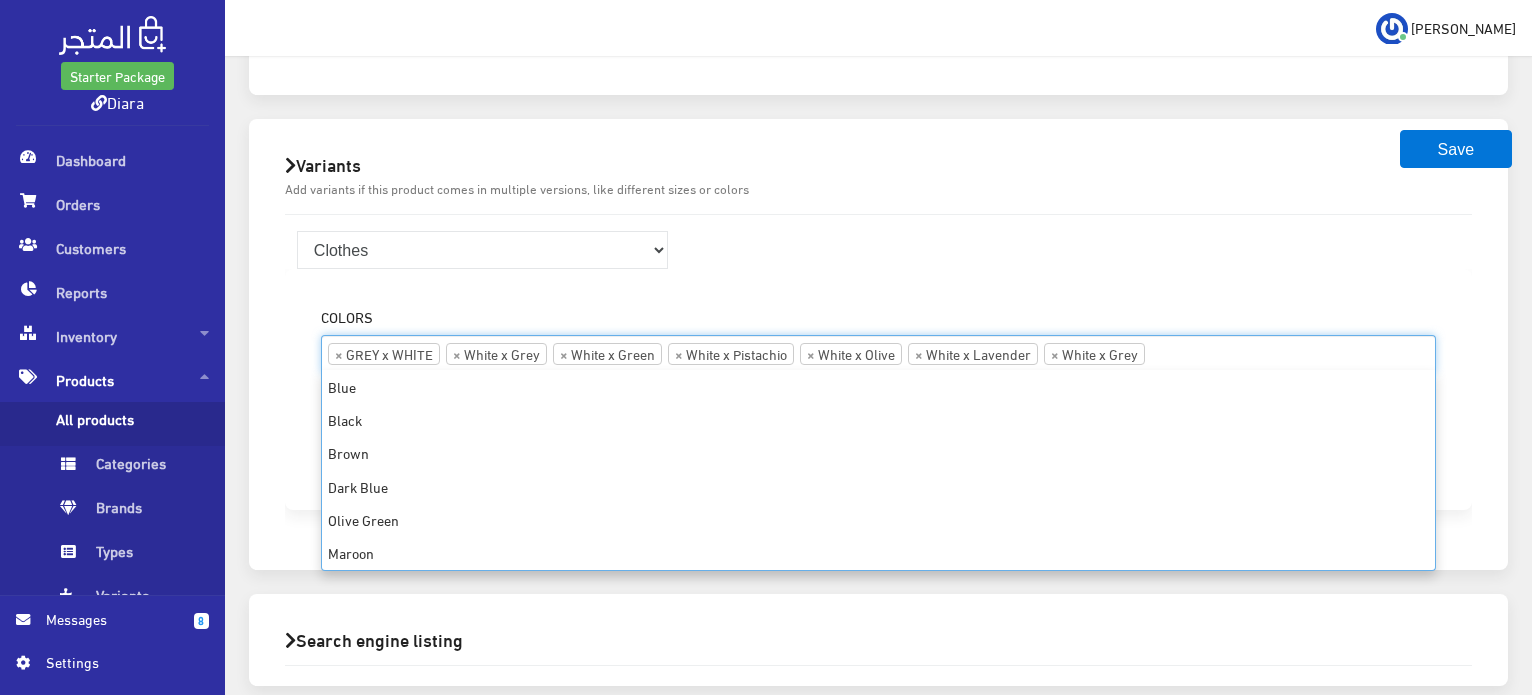 scroll, scrollTop: 568, scrollLeft: 0, axis: vertical 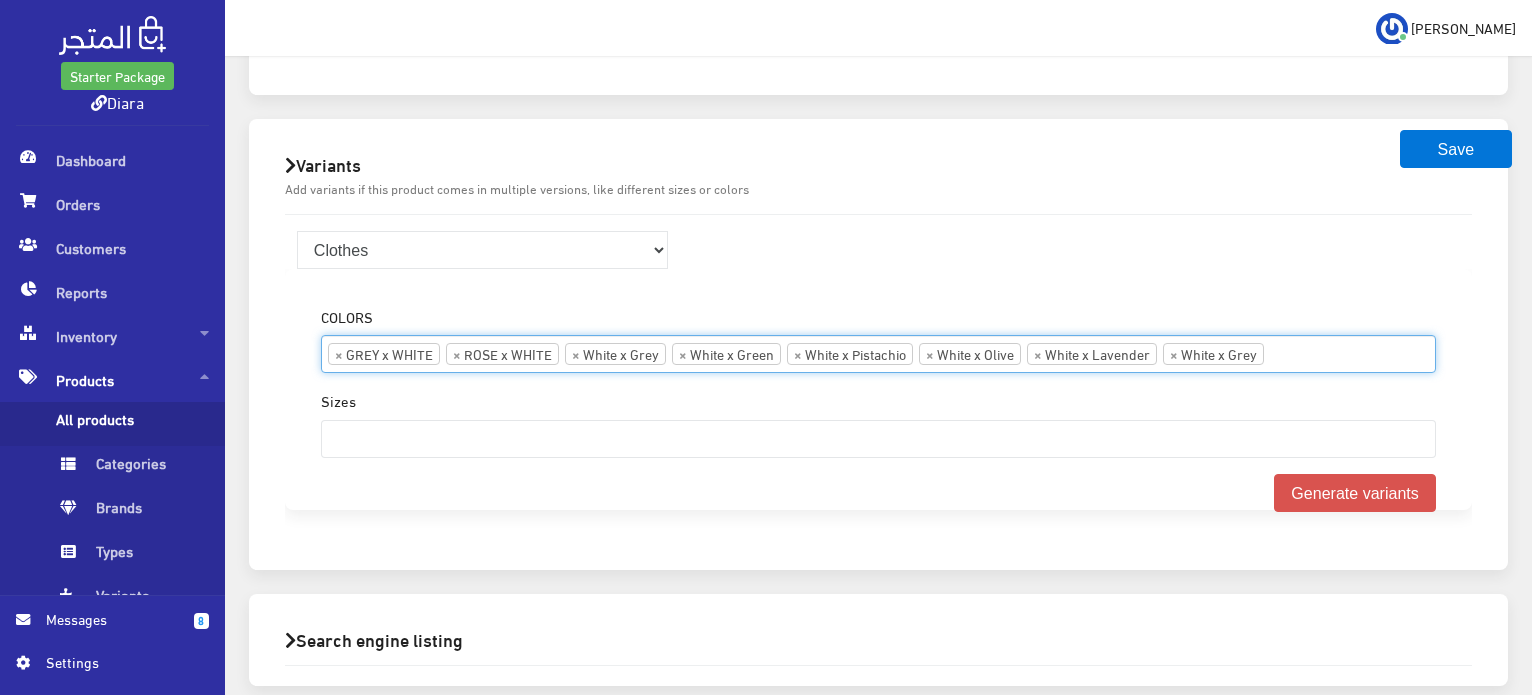 click on "× GREY x WHITE × ROSE x WHITE × White x Grey × White x Green × White x Pistachio × White x Olive × White x Lavender × White x Grey" at bounding box center (878, 352) 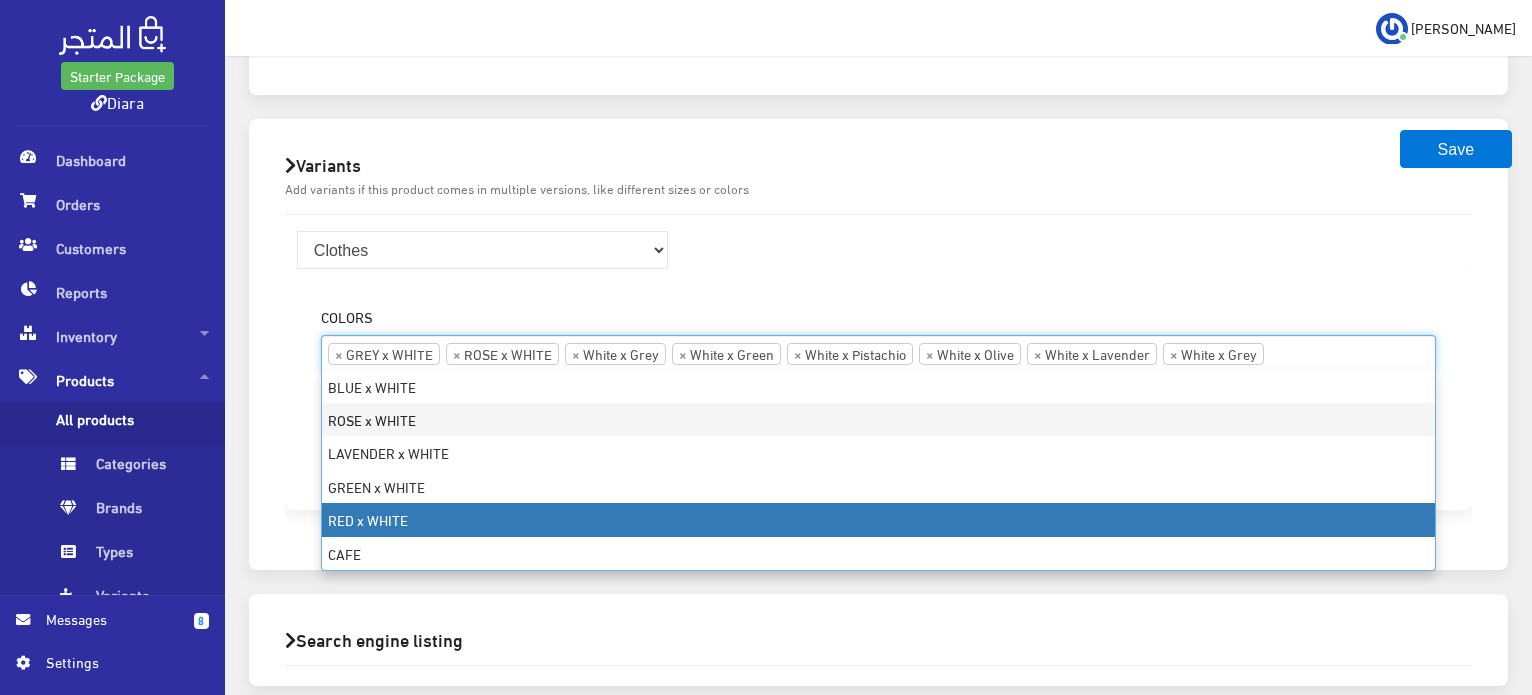 scroll, scrollTop: 1035, scrollLeft: 0, axis: vertical 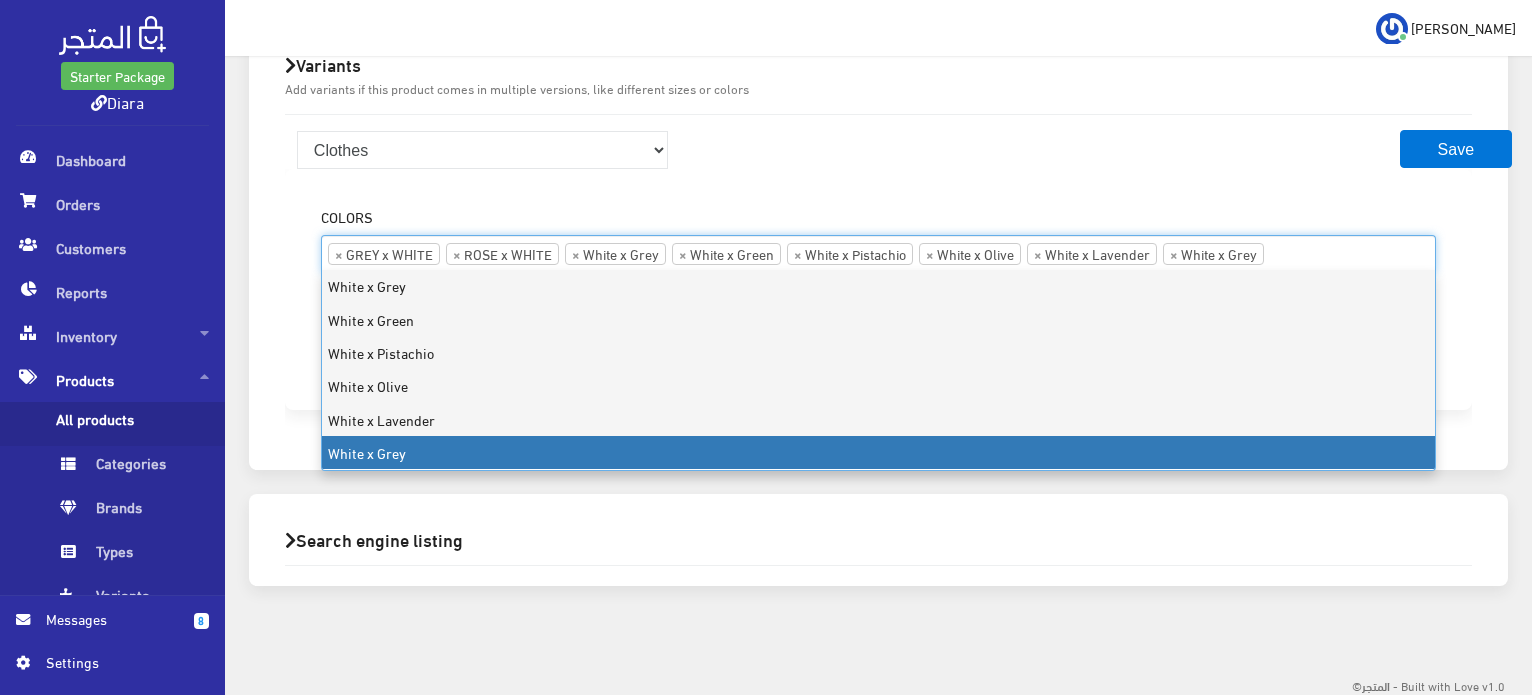 click on "
عبدالرحمن
My subscription
Logout" at bounding box center (878, -341) 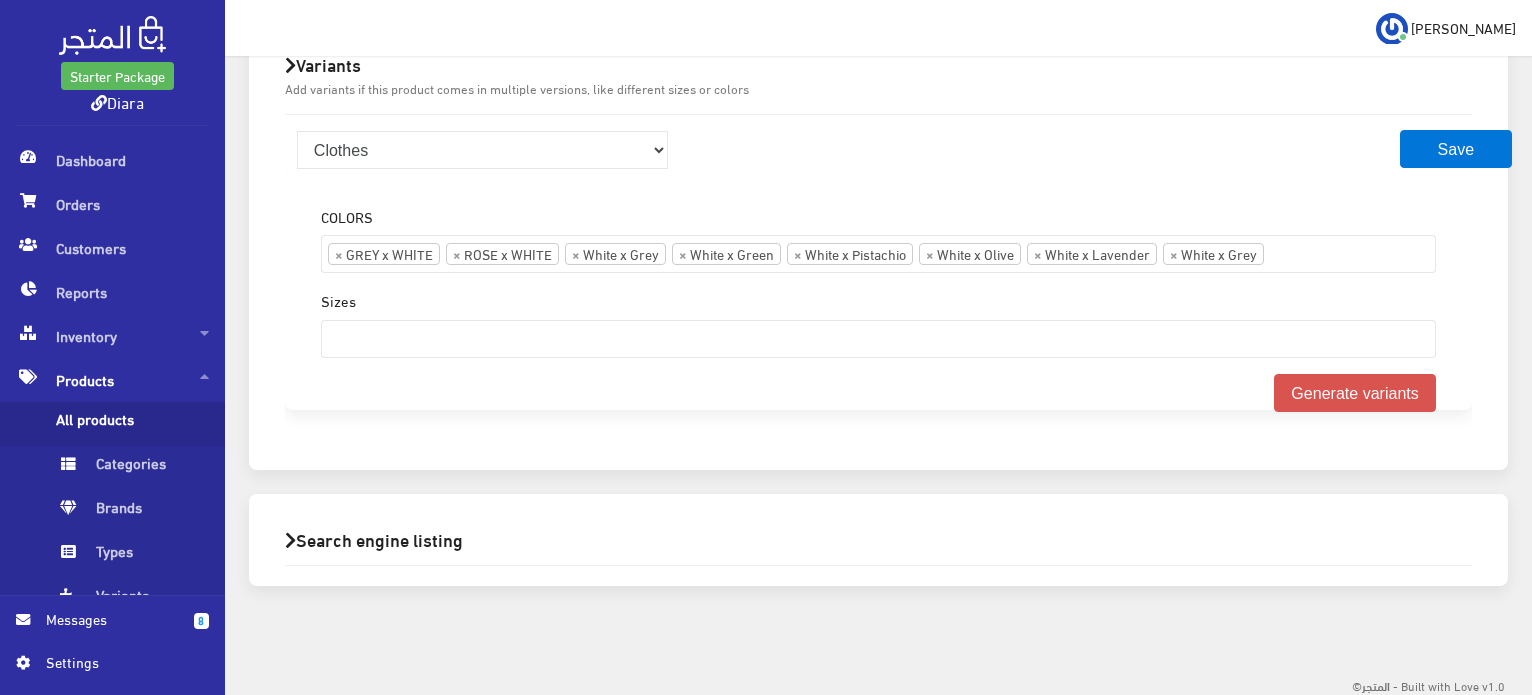 click on "COLORS
Blue
Black
Brown
Dark Blue
Olive Green
Maroon
Rose Pink Green Hot Pink Cream Midnight Blue White Prussion Blue Denim Baby Blue Rose Kewe CAFE" at bounding box center (878, 289) 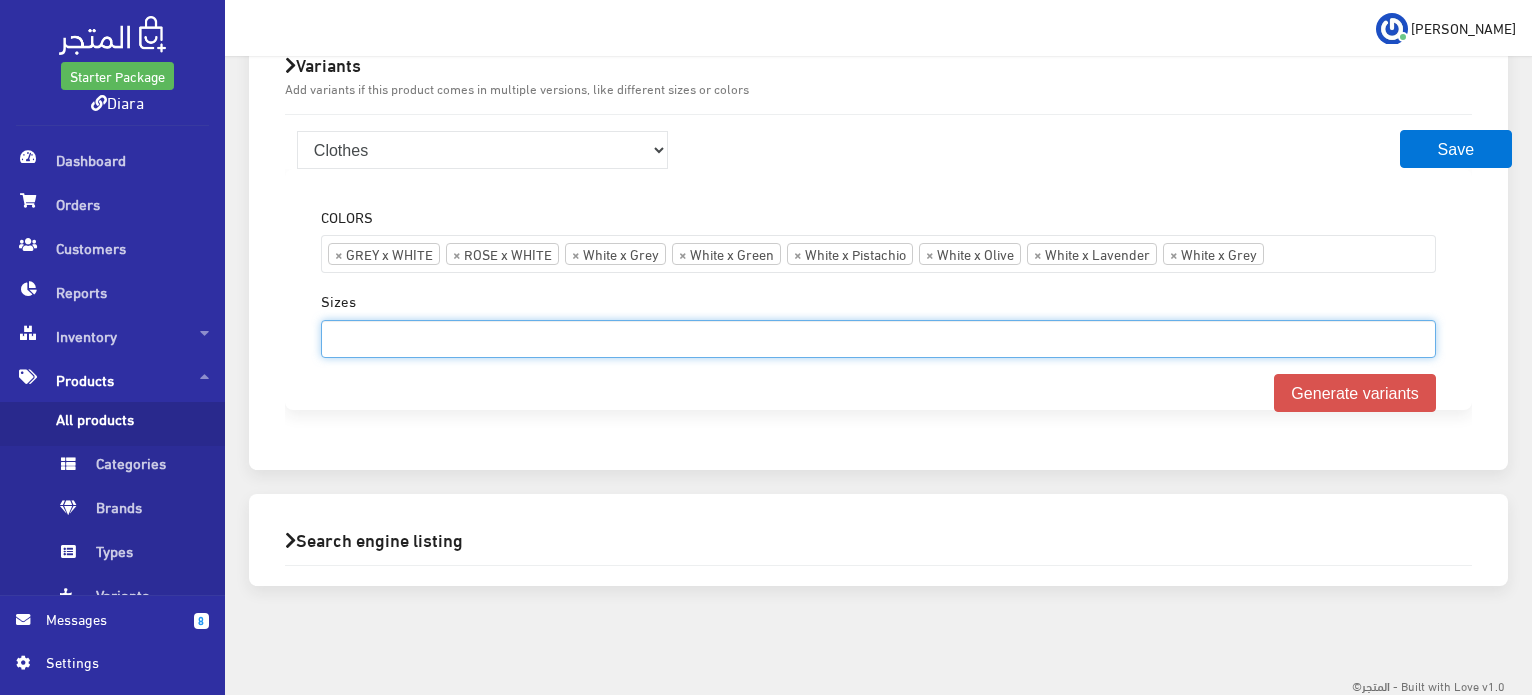 click at bounding box center [878, 337] 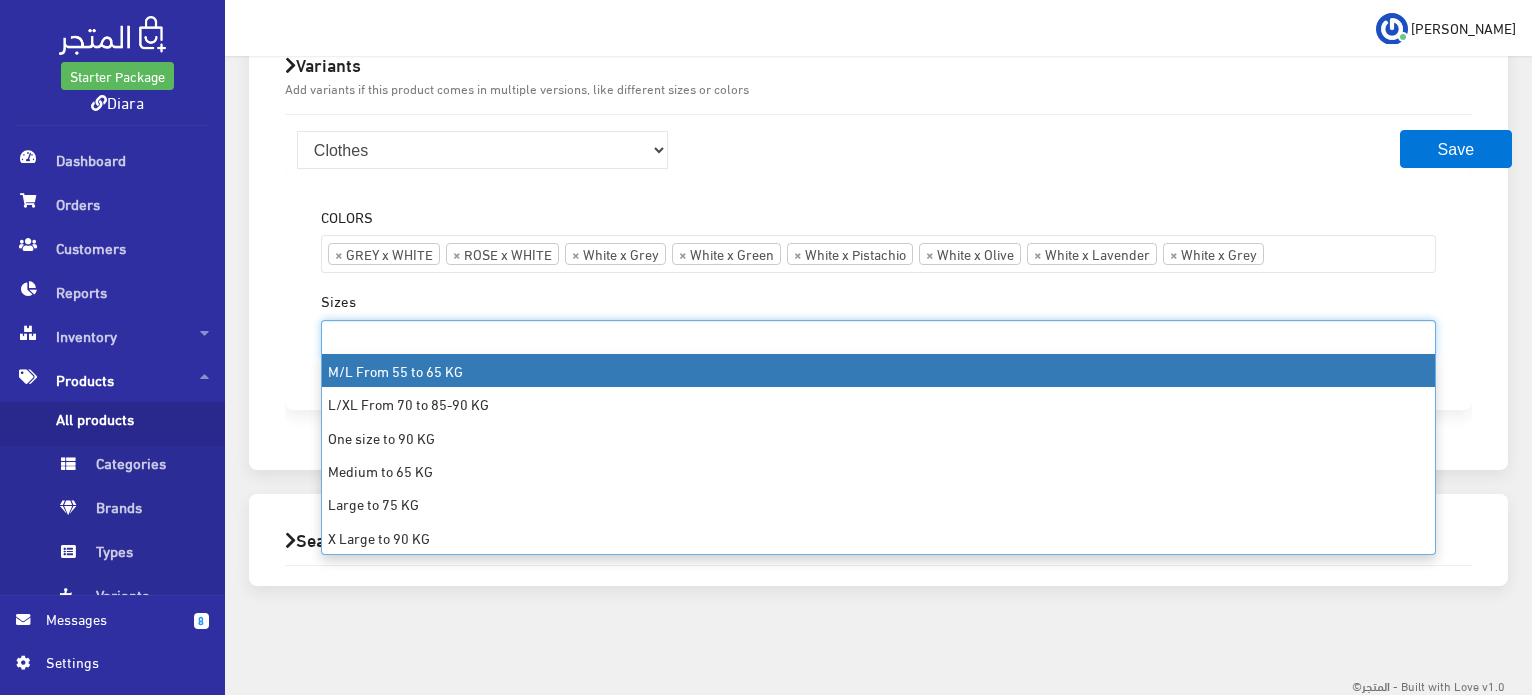 click at bounding box center (878, 337) 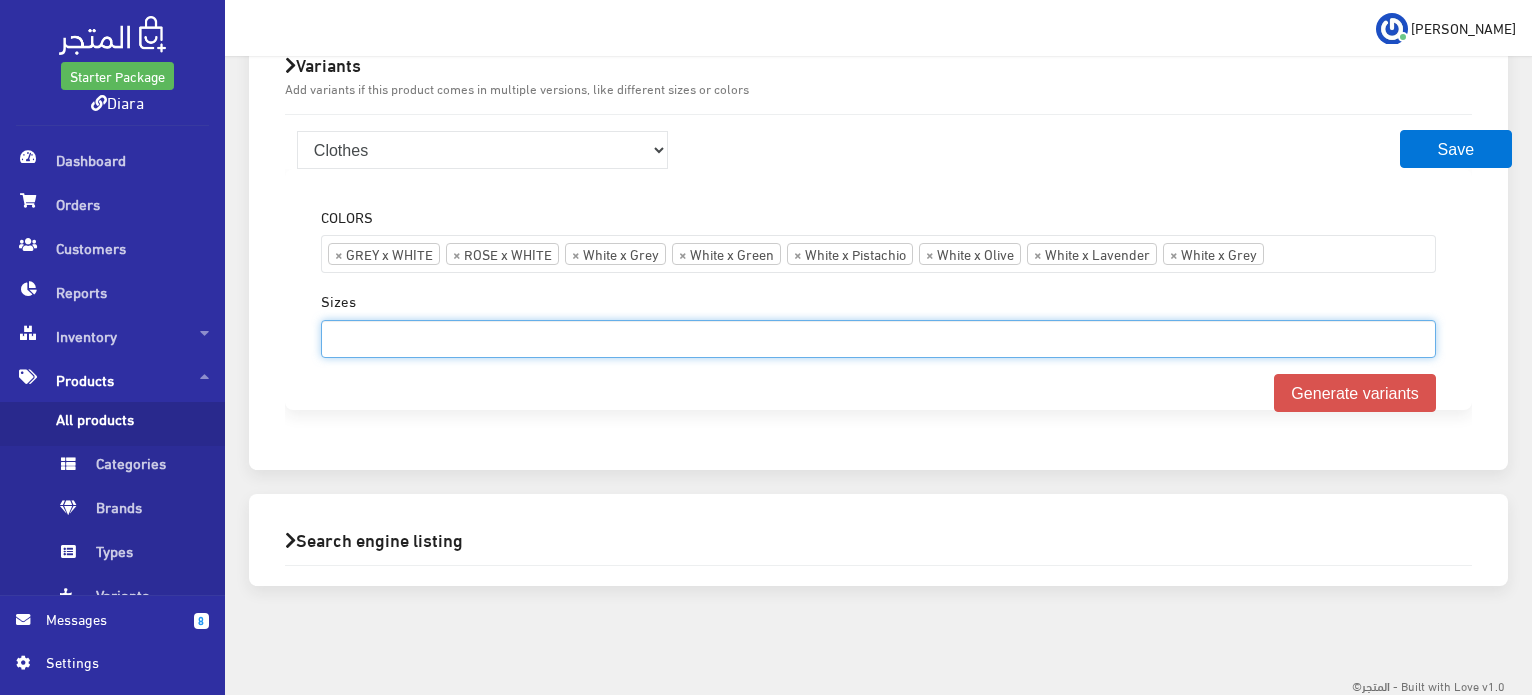 click at bounding box center [878, 337] 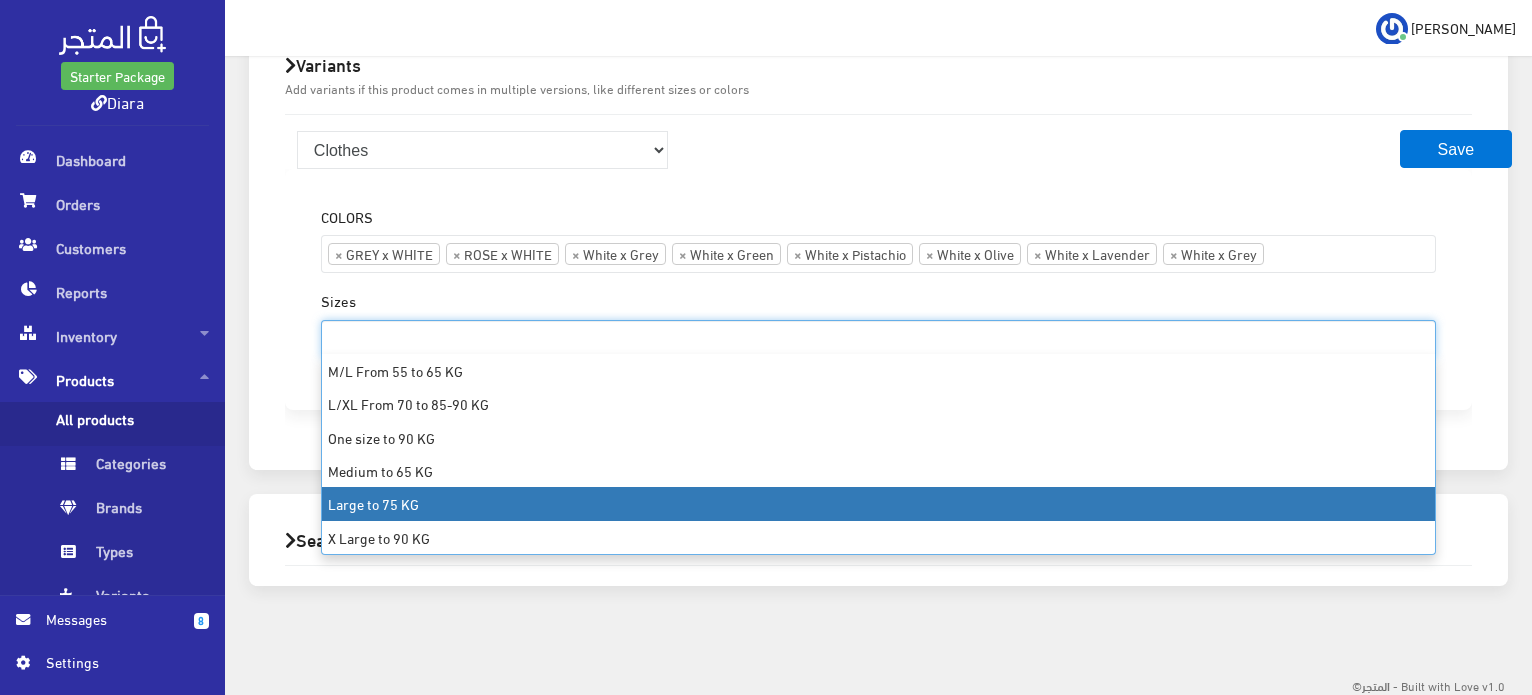 select on "19" 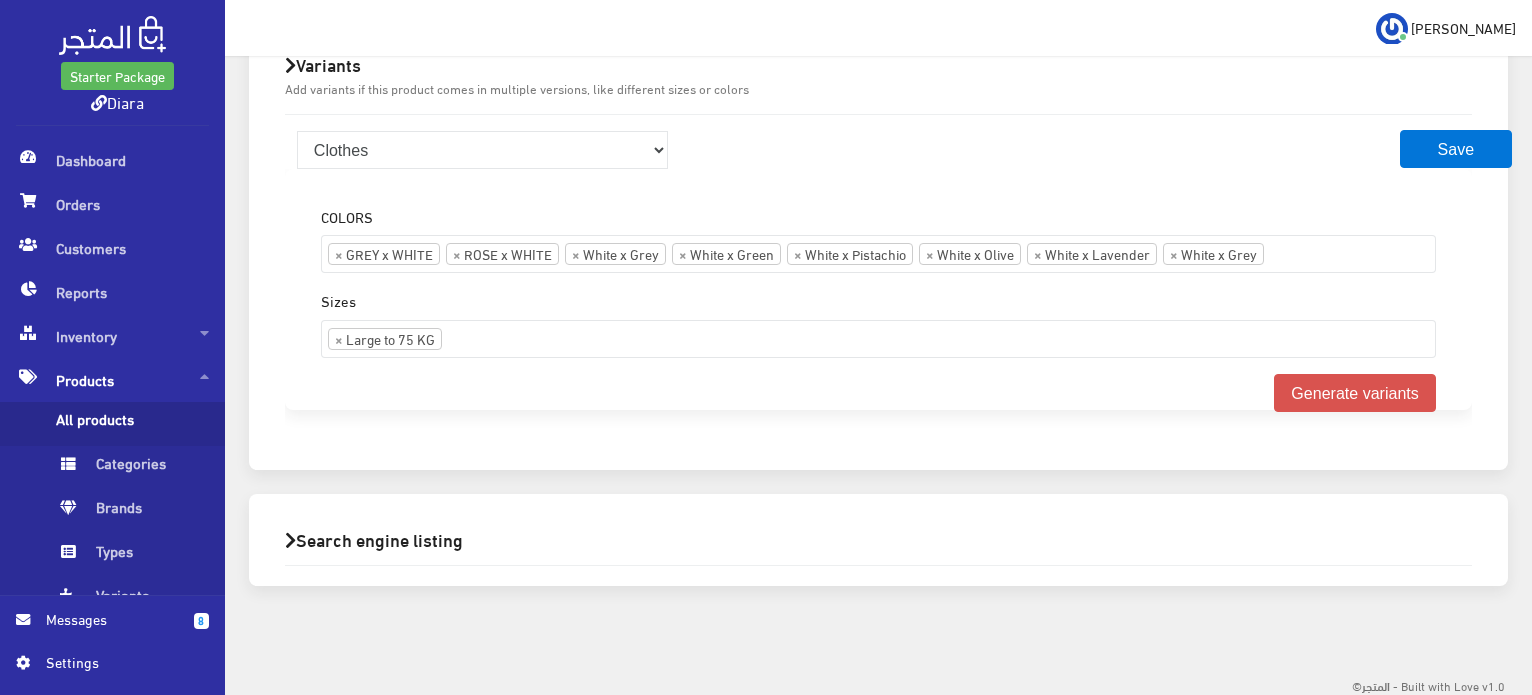 click on "Sizes
M/L From 55 to 65 KG
L/XL From 70 to 85-90 KG
One size to 90 KG
Medium to 65 KG
Large to 75 KG
X Large to 90 KG
× Large to 75 KG" at bounding box center (878, 323) 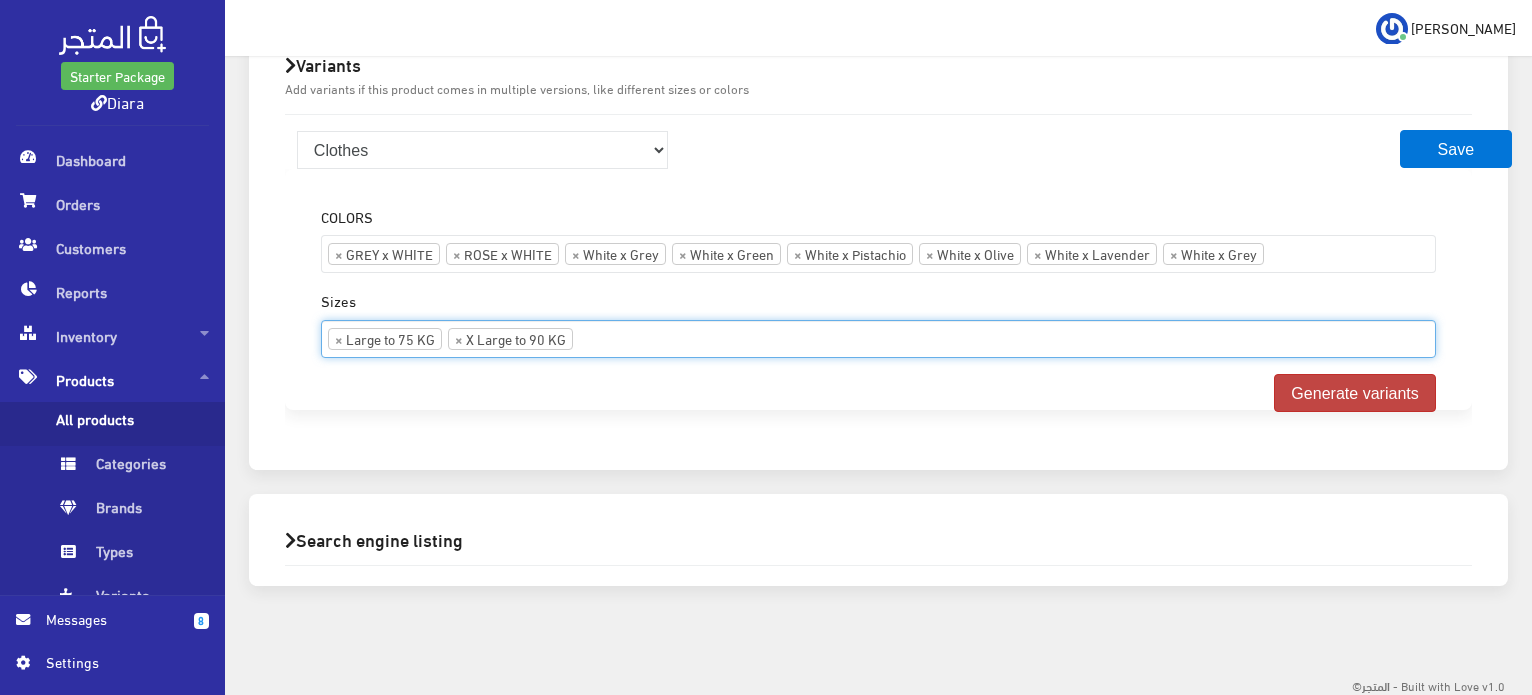 click on "Generate variants" at bounding box center (1355, 393) 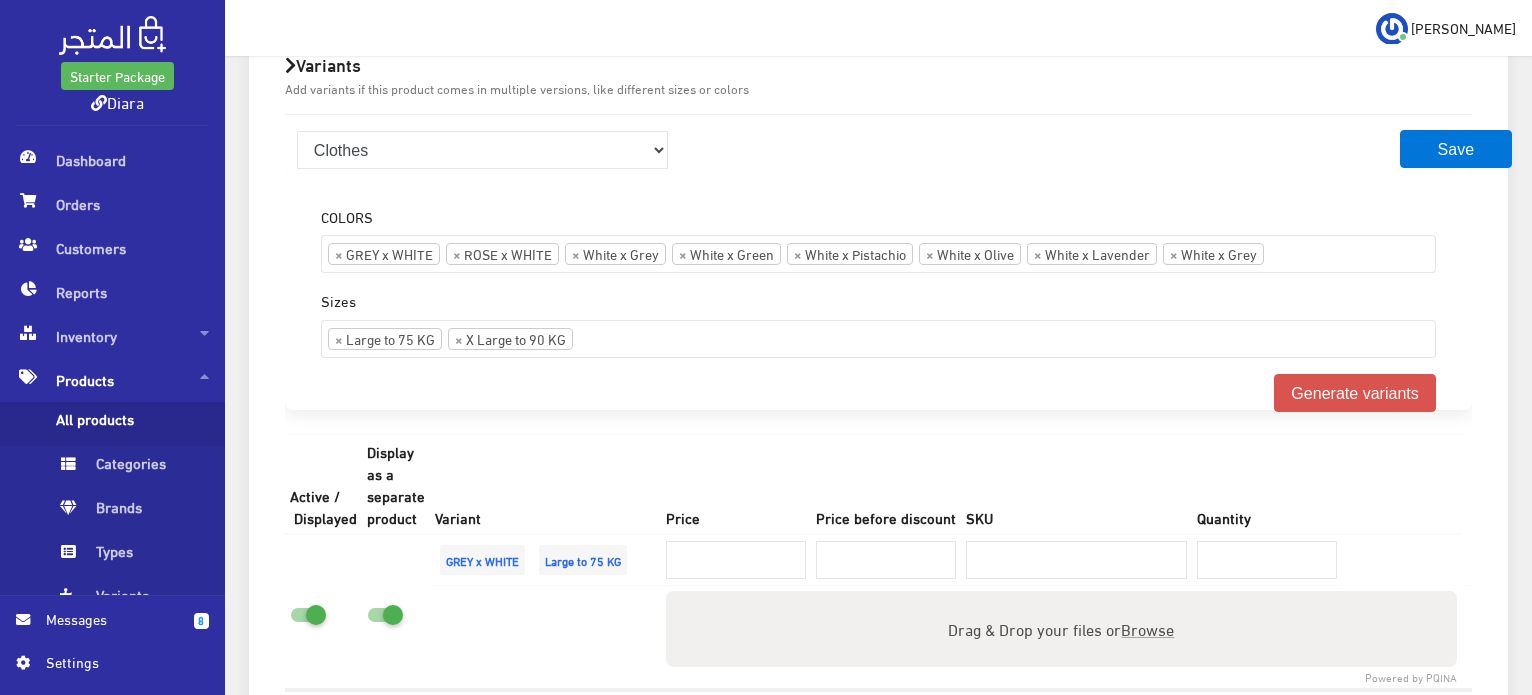 click on "Variant" at bounding box center [545, 484] 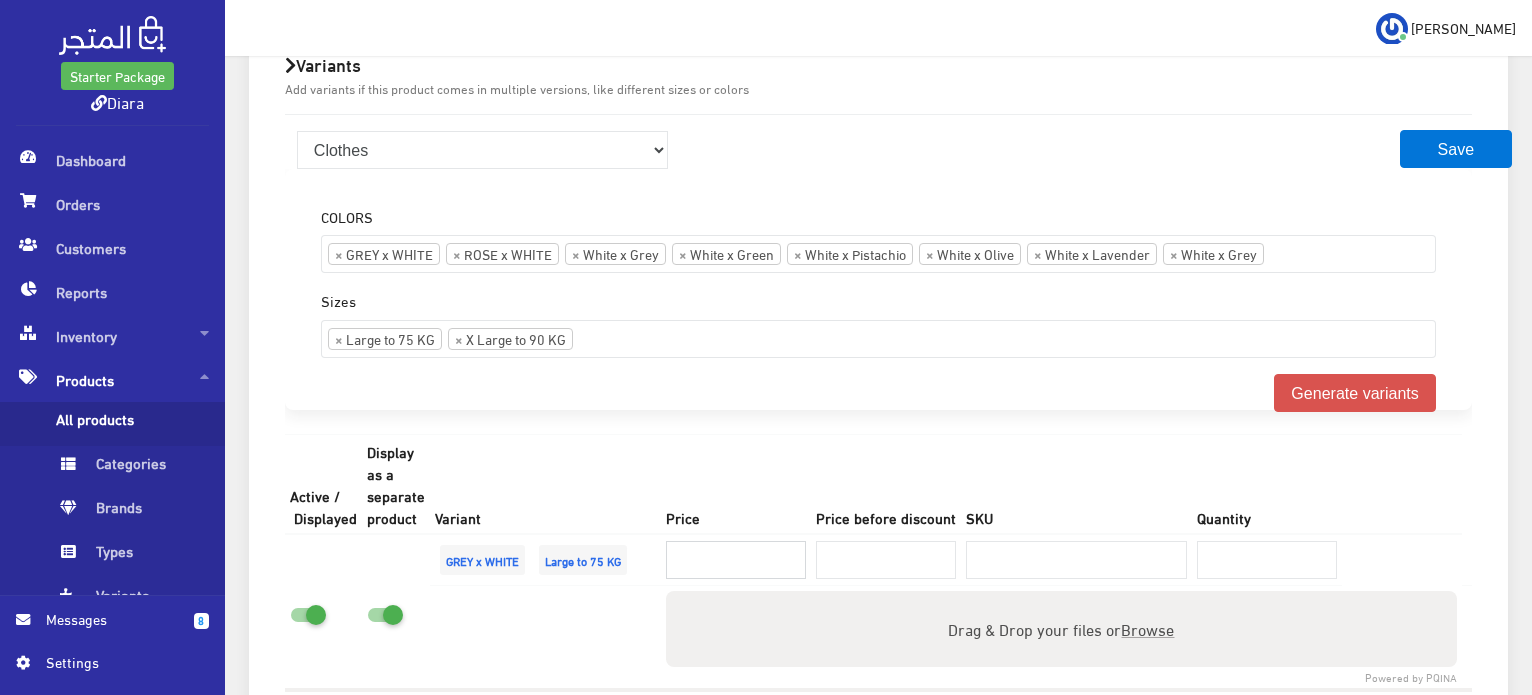click at bounding box center [736, 560] 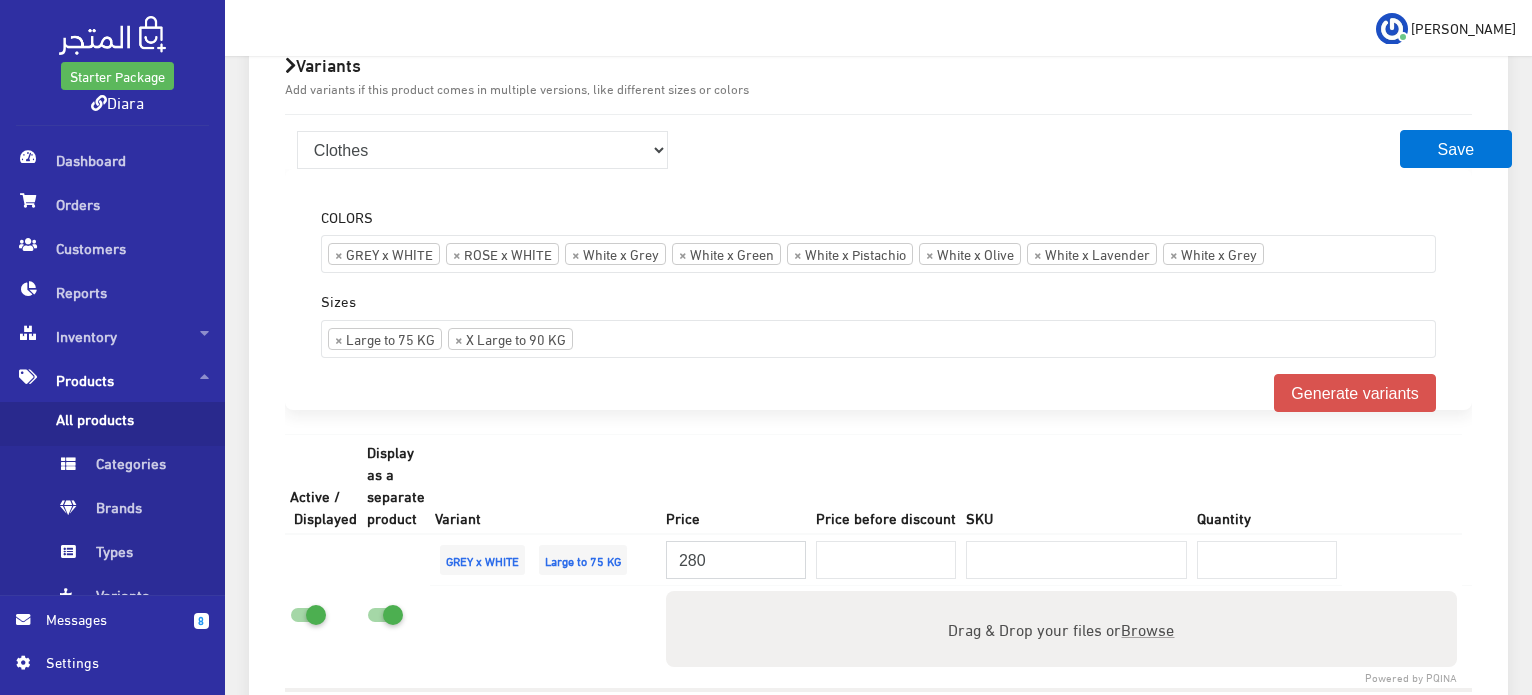 type on "280" 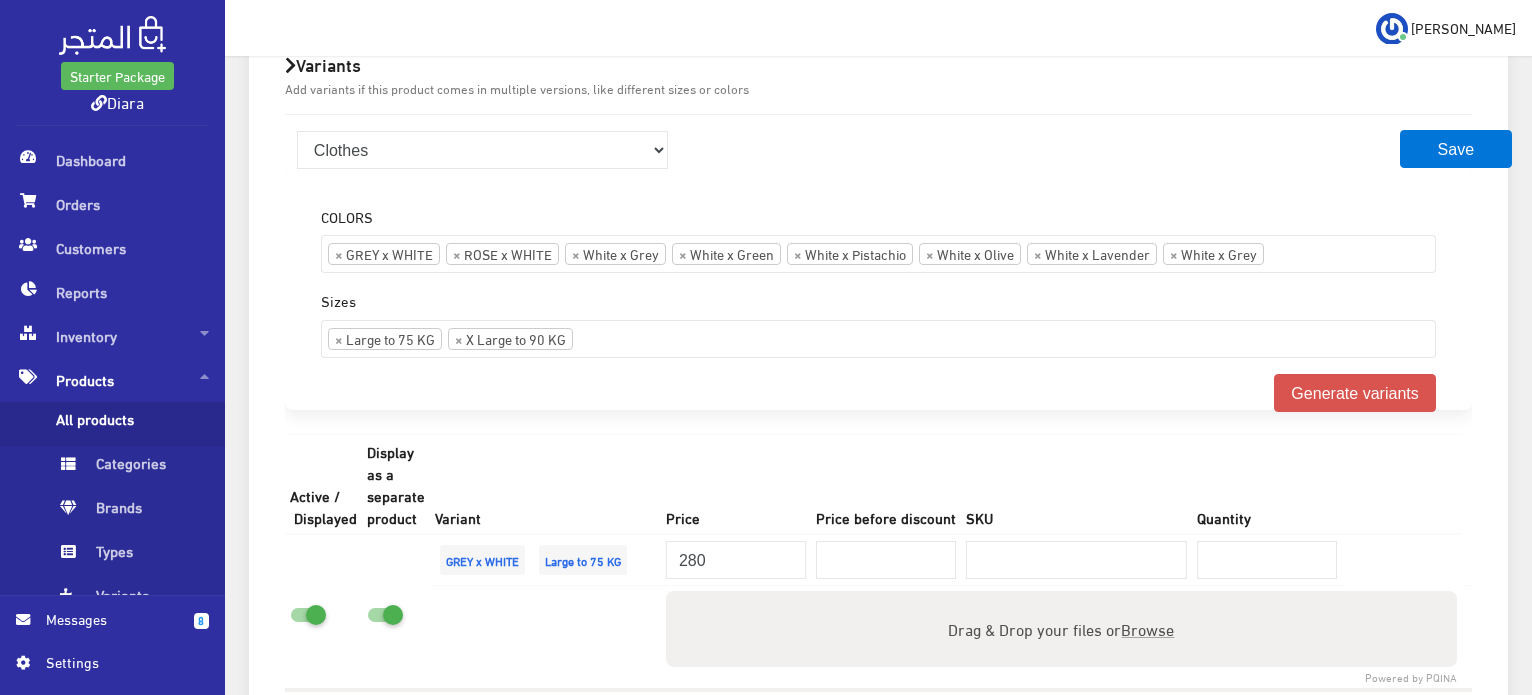 click on "COLORS
Blue
Black
Brown
Dark Blue
Olive Green
Maroon
Rose Pink Green Hot Pink Cream Midnight Blue White Denim ×" at bounding box center (878, 289) 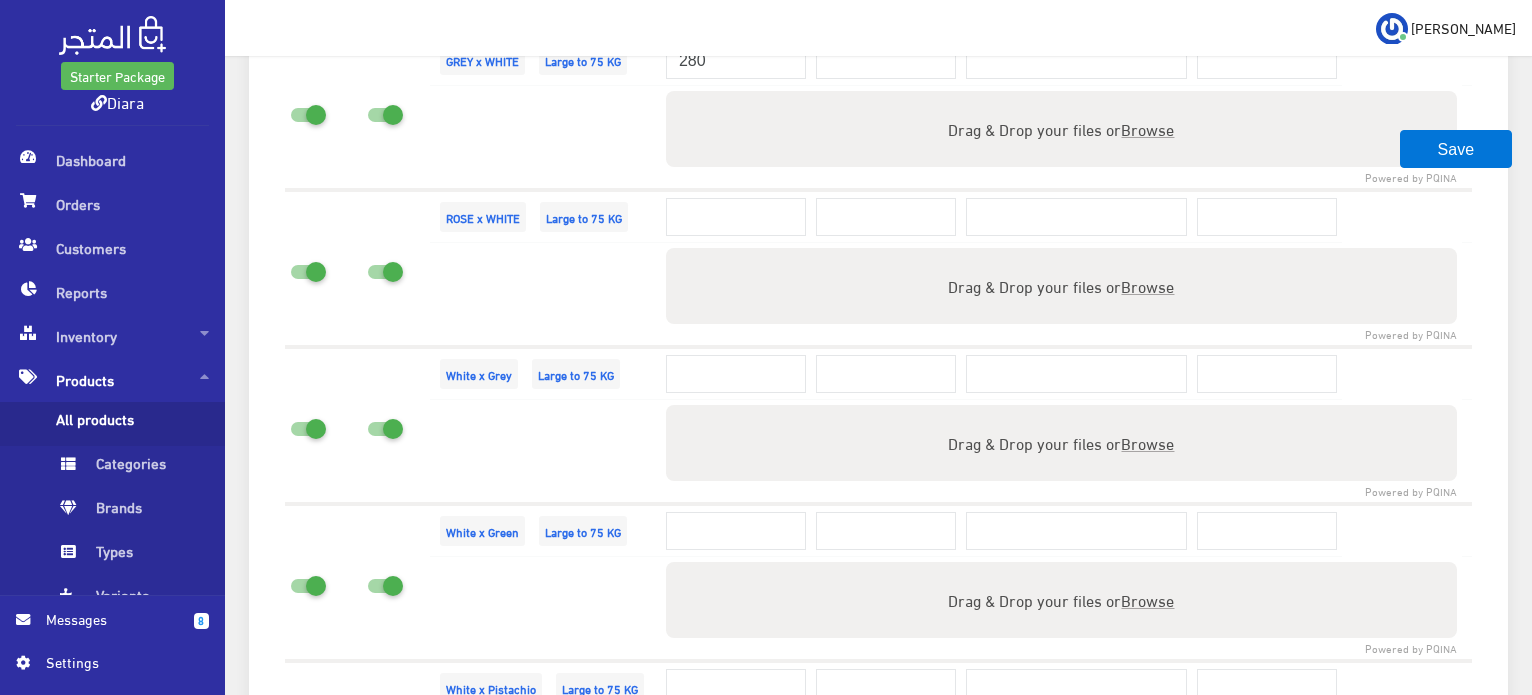 scroll, scrollTop: 1580, scrollLeft: 0, axis: vertical 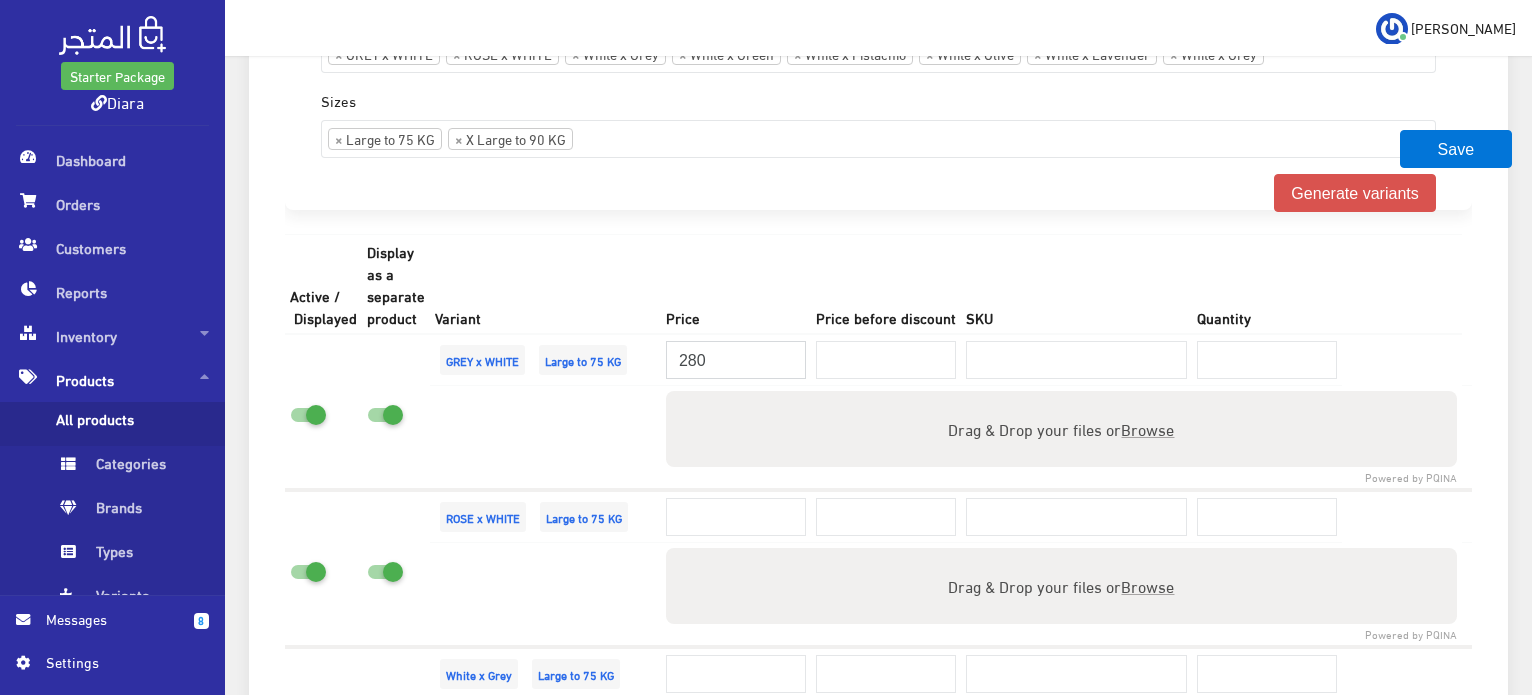drag, startPoint x: 740, startPoint y: 354, endPoint x: 505, endPoint y: 346, distance: 235.13612 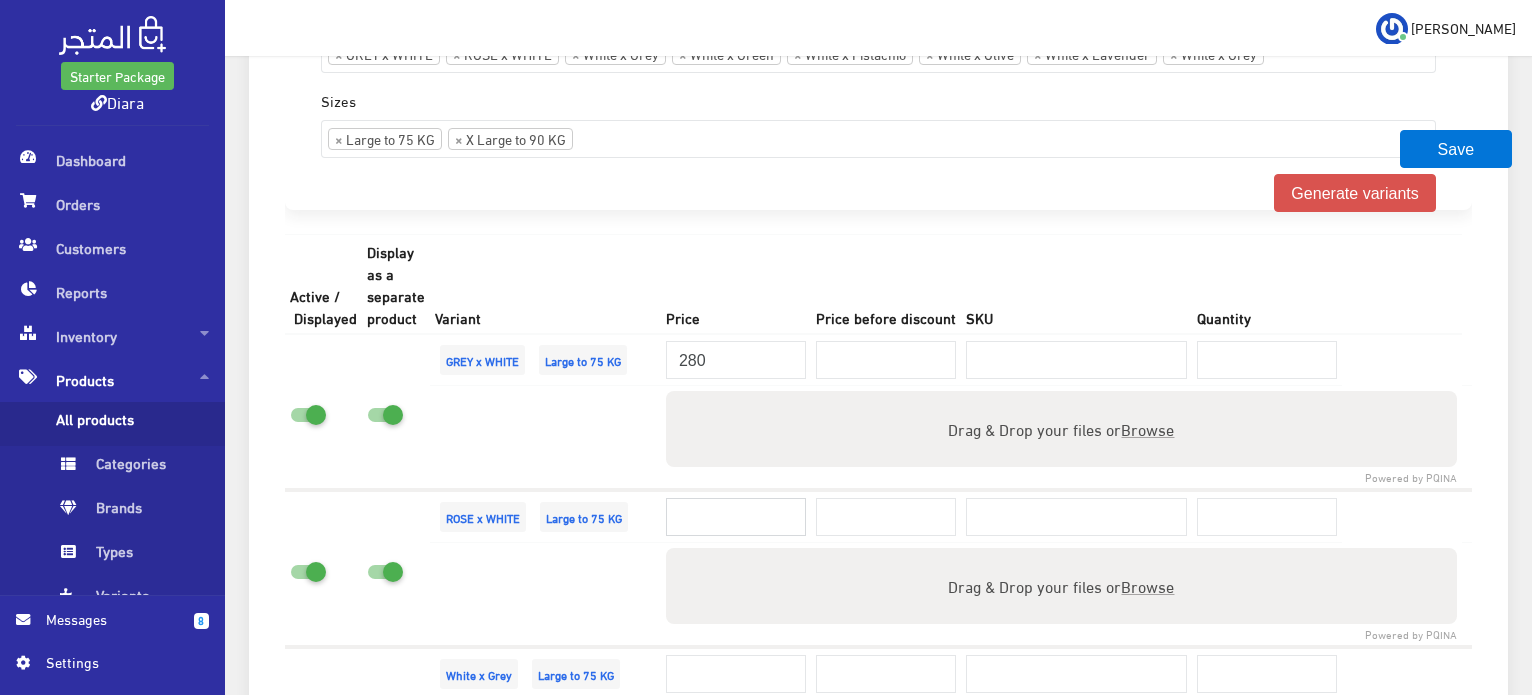 click at bounding box center [736, 517] 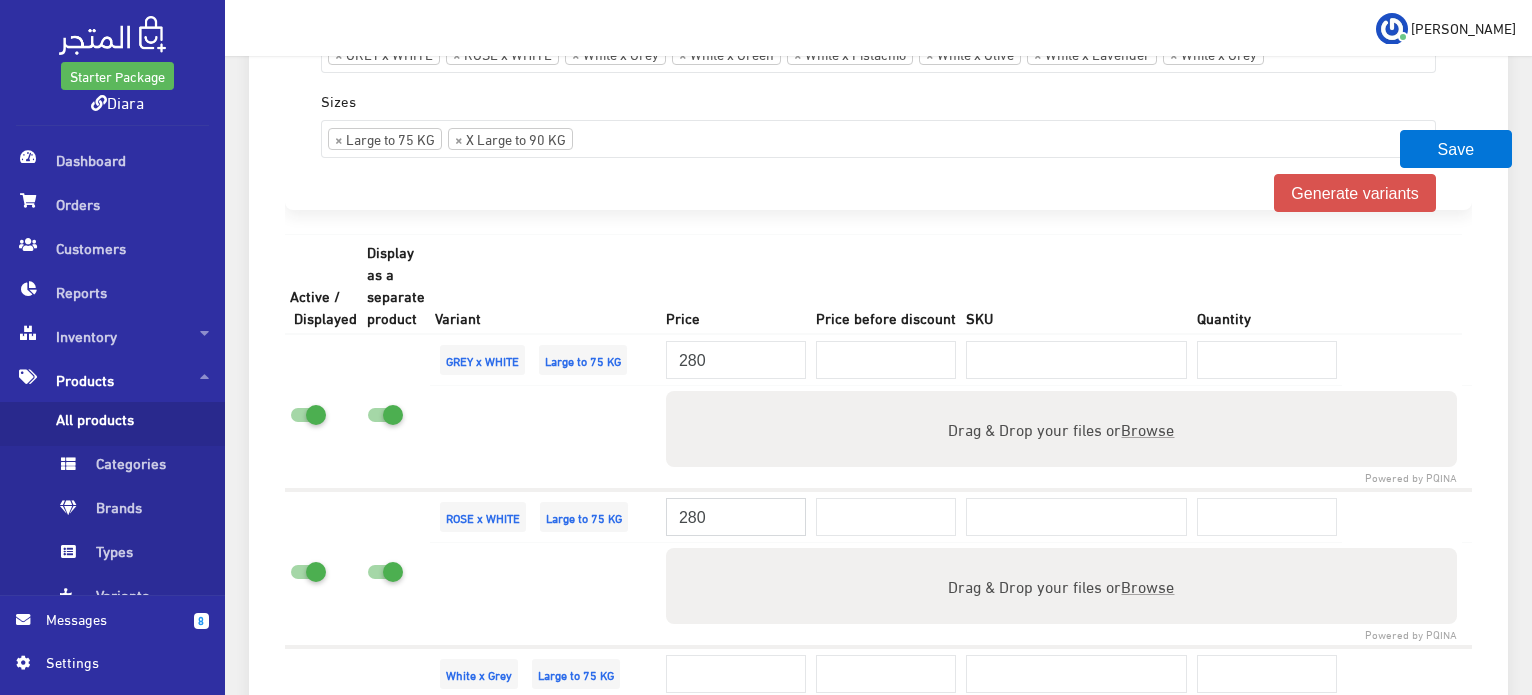 type on "280" 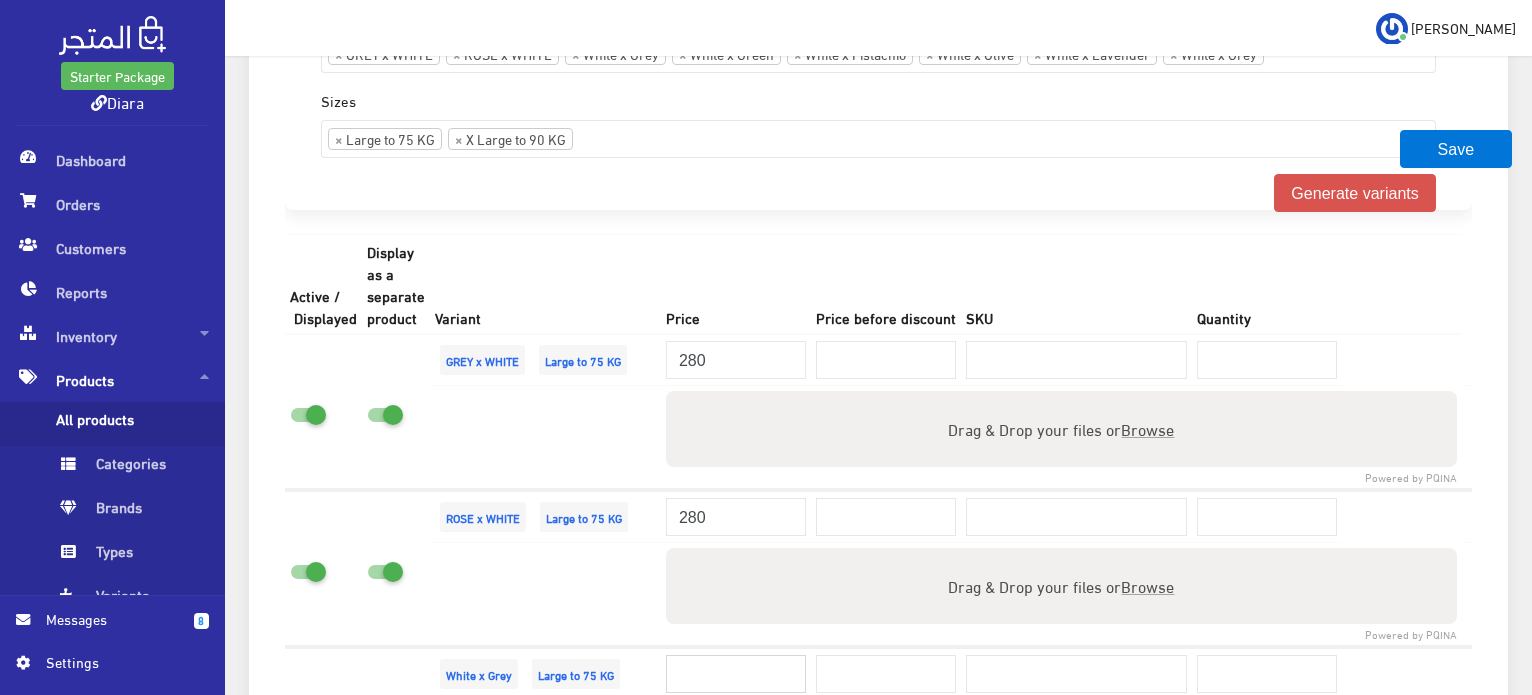 click at bounding box center (736, 674) 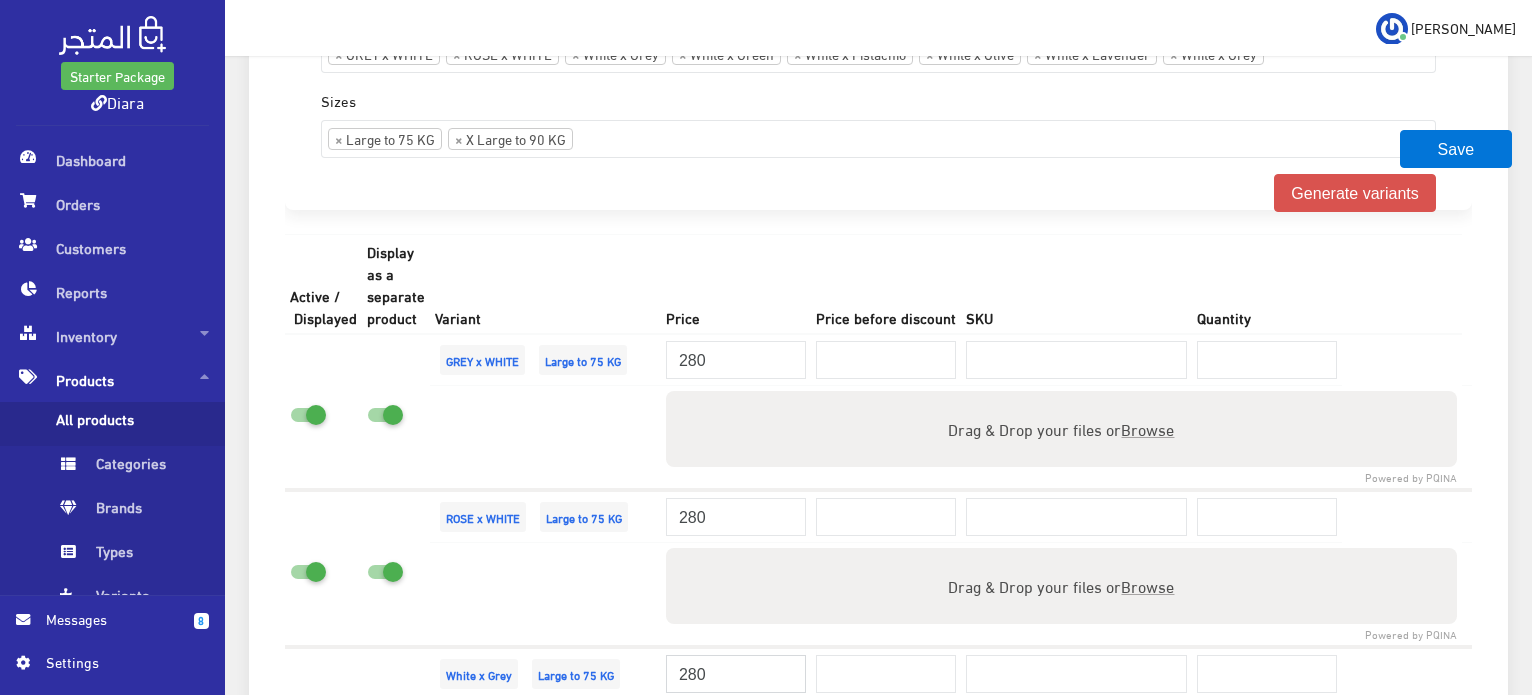 type on "280" 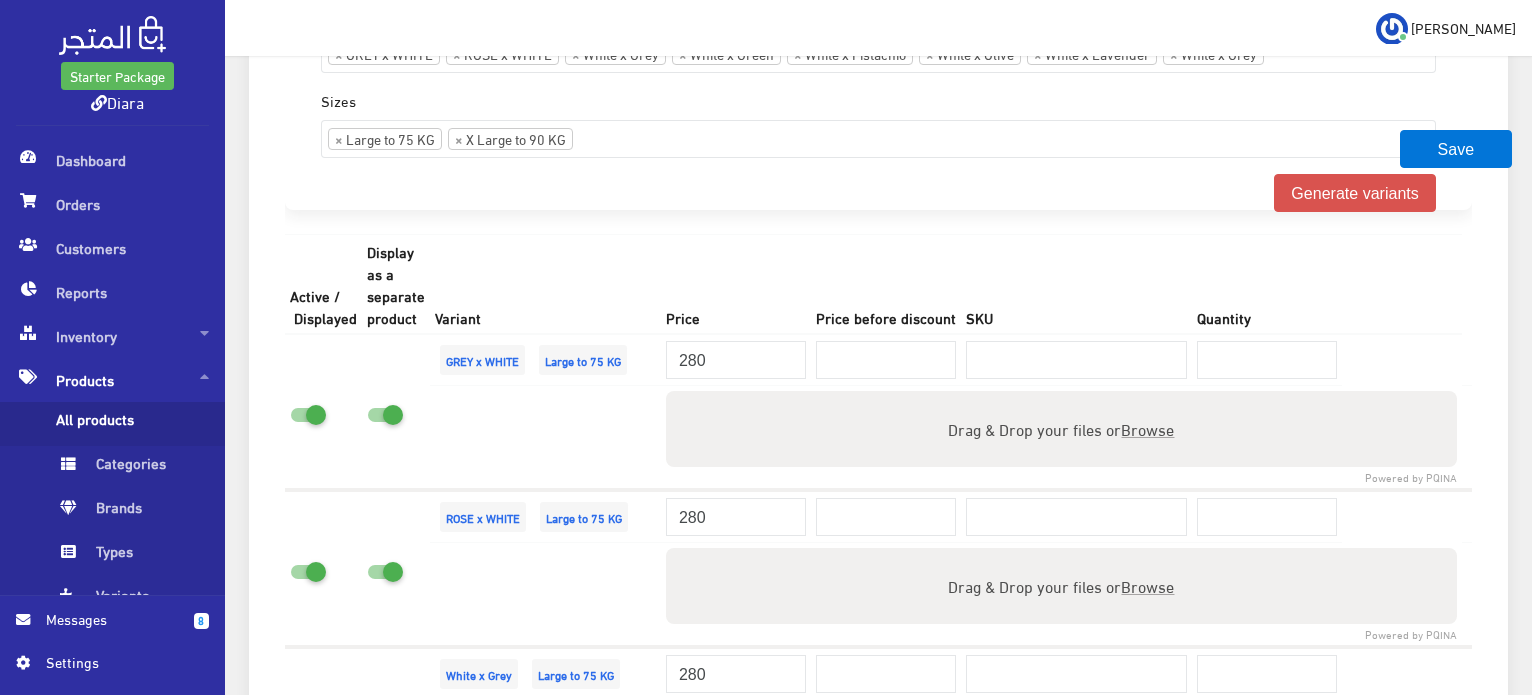 click at bounding box center [545, 594] 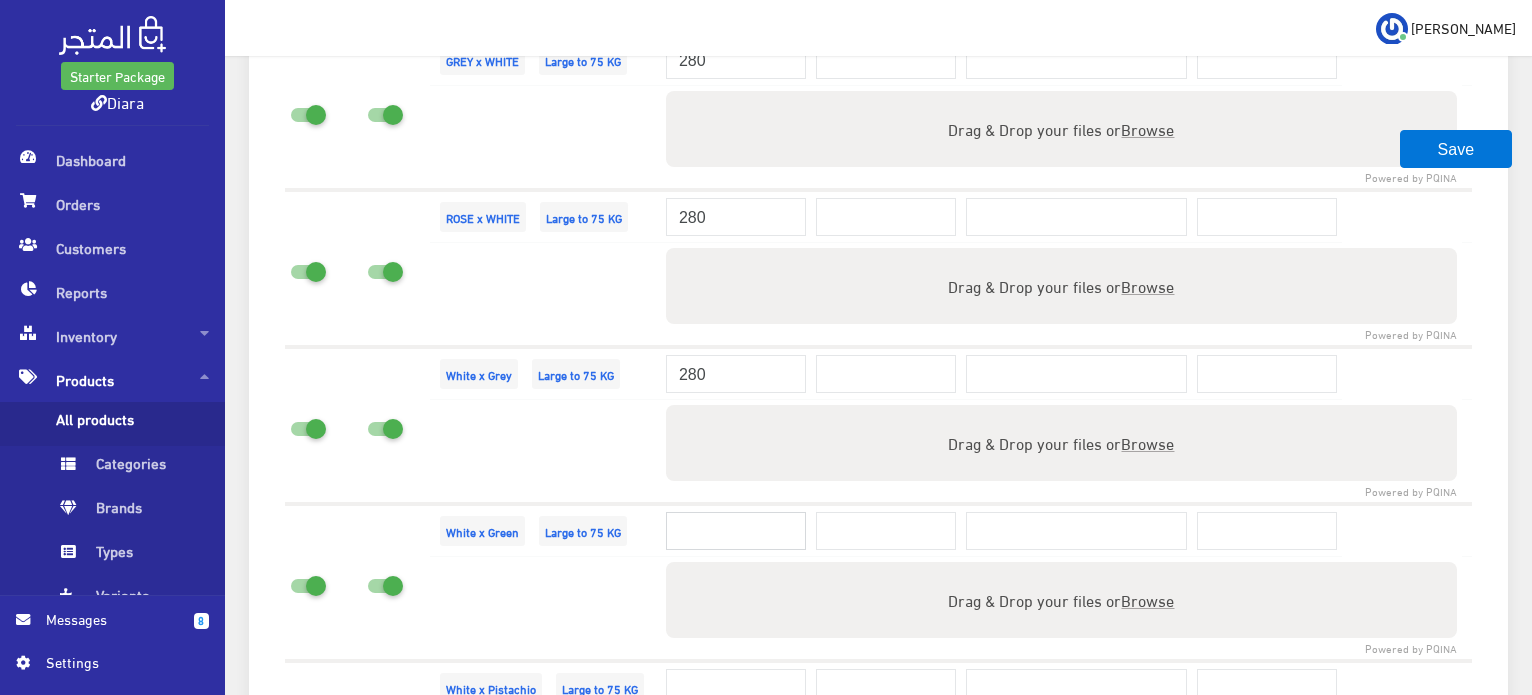 click at bounding box center (736, 531) 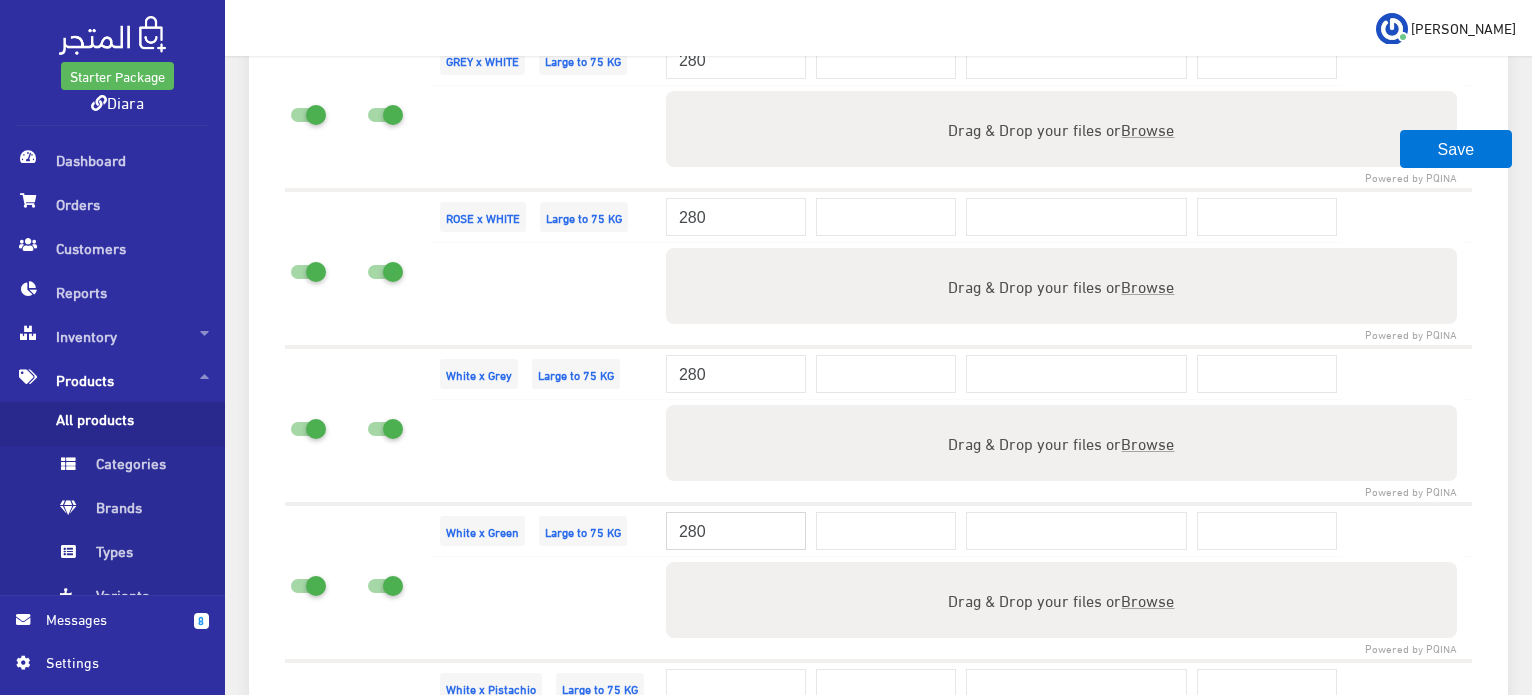 type on "280" 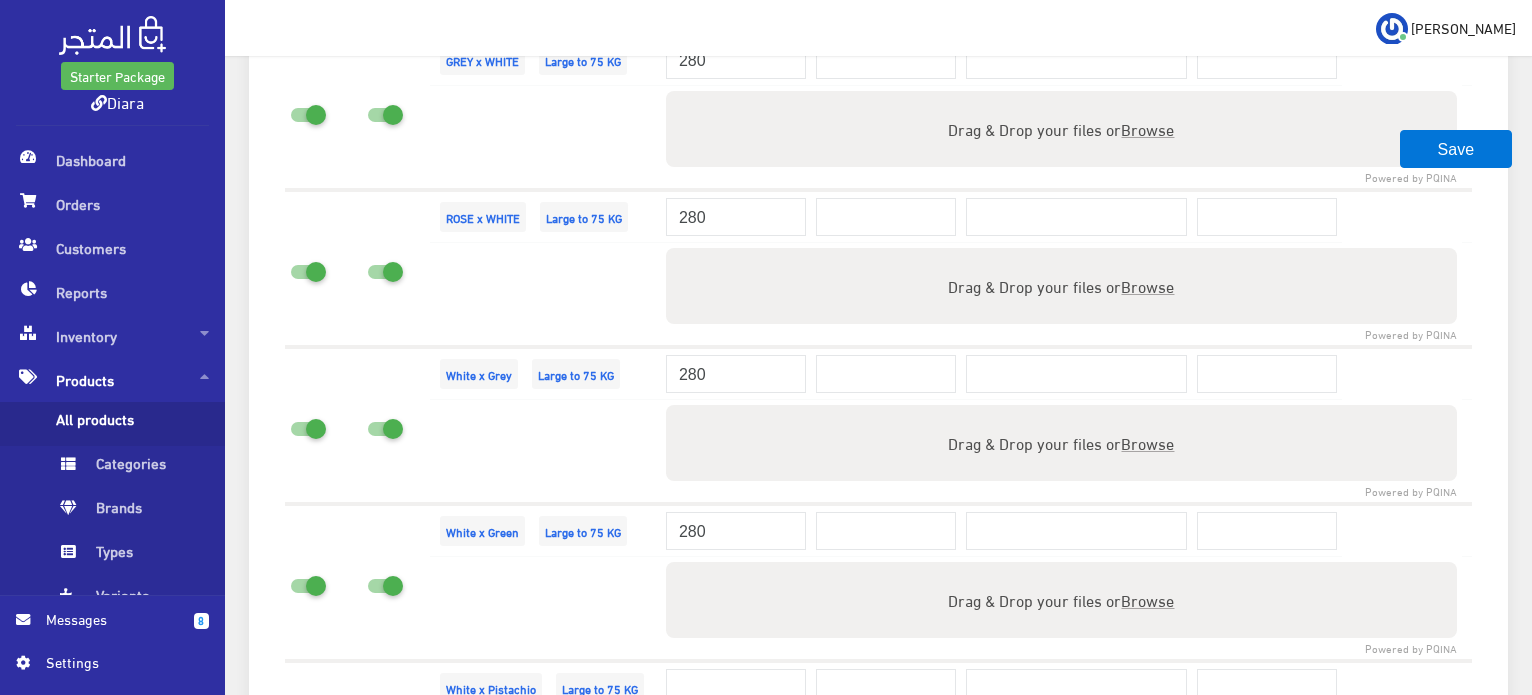 click on "Powered by PQINA Drag & Drop your files or  Browse Files" at bounding box center [1061, 609] 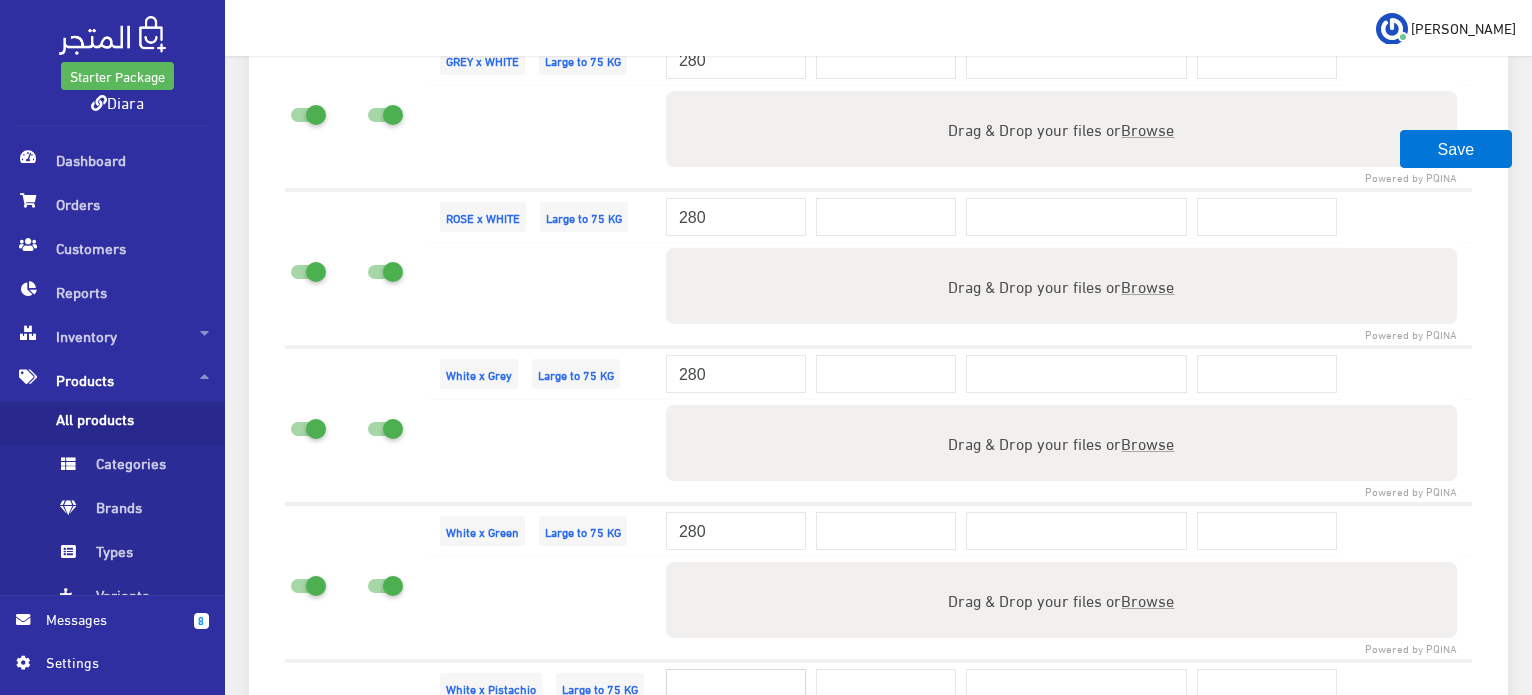 click at bounding box center (736, 688) 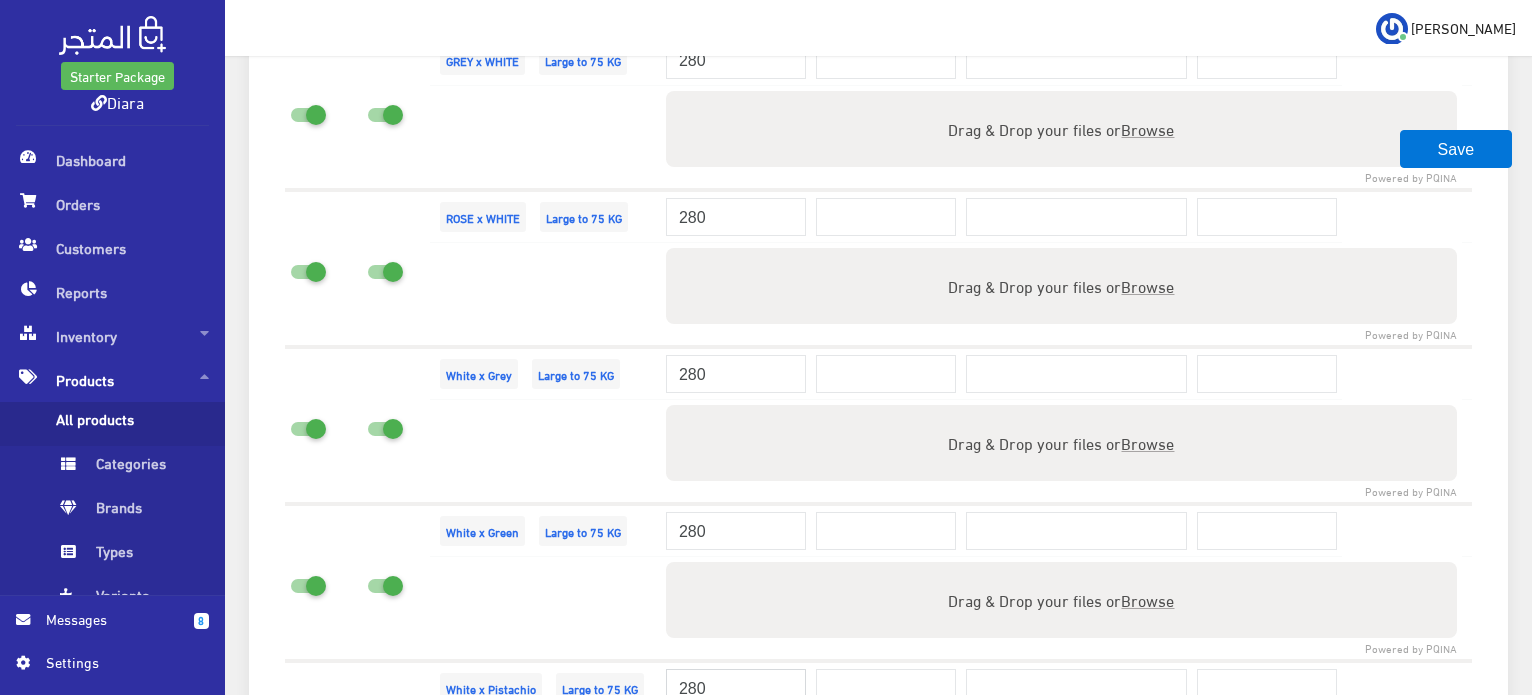 type on "280" 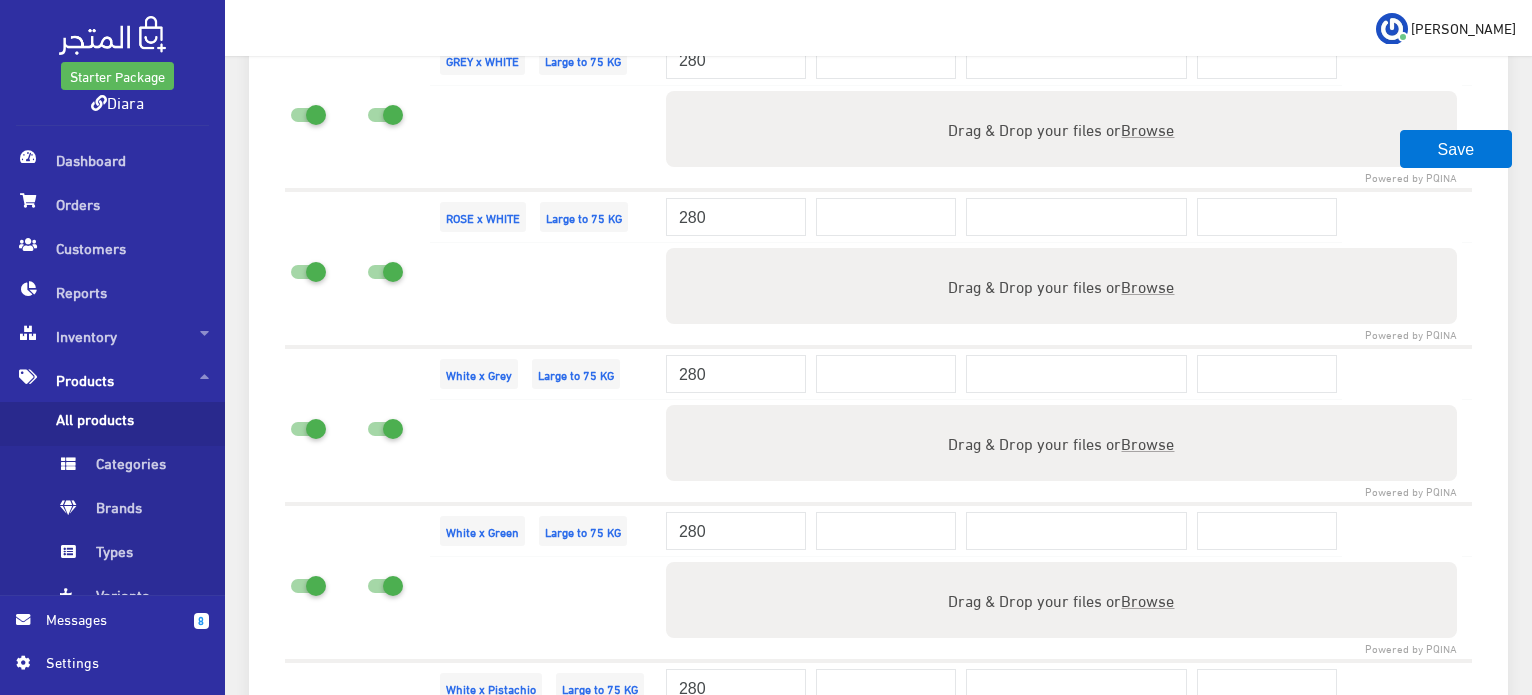 click at bounding box center (545, 609) 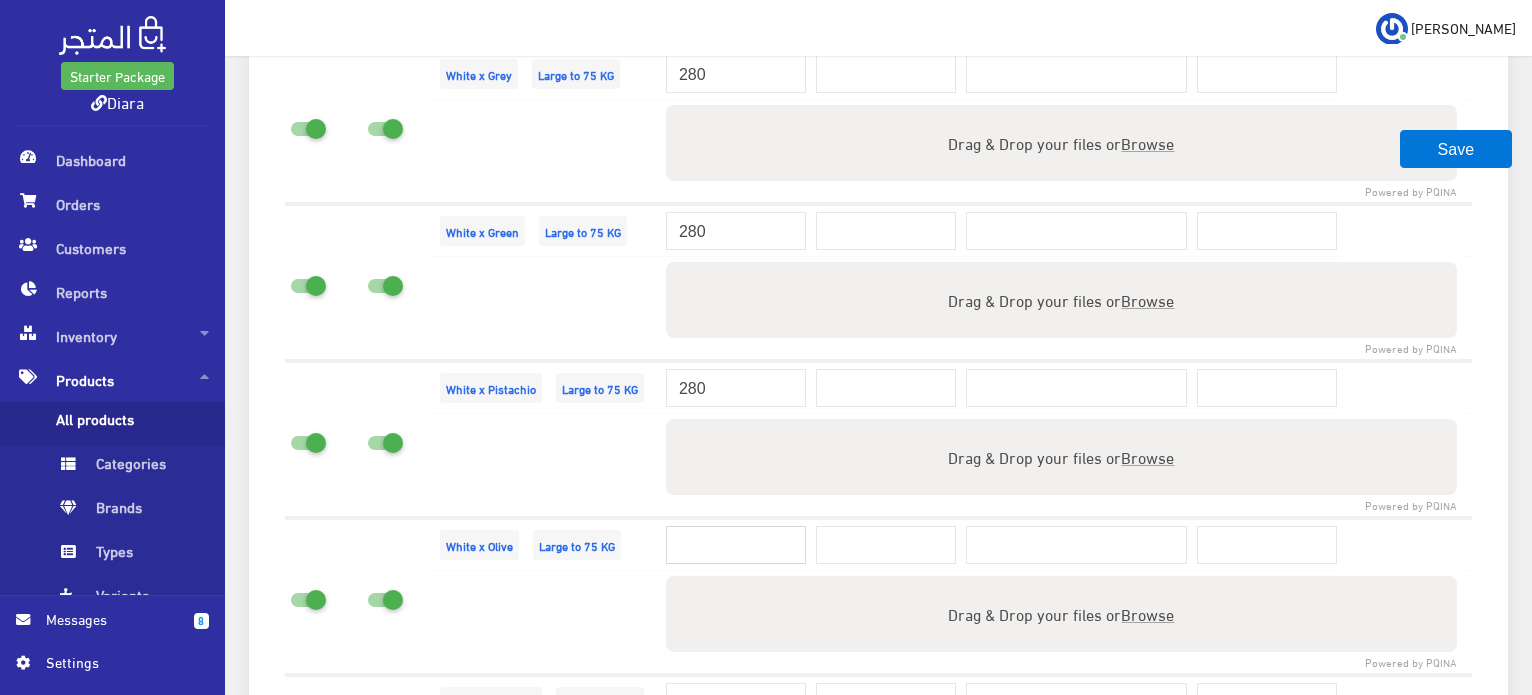 click at bounding box center [736, 545] 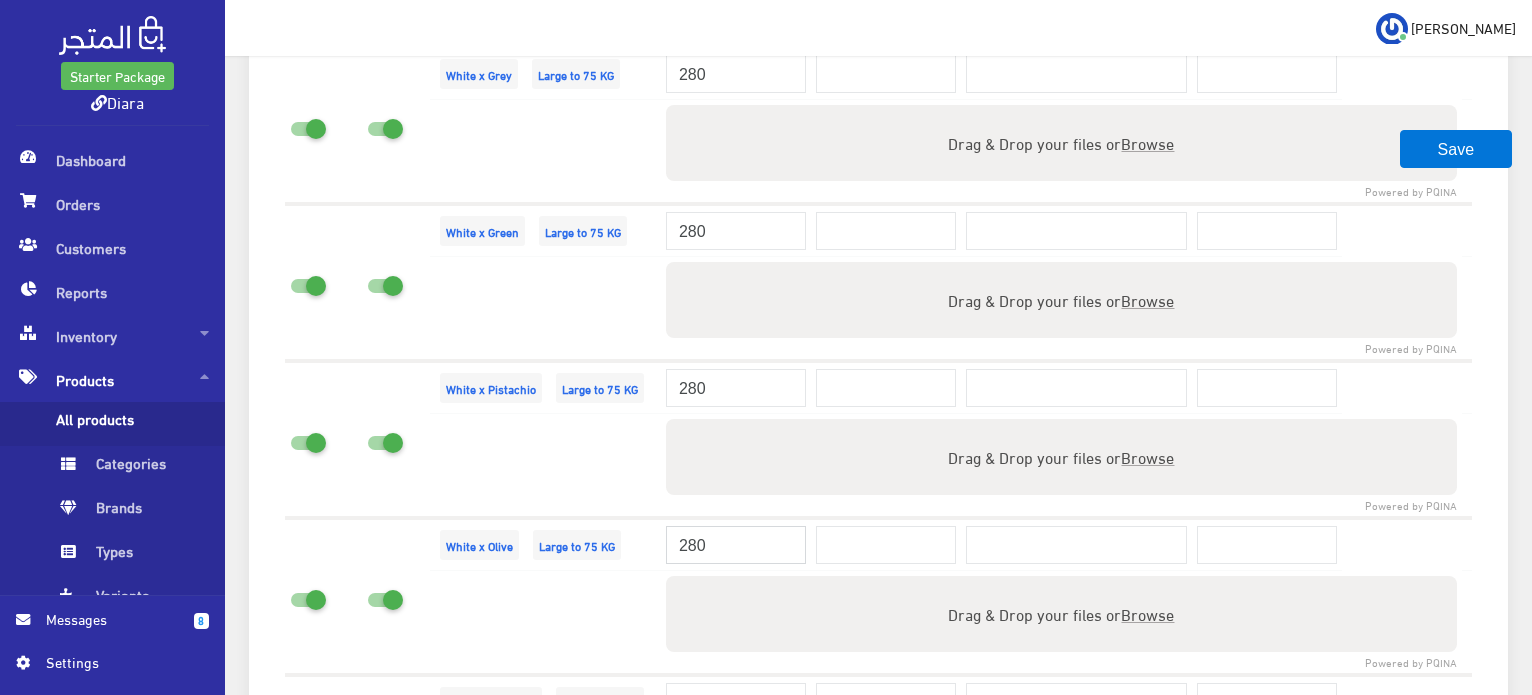 type on "280" 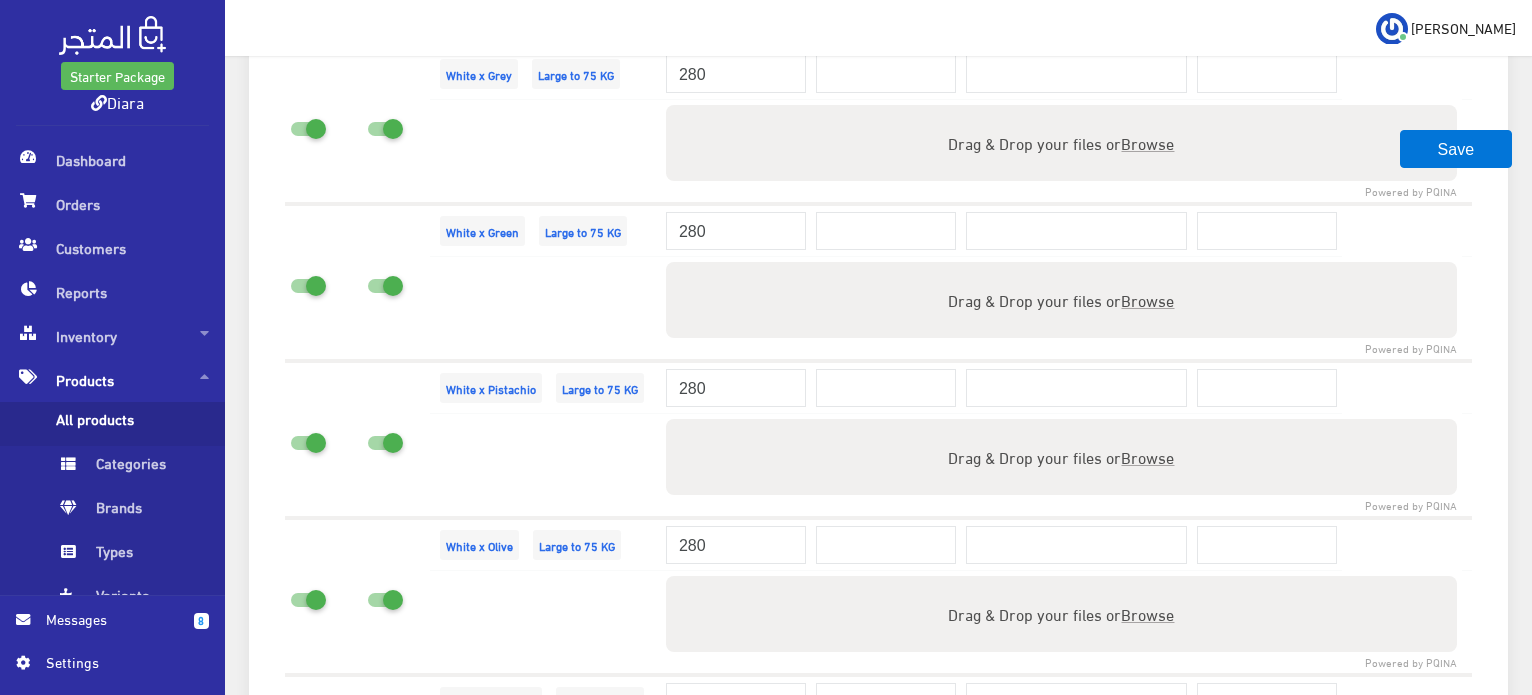 click at bounding box center (545, 623) 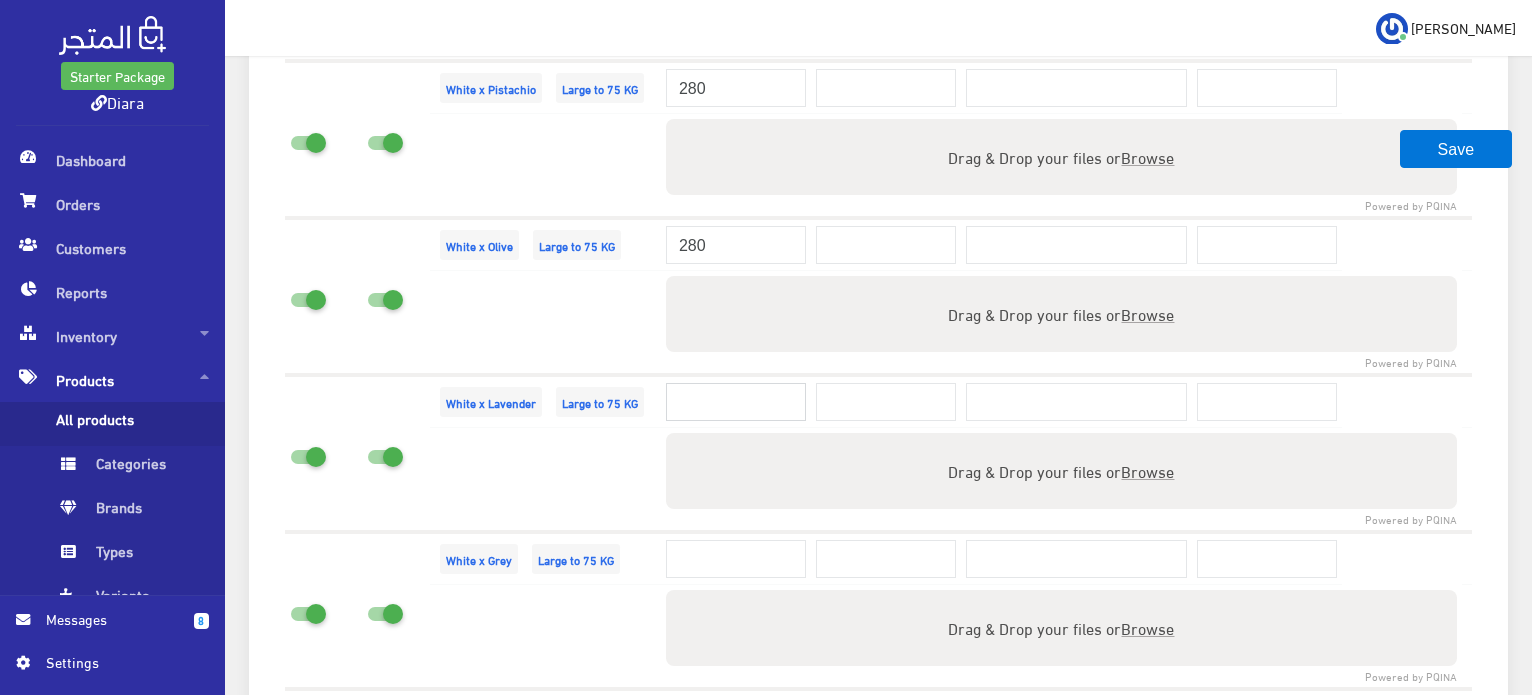 click at bounding box center (736, 402) 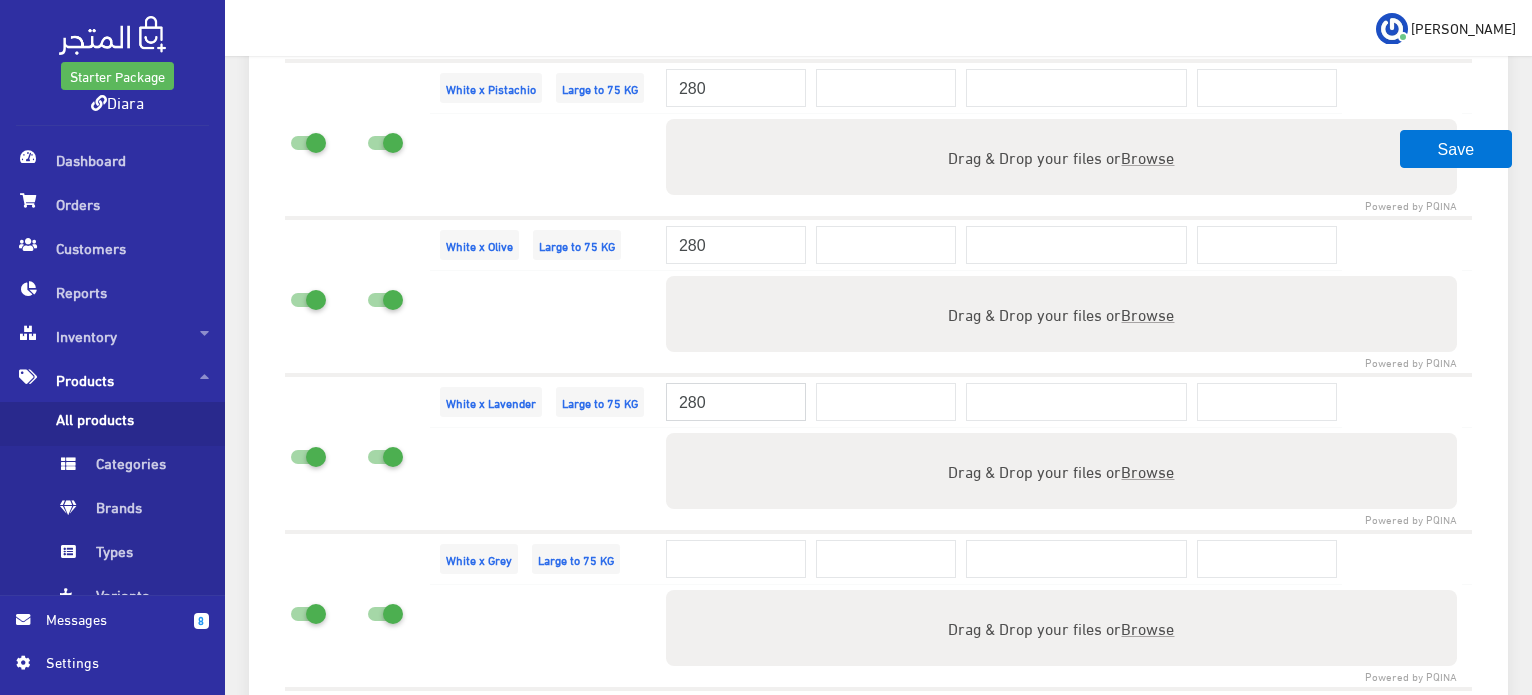 type on "280" 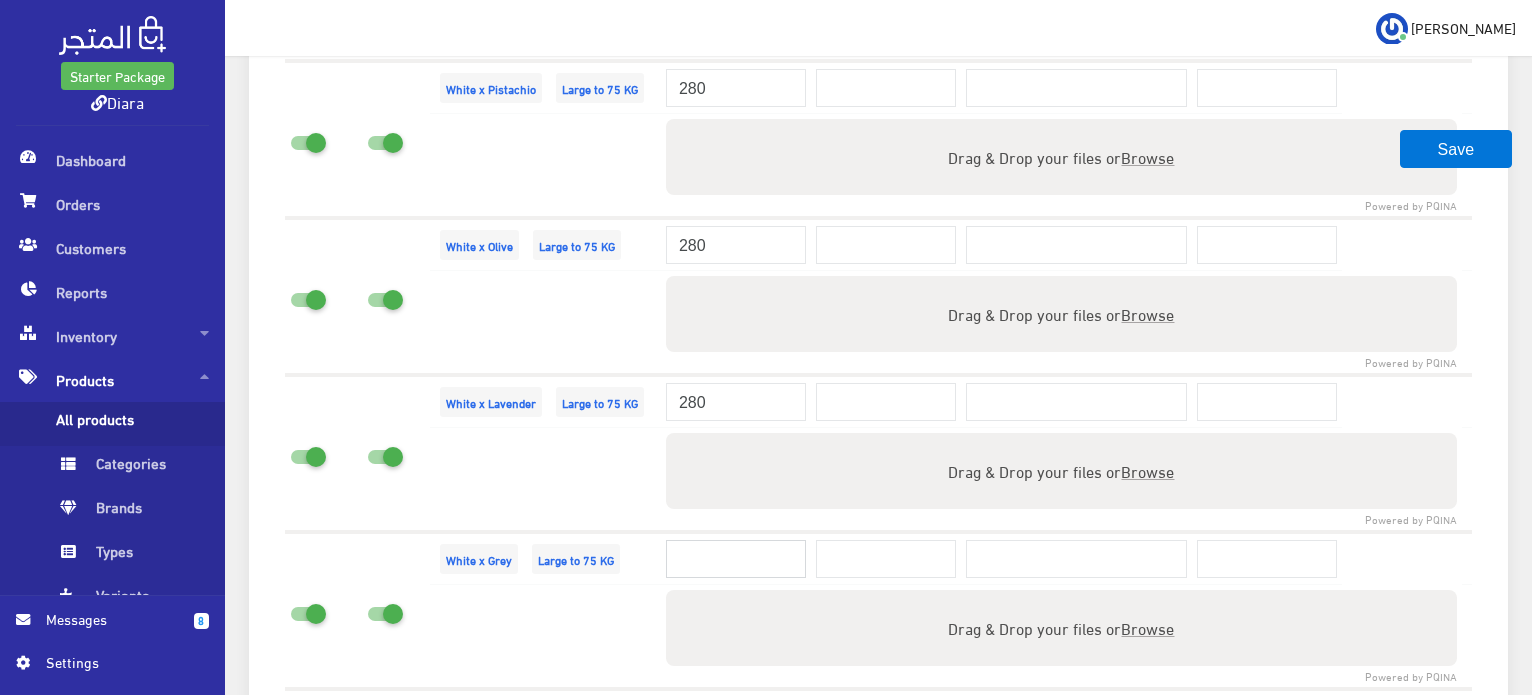 click at bounding box center [736, 559] 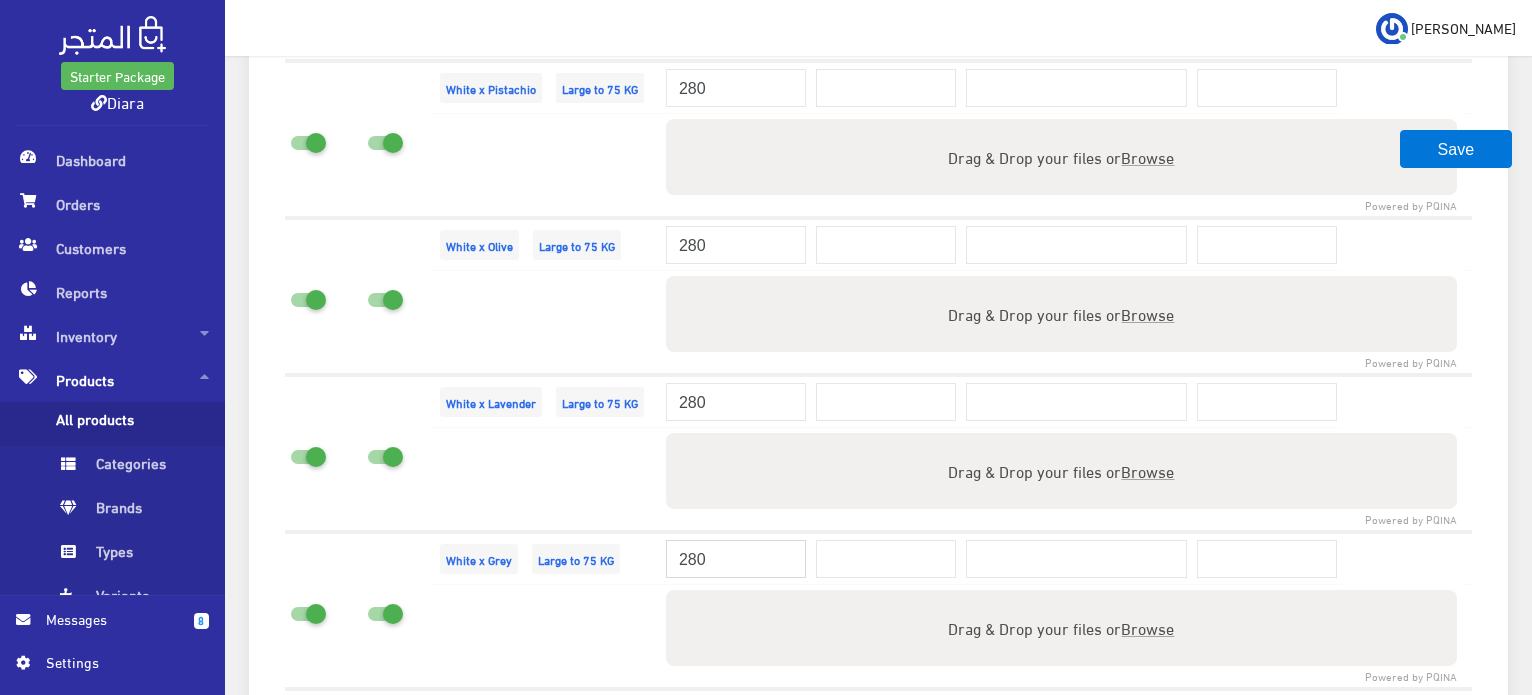 type on "280" 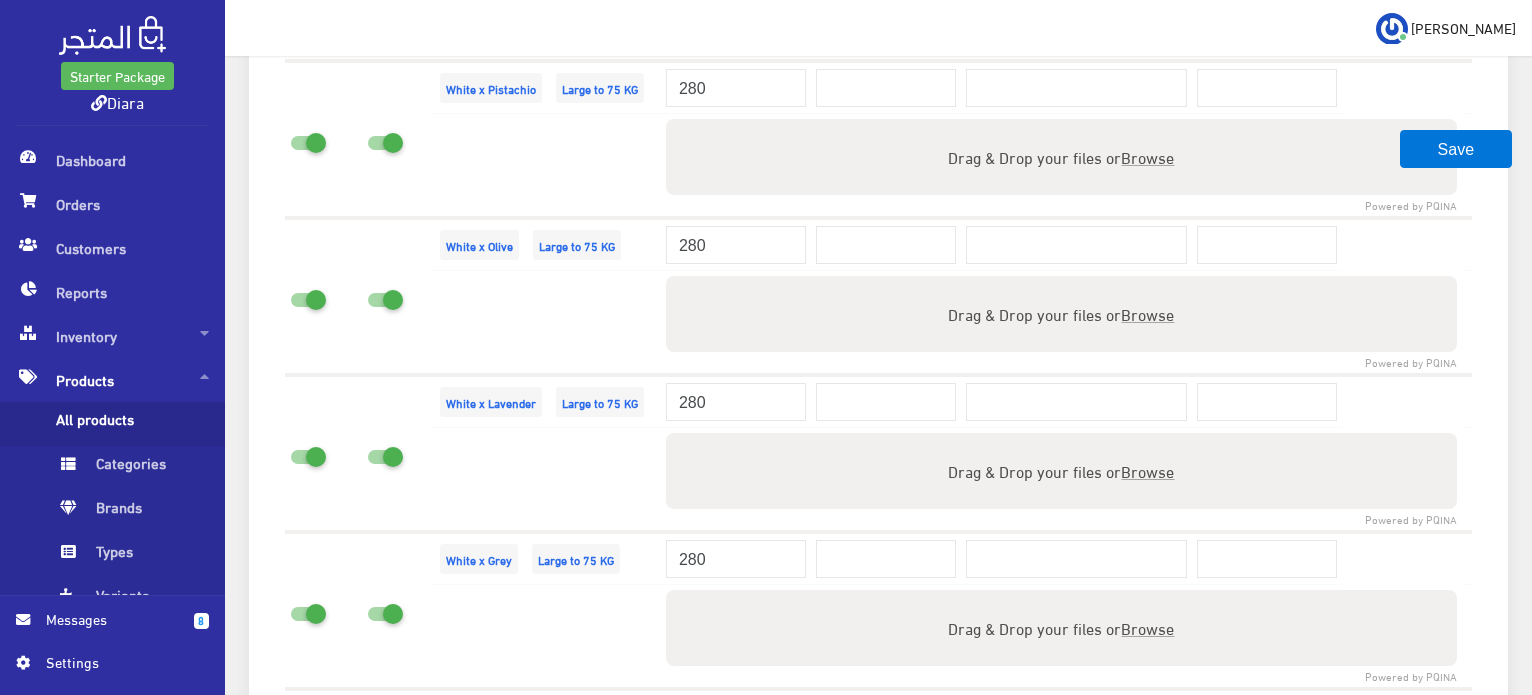 click at bounding box center (545, 637) 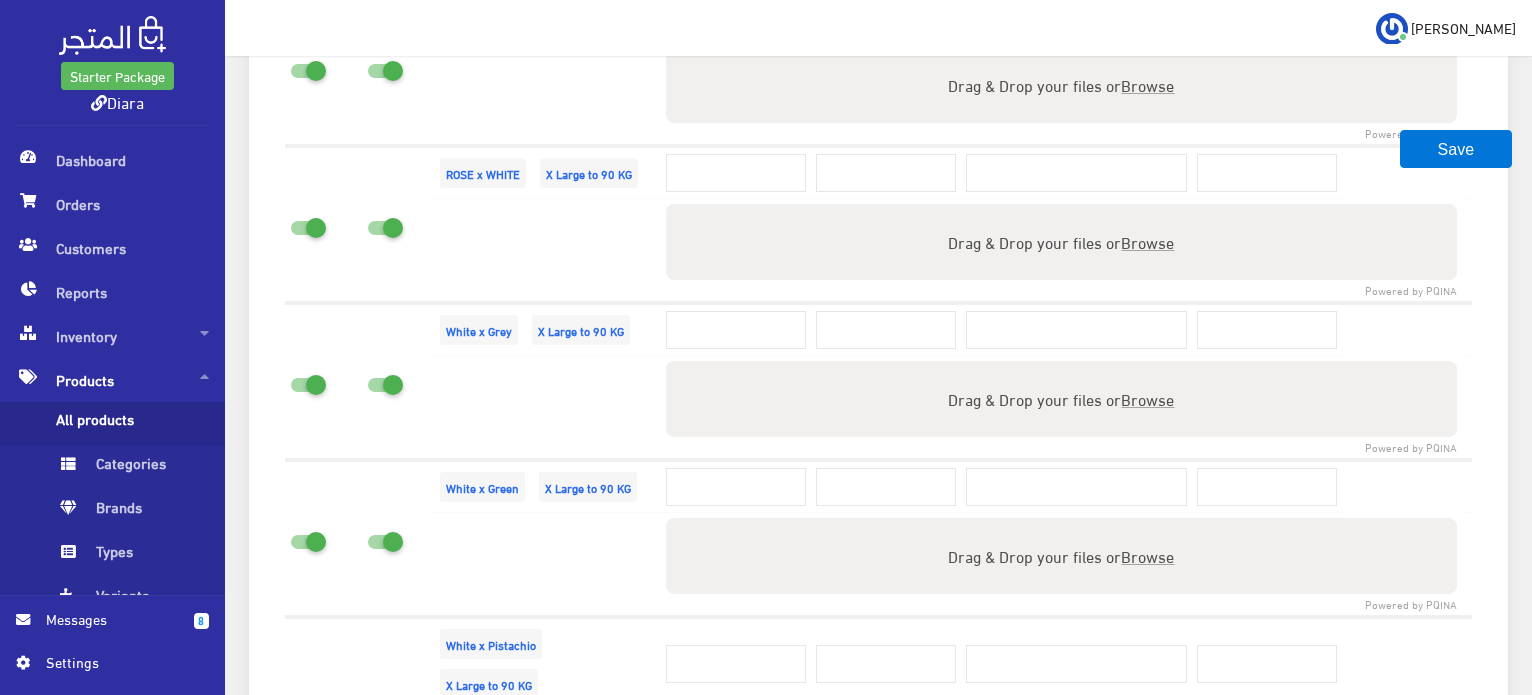 click at bounding box center (736, 329) 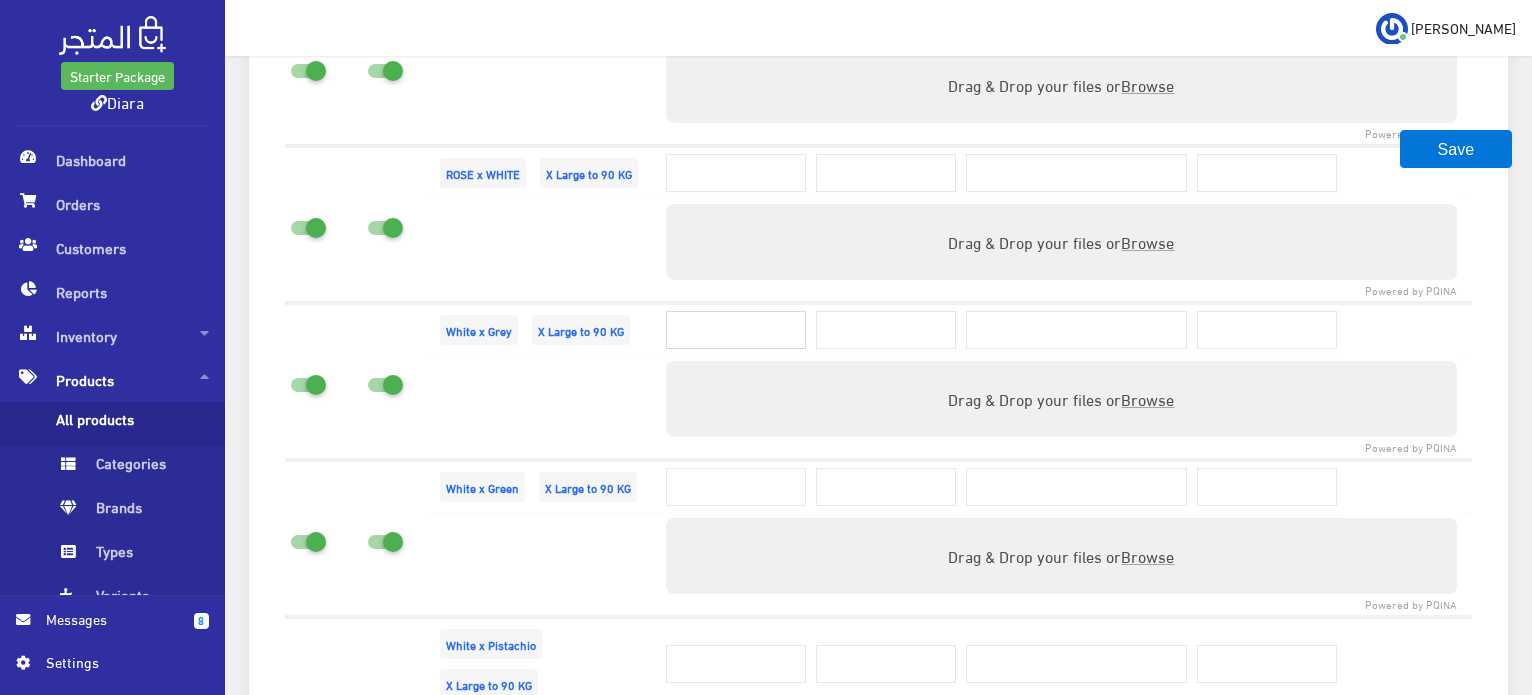 click at bounding box center [736, 330] 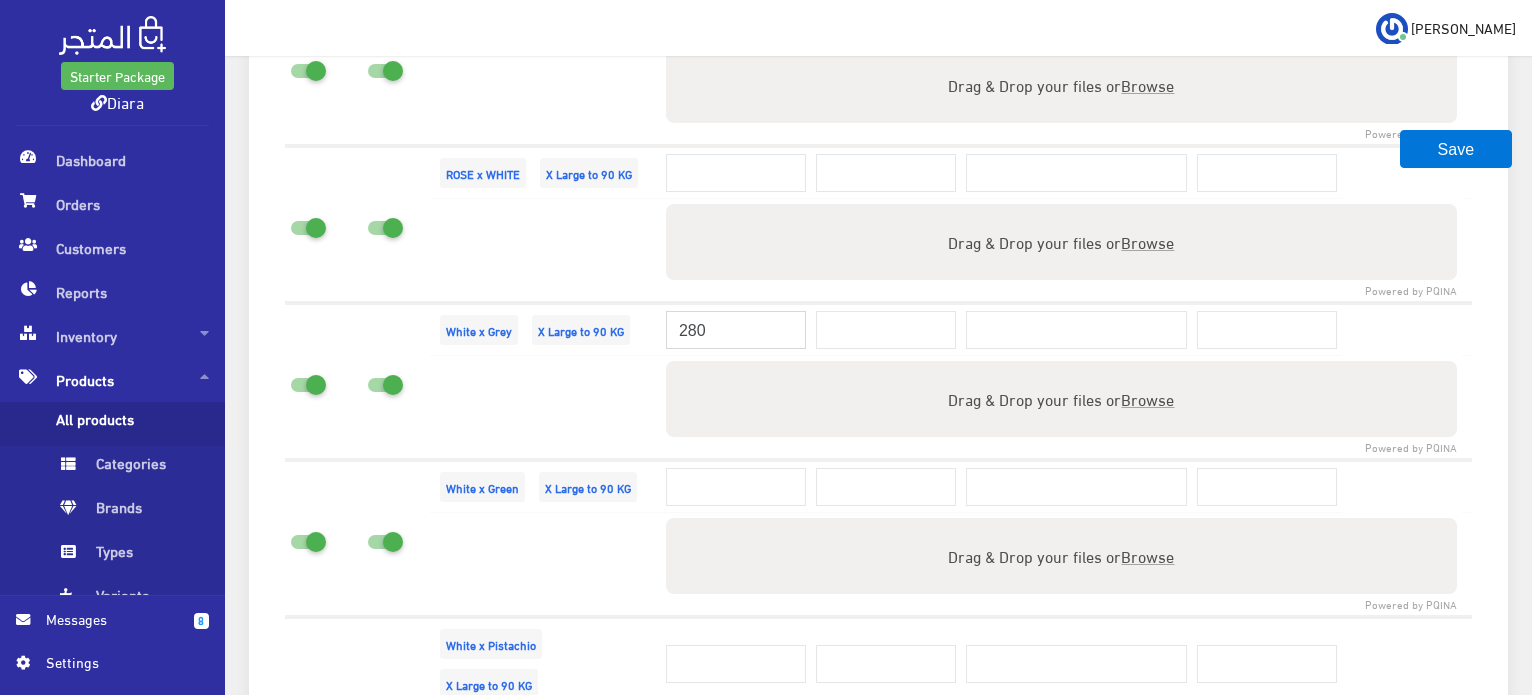 type on "280" 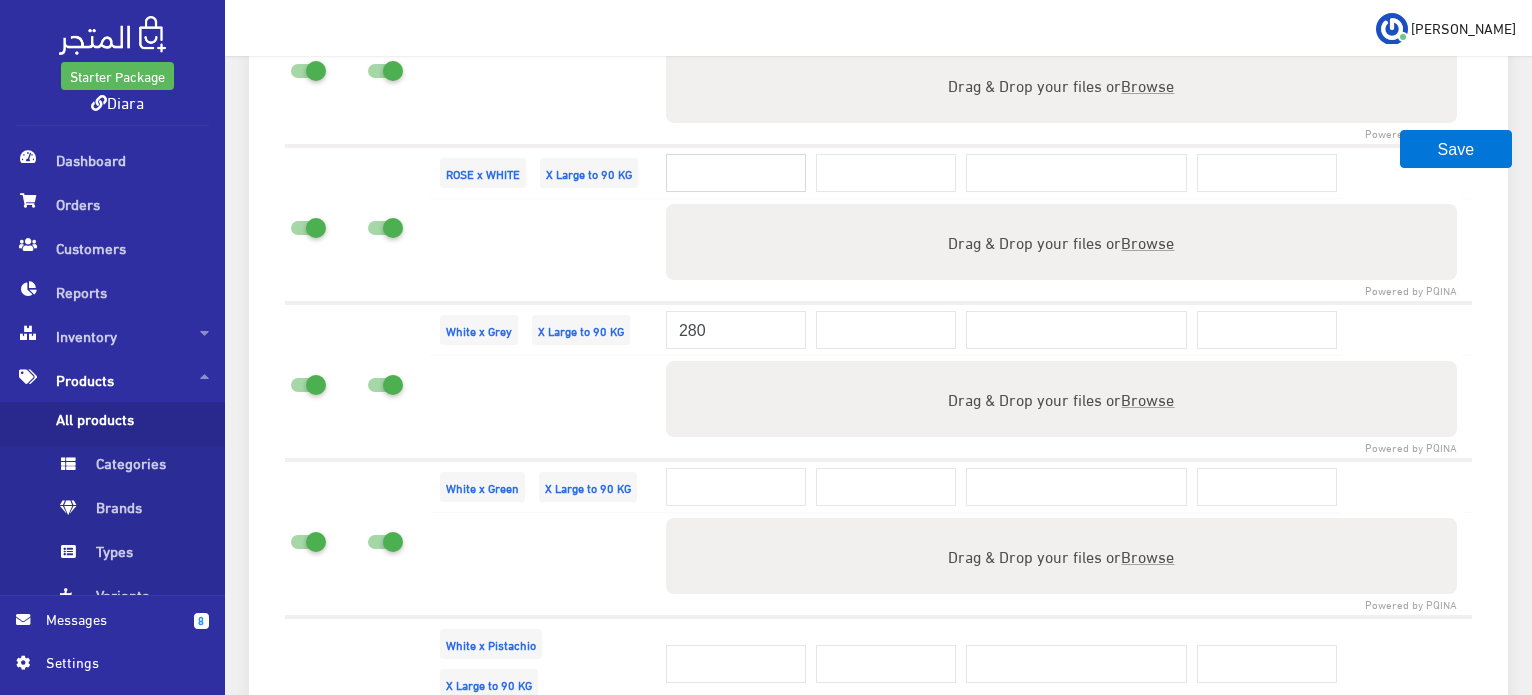 click at bounding box center [736, 173] 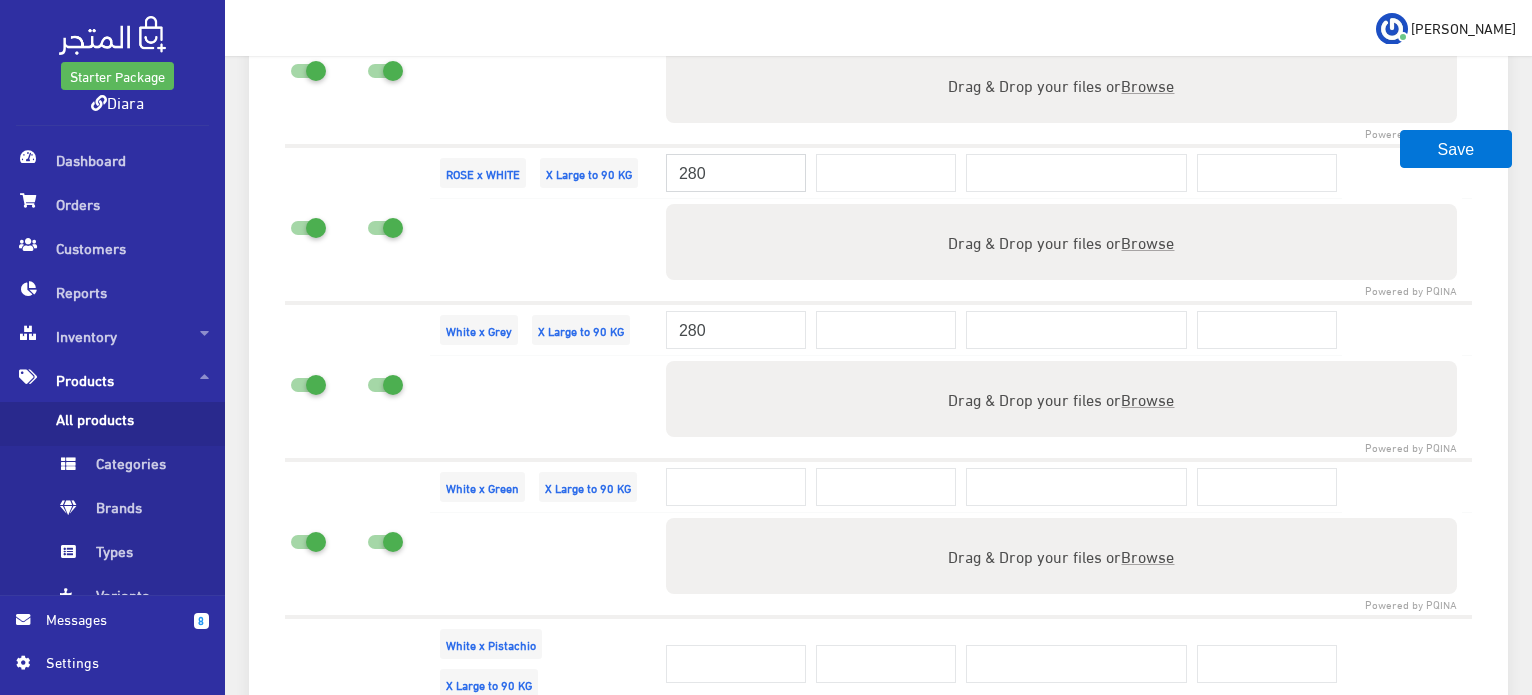 type on "280" 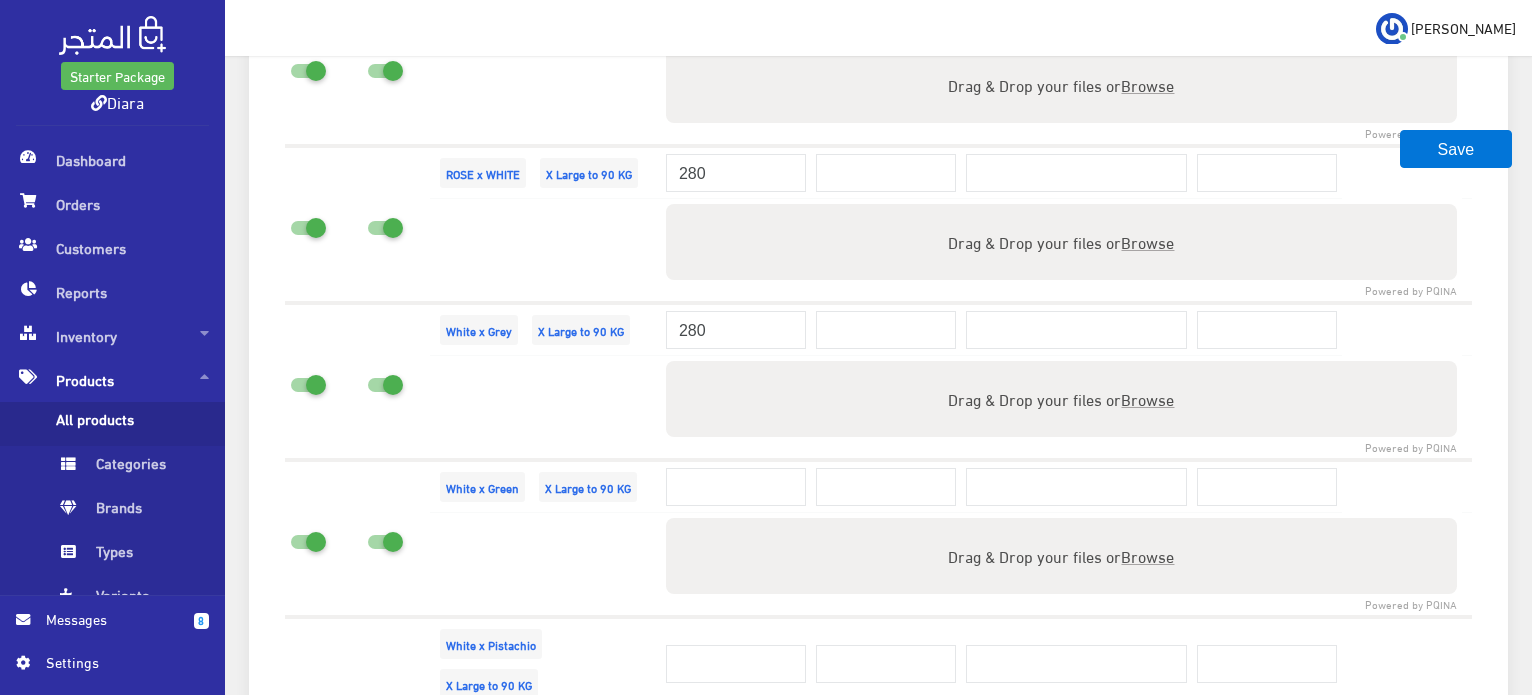 click at bounding box center (545, 94) 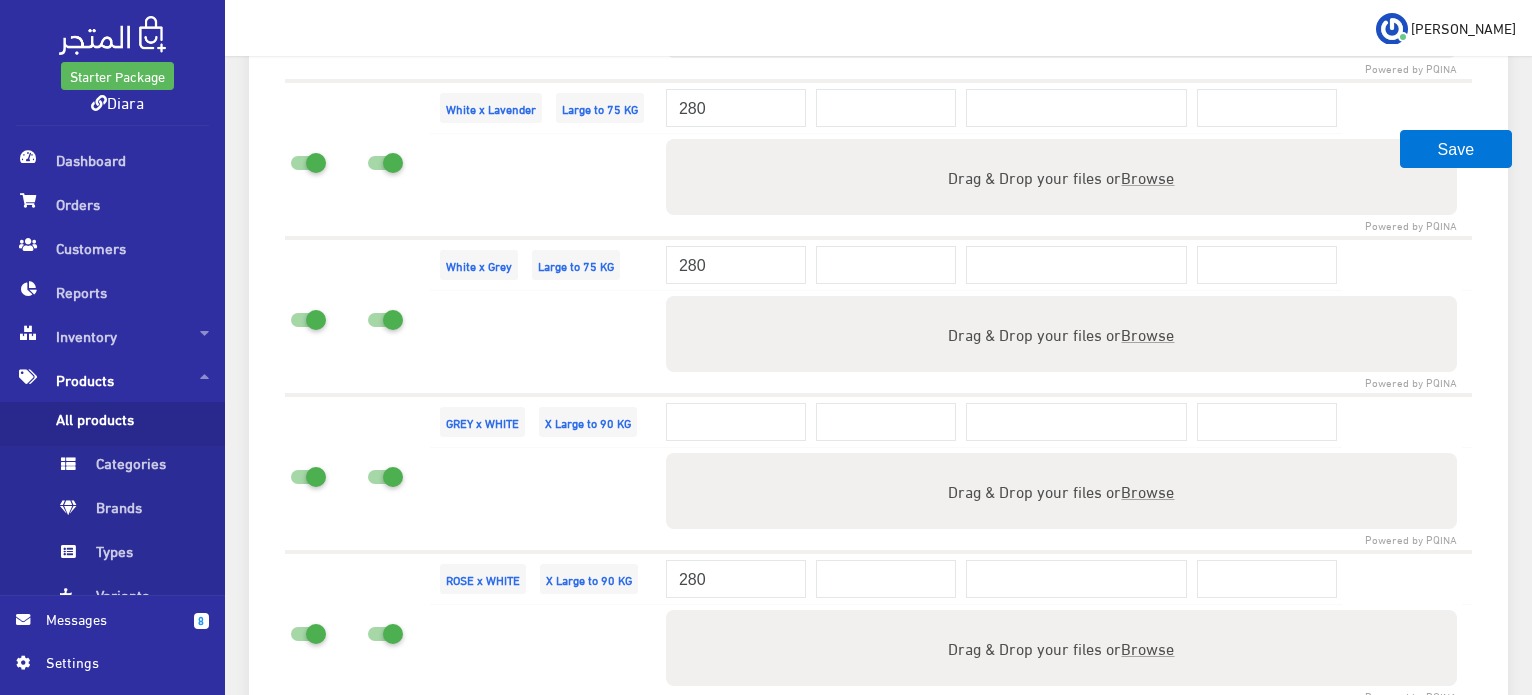 scroll, scrollTop: 2780, scrollLeft: 0, axis: vertical 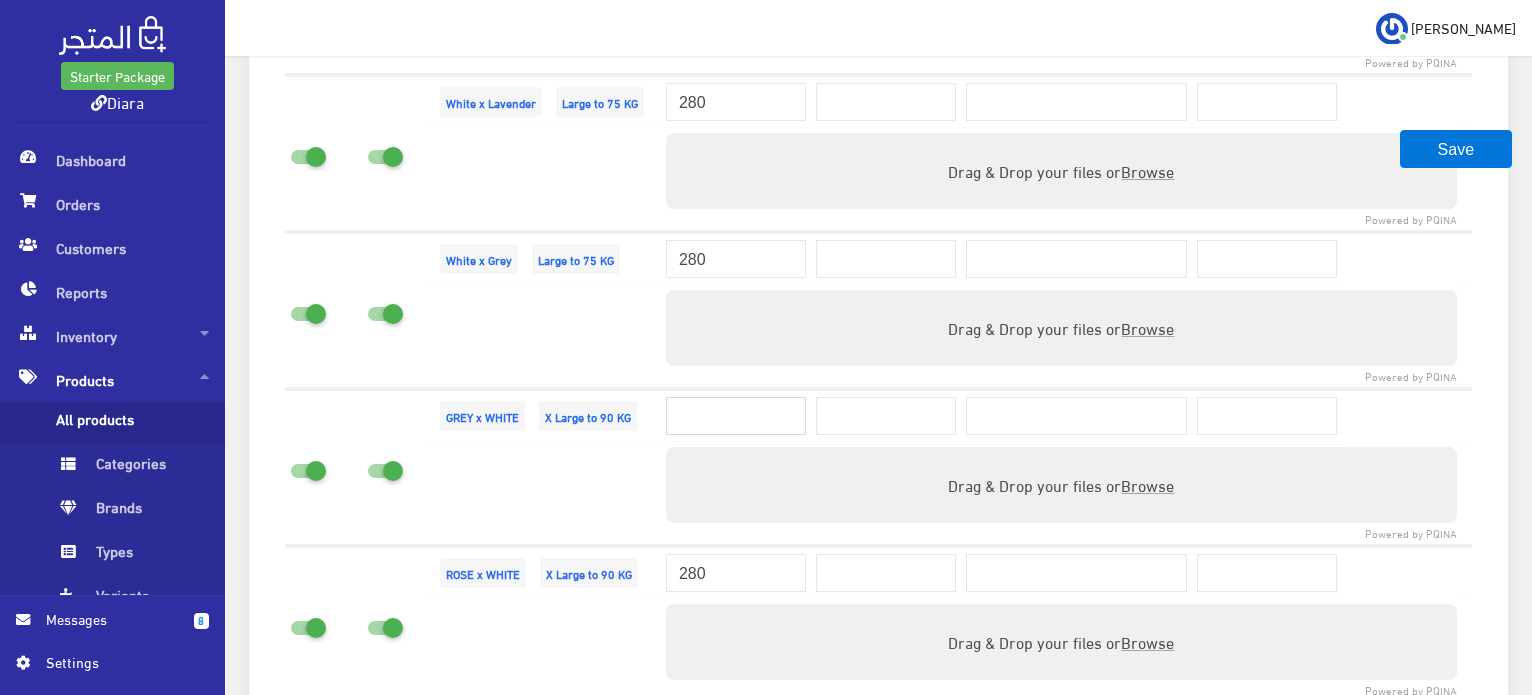 click at bounding box center (736, 416) 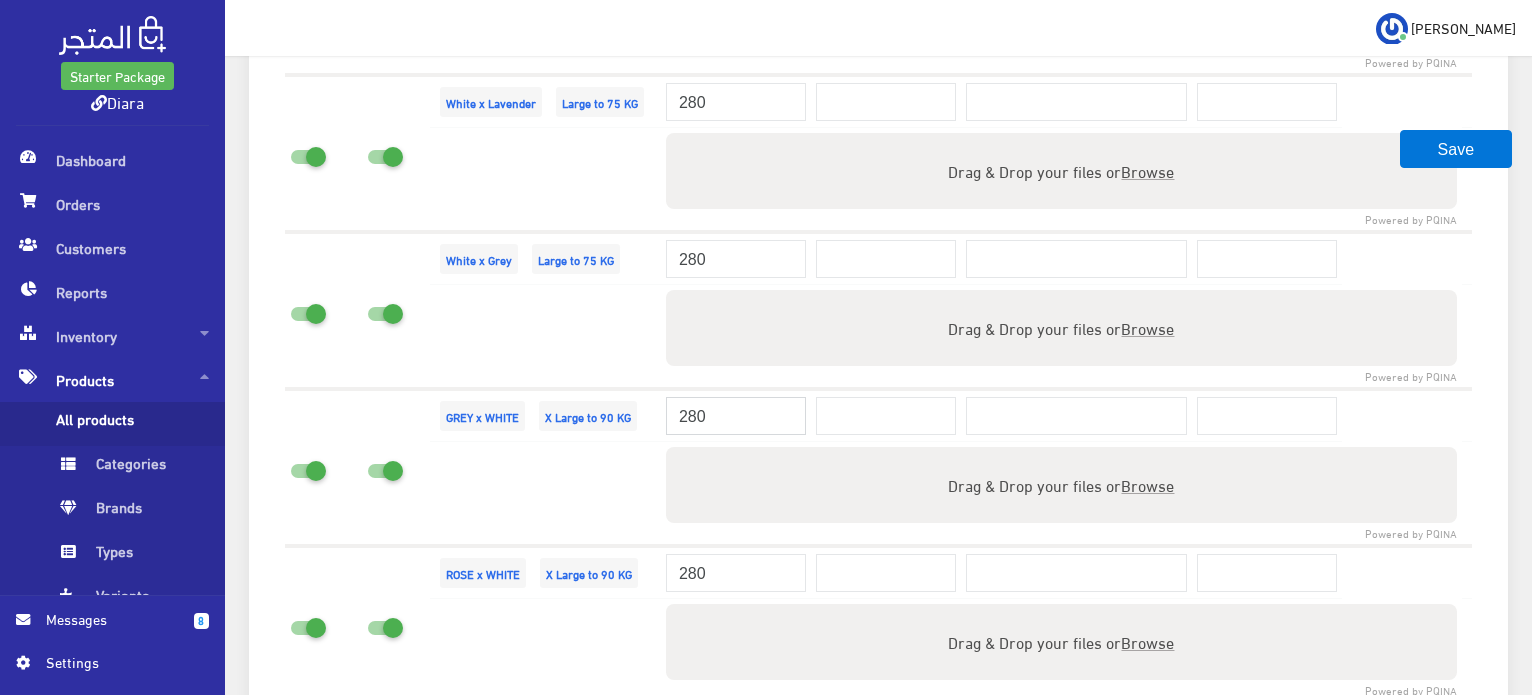 type on "280" 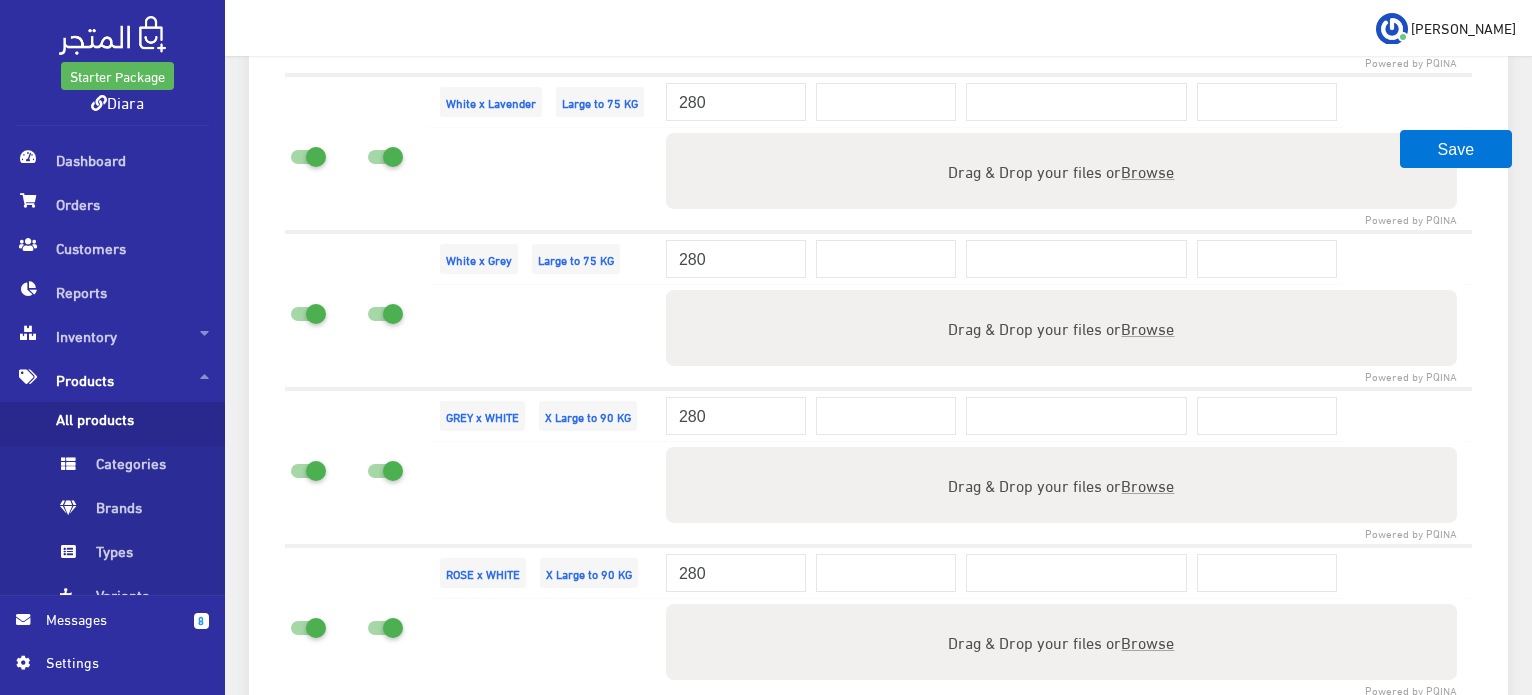 click at bounding box center (545, 337) 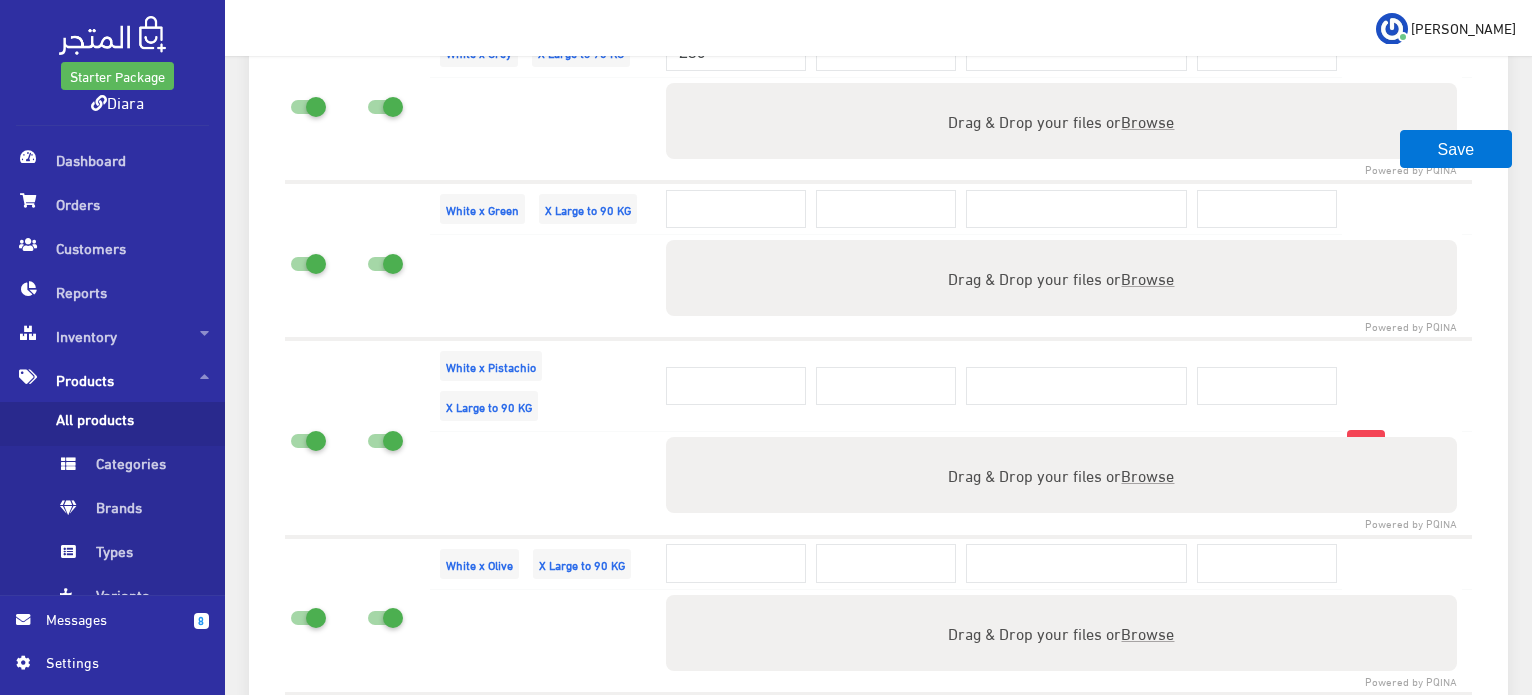 scroll, scrollTop: 3580, scrollLeft: 0, axis: vertical 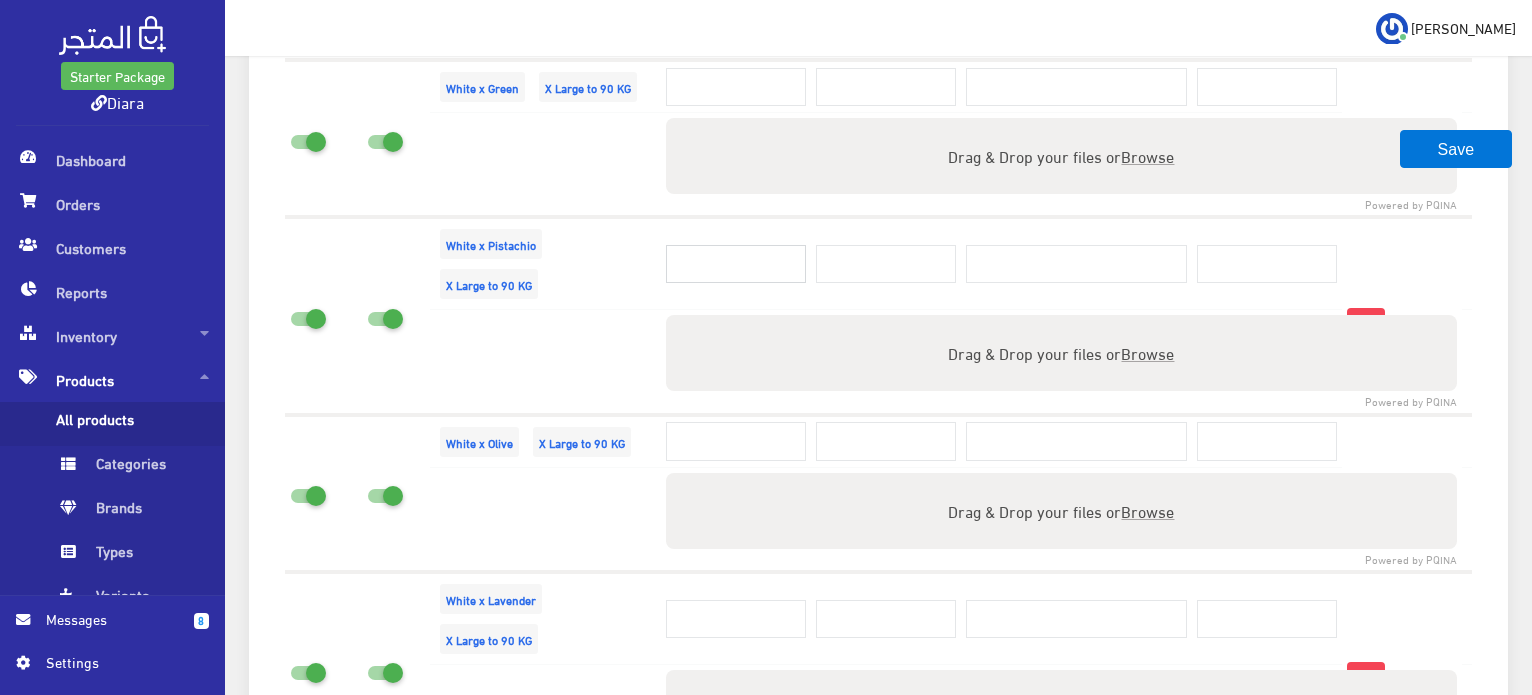 click at bounding box center (736, 264) 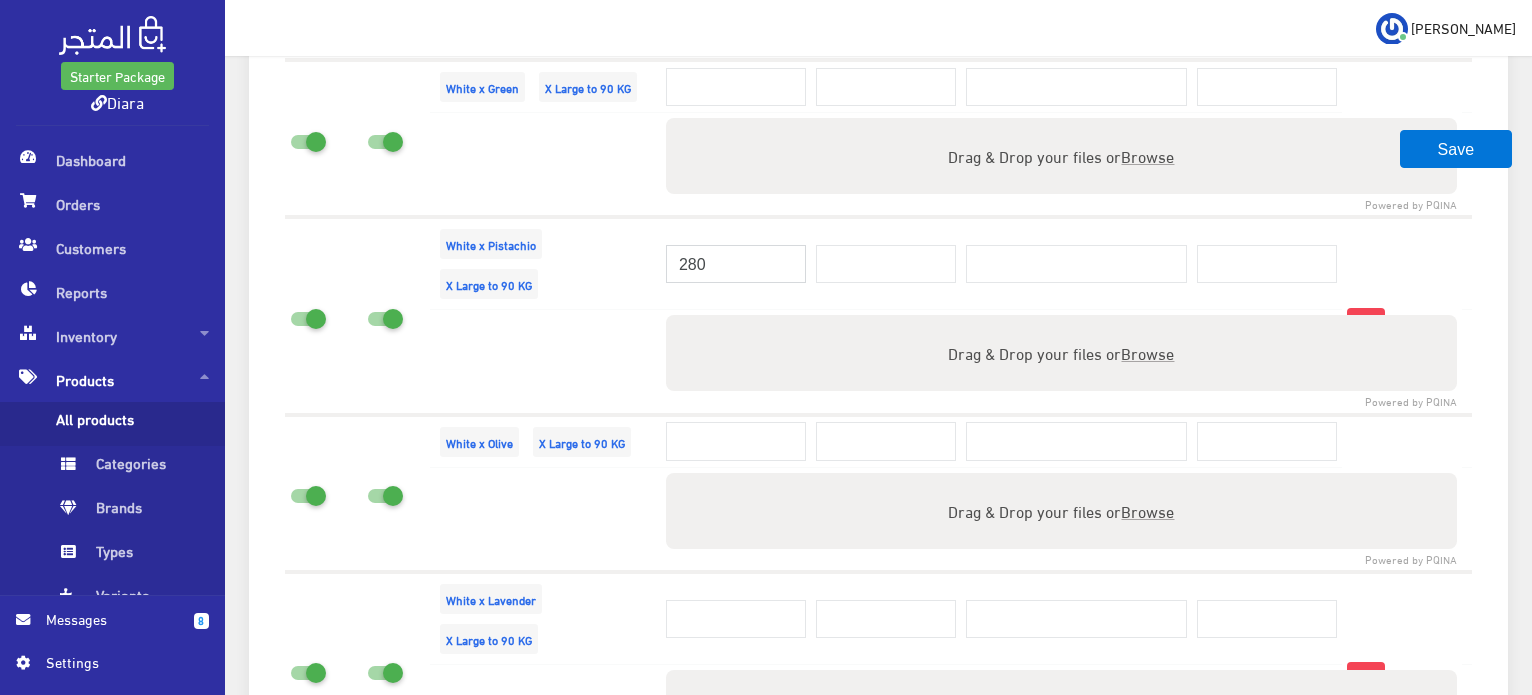 type on "280" 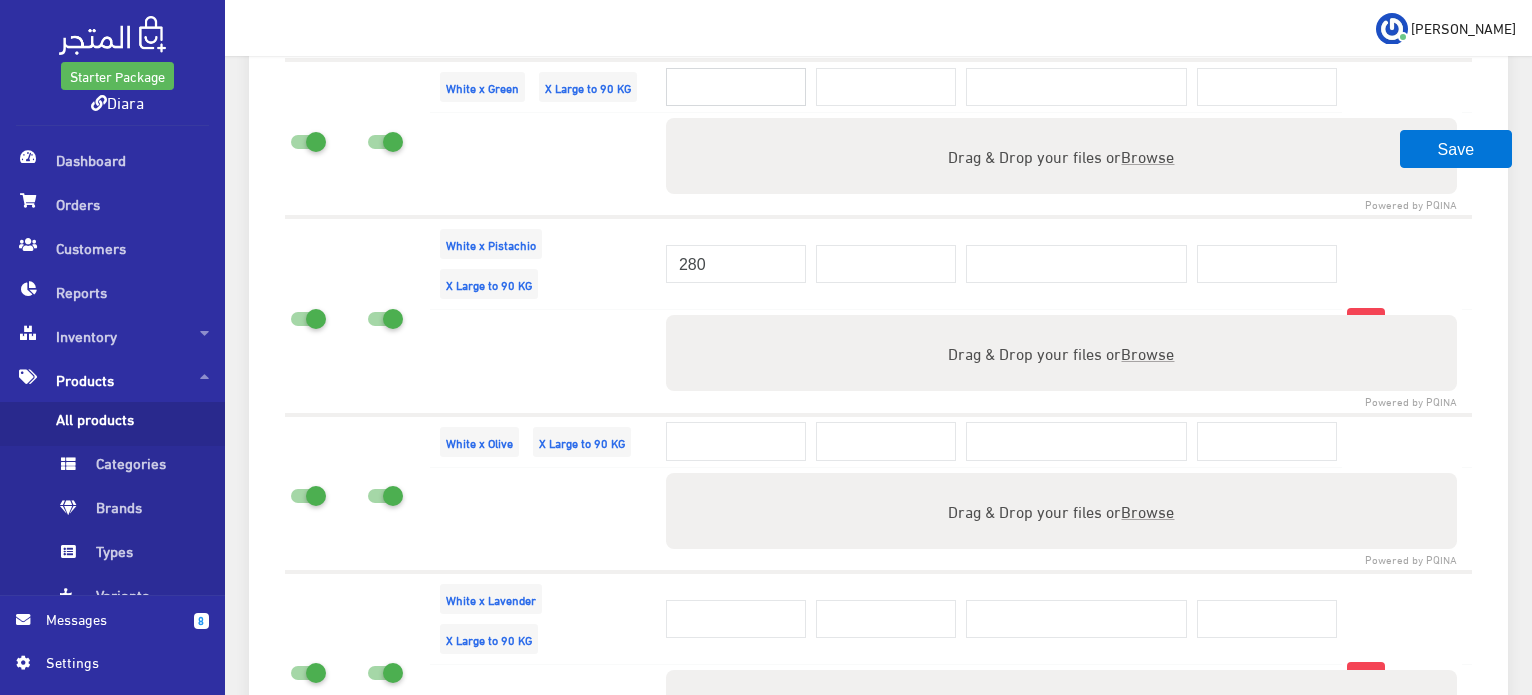 click at bounding box center (736, 87) 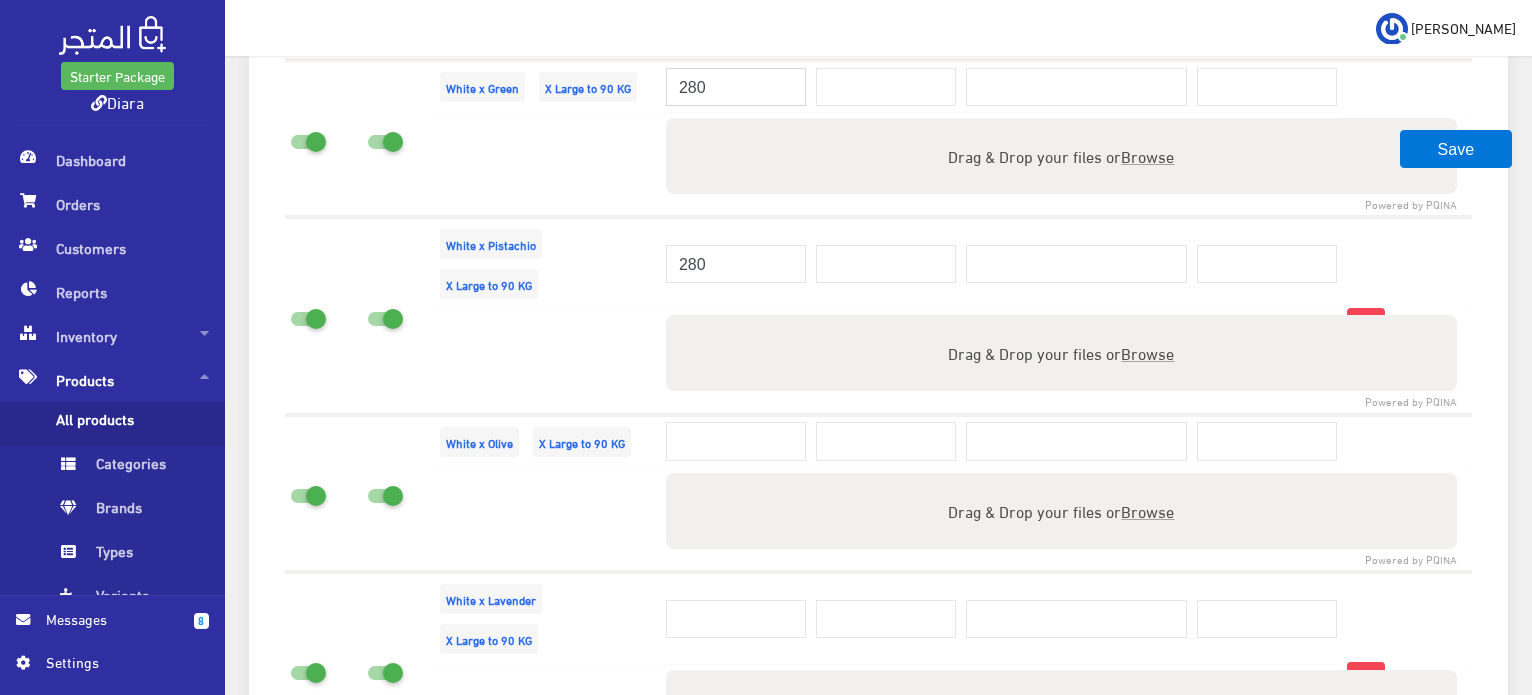 type on "280" 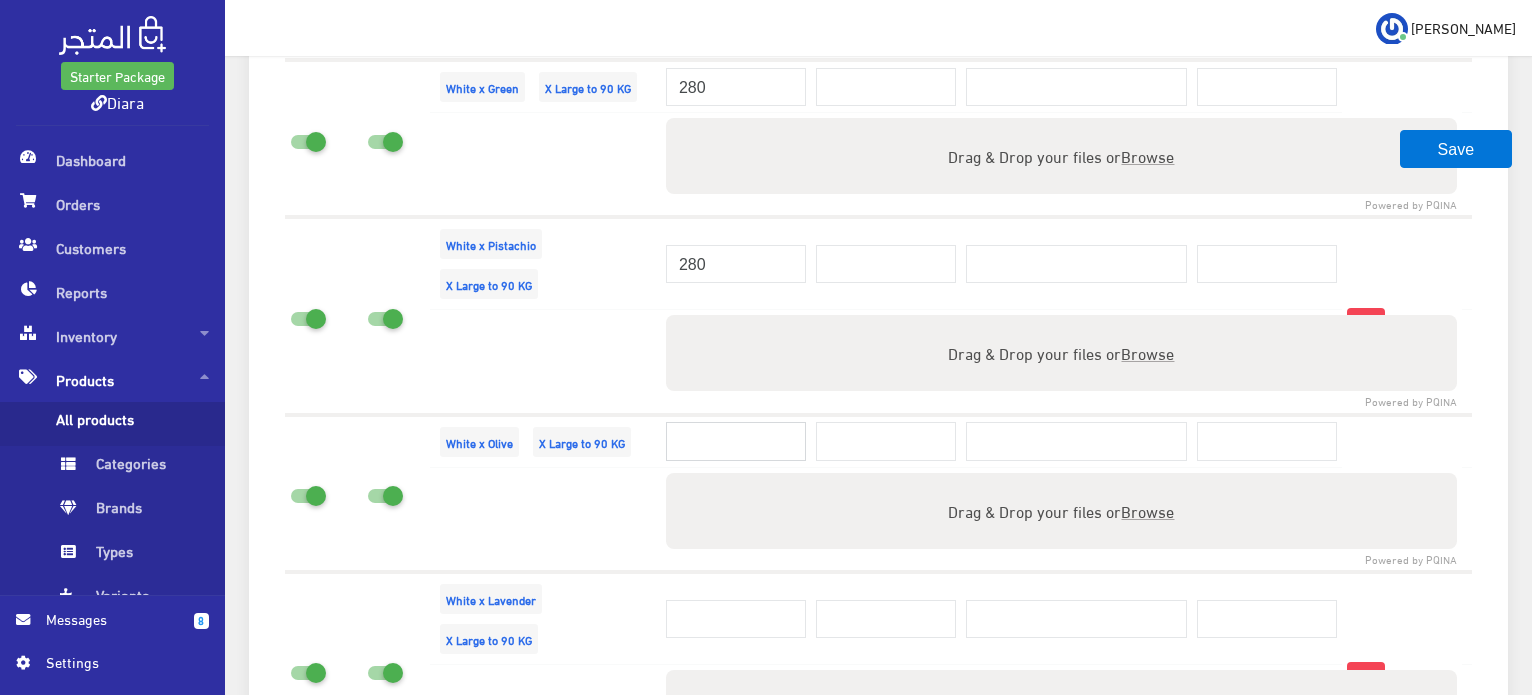 click at bounding box center [736, 441] 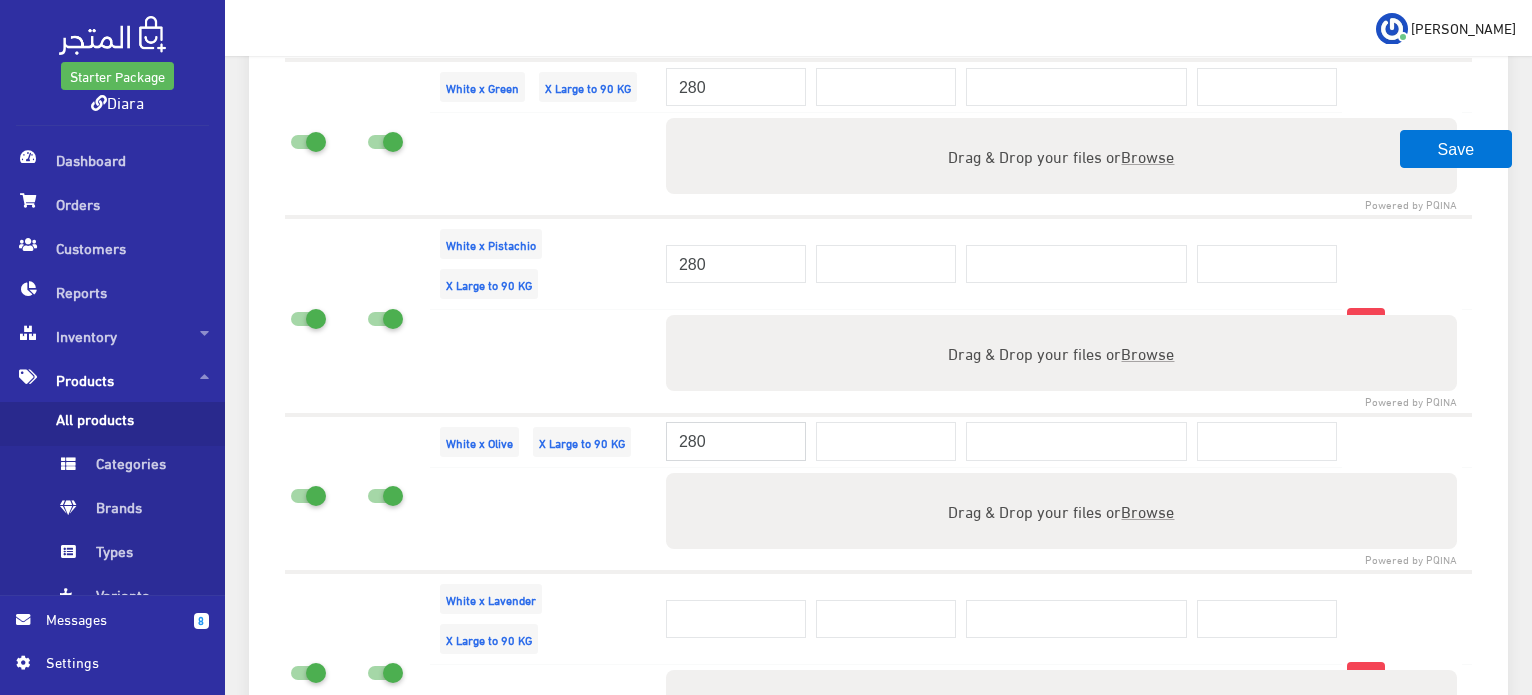 type on "280" 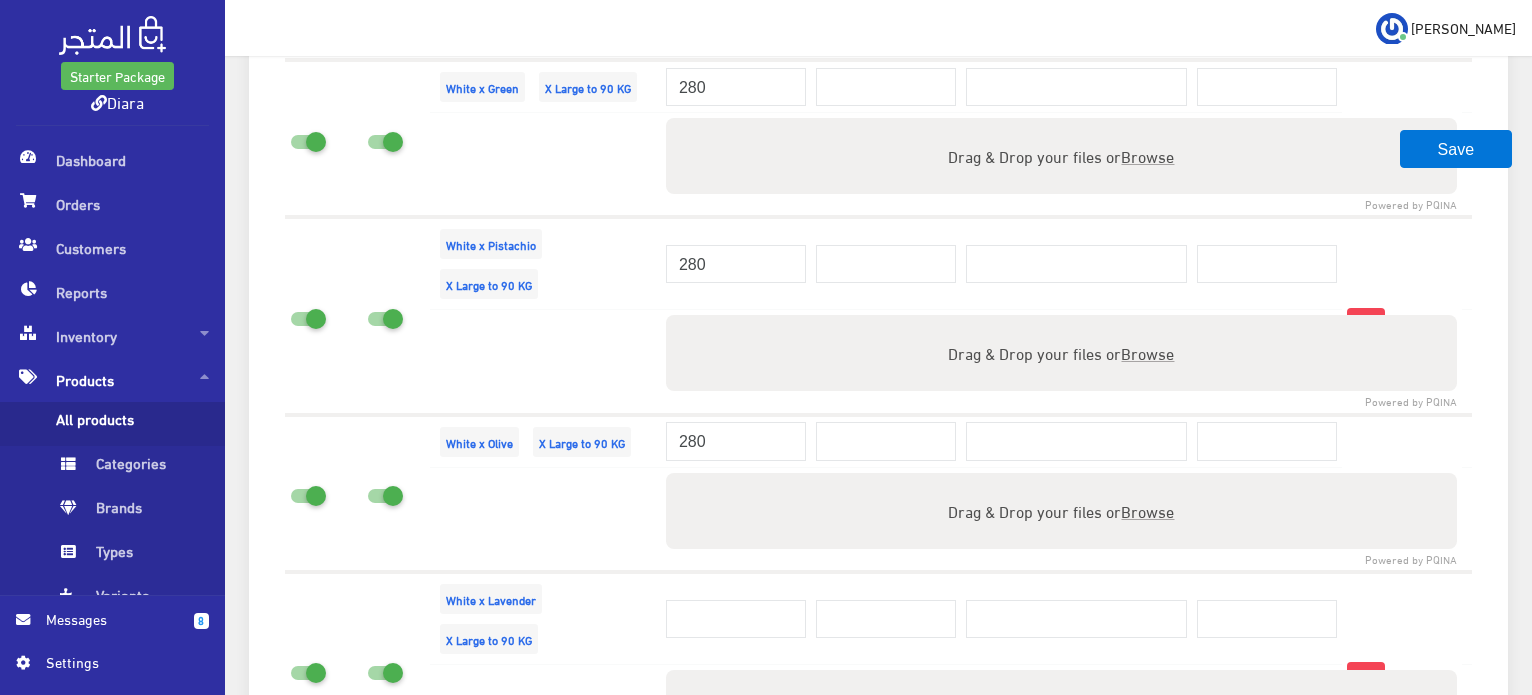 click on "Powered by PQINA Drag & Drop your files or  Browse Files" at bounding box center (1061, 716) 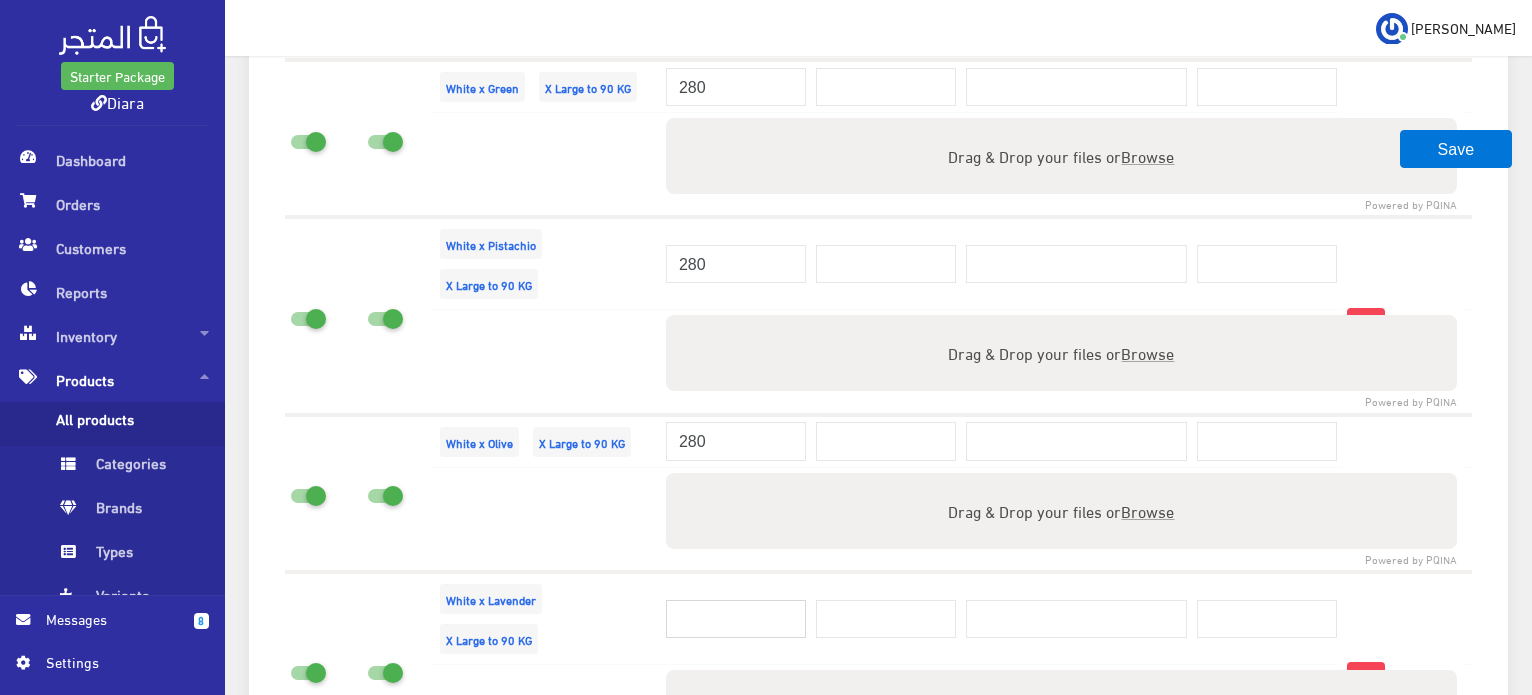 click at bounding box center [736, 619] 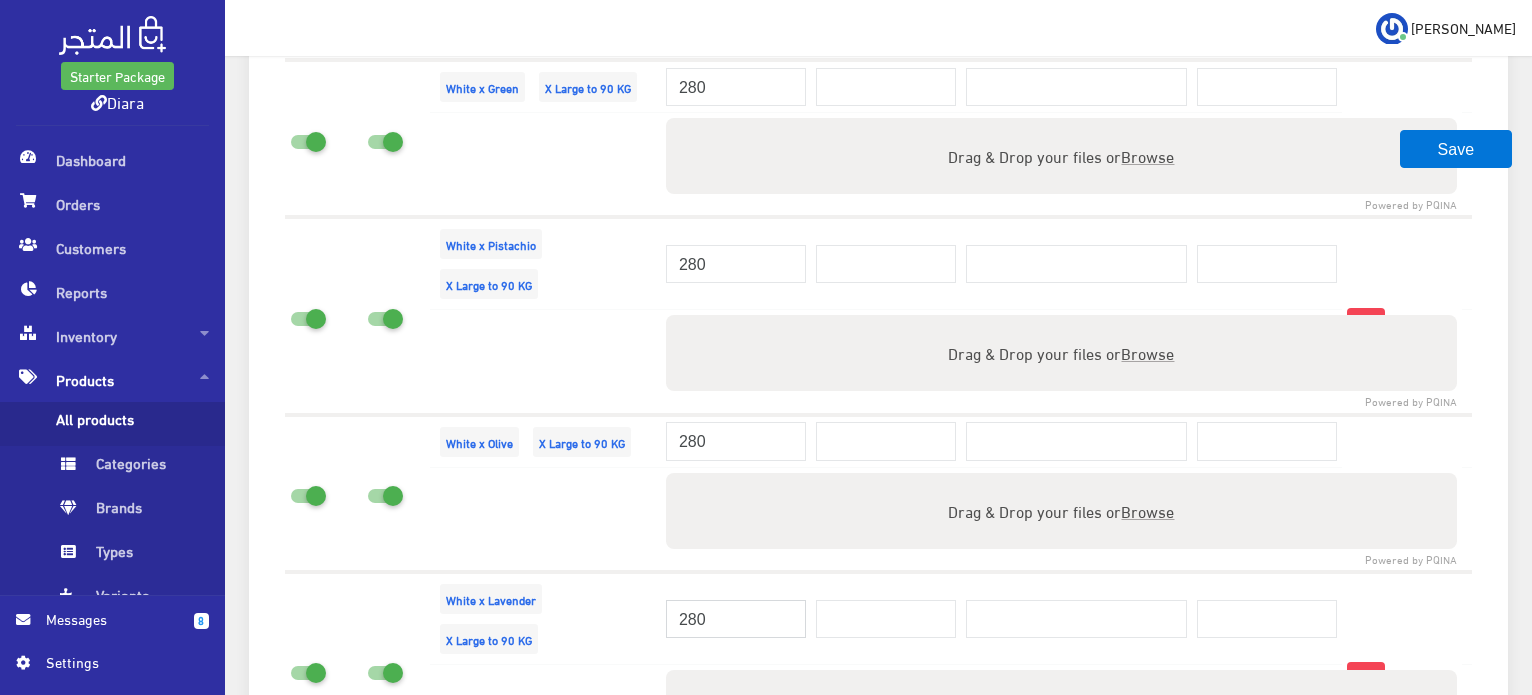 type on "280" 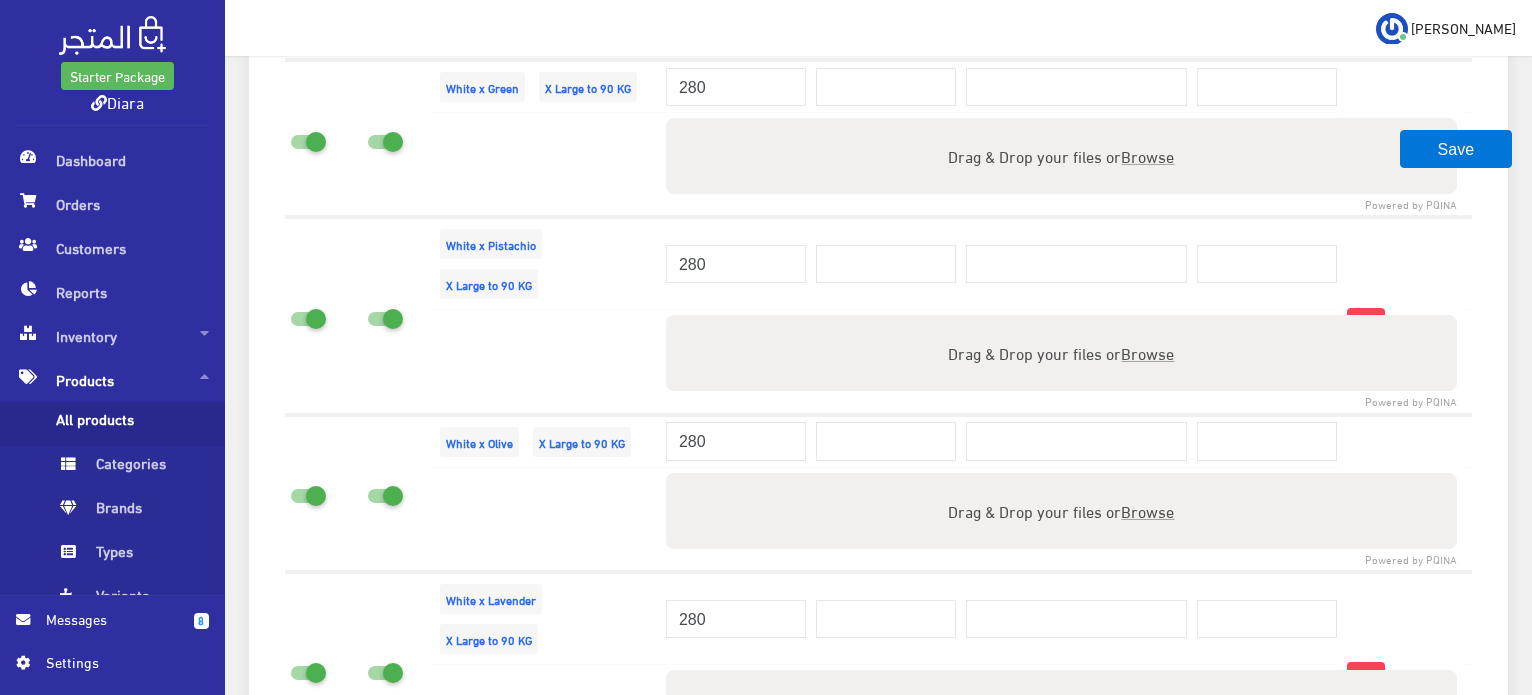 click at bounding box center [545, 519] 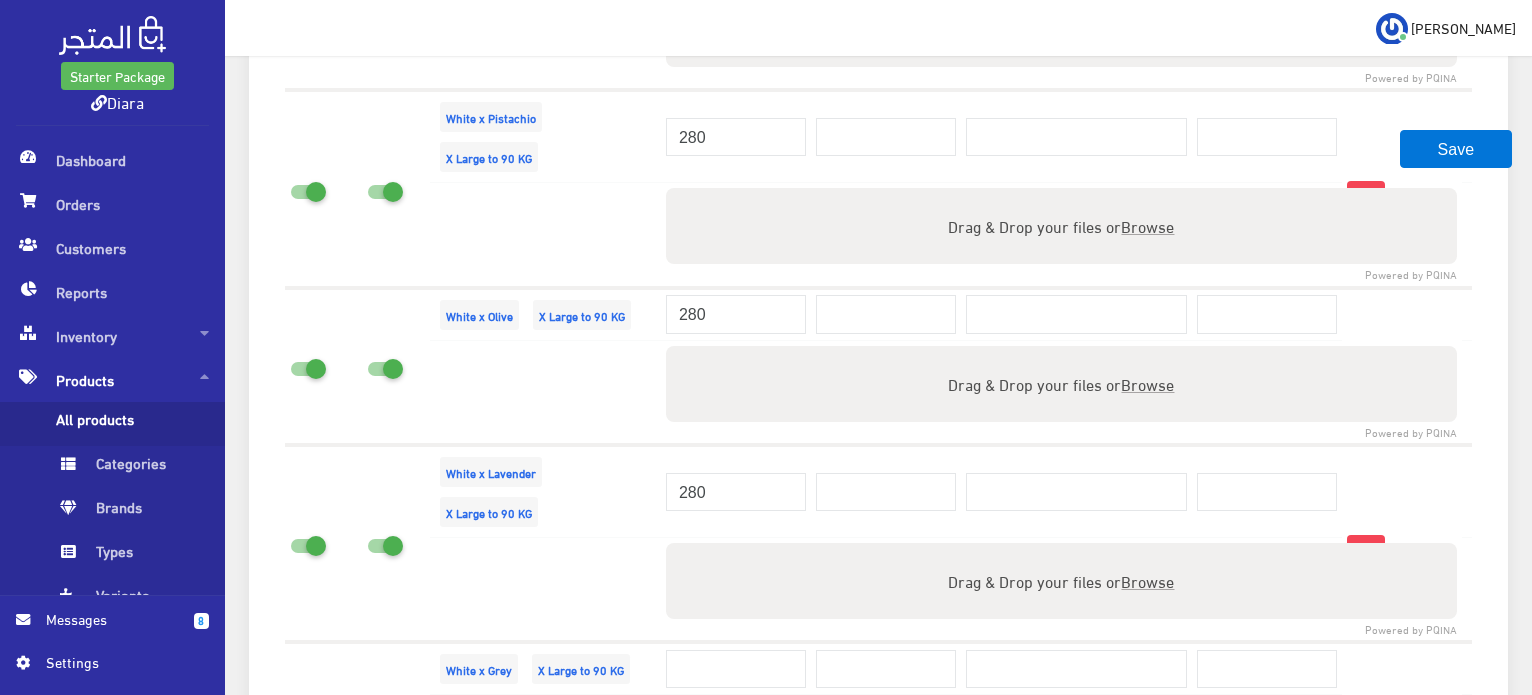 scroll, scrollTop: 4006, scrollLeft: 0, axis: vertical 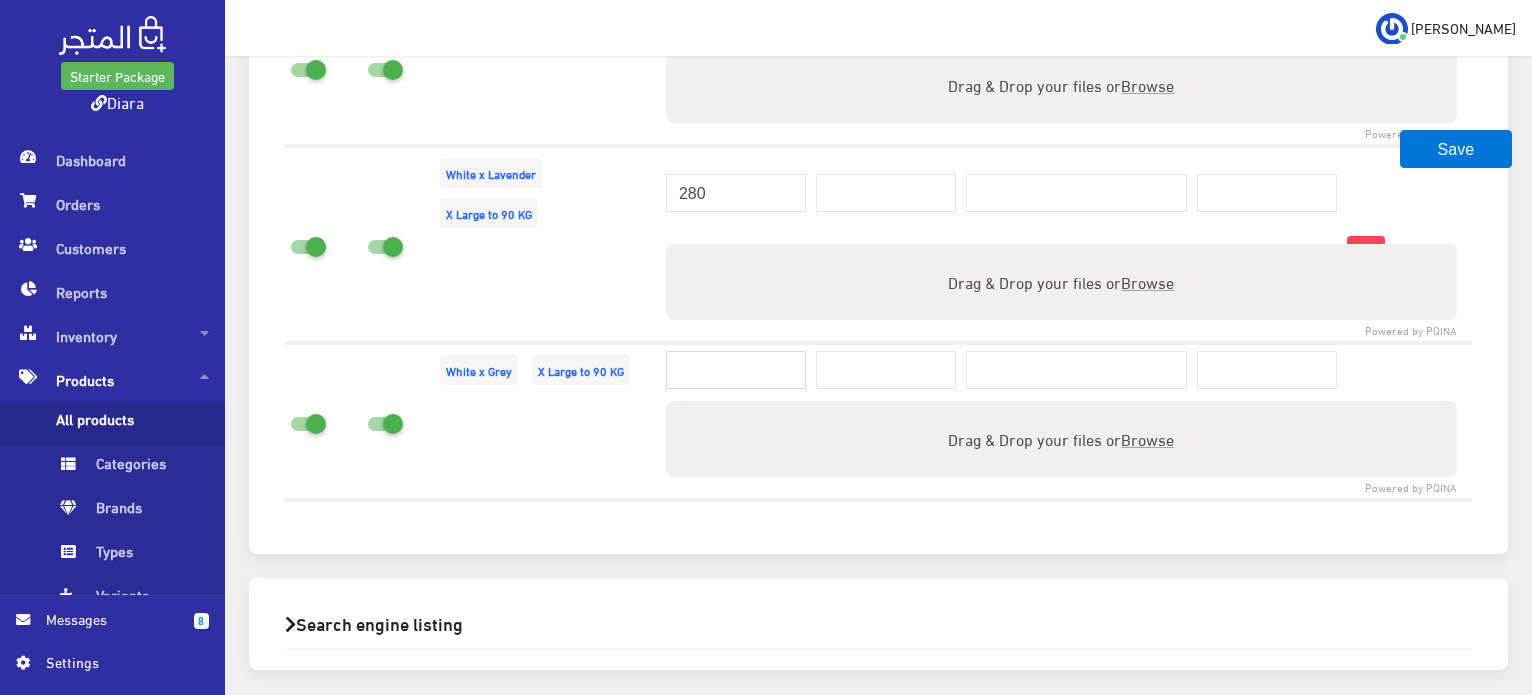 click at bounding box center (736, 370) 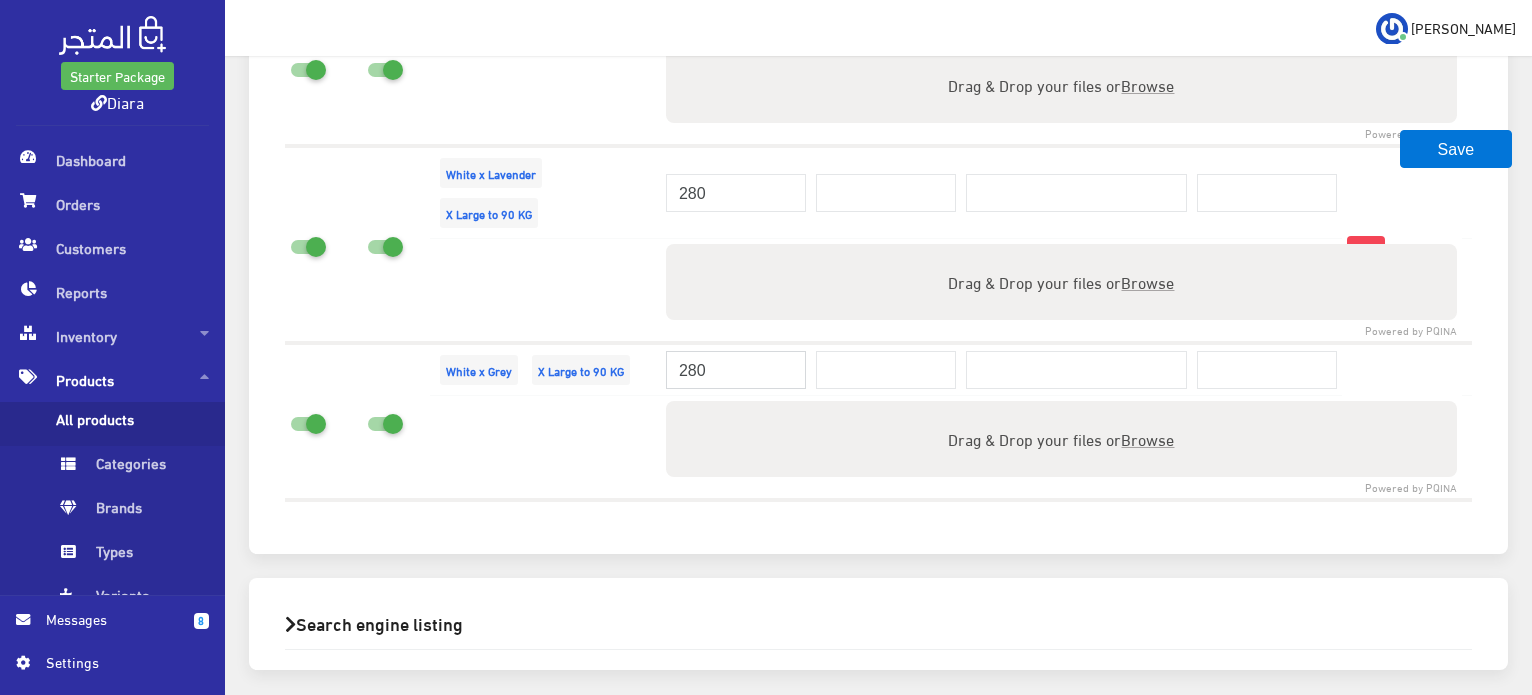 type on "280" 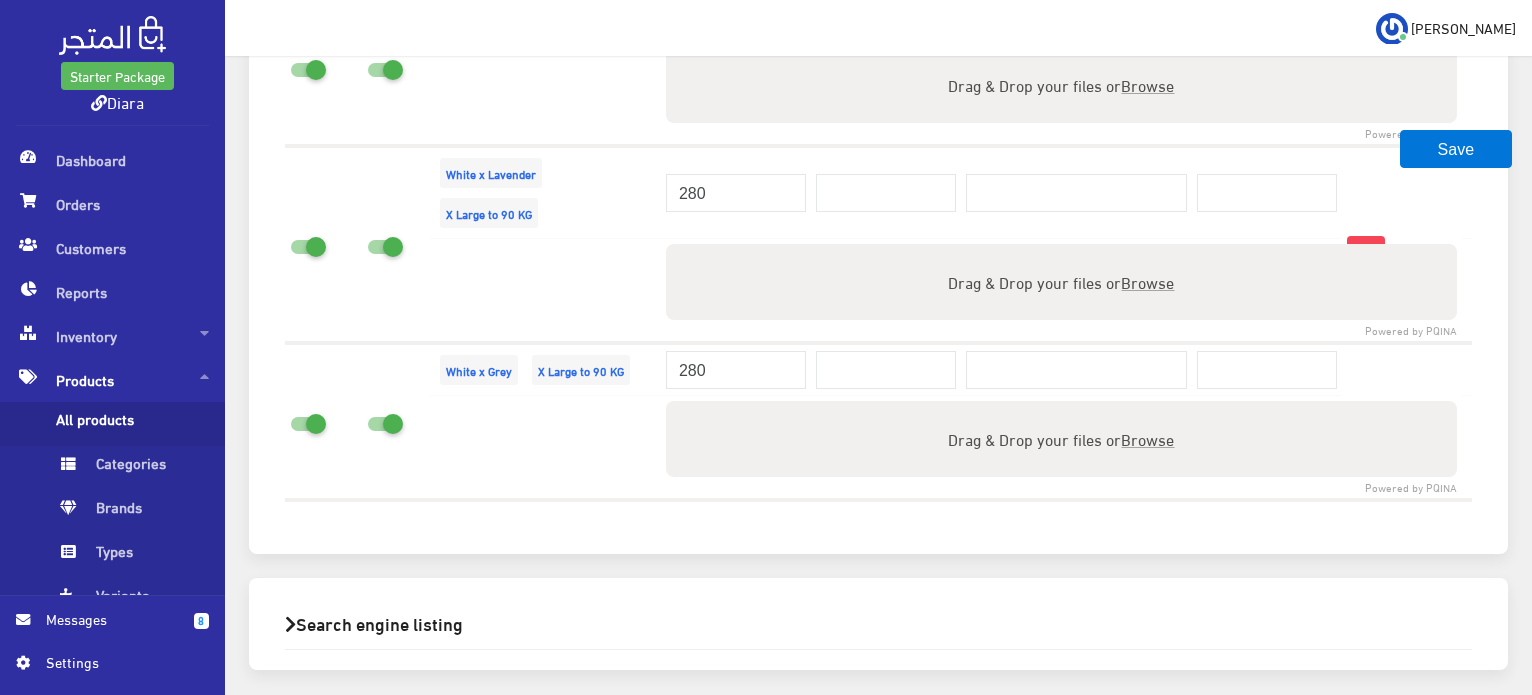 click on "Variants
Add variants if this product comes in multiple versions, like different sizes or colors
Clothes
COLORS
Blue
Black Brown" at bounding box center [878, -1015] 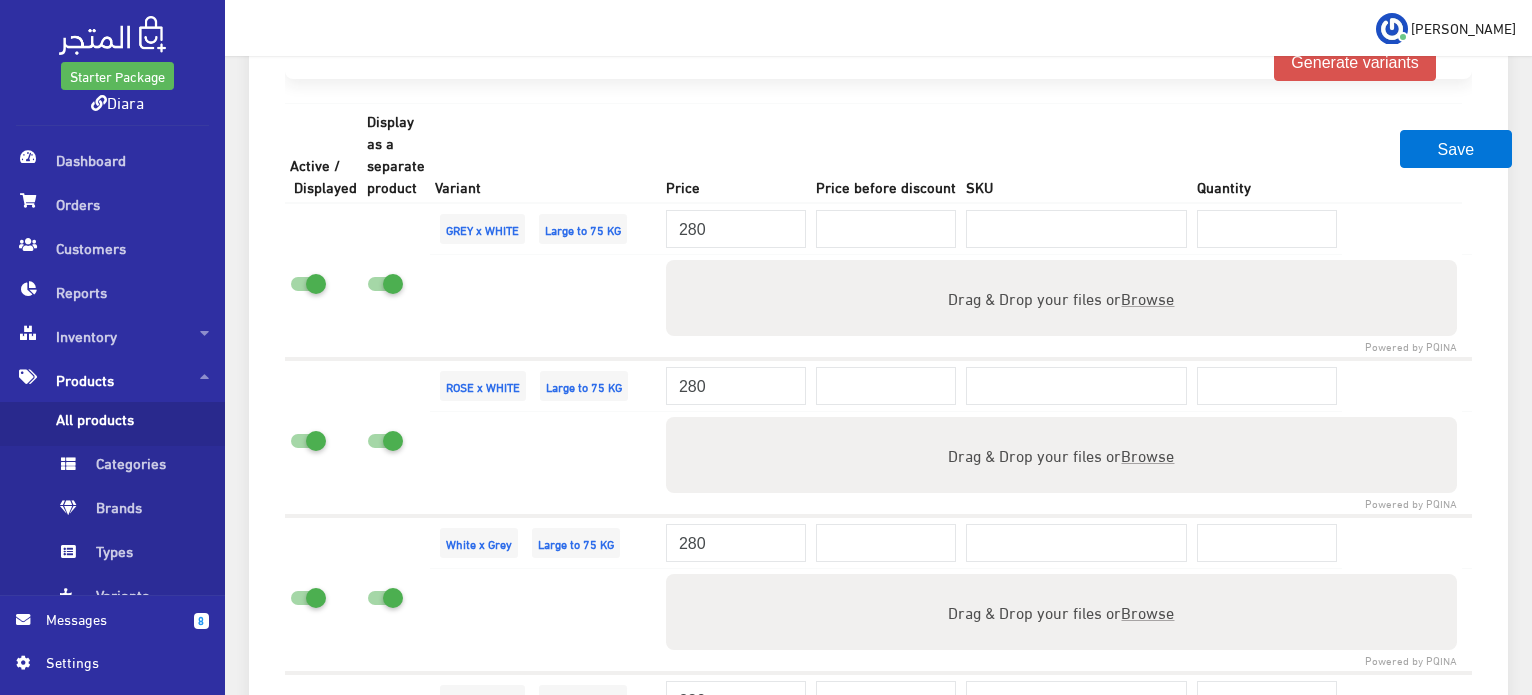 scroll, scrollTop: 1706, scrollLeft: 0, axis: vertical 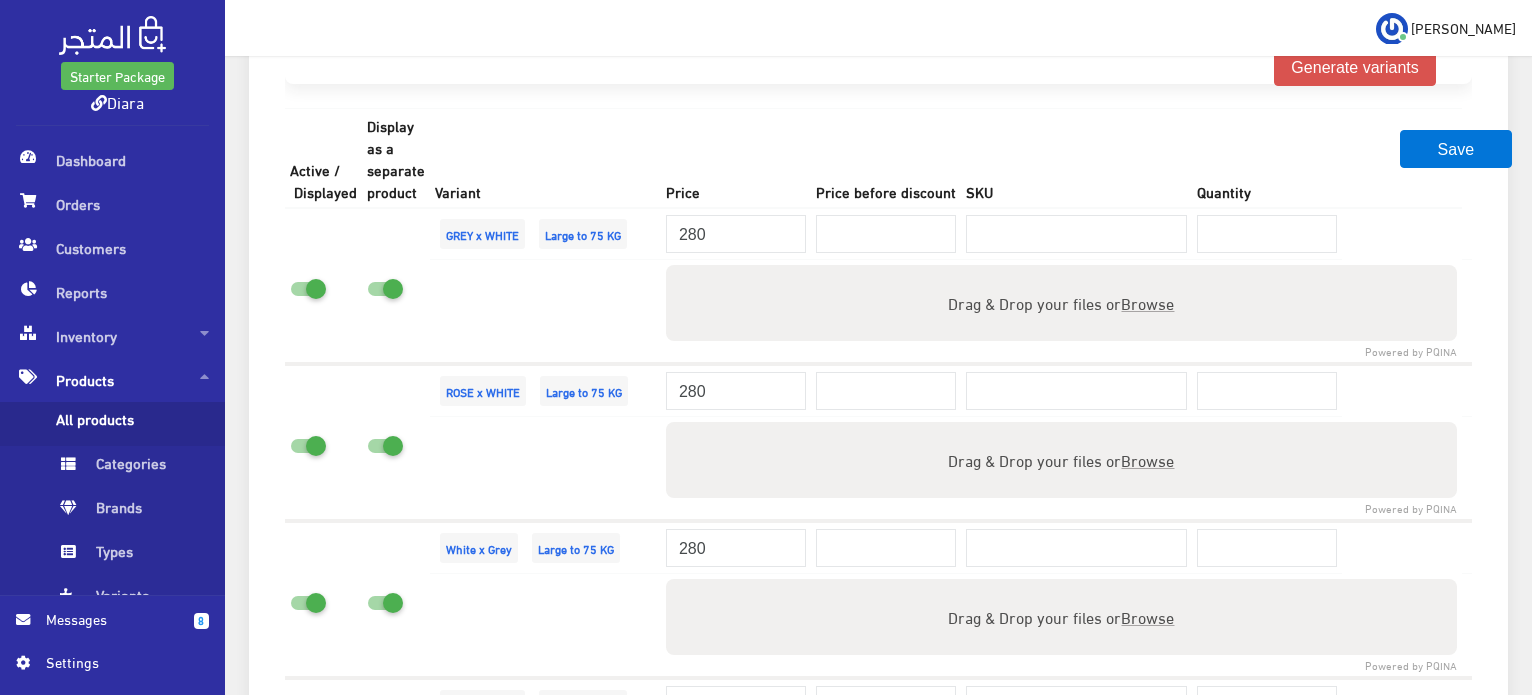 click on "Browse" at bounding box center [1147, 302] 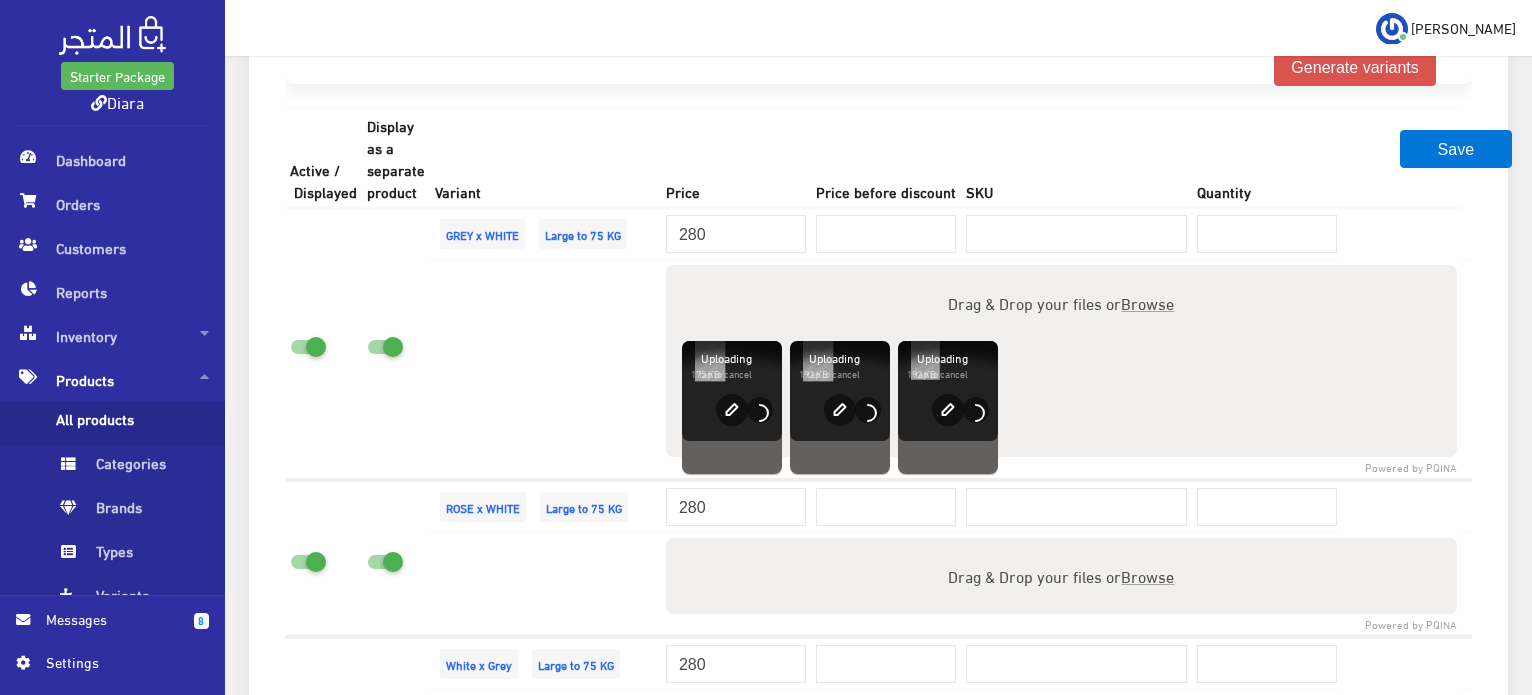 click on "Browse" at bounding box center [1147, 575] 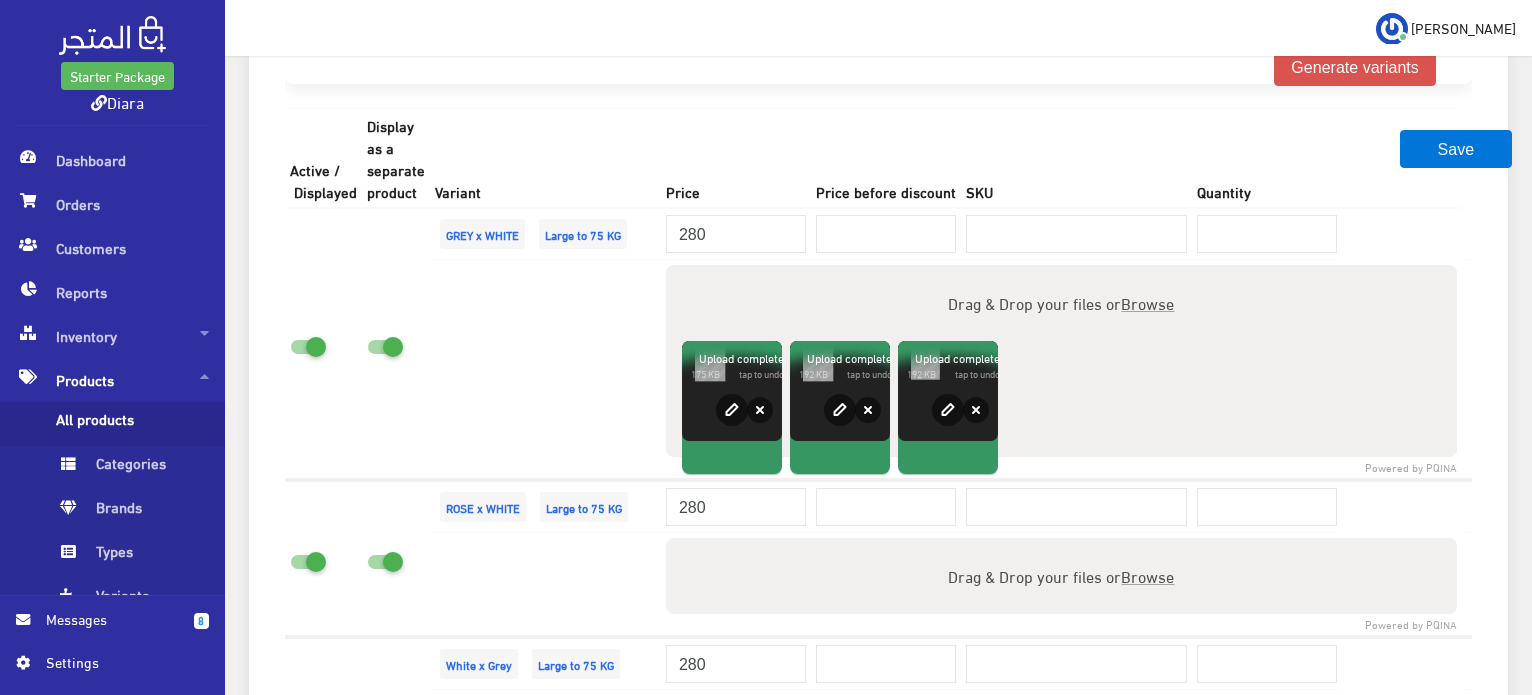 type on "C:\fakepath\IMG_1247.JPG" 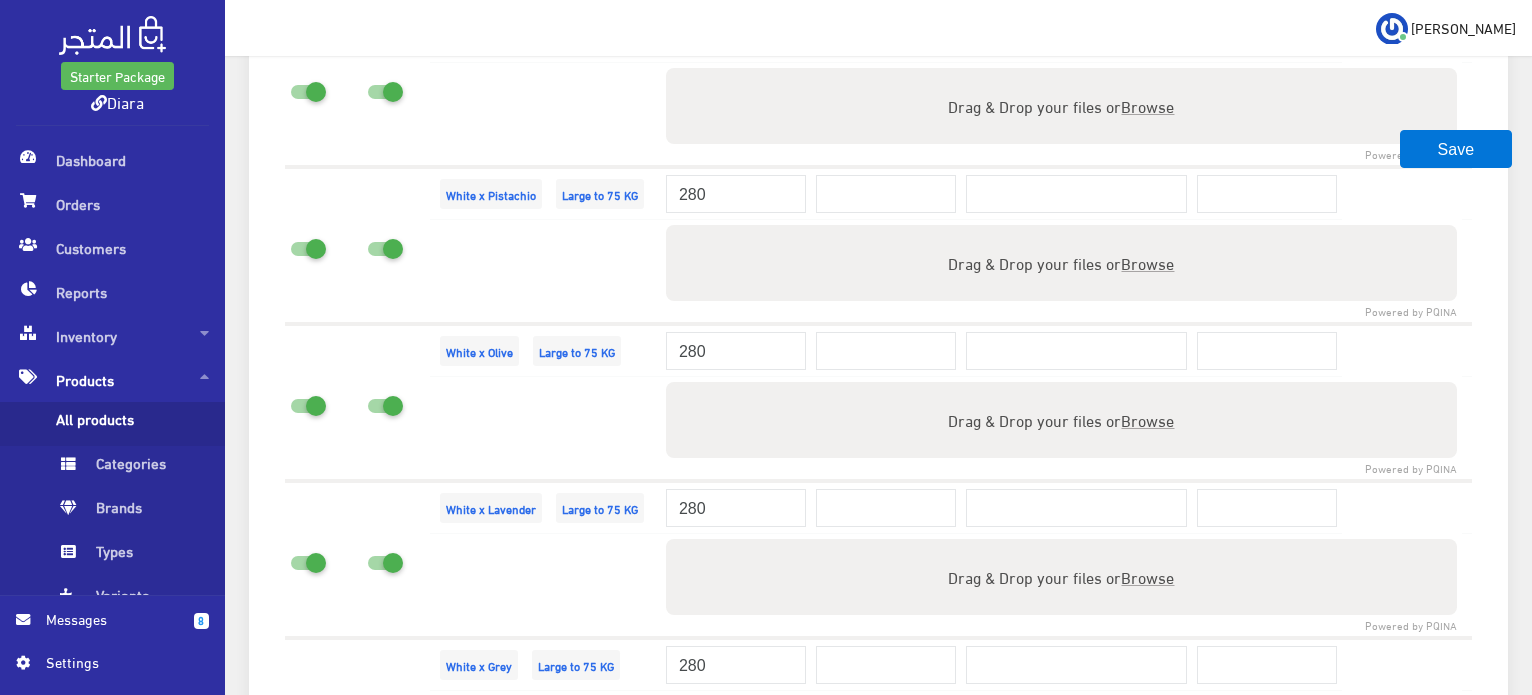 scroll, scrollTop: 2106, scrollLeft: 0, axis: vertical 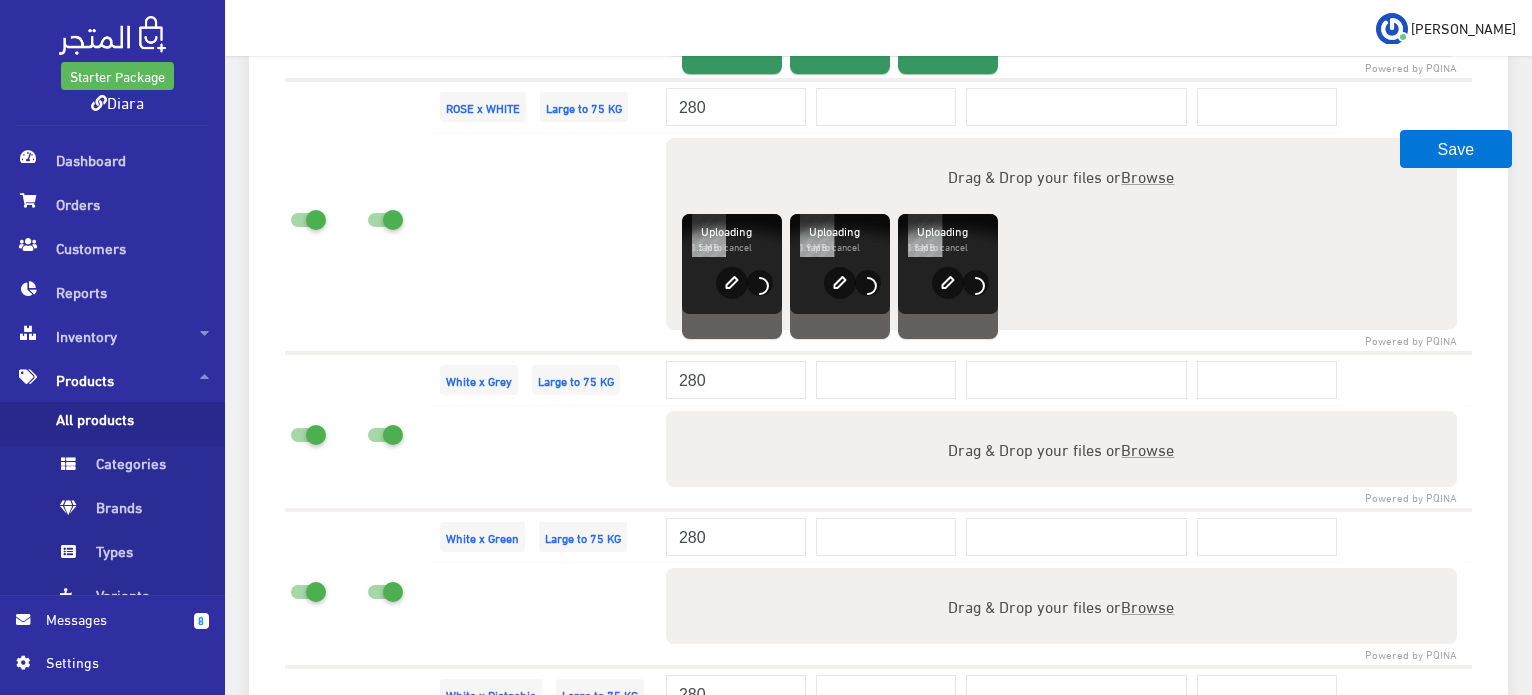 click on "Browse" at bounding box center [1147, 448] 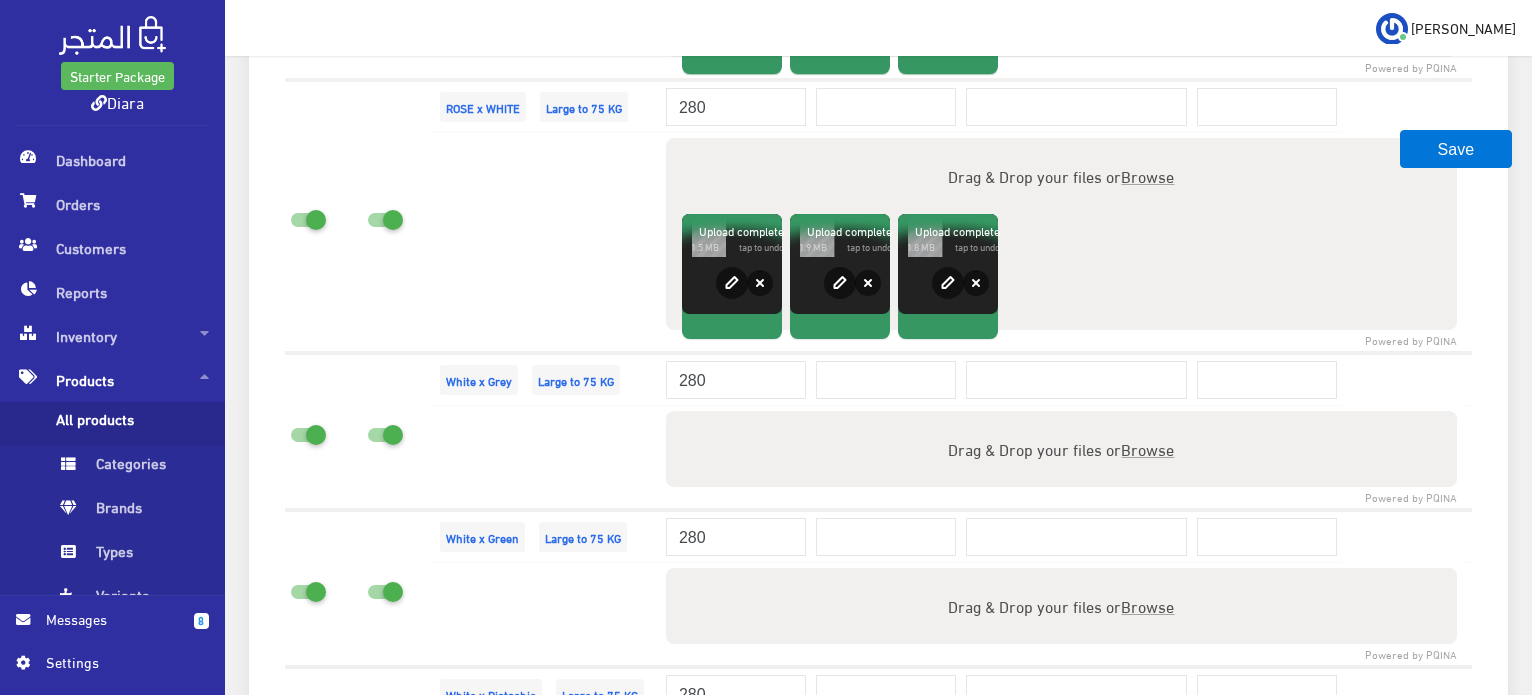 type on "C:\fakepath\WhatsApp Image 2025-07-07 at 15.25.20_25e0d8ab.jpg" 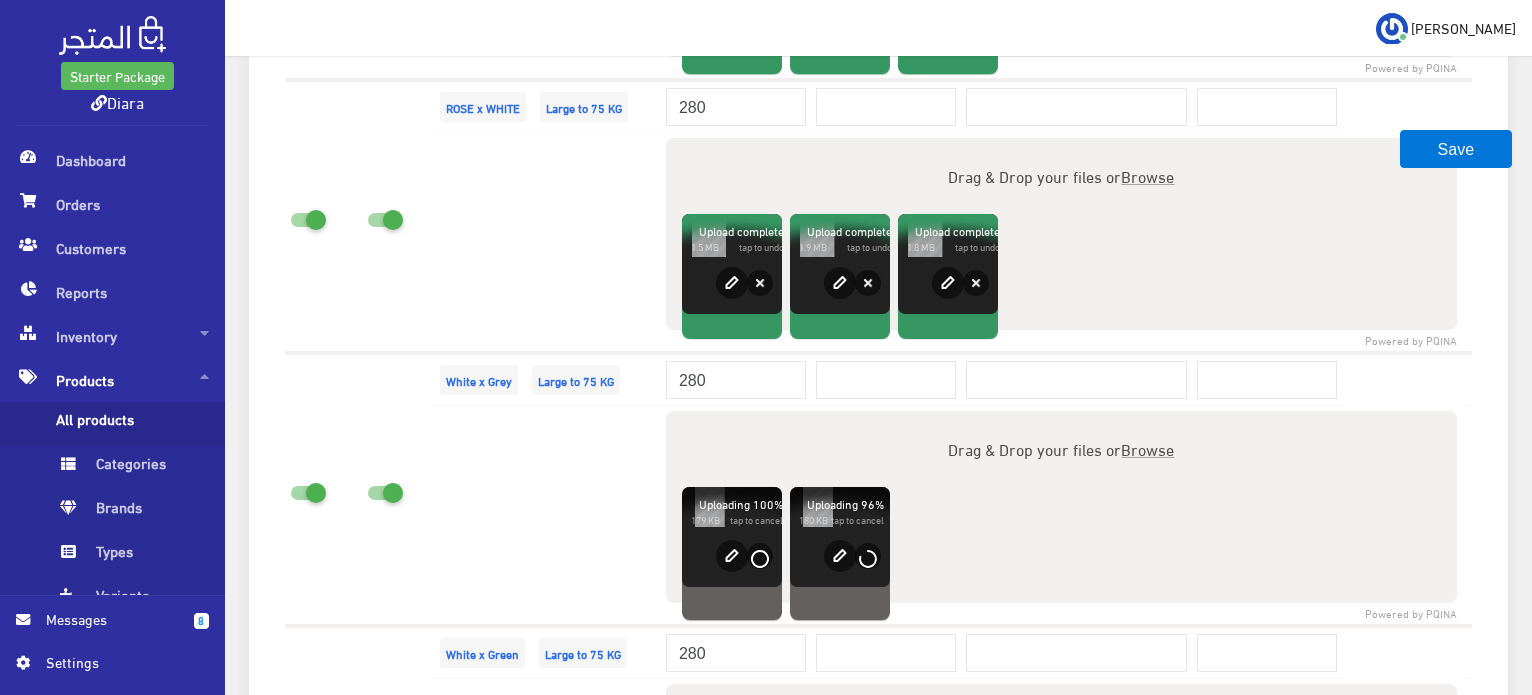 scroll, scrollTop: 2406, scrollLeft: 0, axis: vertical 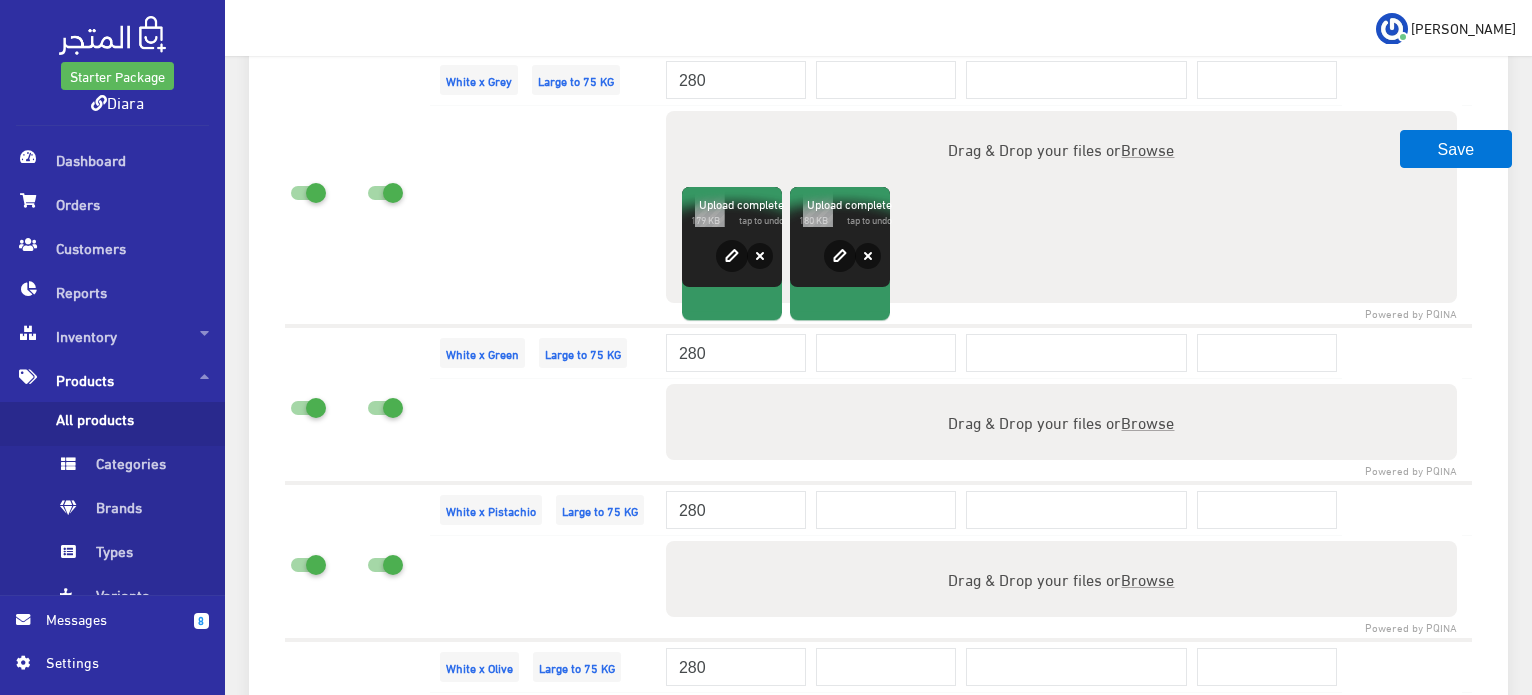 click on "Browse" at bounding box center (1147, 421) 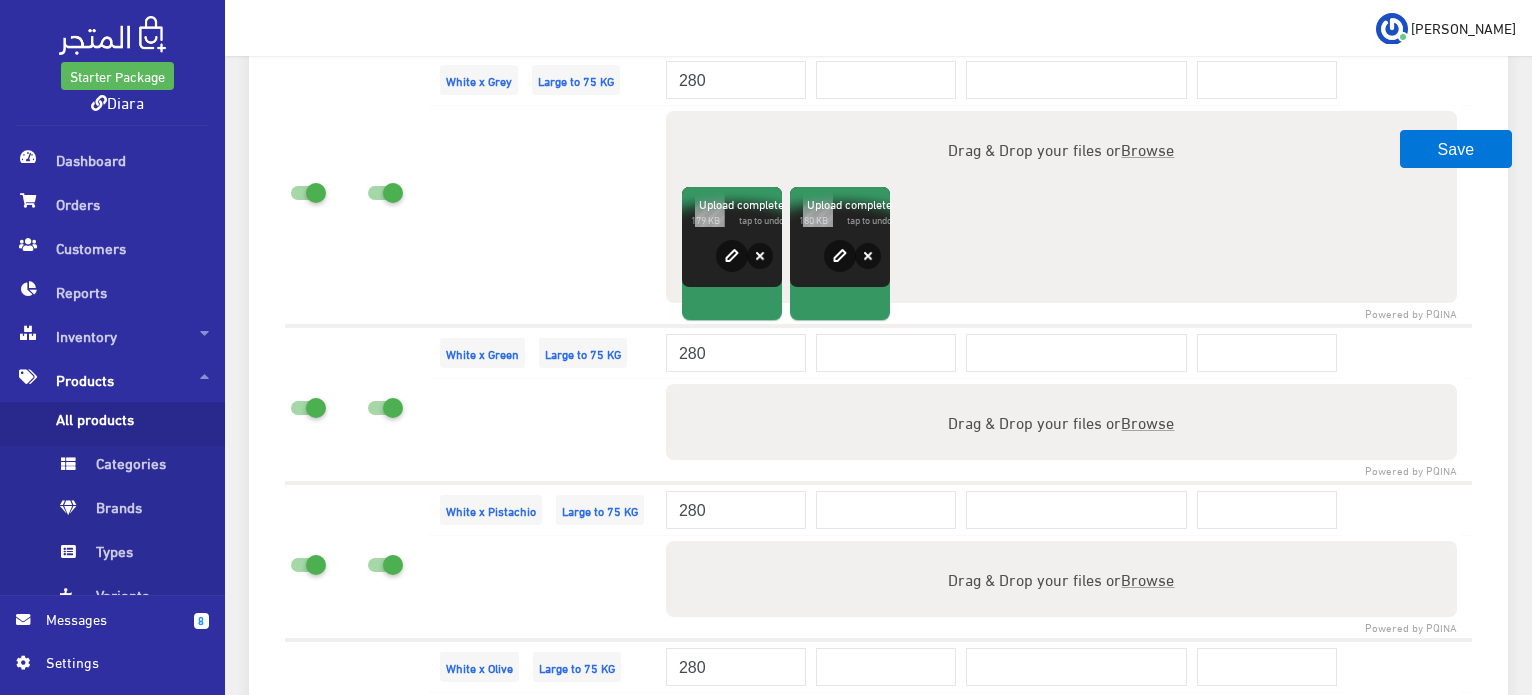 type on "C:\fakepath\WhatsApp Image 2025-07-07 at 15.25.14_51636d81.jpg" 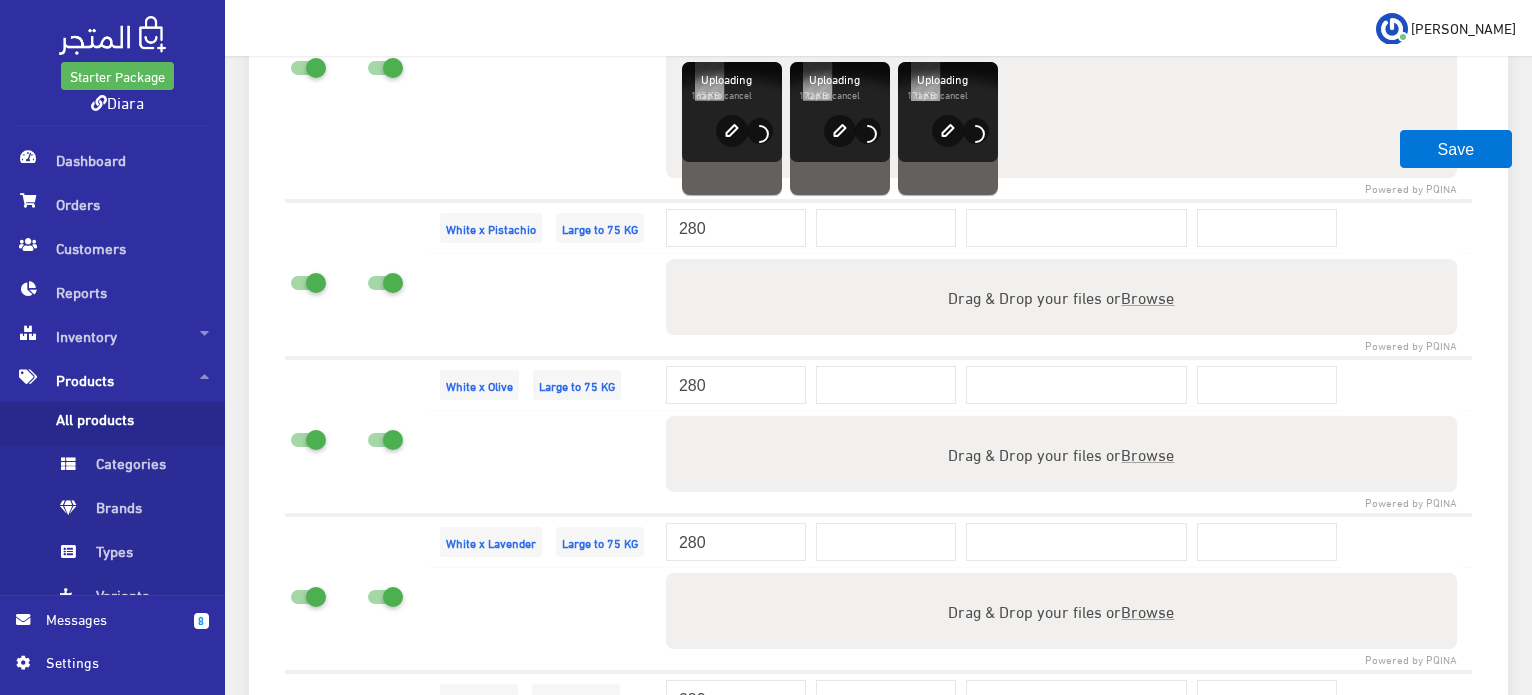 scroll, scrollTop: 2806, scrollLeft: 0, axis: vertical 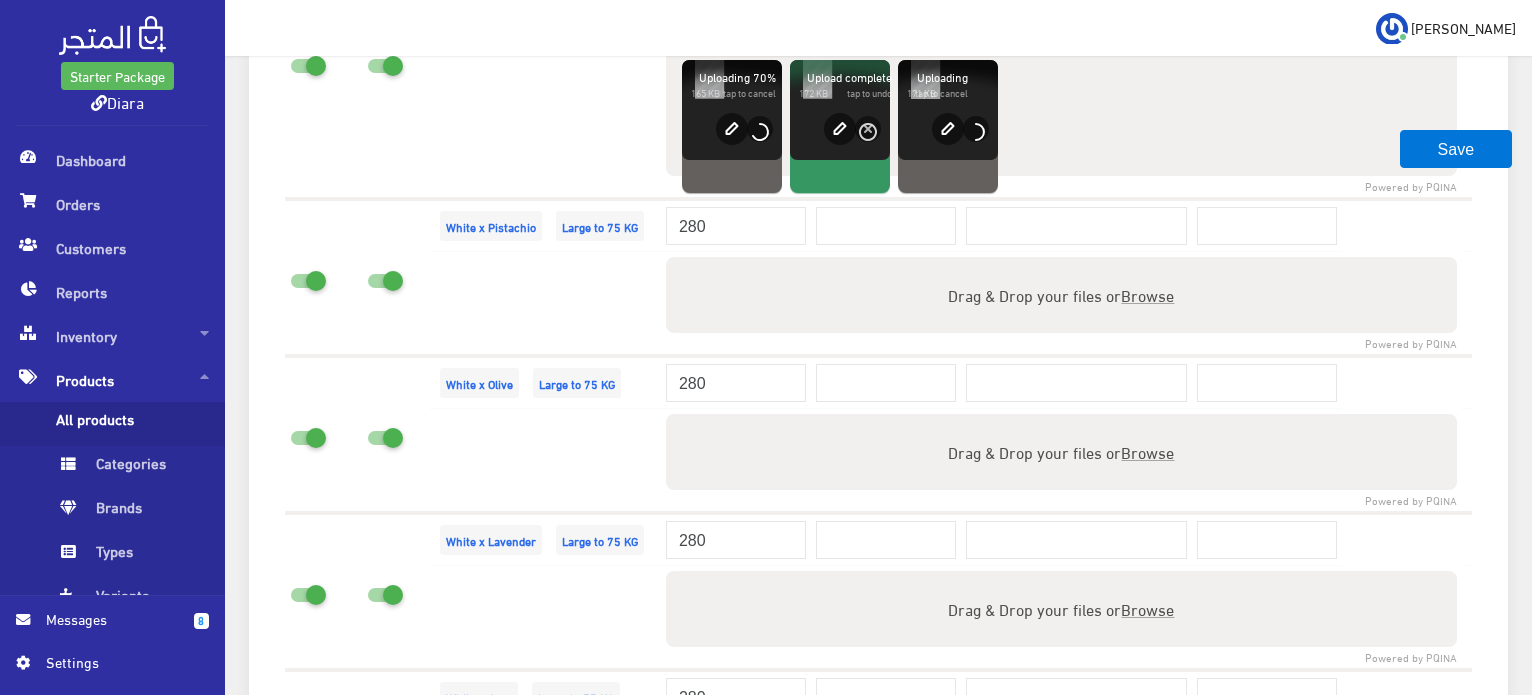 click on "Drag & Drop your files or  Browse" at bounding box center [1061, 295] 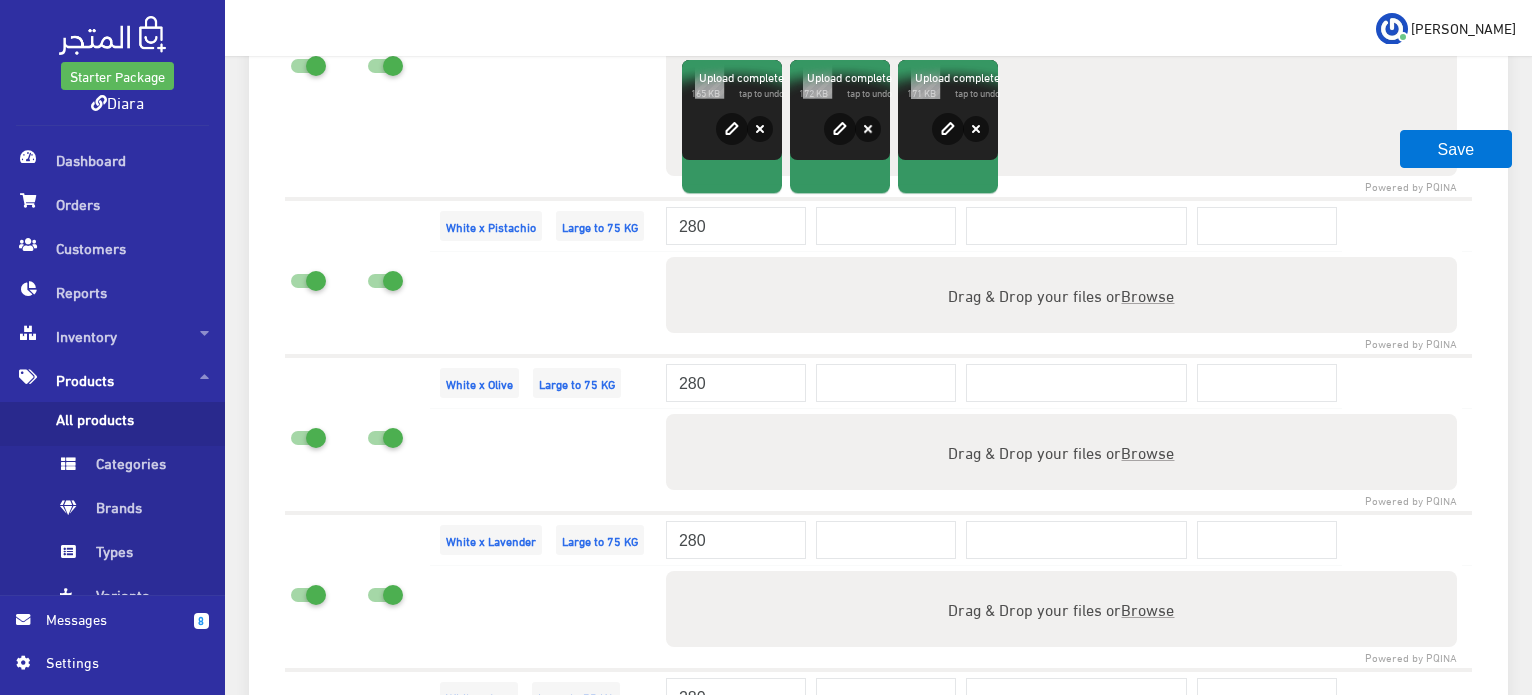 click on "Drag & Drop your files or  Browse" at bounding box center (1061, 295) 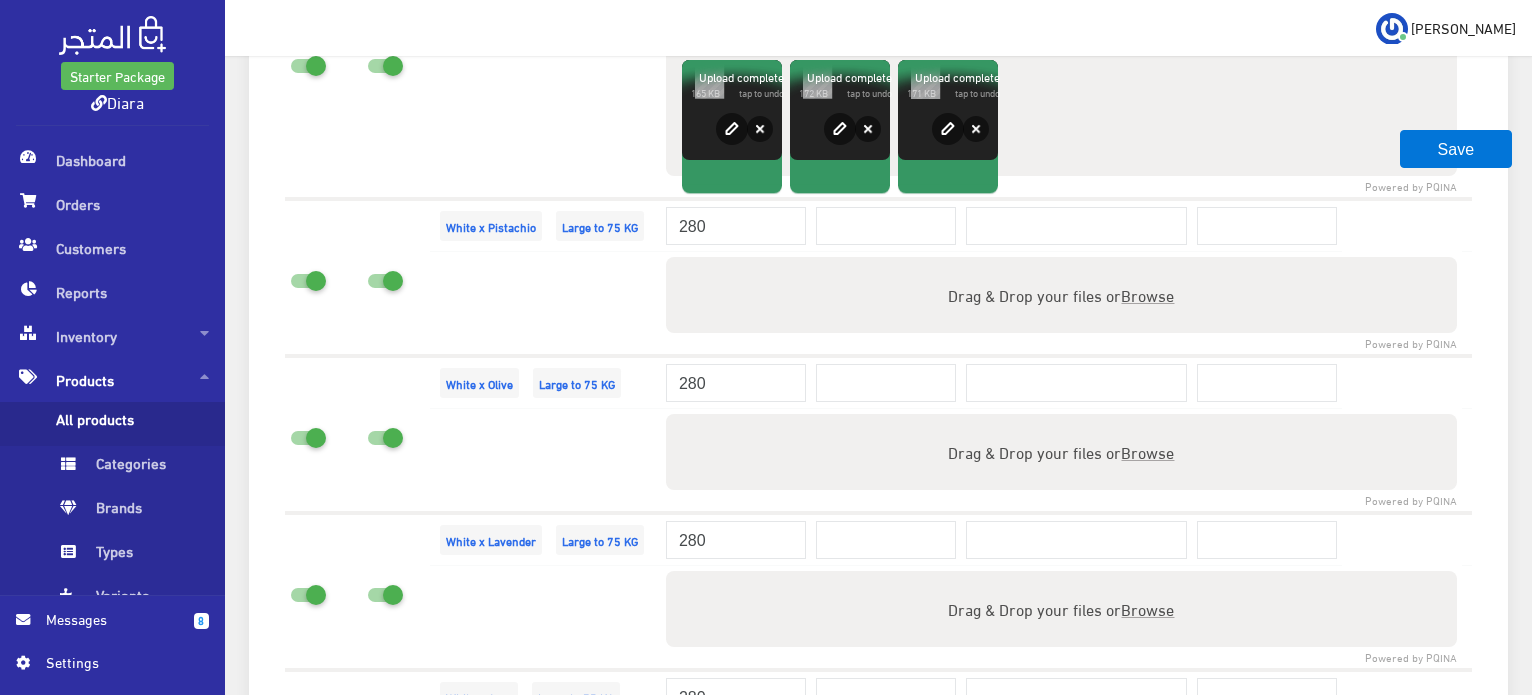 click on "Drag & Drop your files or  Browse" at bounding box center [1061, 260] 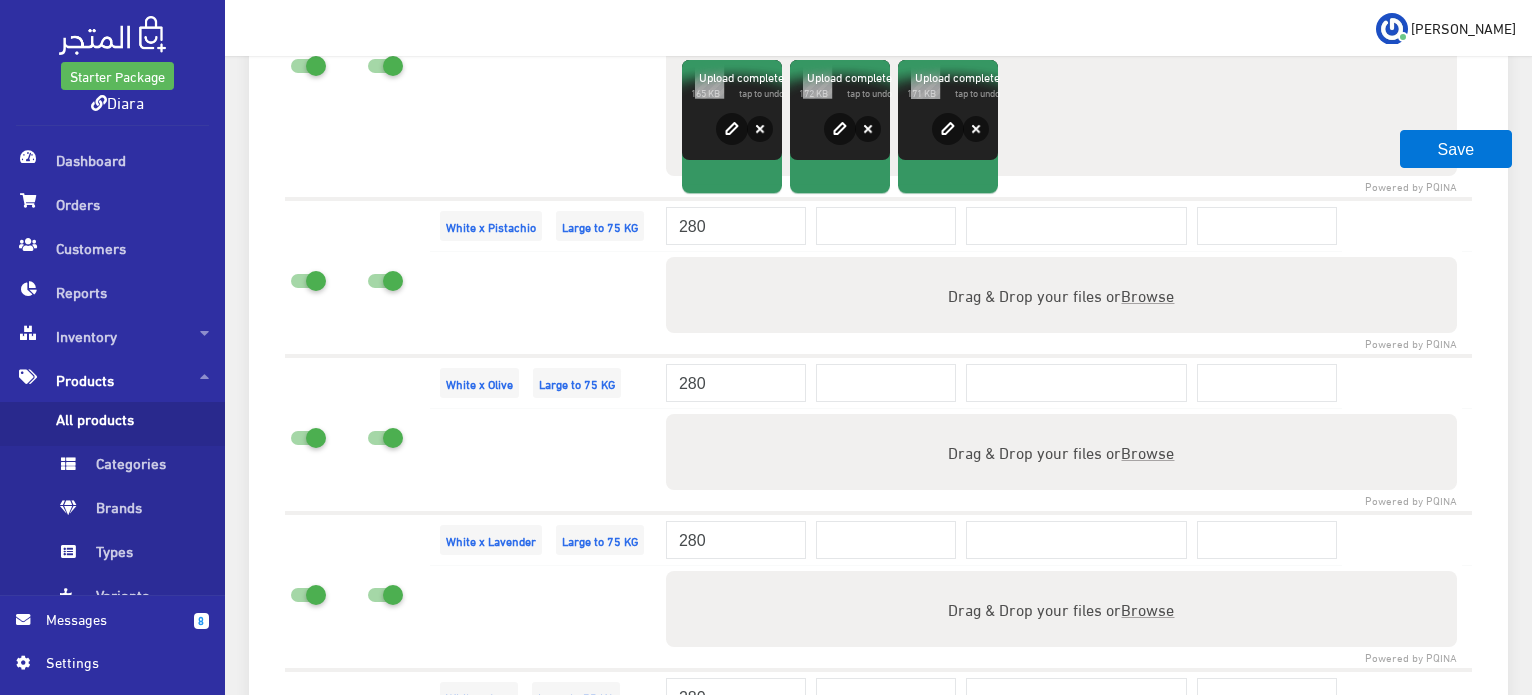 click on "Browse" at bounding box center [1147, 294] 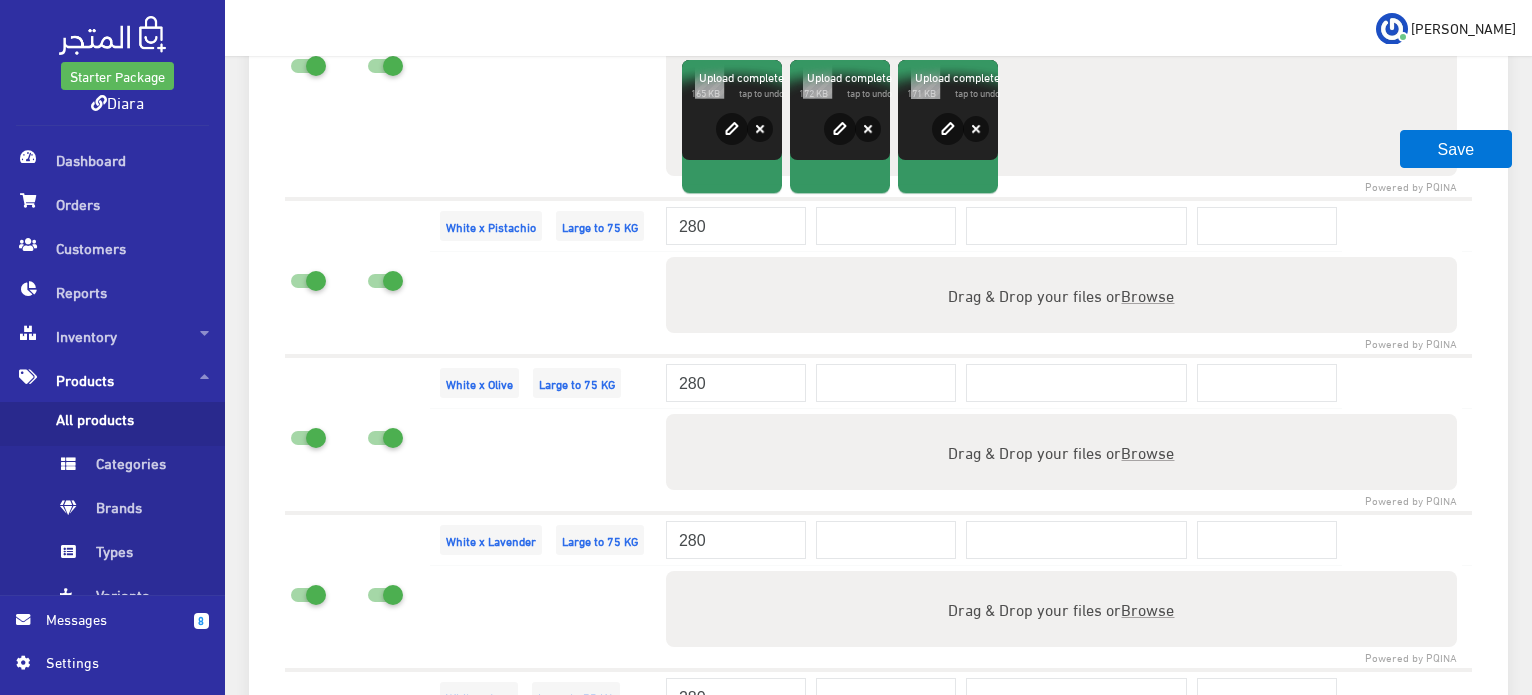 type on "C:\fakepath\IMG_1269.JPG" 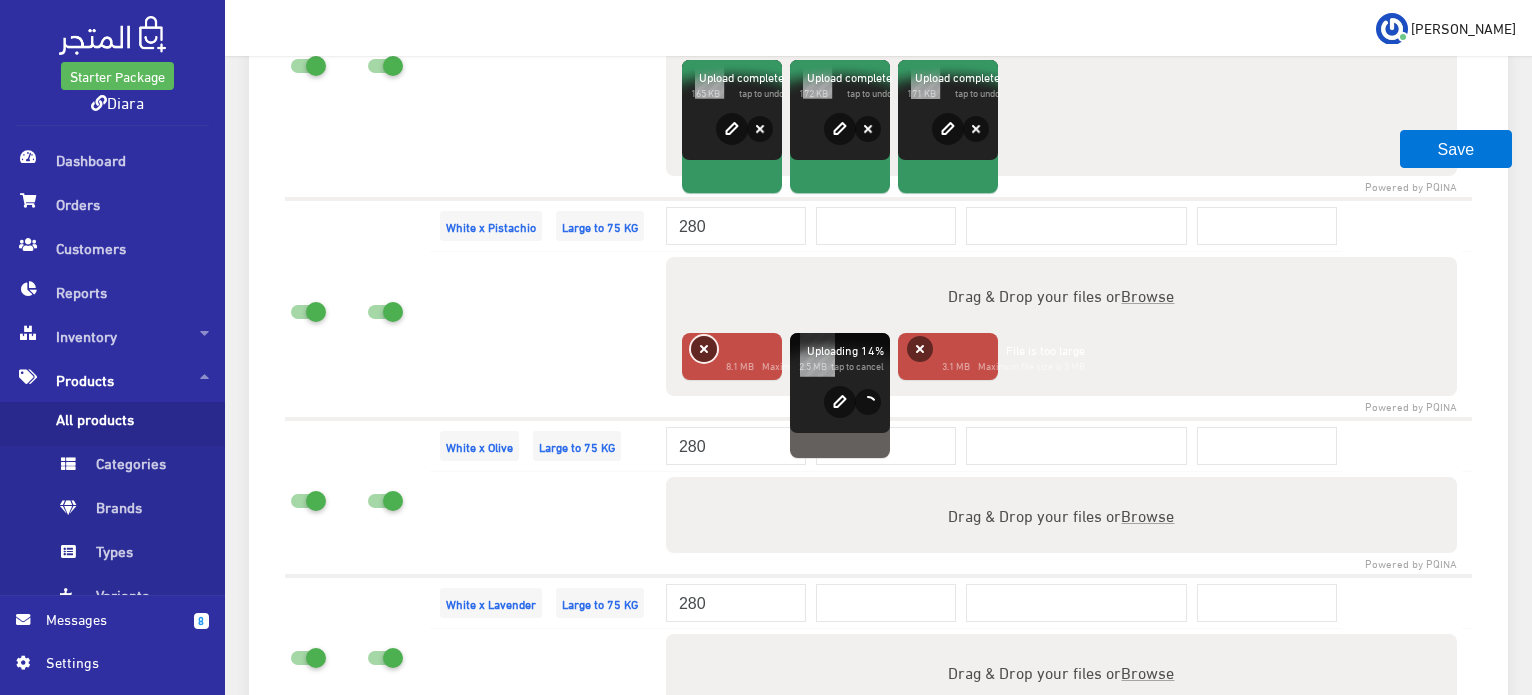 click on "Remove" at bounding box center (704, 349) 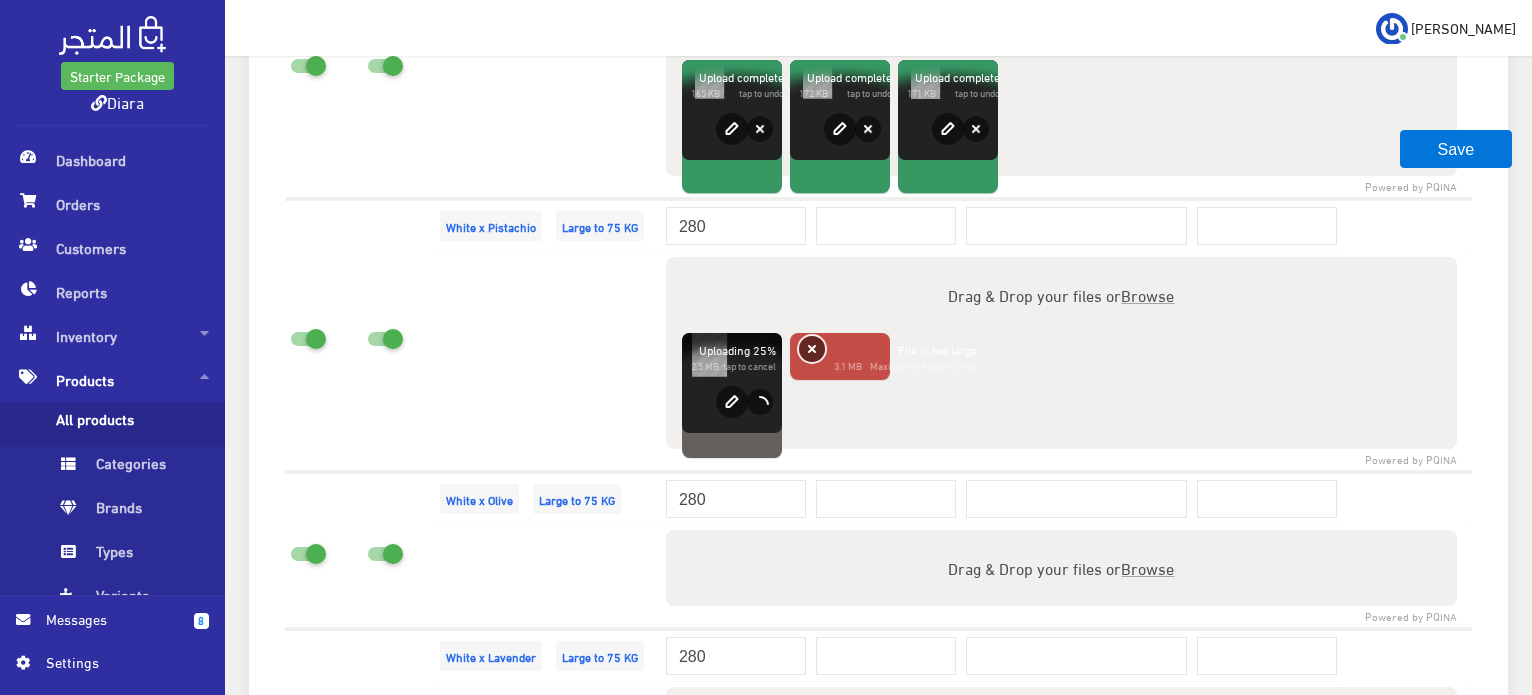 click on "Remove" at bounding box center (812, 349) 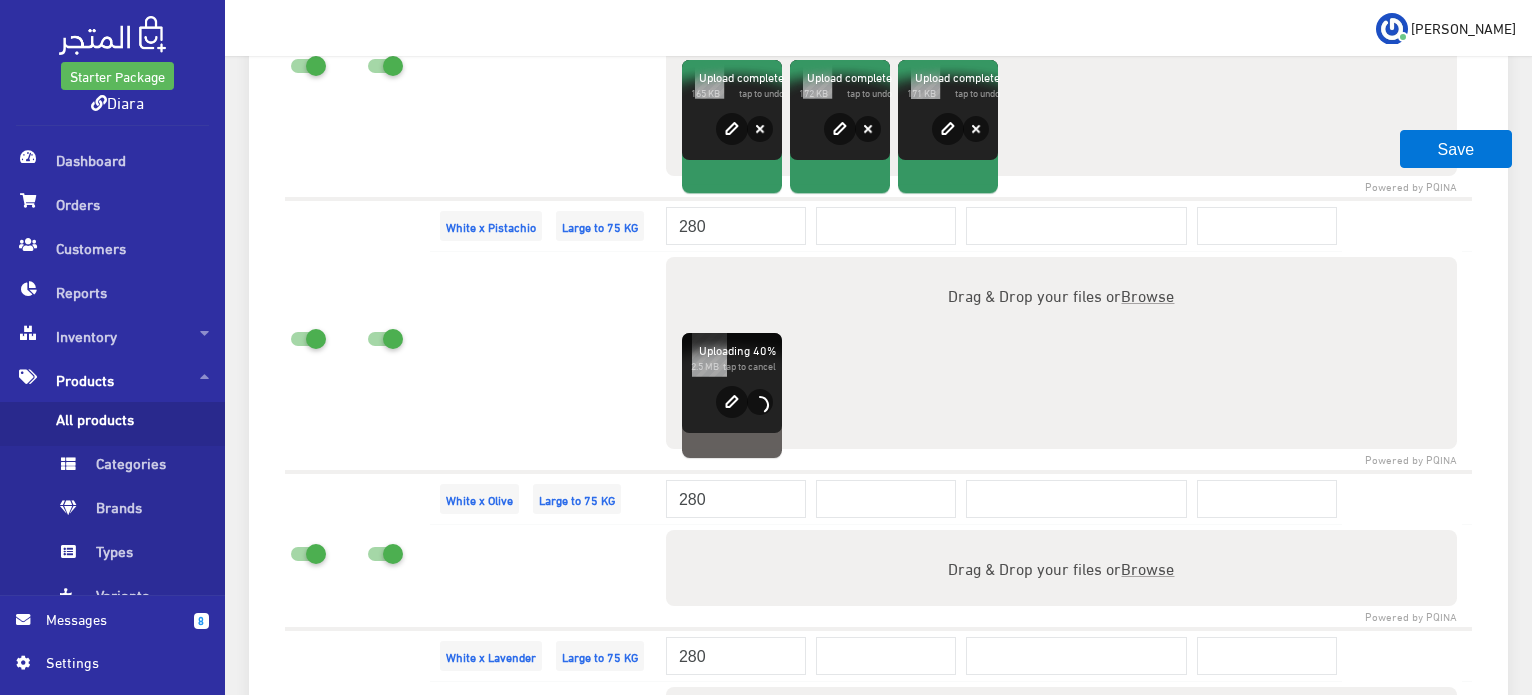 click on "Browse" at bounding box center (1147, 294) 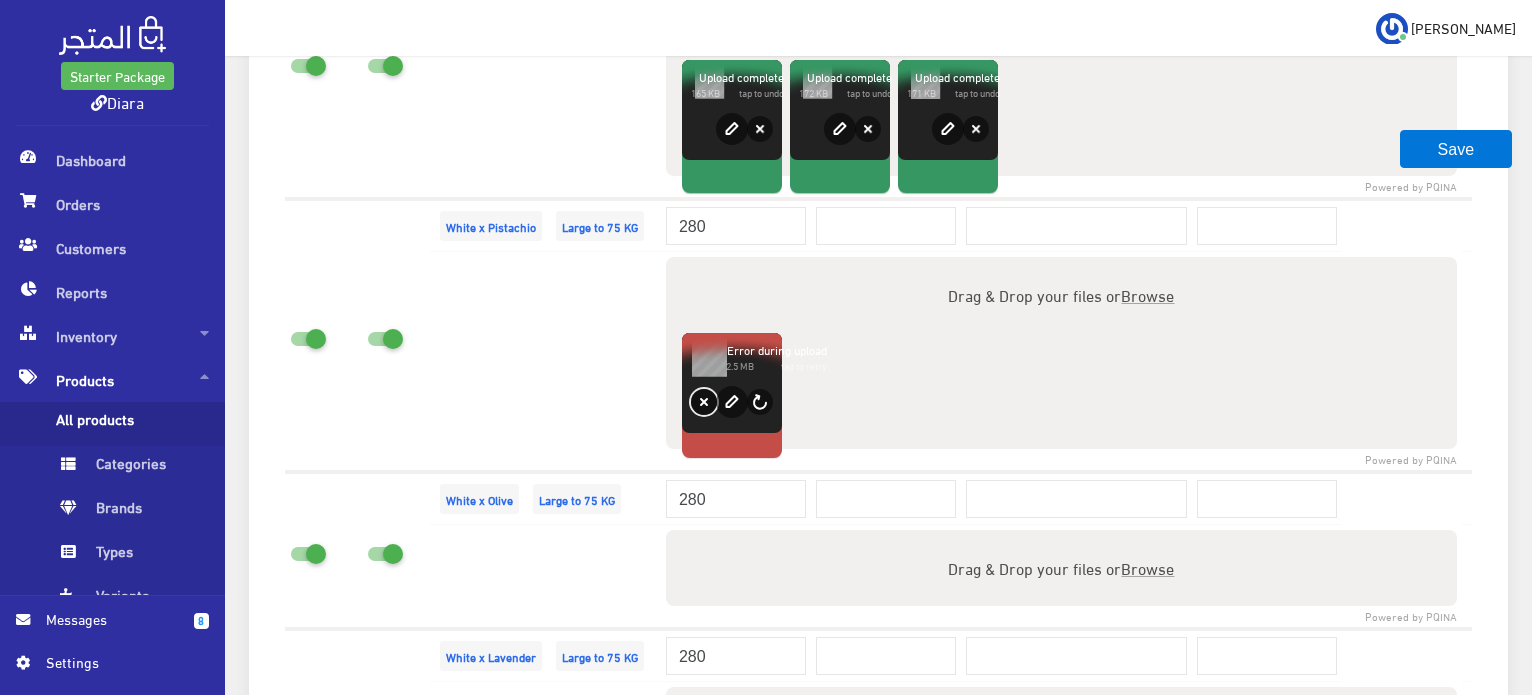 click on "Remove" at bounding box center (704, 402) 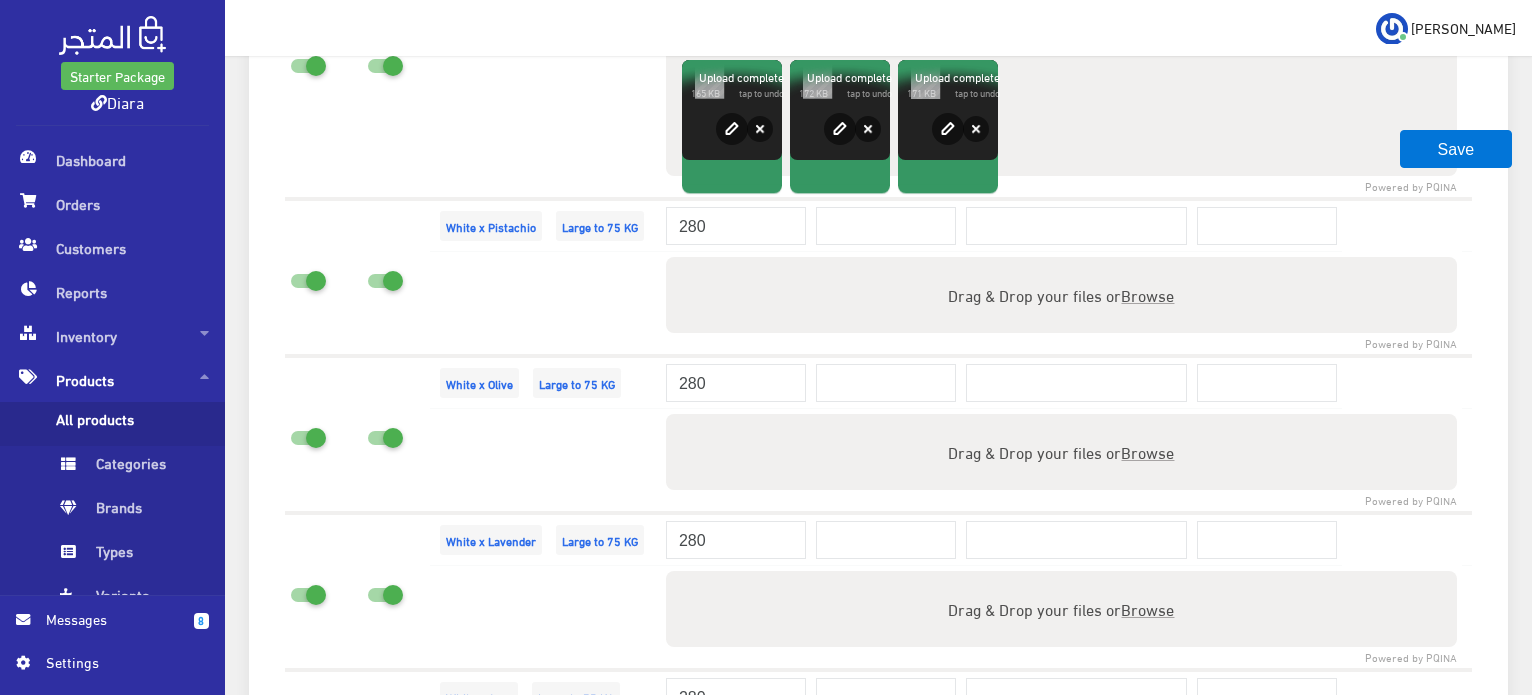 click on "Browse" at bounding box center [1147, 294] 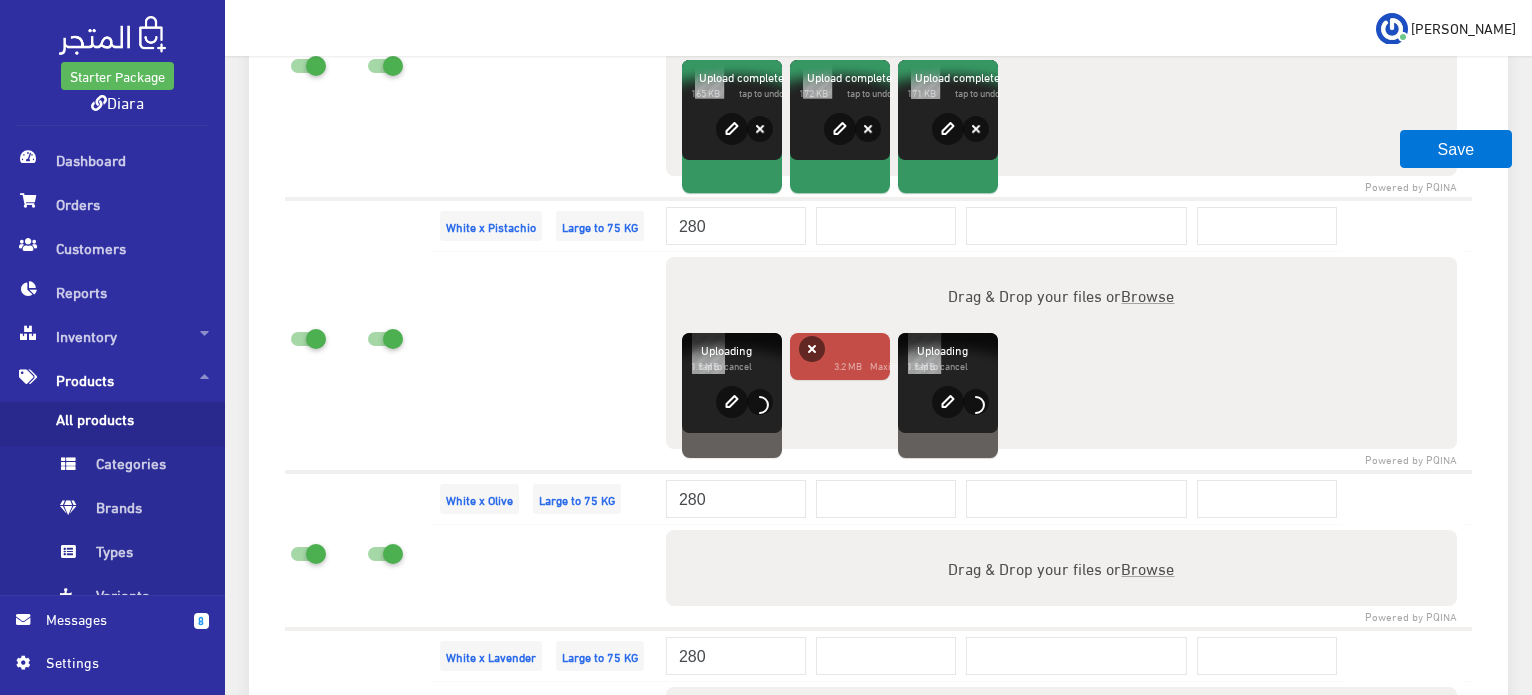 click on "Browse" at bounding box center [1147, 567] 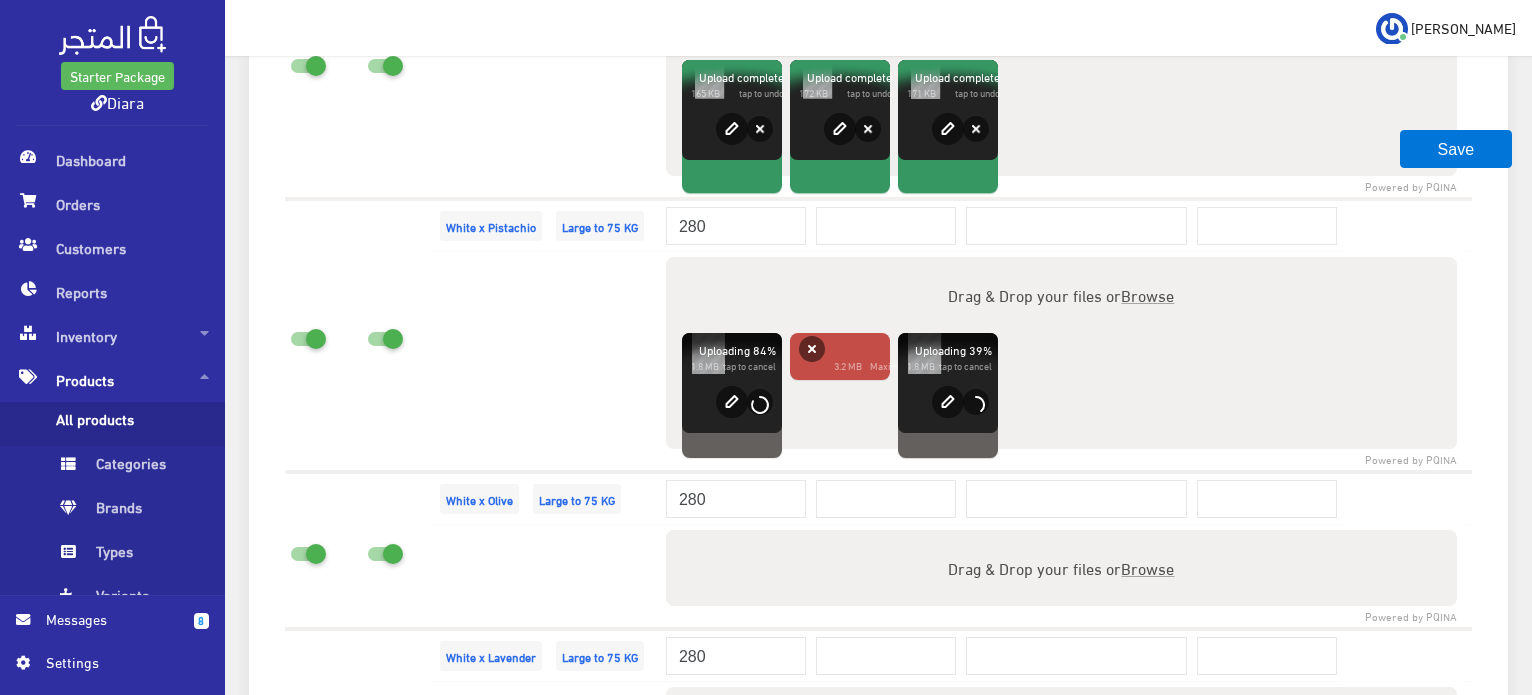 type on "C:\fakepath\IMG_1269.JPG" 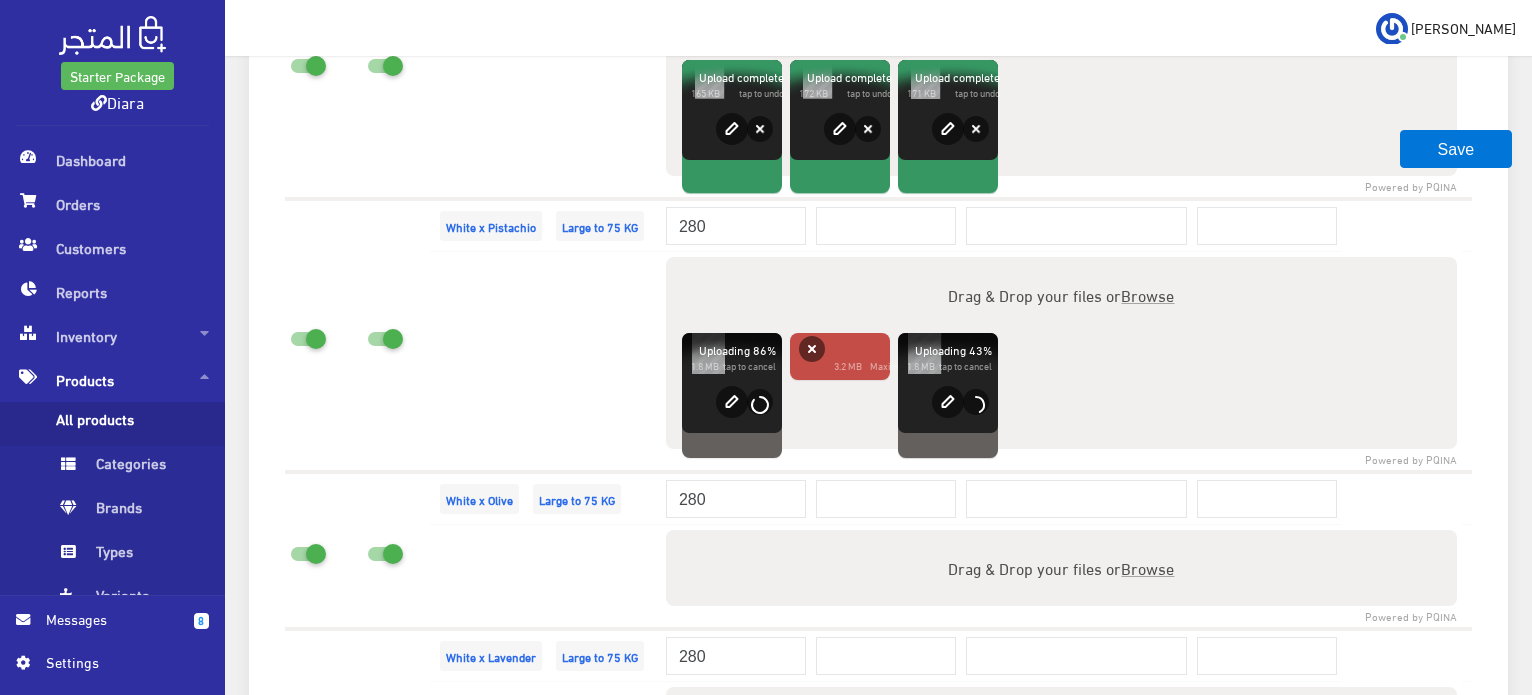 type 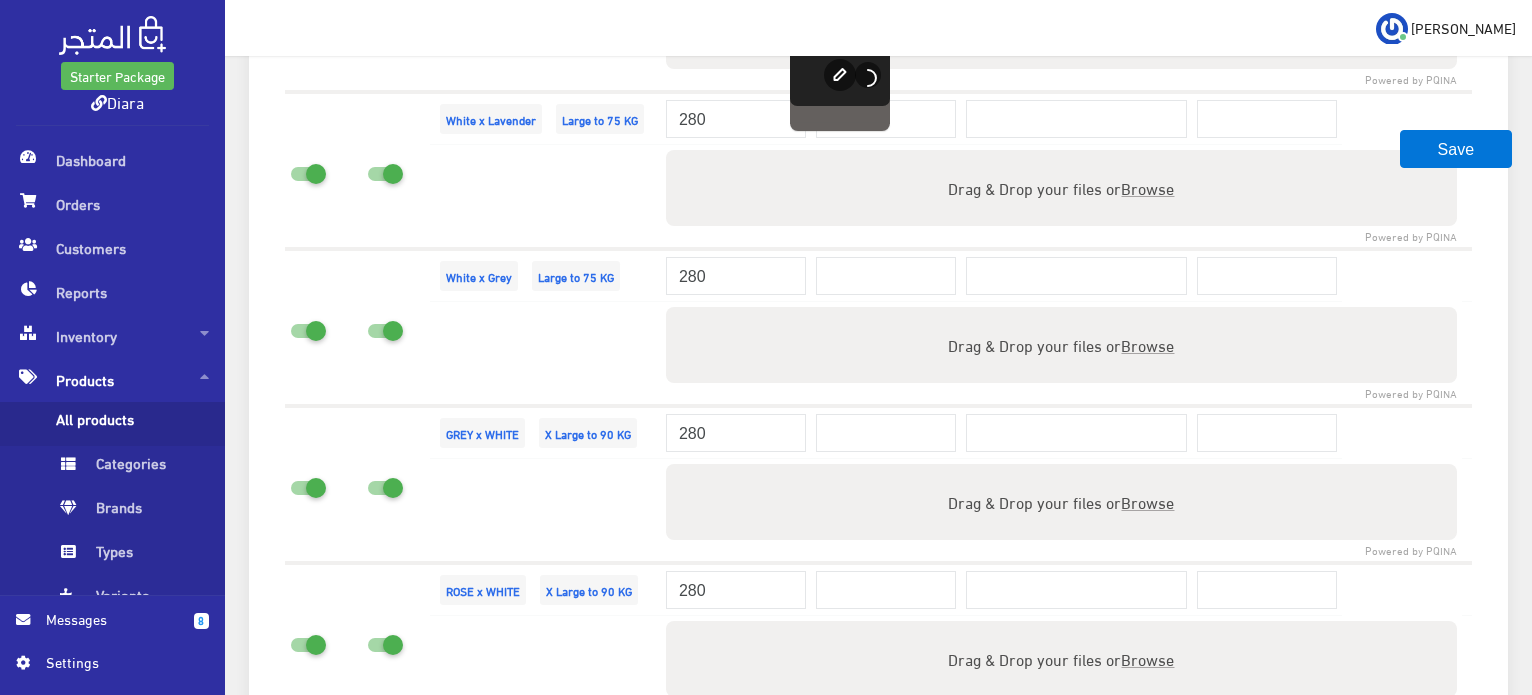 scroll, scrollTop: 2906, scrollLeft: 0, axis: vertical 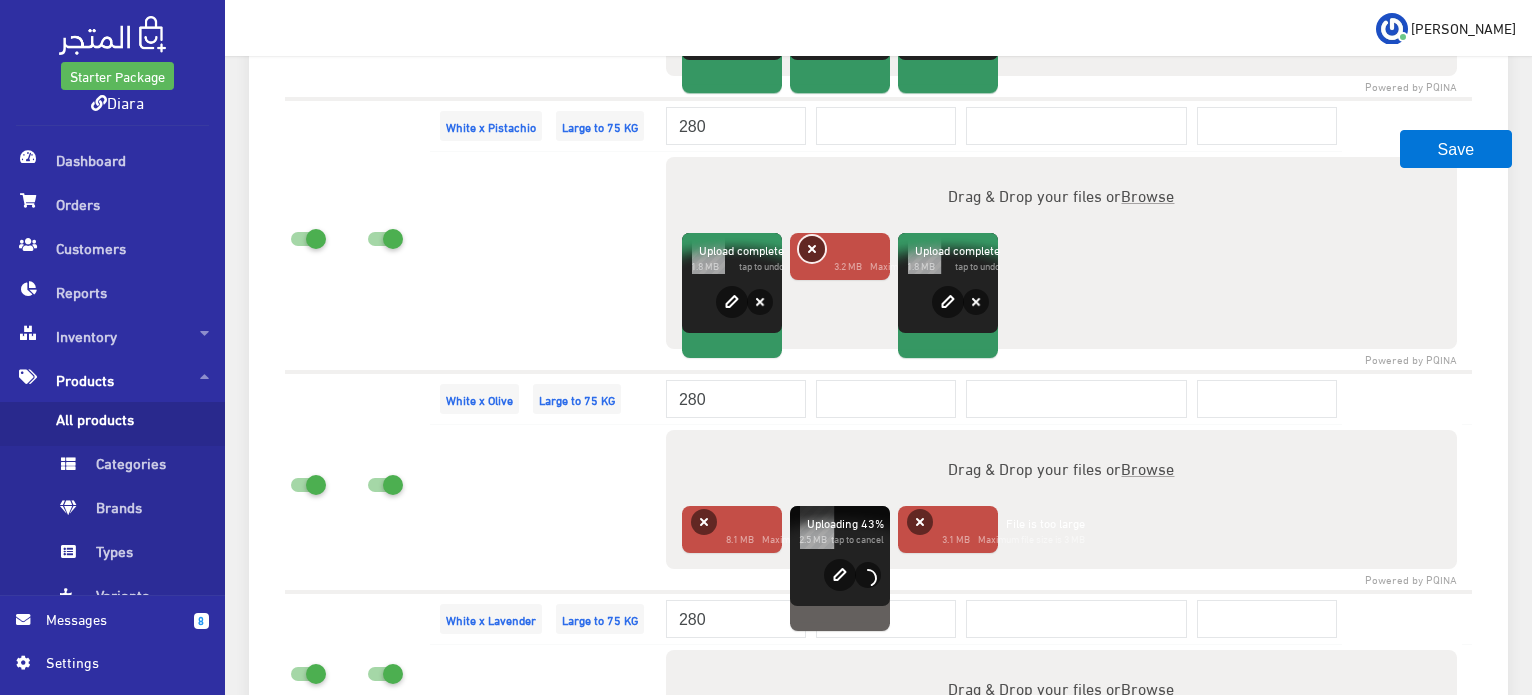 click on "Remove" at bounding box center (812, 249) 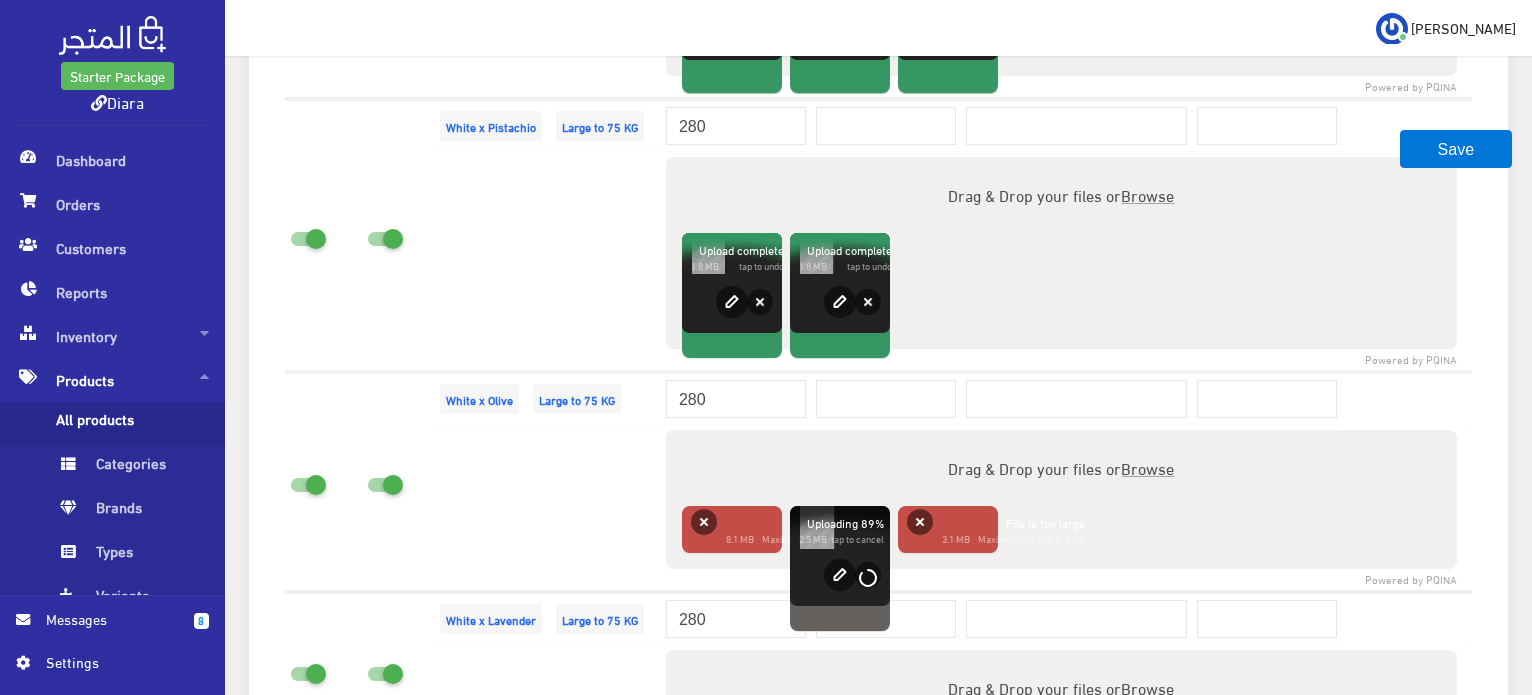scroll, scrollTop: 3206, scrollLeft: 0, axis: vertical 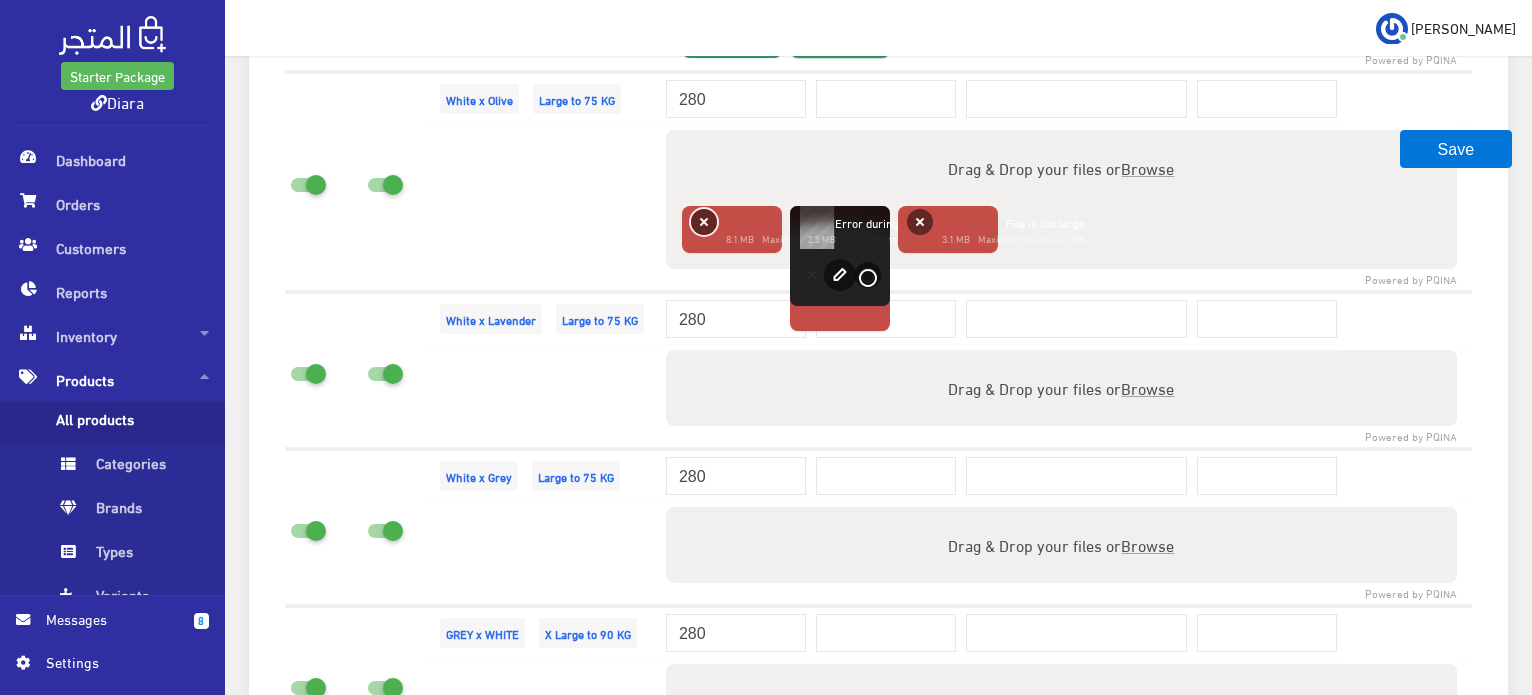 click on "Remove" at bounding box center [704, 222] 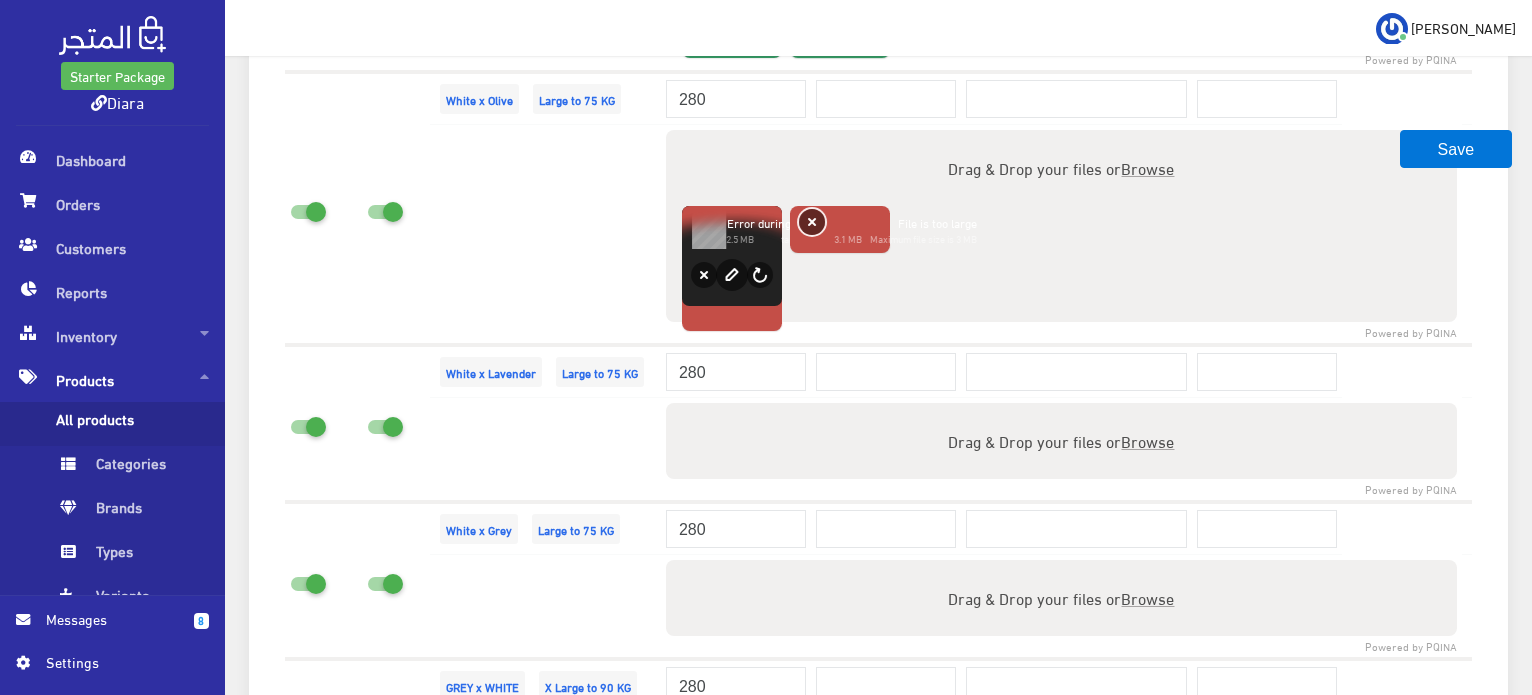 click on "Remove" at bounding box center (812, 222) 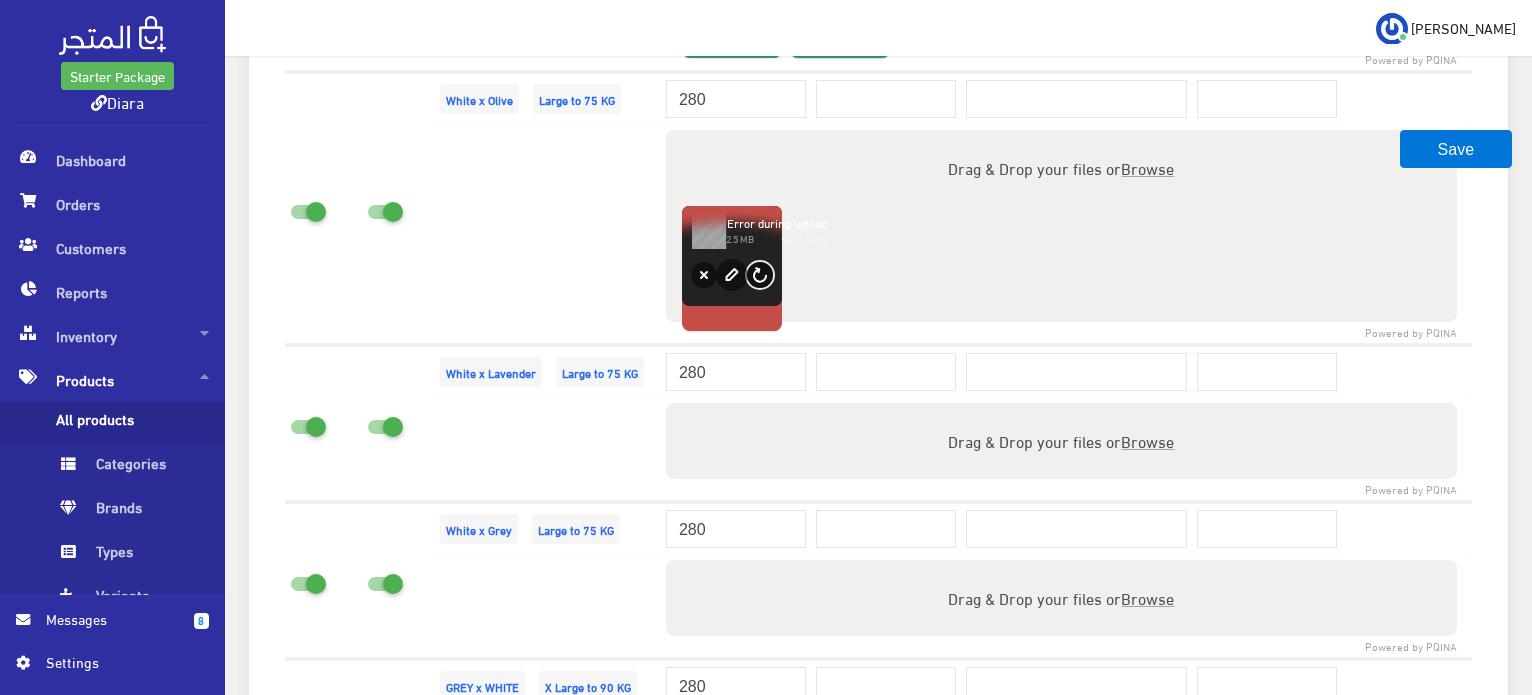 click on "Retry" at bounding box center [760, 275] 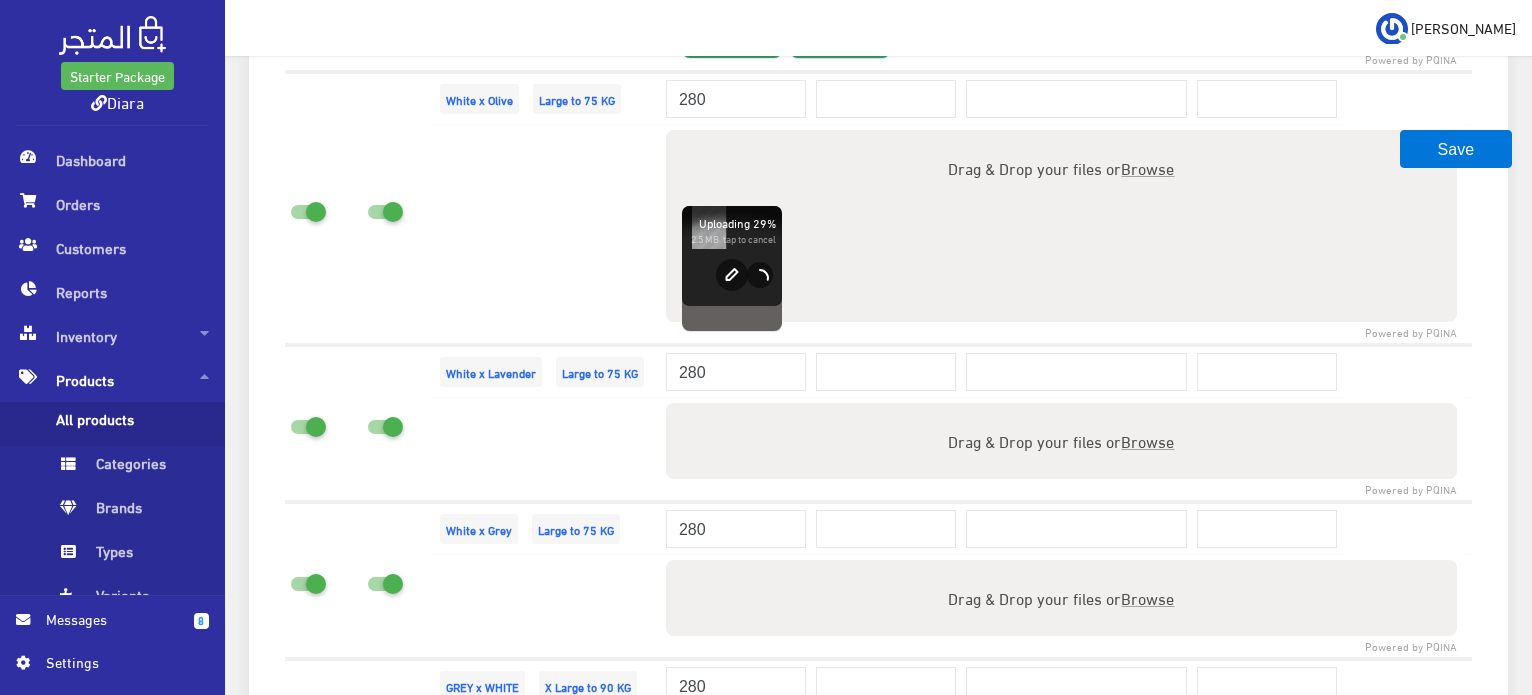 click on "Browse" at bounding box center (1147, 440) 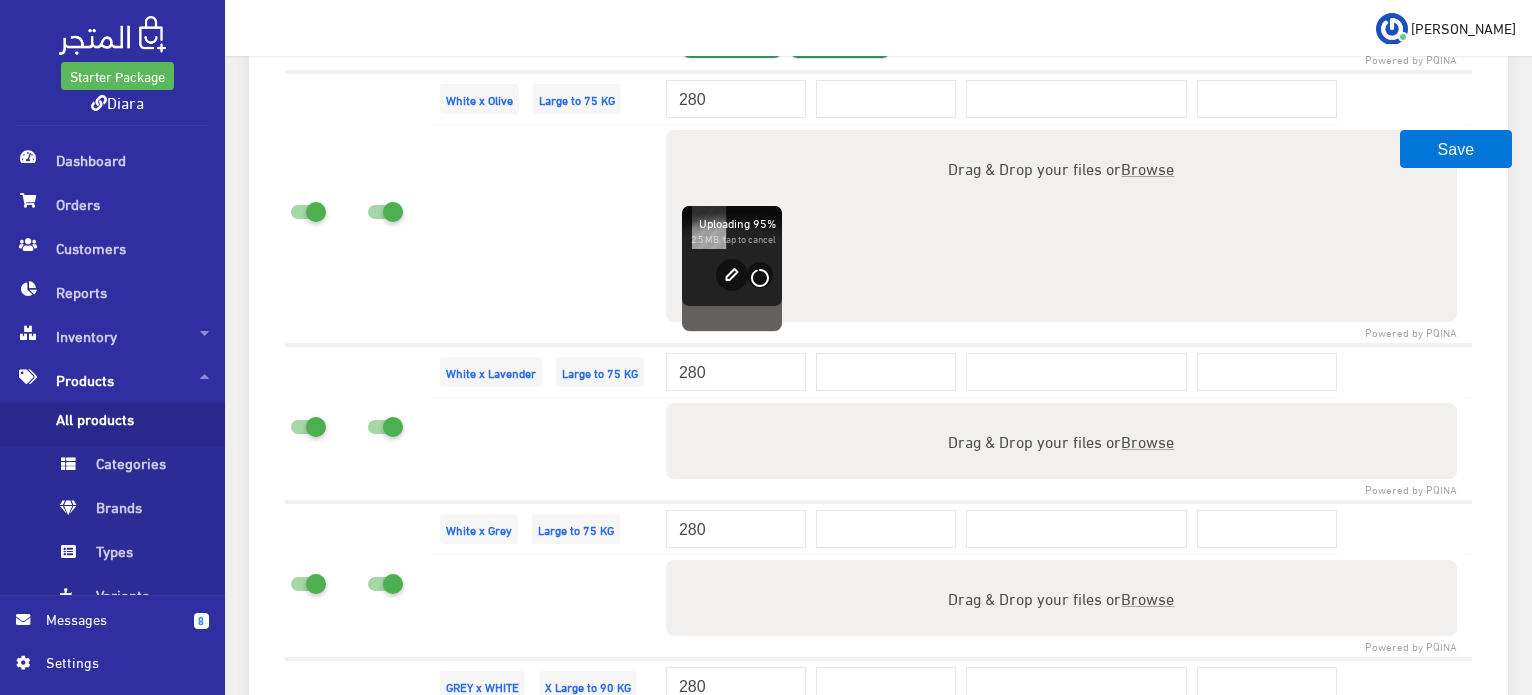 type on "C:\fakepath\IMG_1261.JPG" 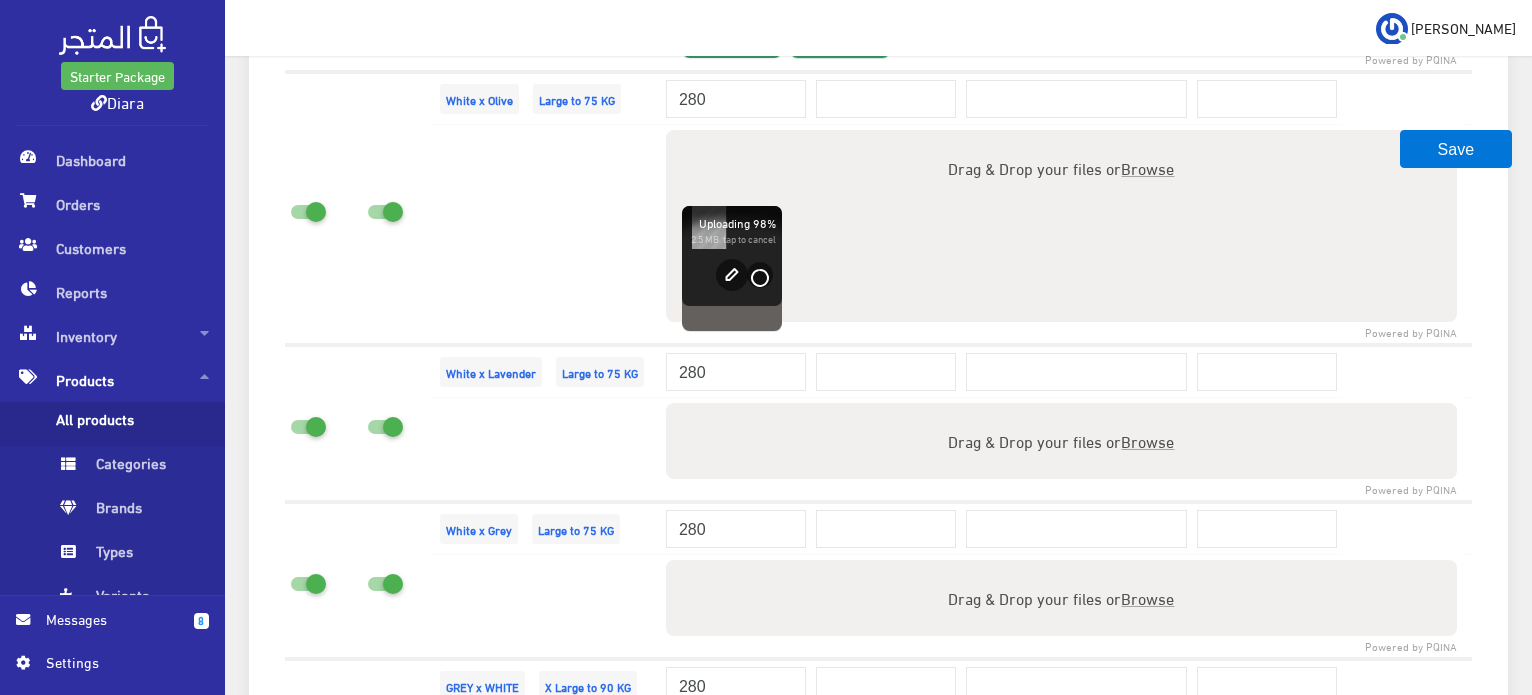 type 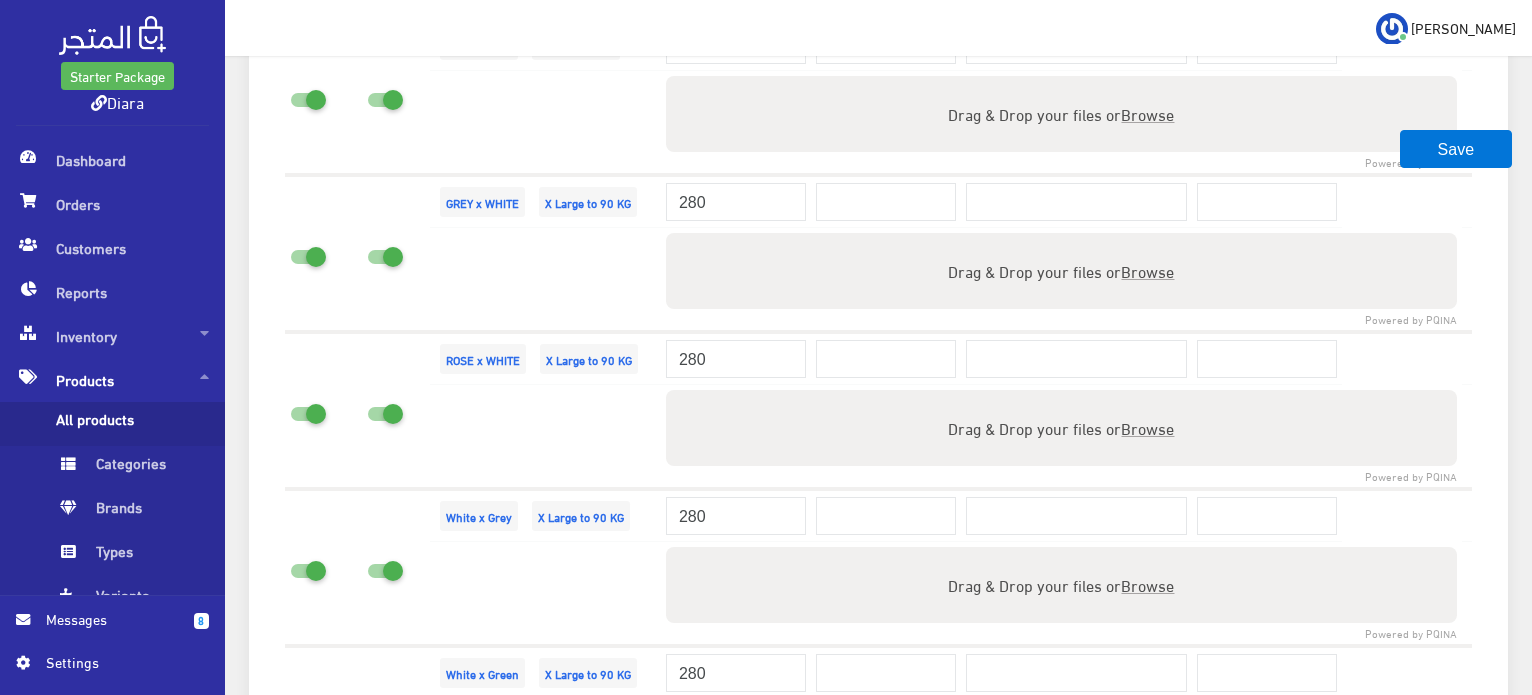 scroll, scrollTop: 3206, scrollLeft: 0, axis: vertical 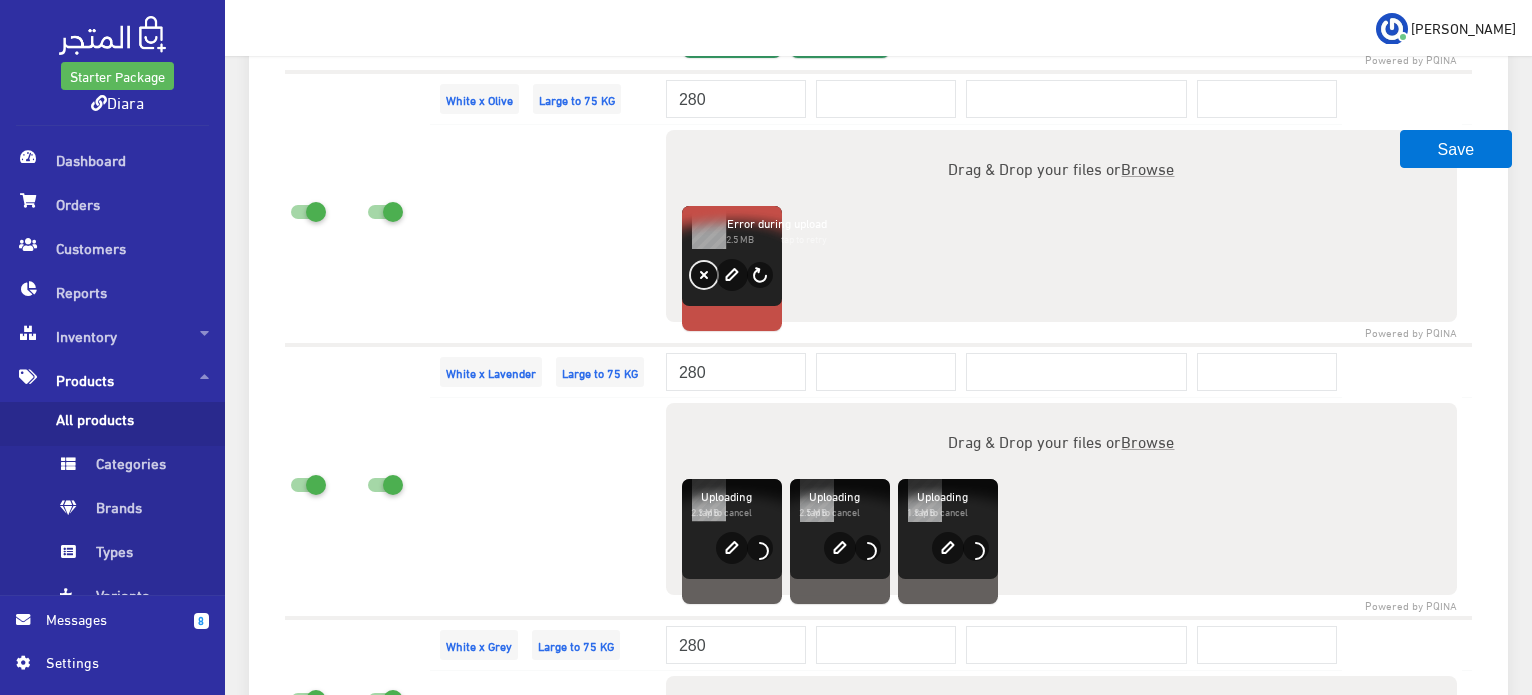 click on "Remove" at bounding box center (704, 275) 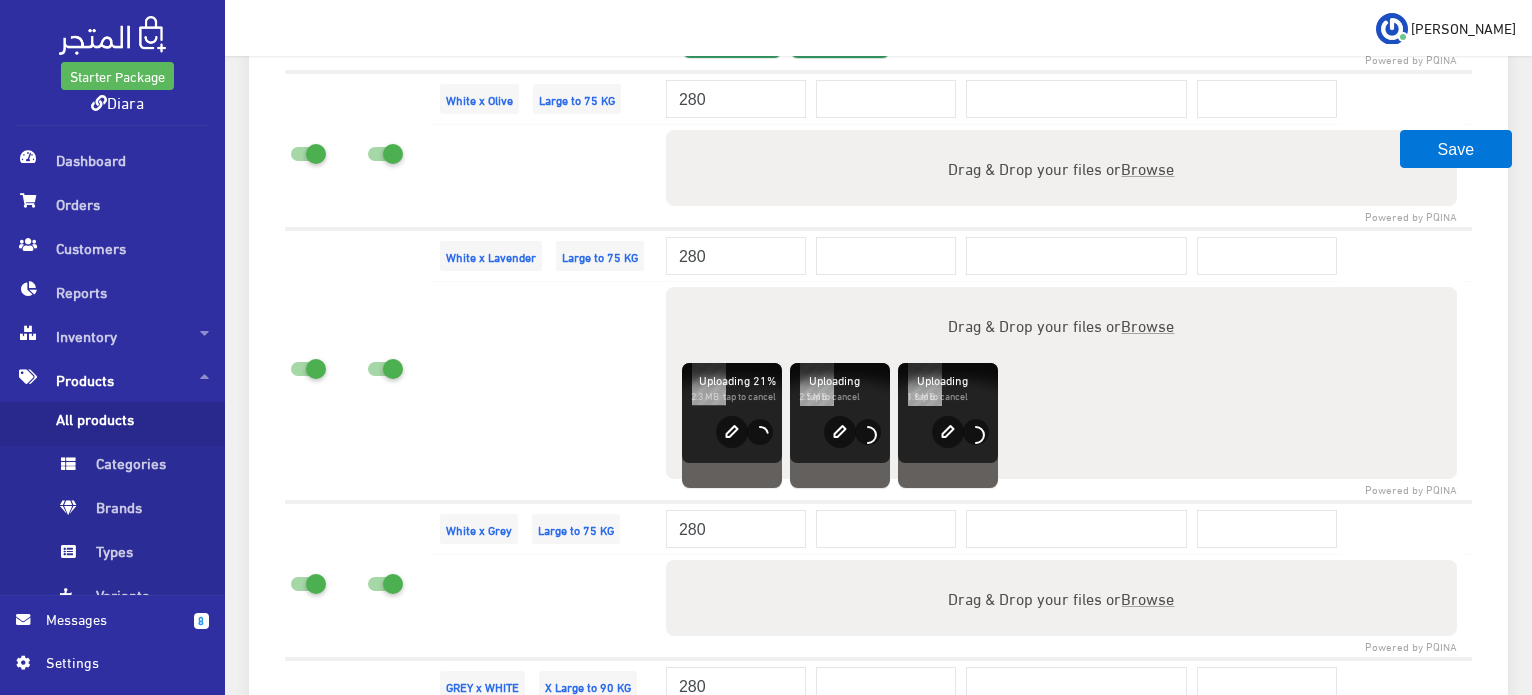 click on "Browse" at bounding box center [1147, 167] 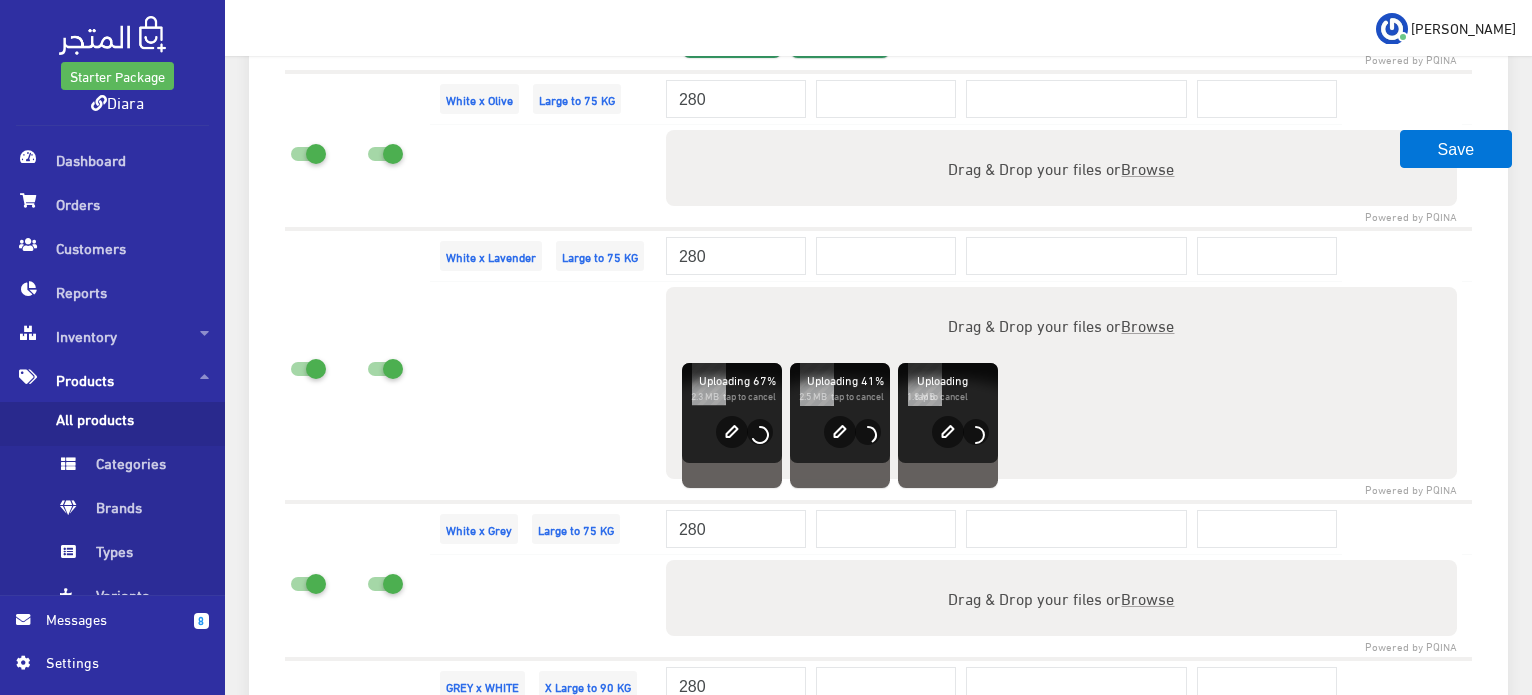 type on "C:\fakepath\IMG_1269.JPG" 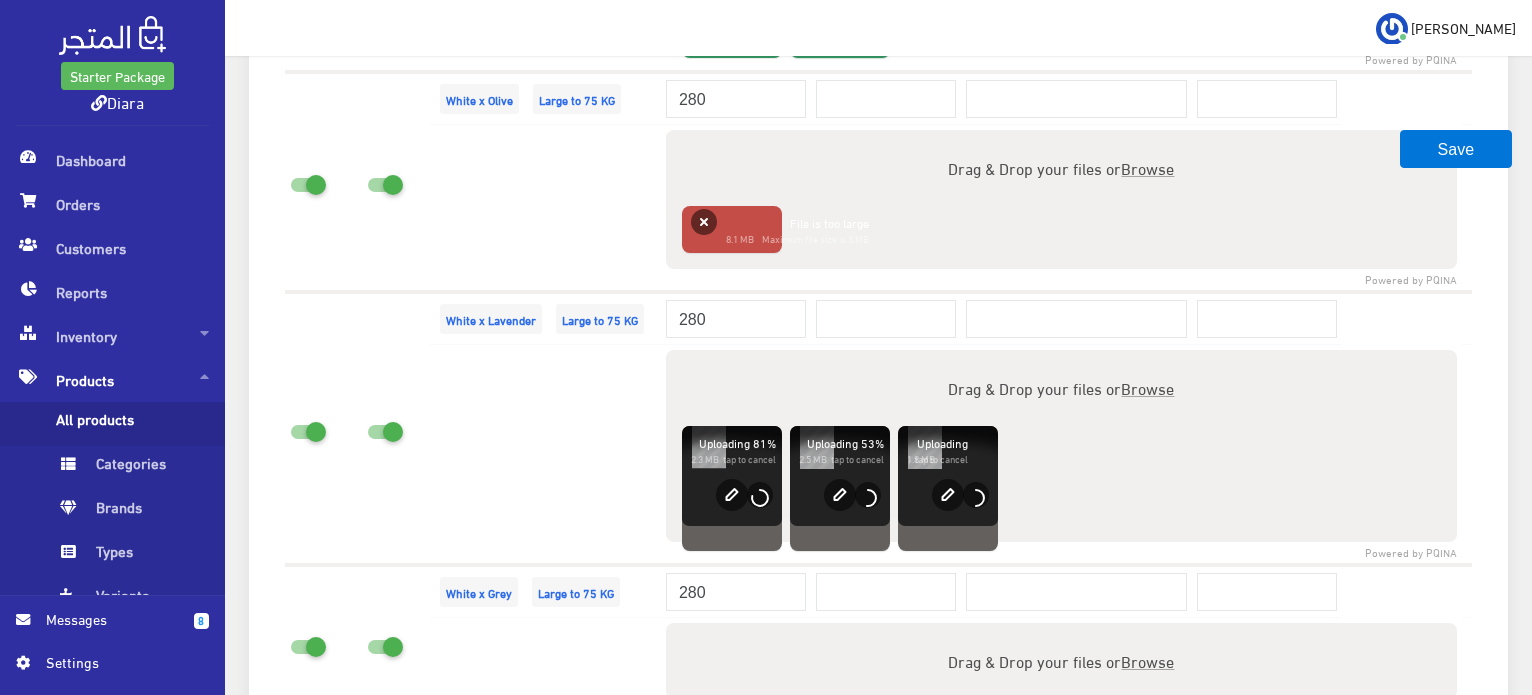 click on "Abort Retry Remove Upload Cancel Retry Remove IMG_1269.JPG 8.1 MB File is too large Maximum file size is 3 MB" at bounding box center [732, 229] 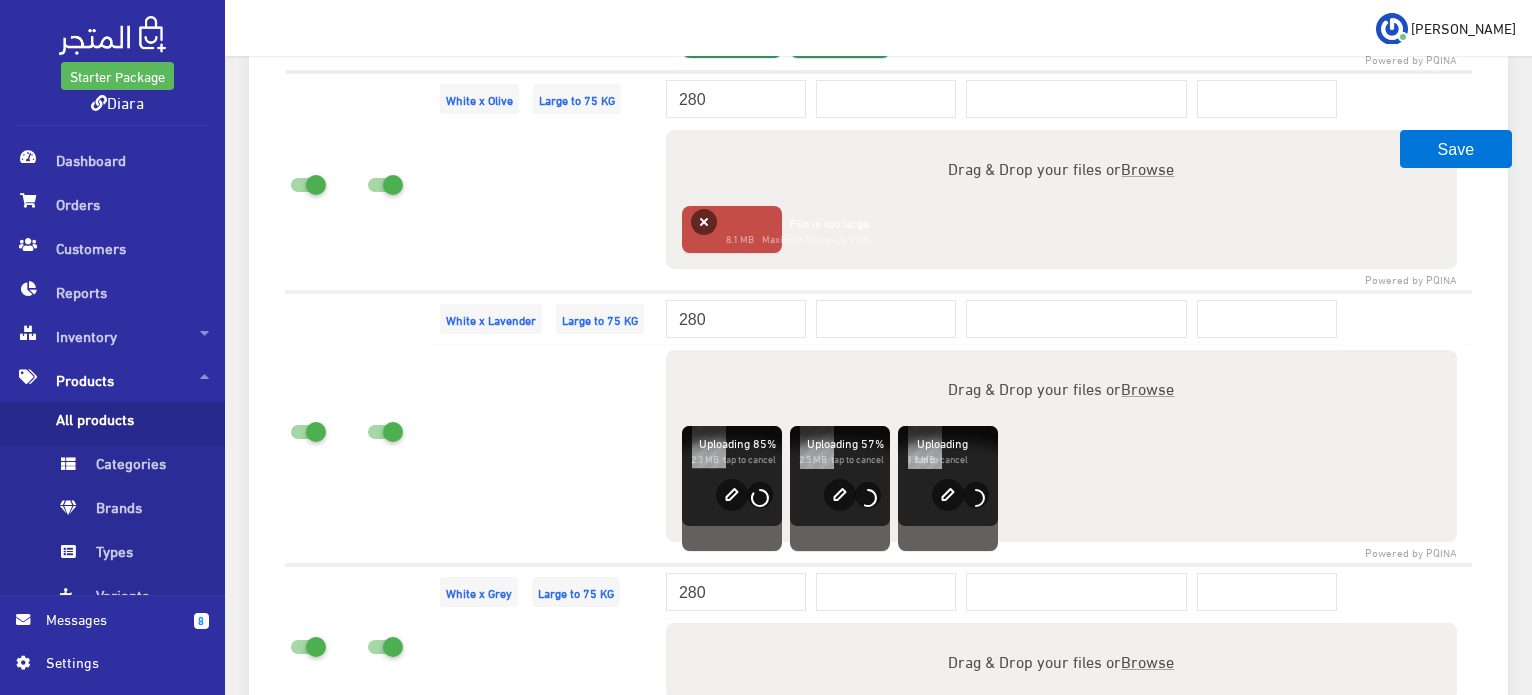 click on "Abort Retry Remove Upload Cancel Retry Remove IMG_1269.JPG 8.1 MB File is too large Maximum file size is 3 MB" at bounding box center (732, 229) 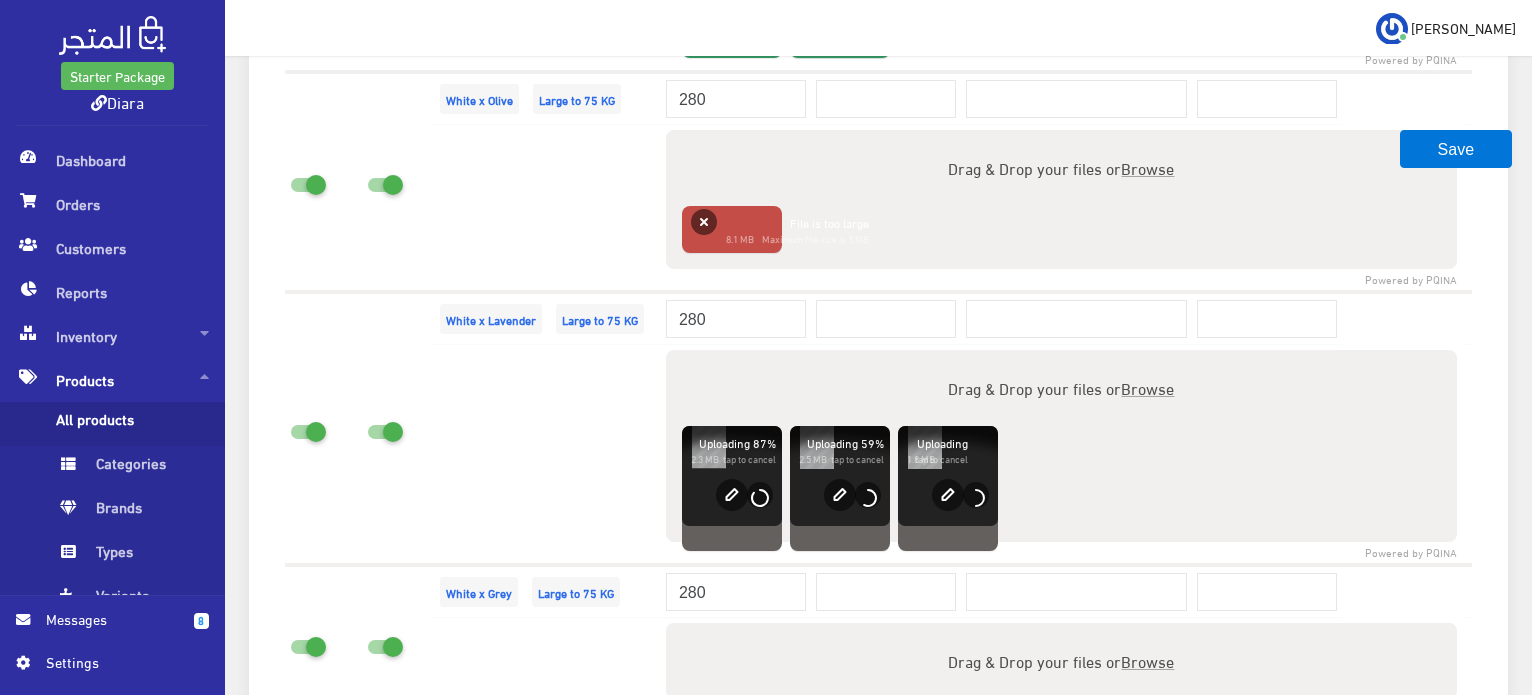 click on "Abort Retry Remove Upload Cancel Retry Remove IMG_1269.JPG 8.1 MB File is too large Maximum file size is 3 MB" at bounding box center (732, 229) 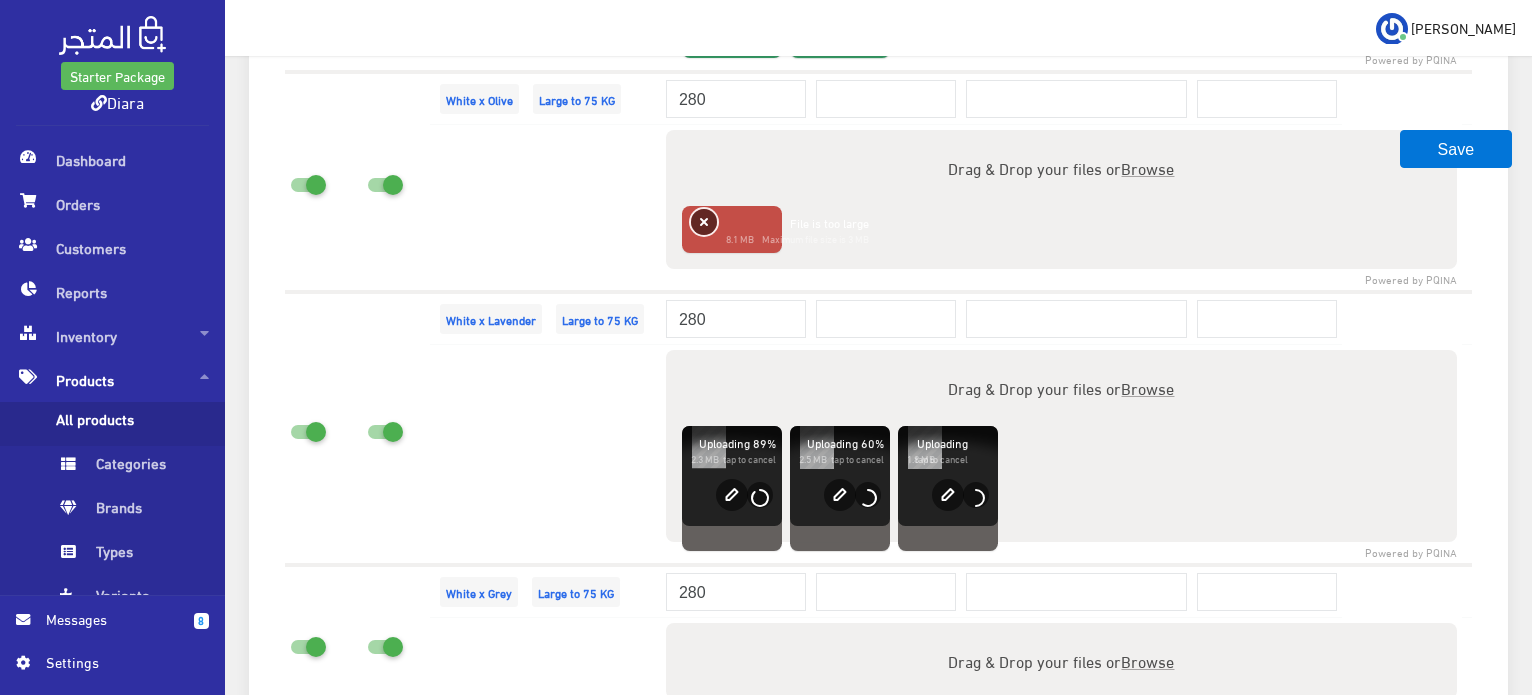 click on "Remove" at bounding box center [704, 222] 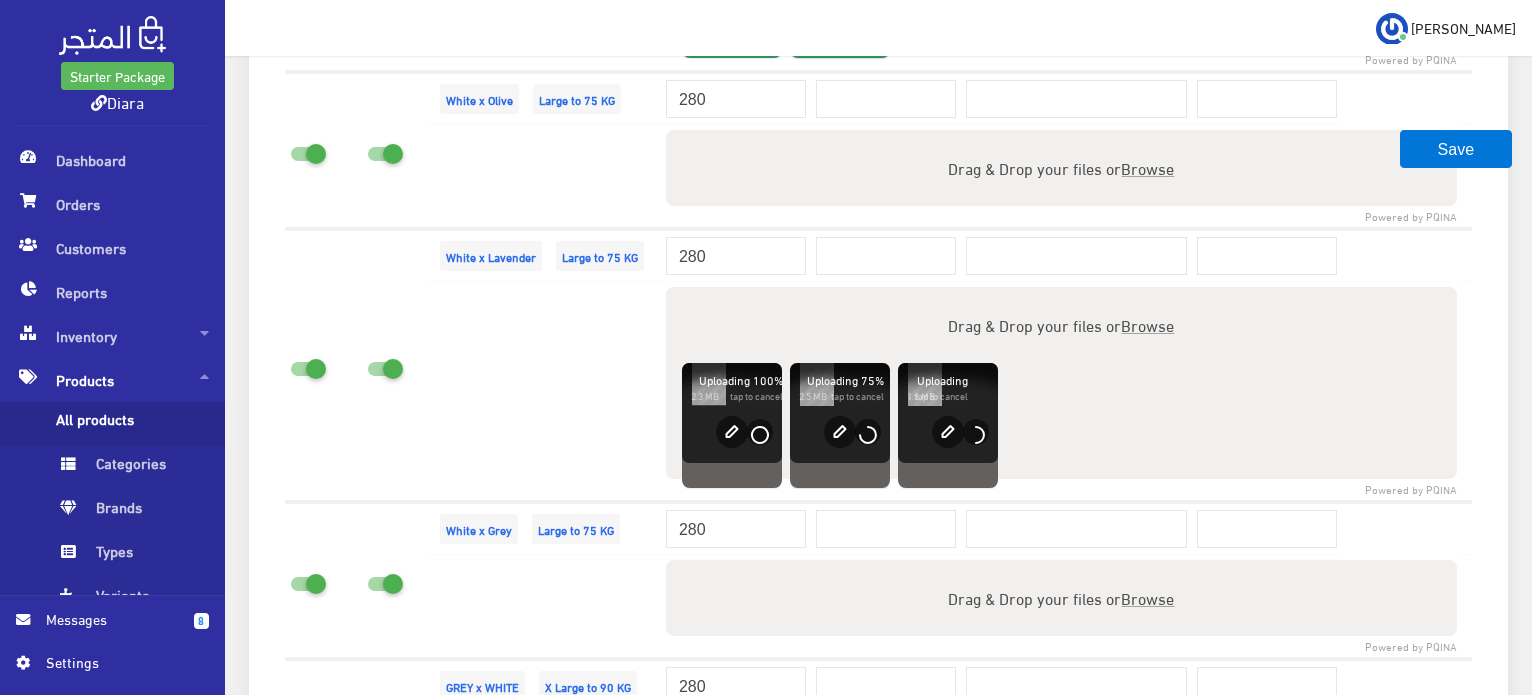 click on "Browse" at bounding box center (1147, 167) 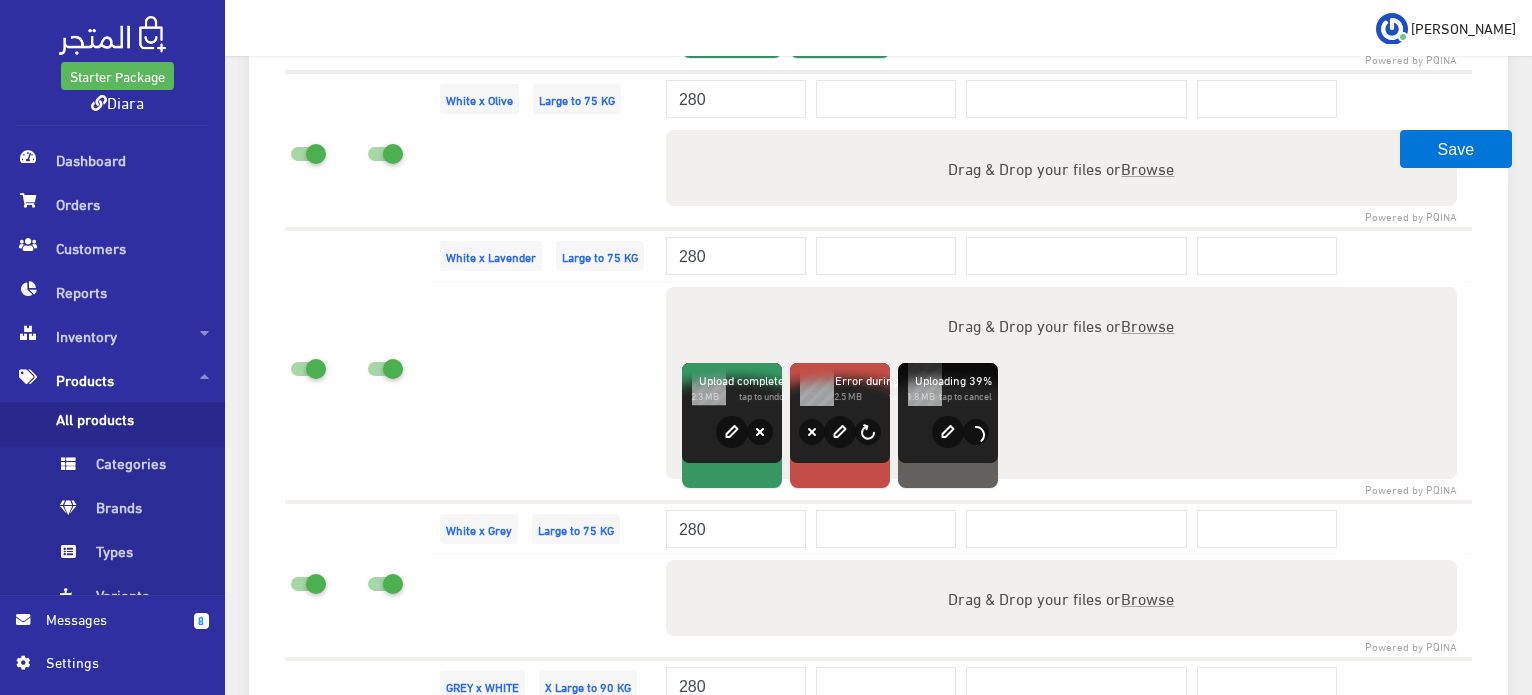 type on "C:\fakepath\IMG_1273.JPG" 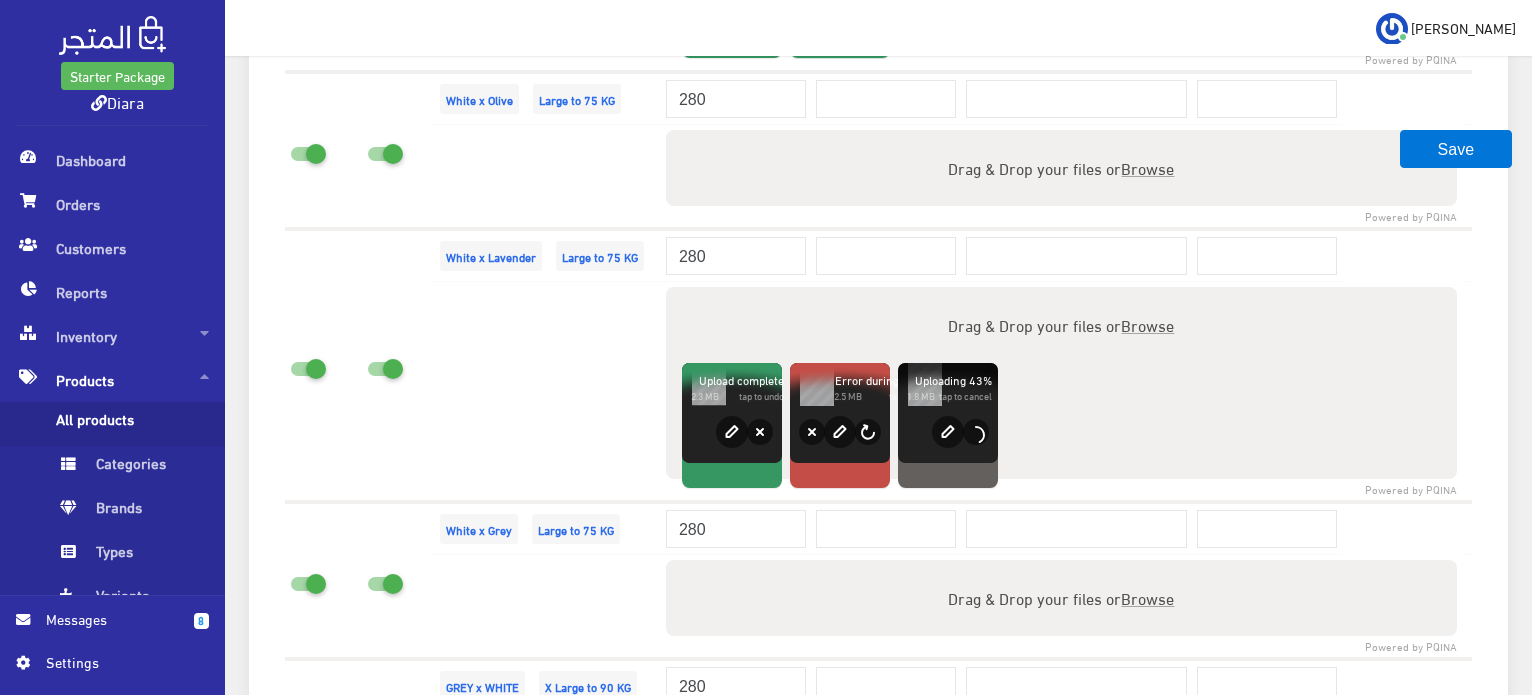 type 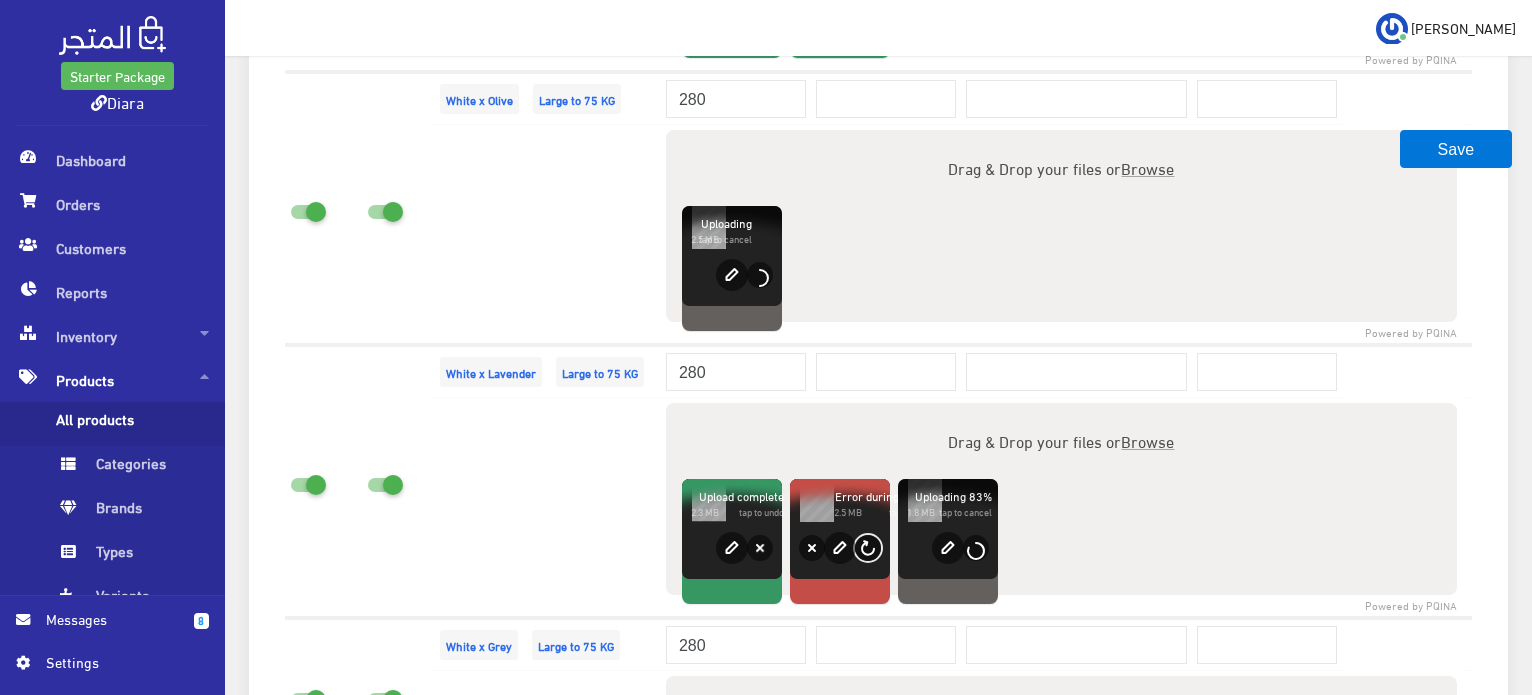 drag, startPoint x: 891, startPoint y: 551, endPoint x: 881, endPoint y: 549, distance: 10.198039 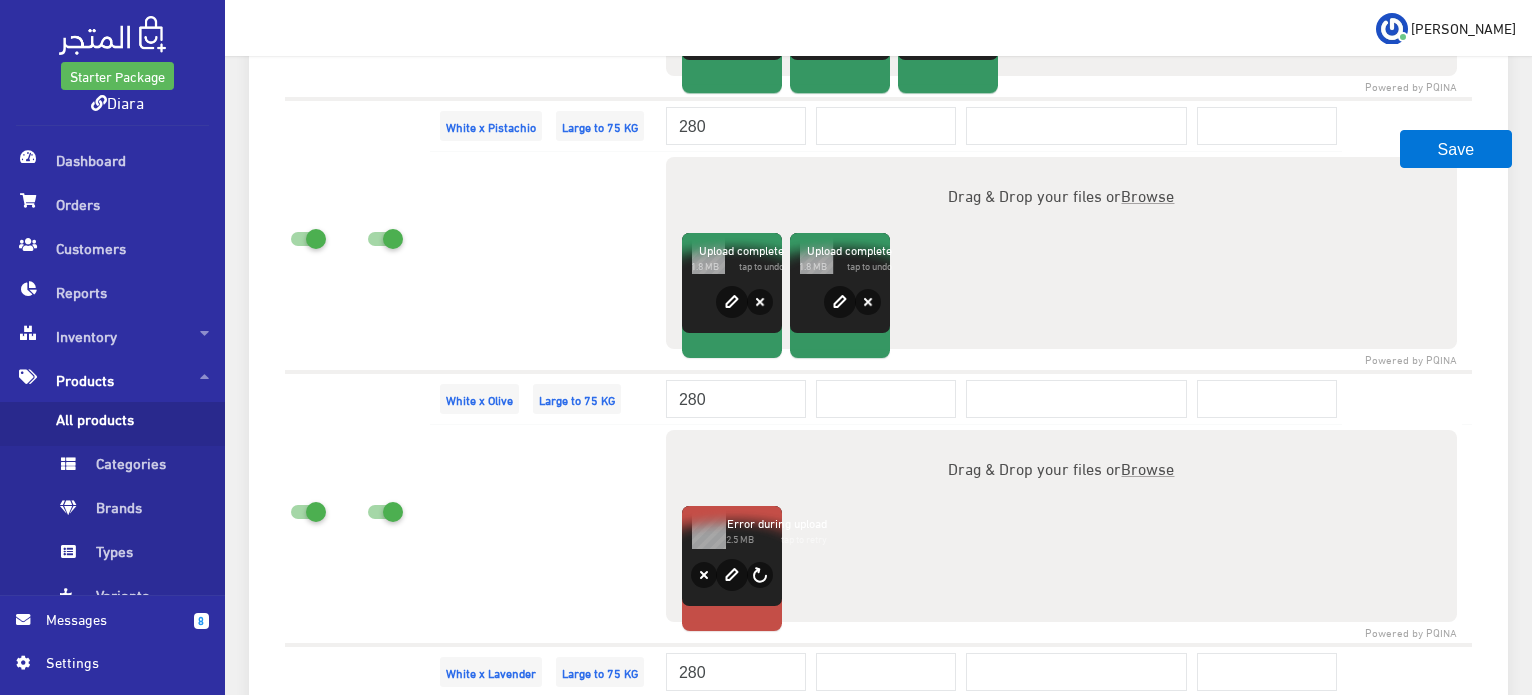 scroll, scrollTop: 3206, scrollLeft: 0, axis: vertical 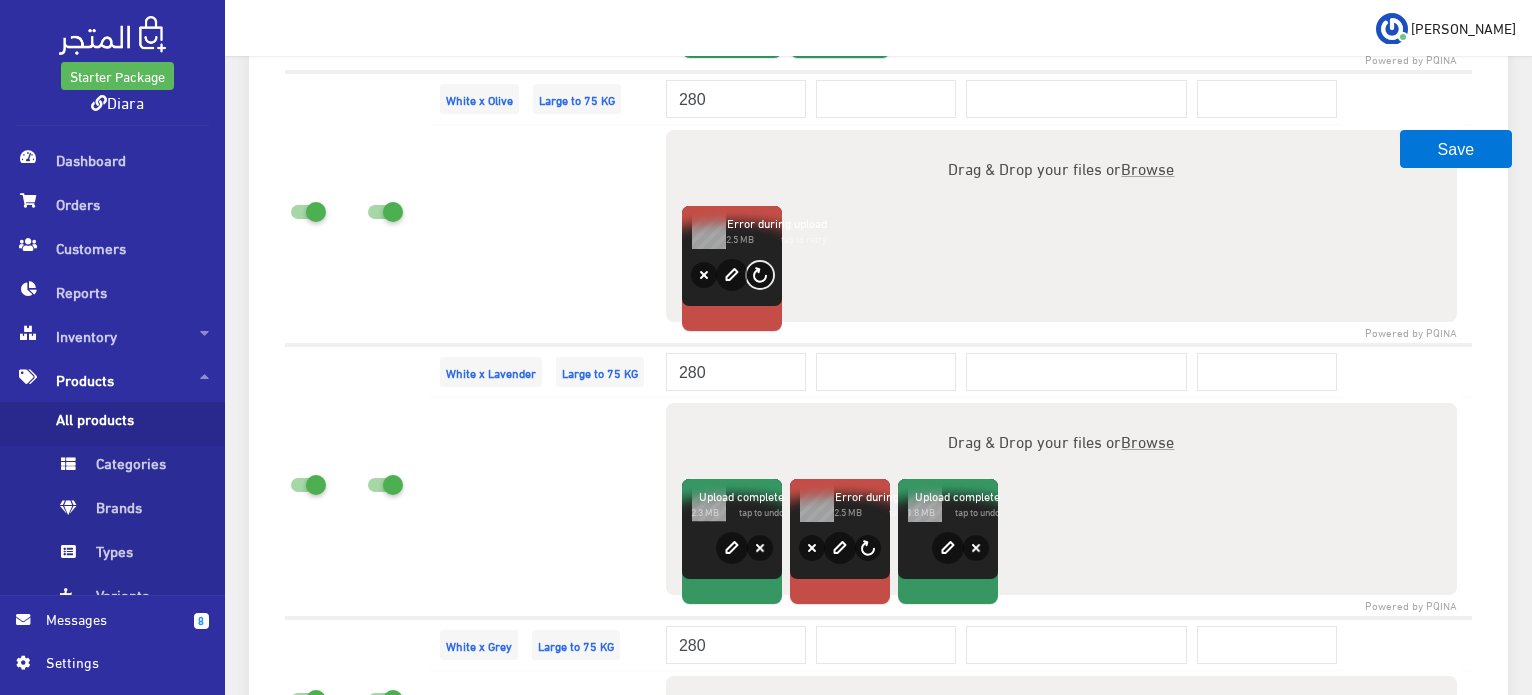 click on "Retry" at bounding box center (760, 275) 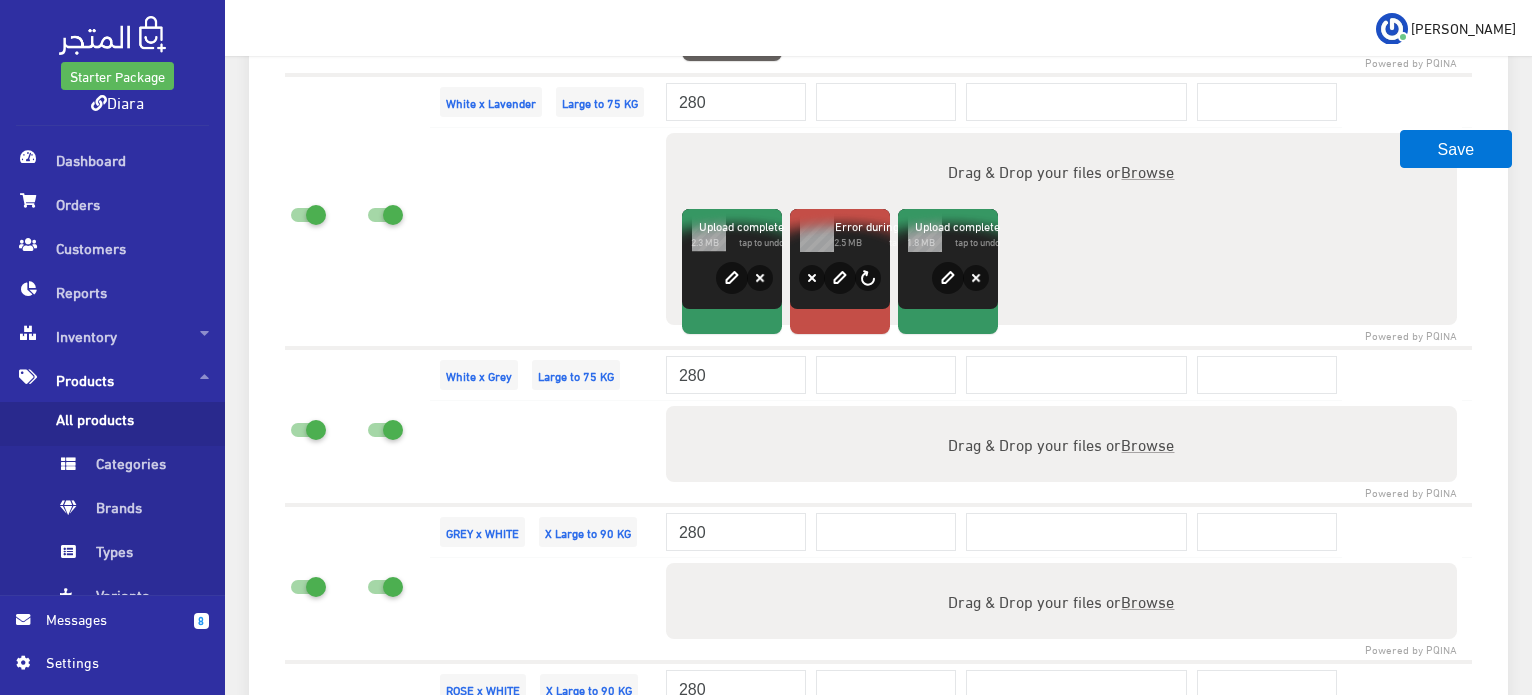 scroll, scrollTop: 3506, scrollLeft: 0, axis: vertical 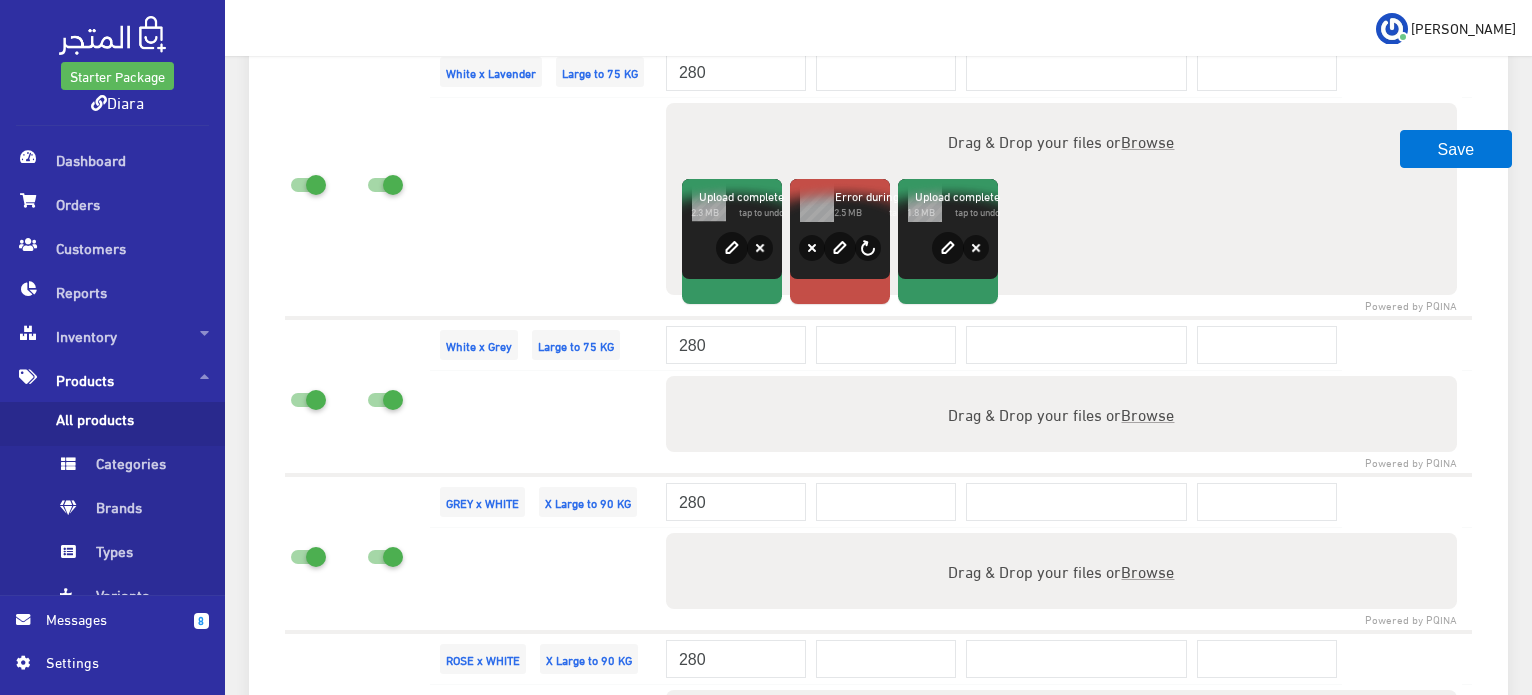 click at bounding box center (385, 396) 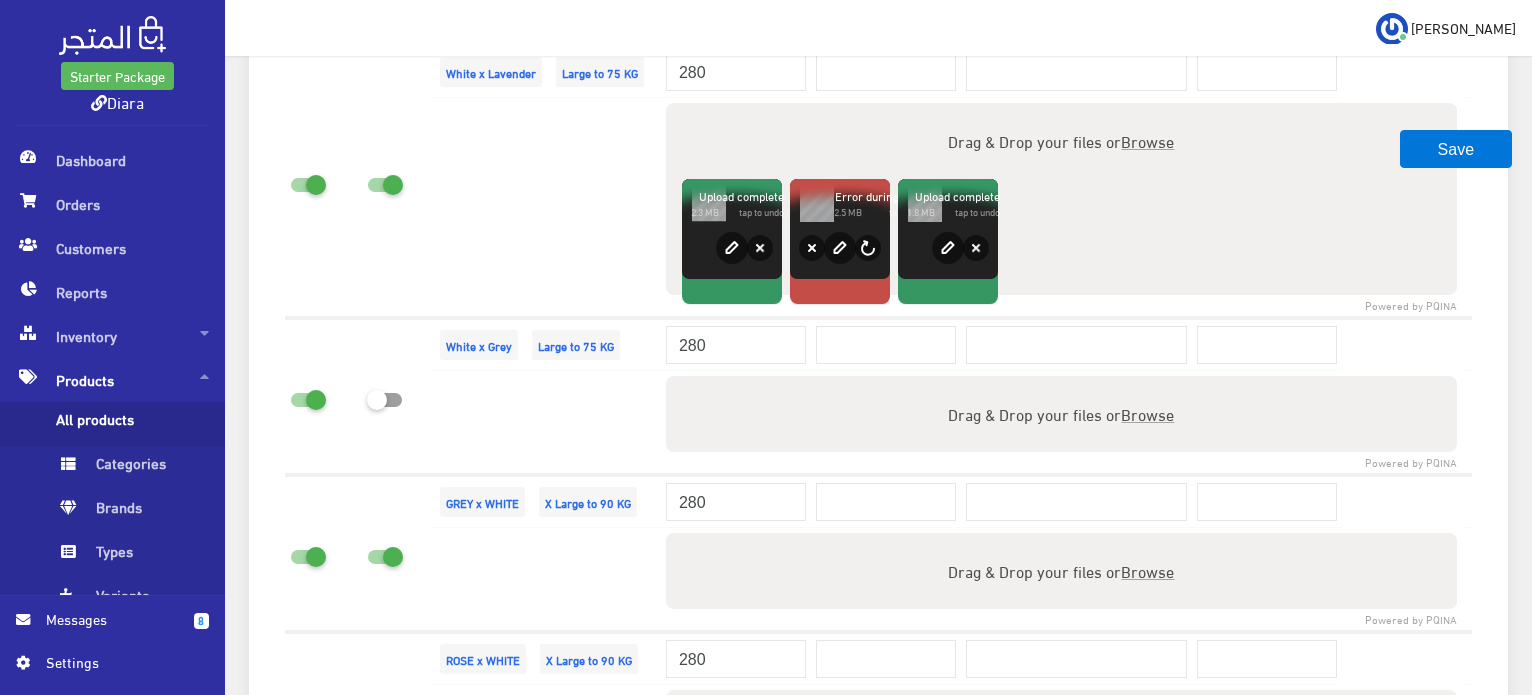 click at bounding box center (308, 396) 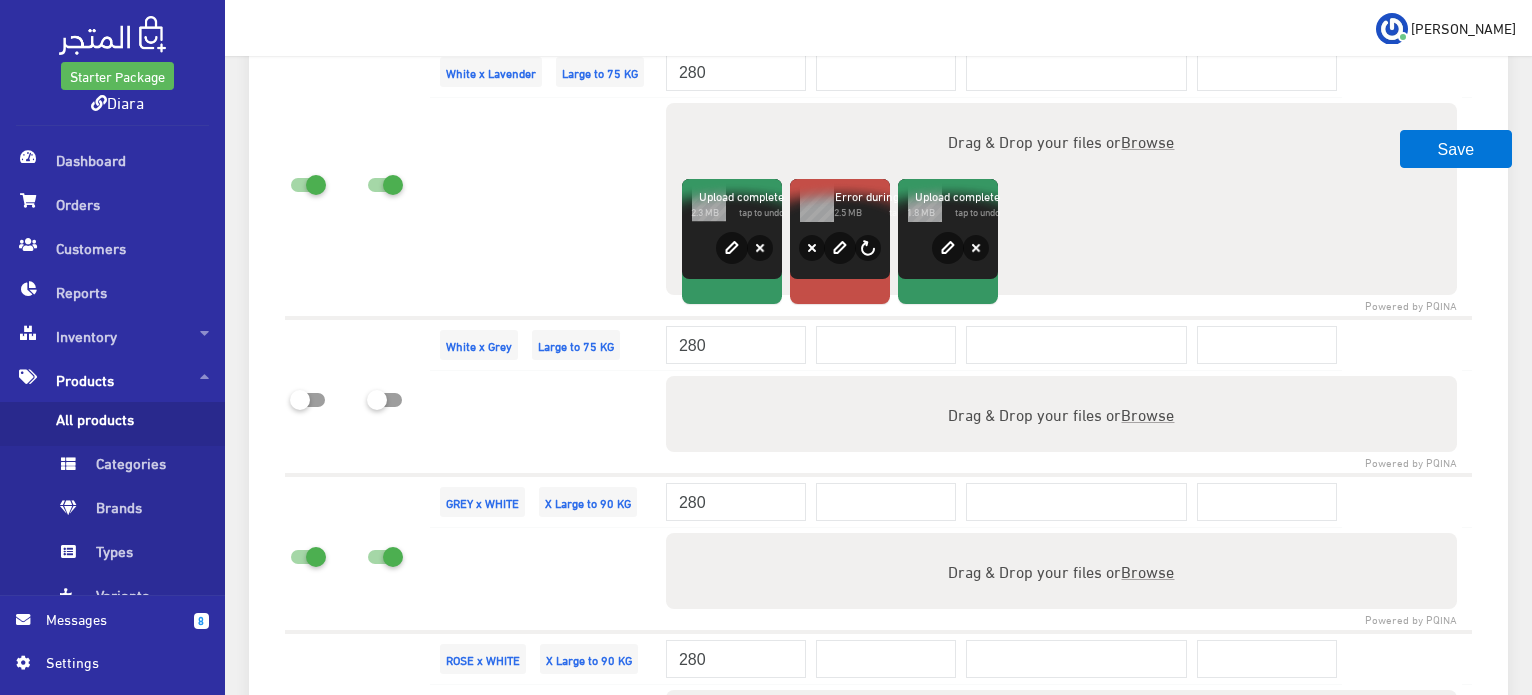 click on "Browse" at bounding box center (1147, 570) 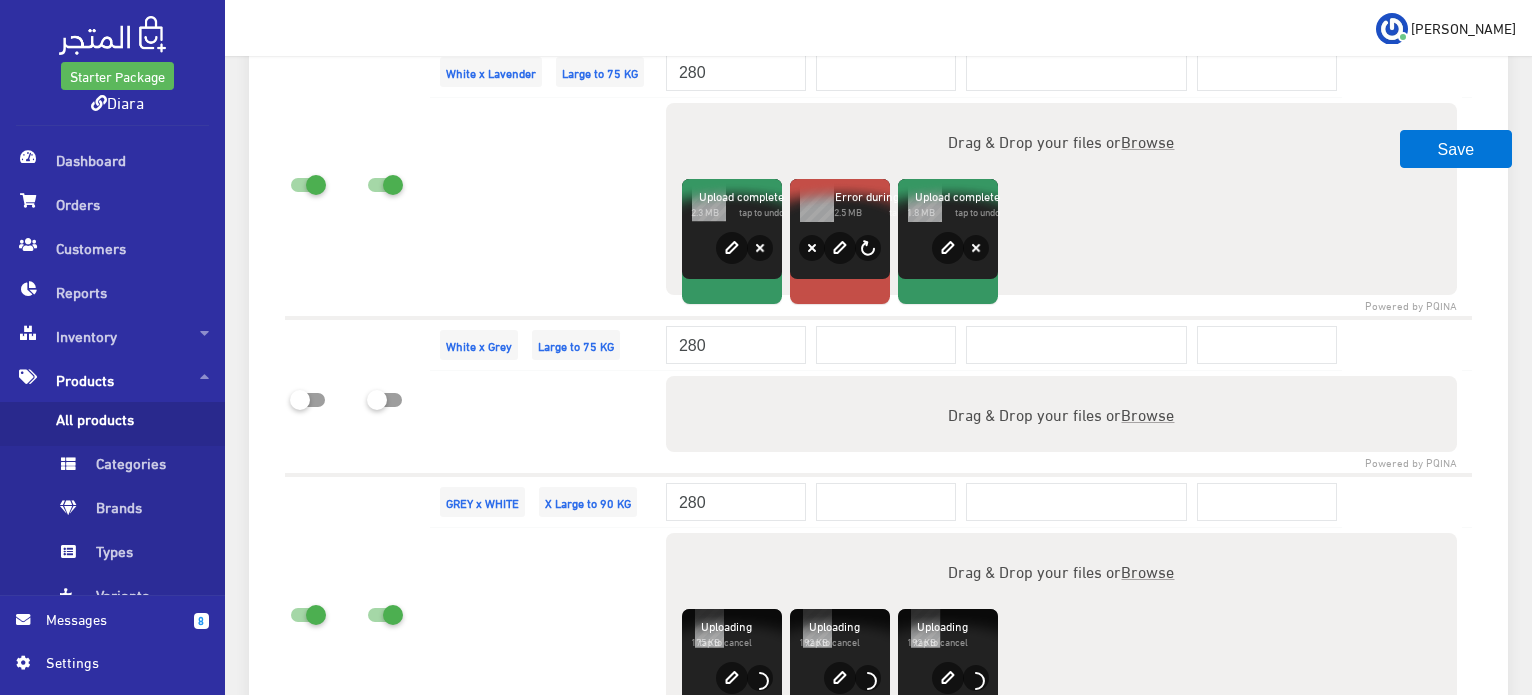 scroll, scrollTop: 4006, scrollLeft: 0, axis: vertical 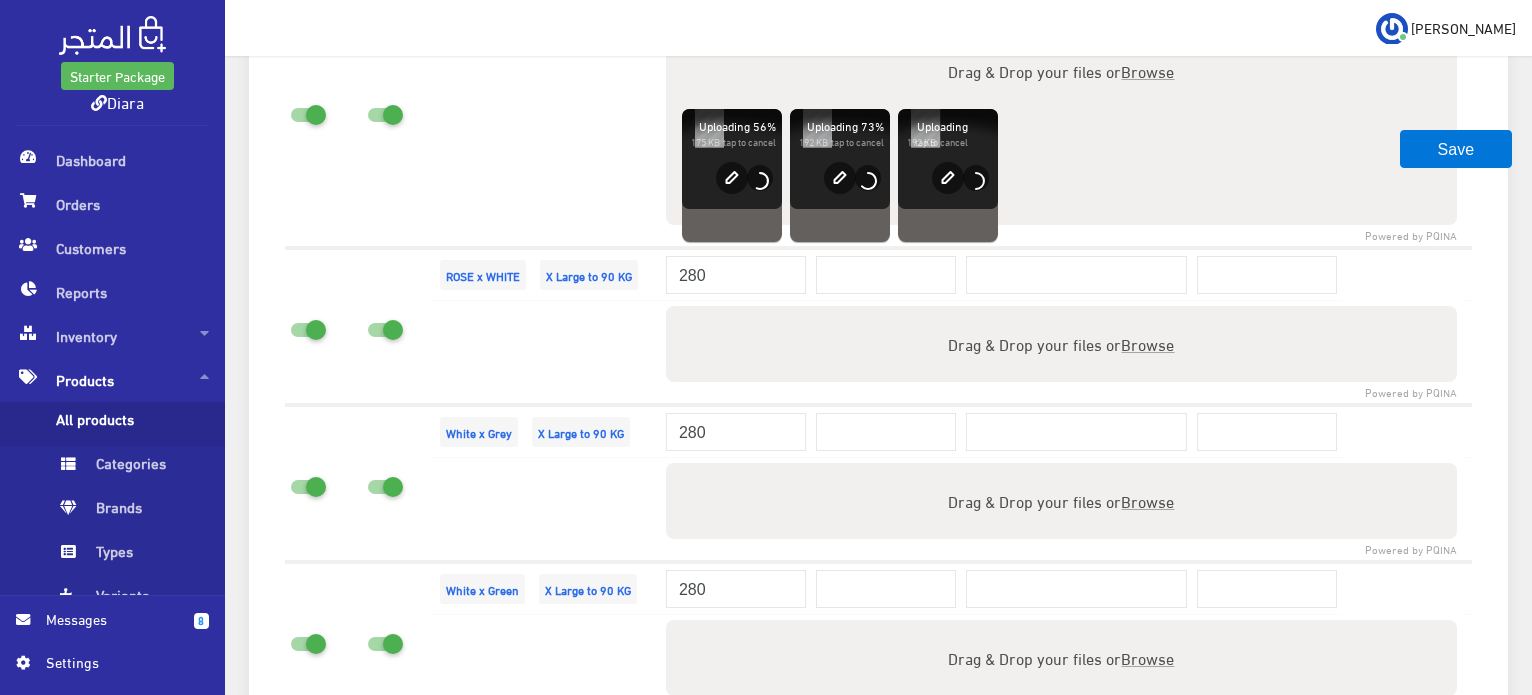 click on "Browse" at bounding box center (1147, 343) 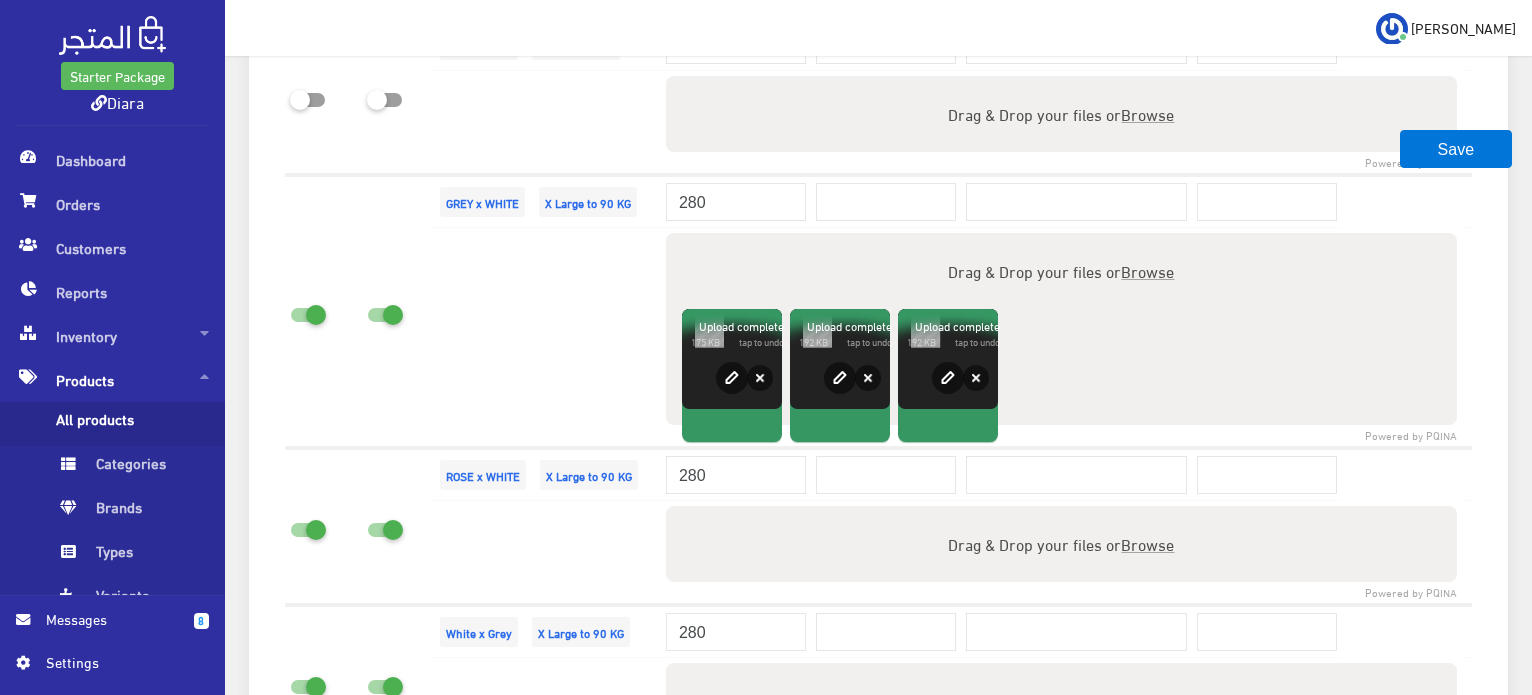 scroll, scrollTop: 4934, scrollLeft: 0, axis: vertical 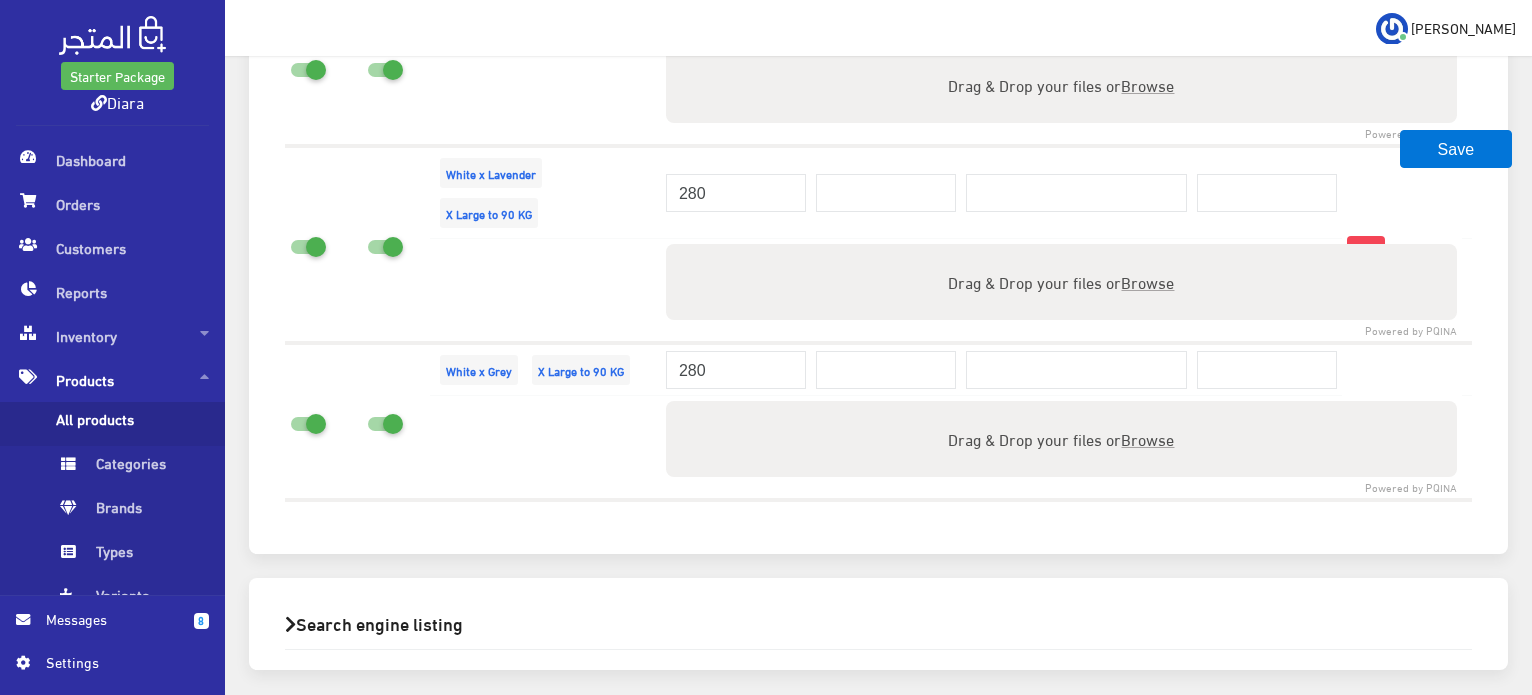 click on "Browse" at bounding box center [1147, 438] 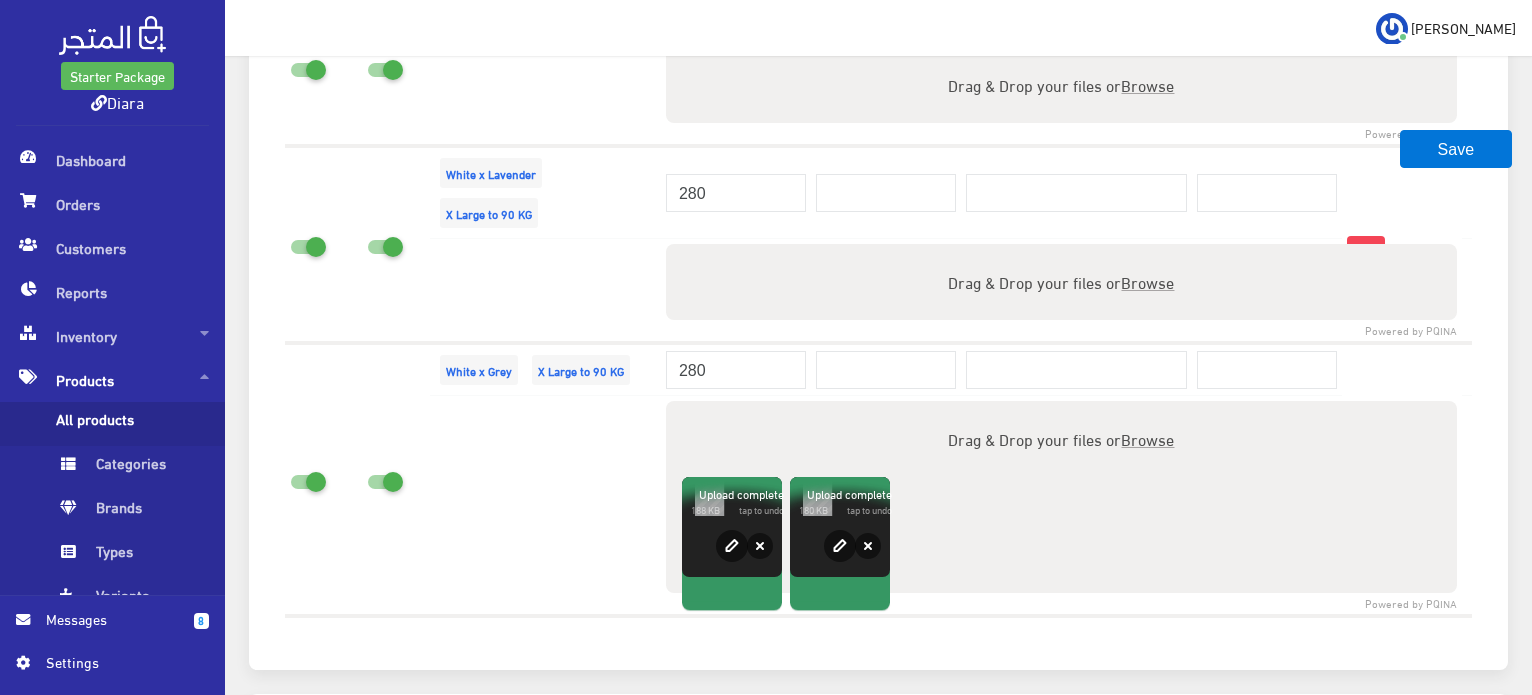 scroll, scrollTop: 5050, scrollLeft: 0, axis: vertical 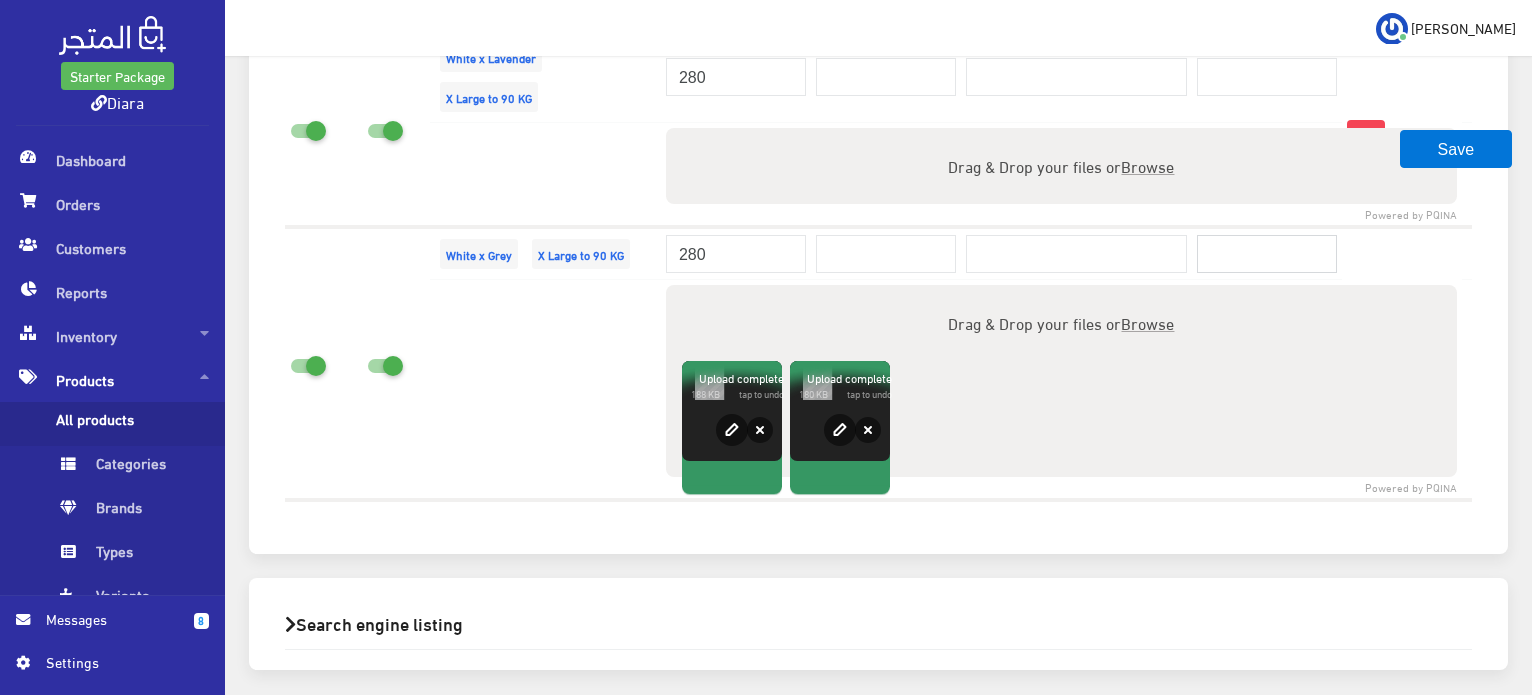click at bounding box center [1267, 254] 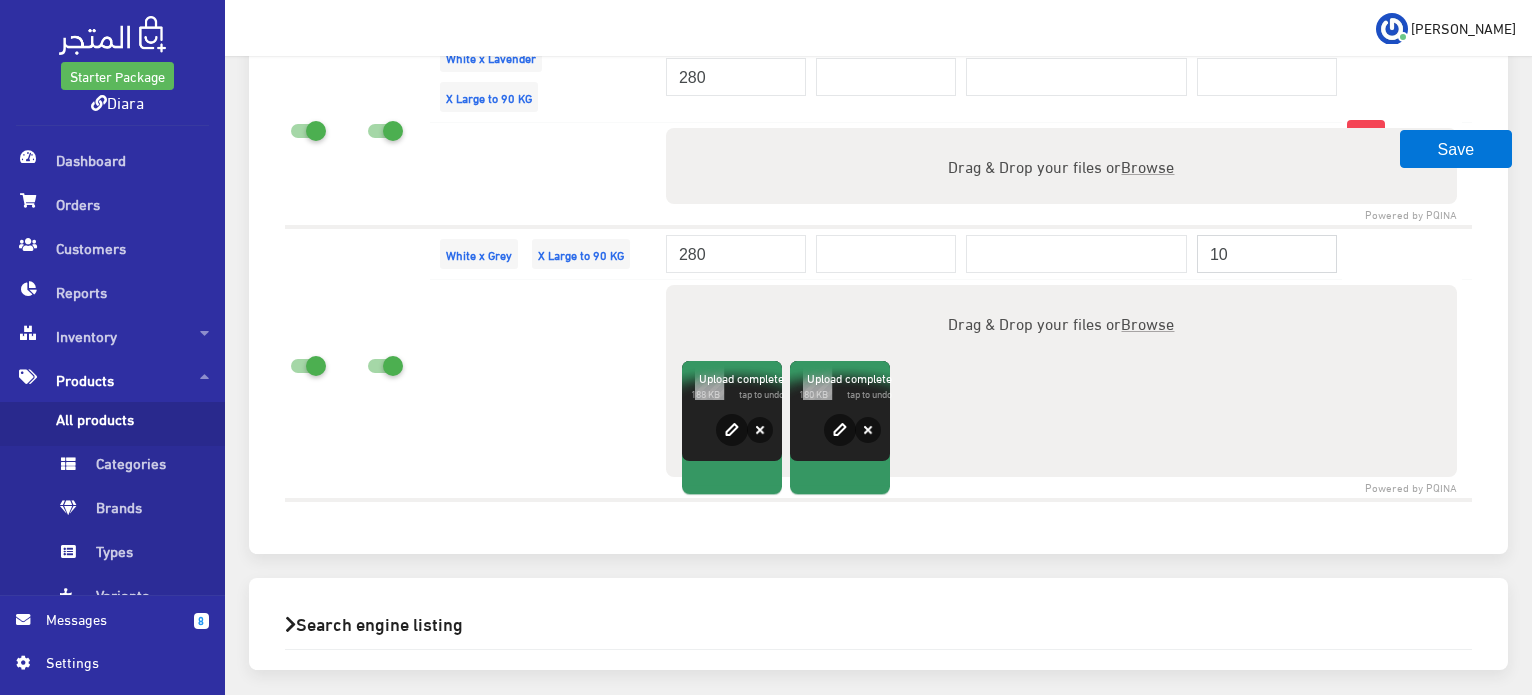 type on "10" 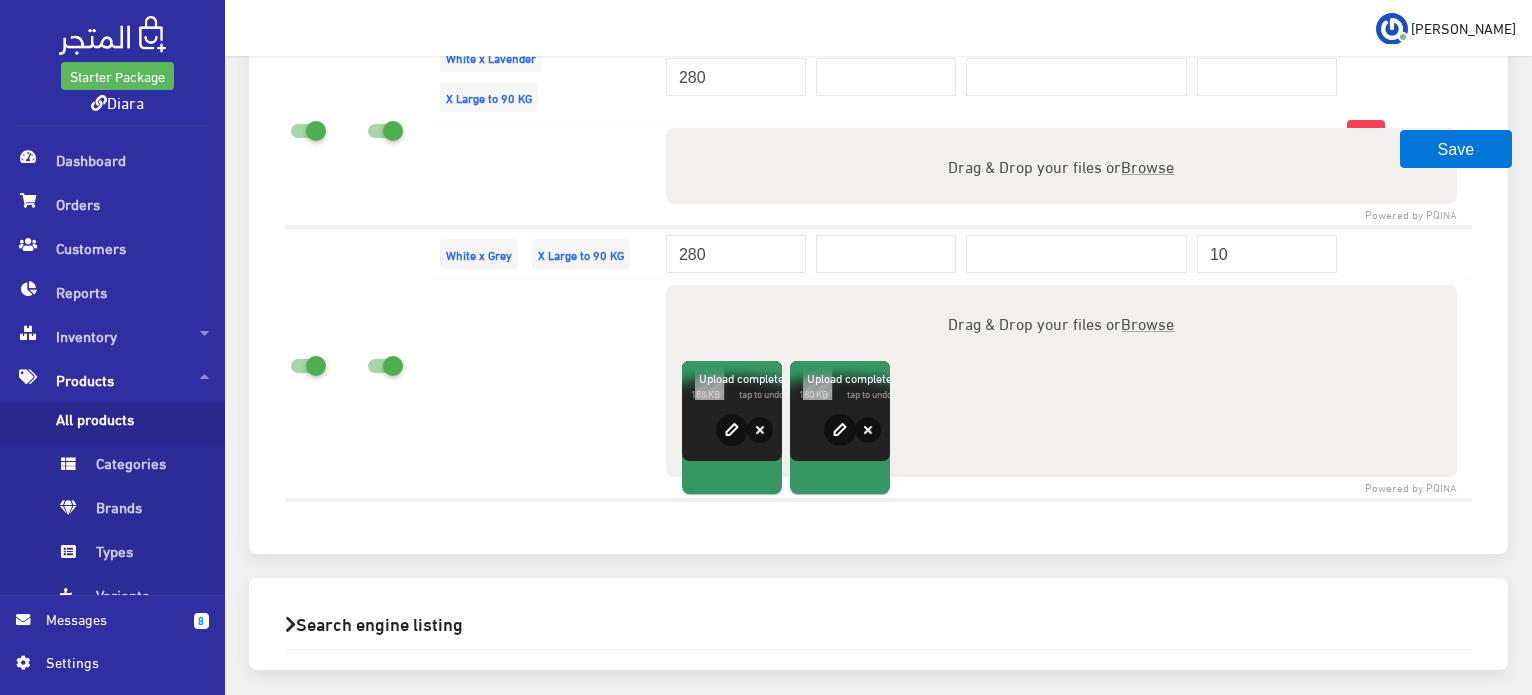 click at bounding box center (1402, 363) 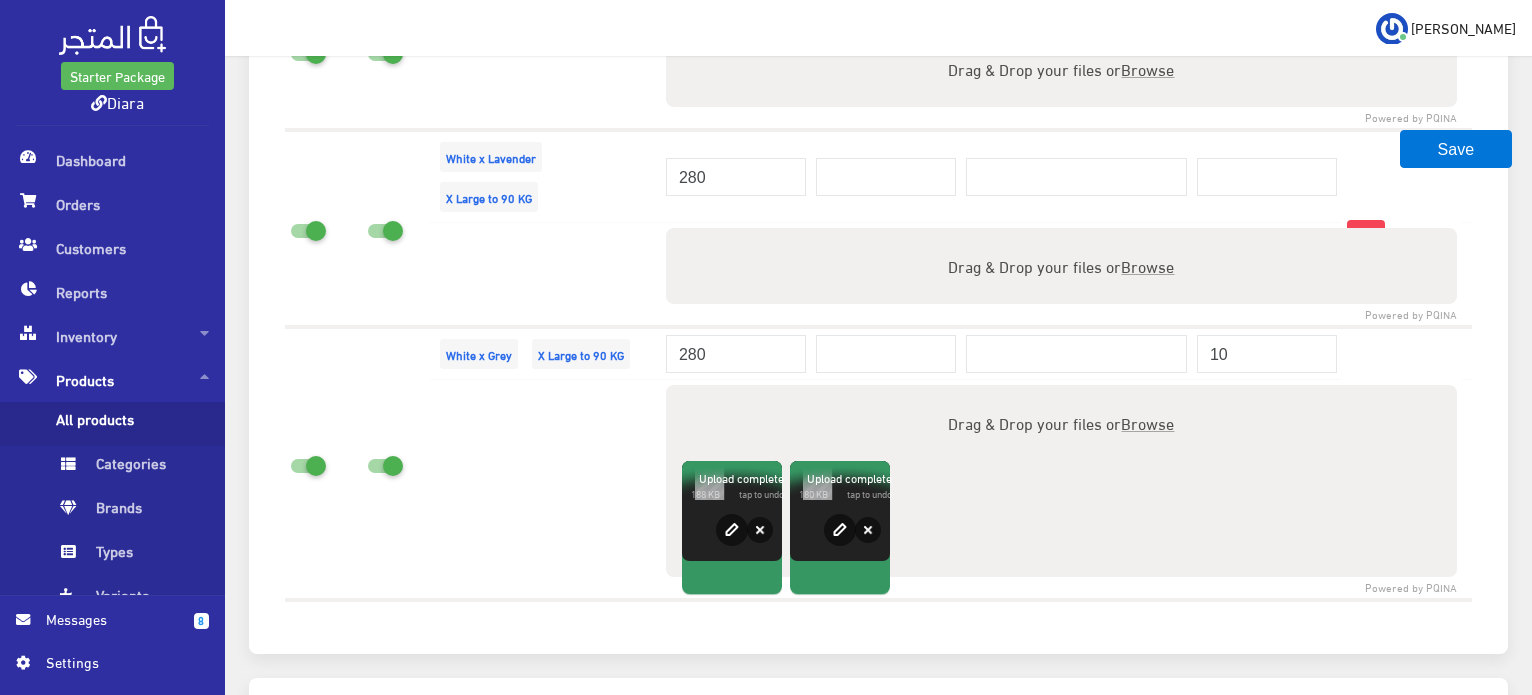 scroll, scrollTop: 4850, scrollLeft: 0, axis: vertical 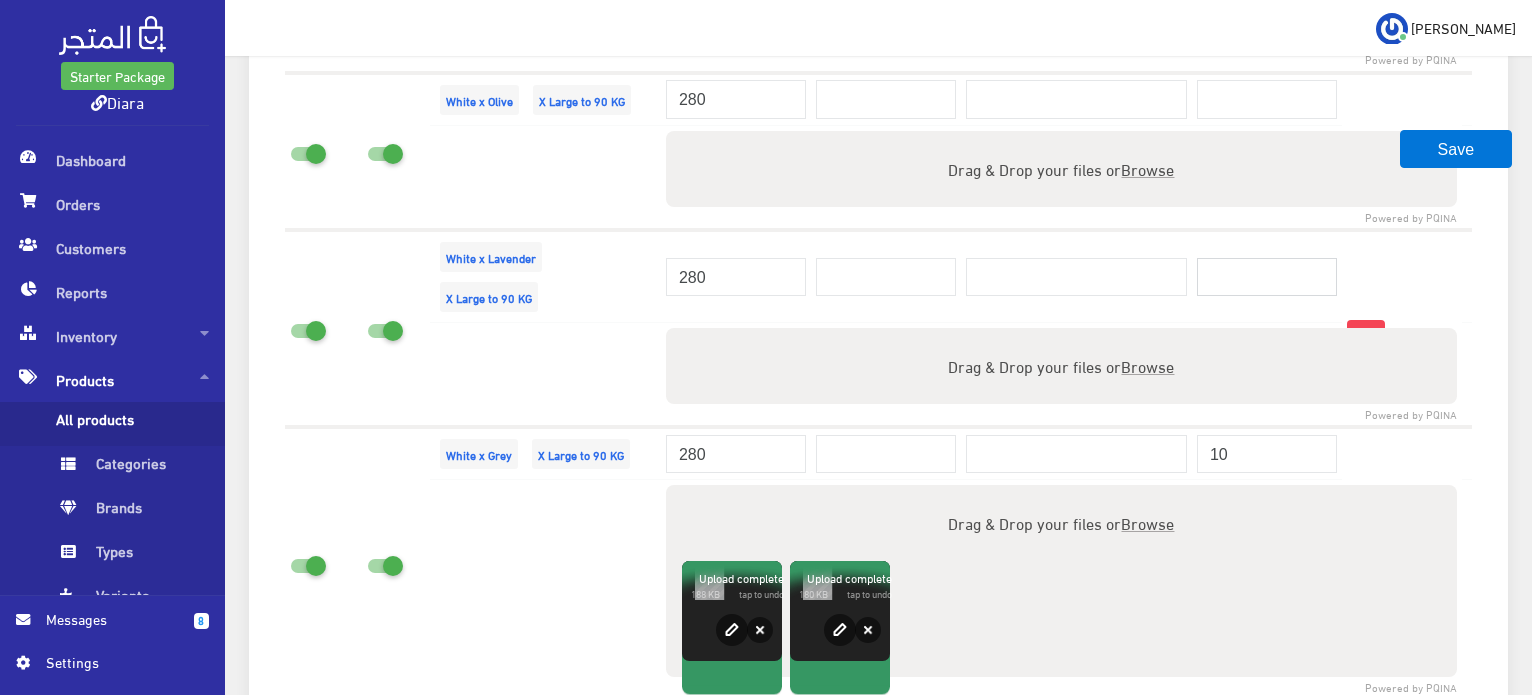 click at bounding box center (1267, 277) 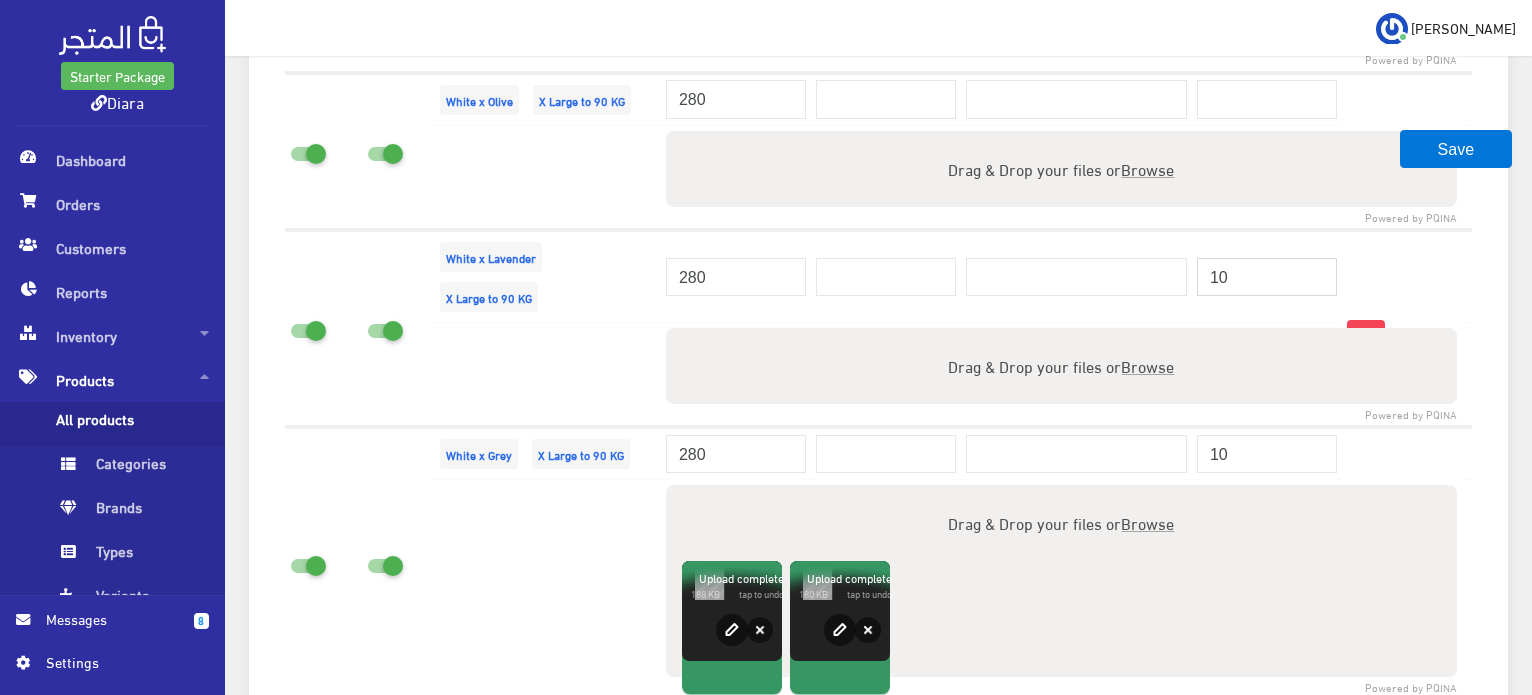 type on "10" 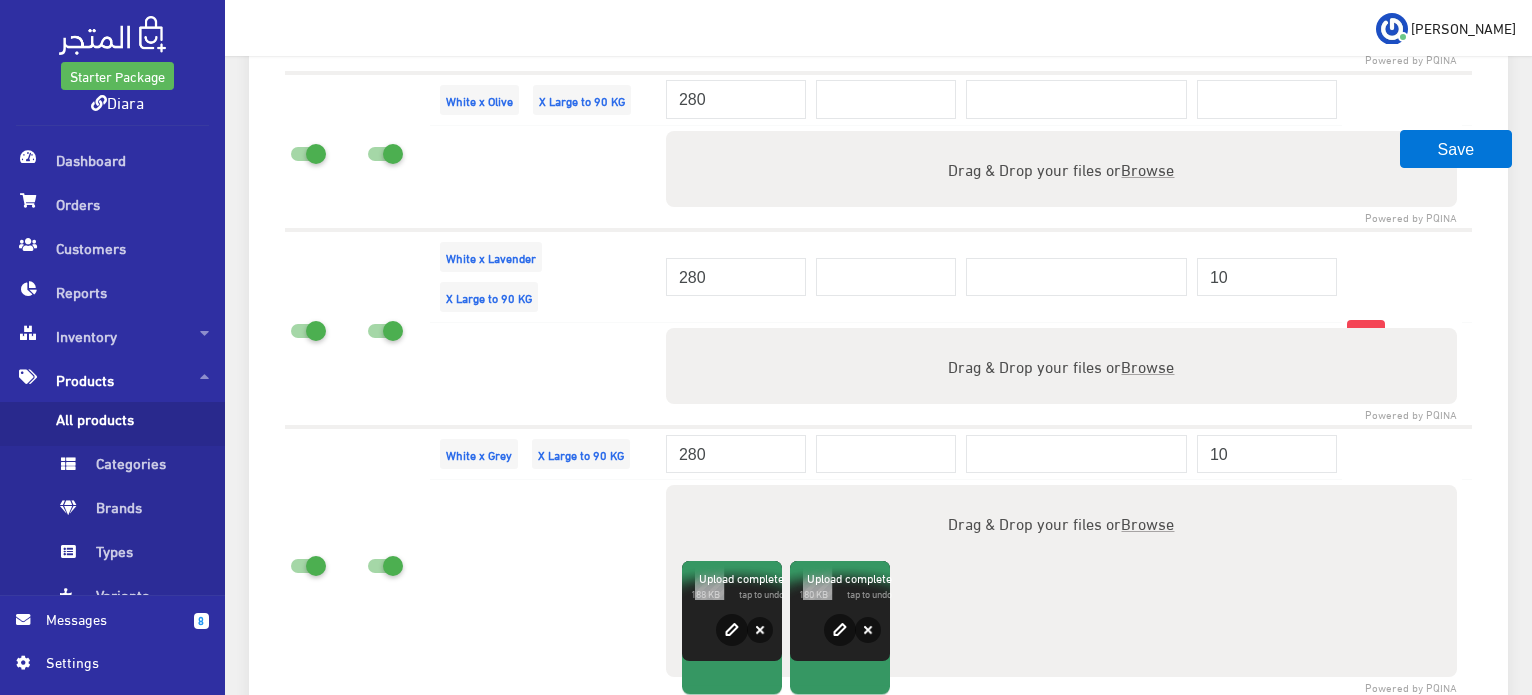 click on "Browse" at bounding box center (1147, 365) 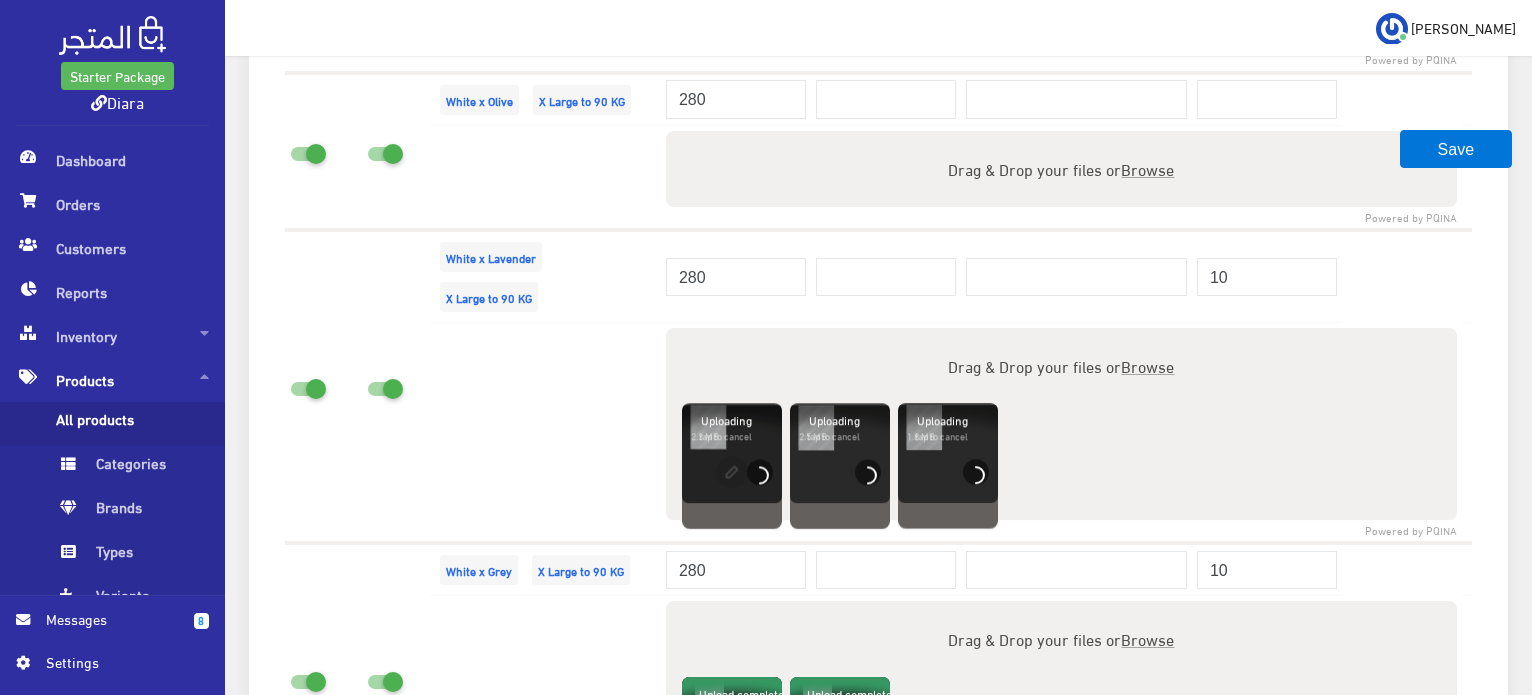 click at bounding box center [545, 177] 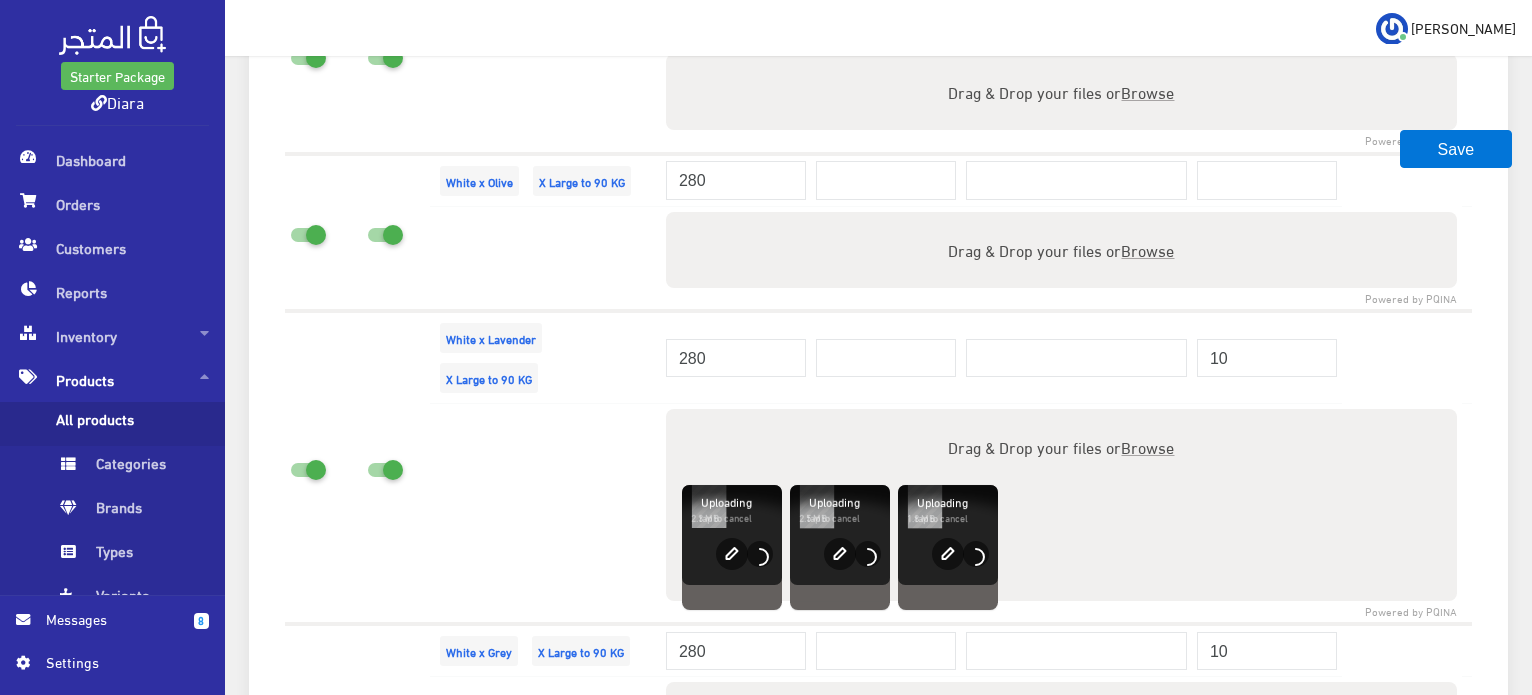 scroll, scrollTop: 4750, scrollLeft: 0, axis: vertical 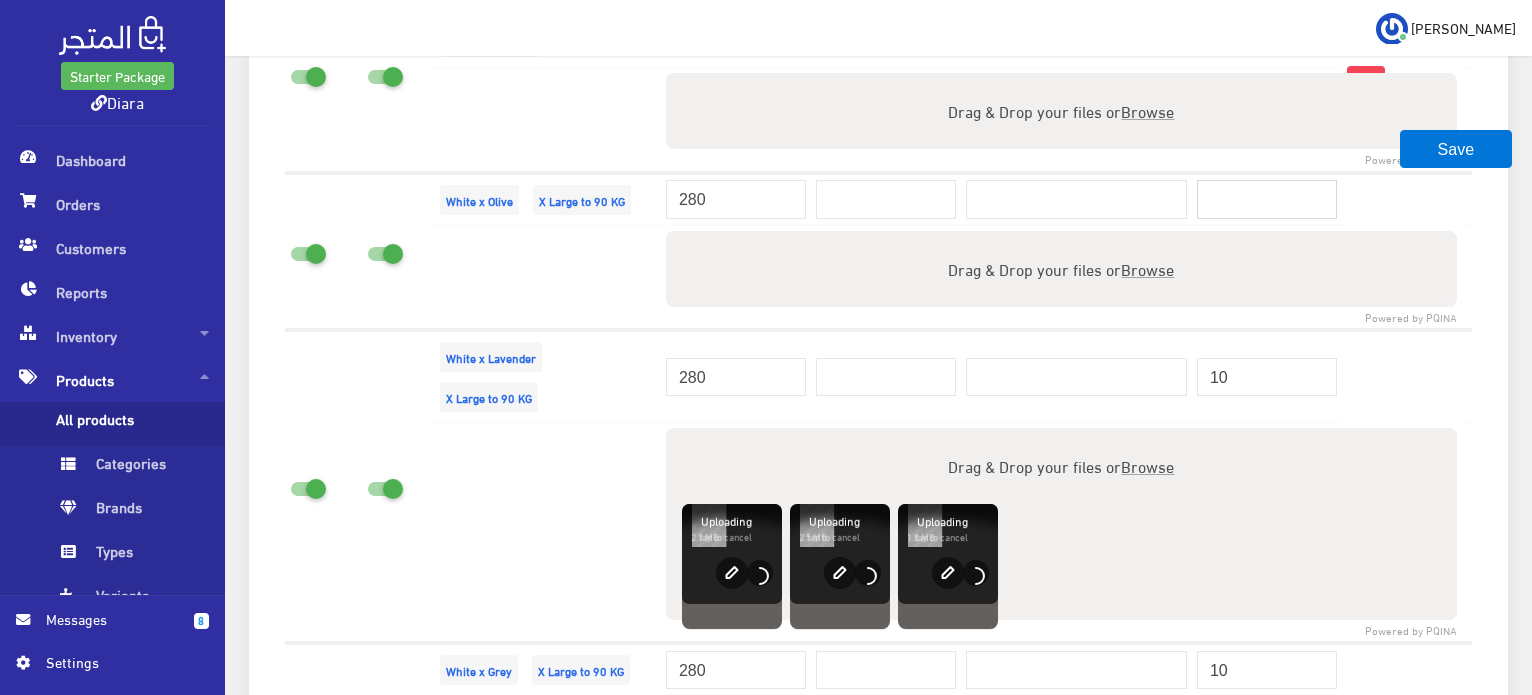 click at bounding box center [1267, 199] 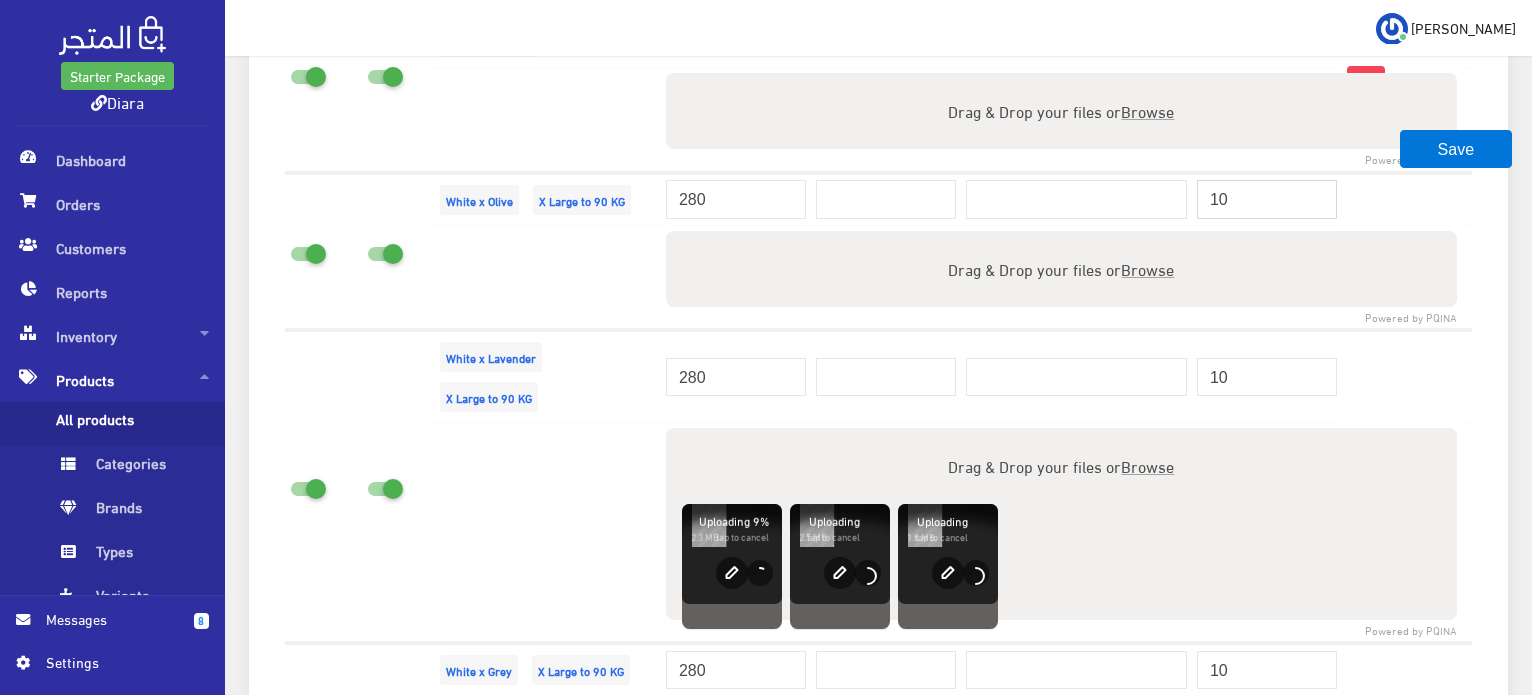 type on "10" 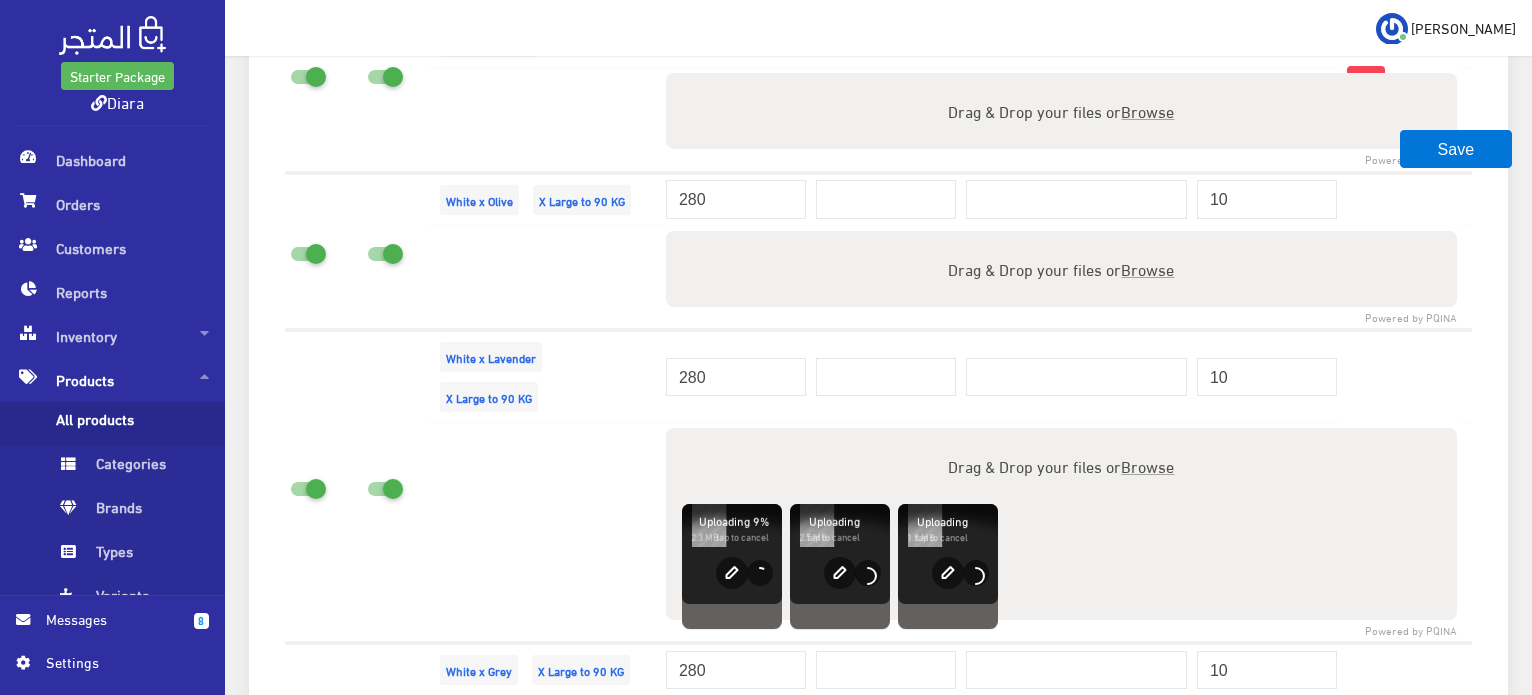 click on "Browse" at bounding box center [1147, 268] 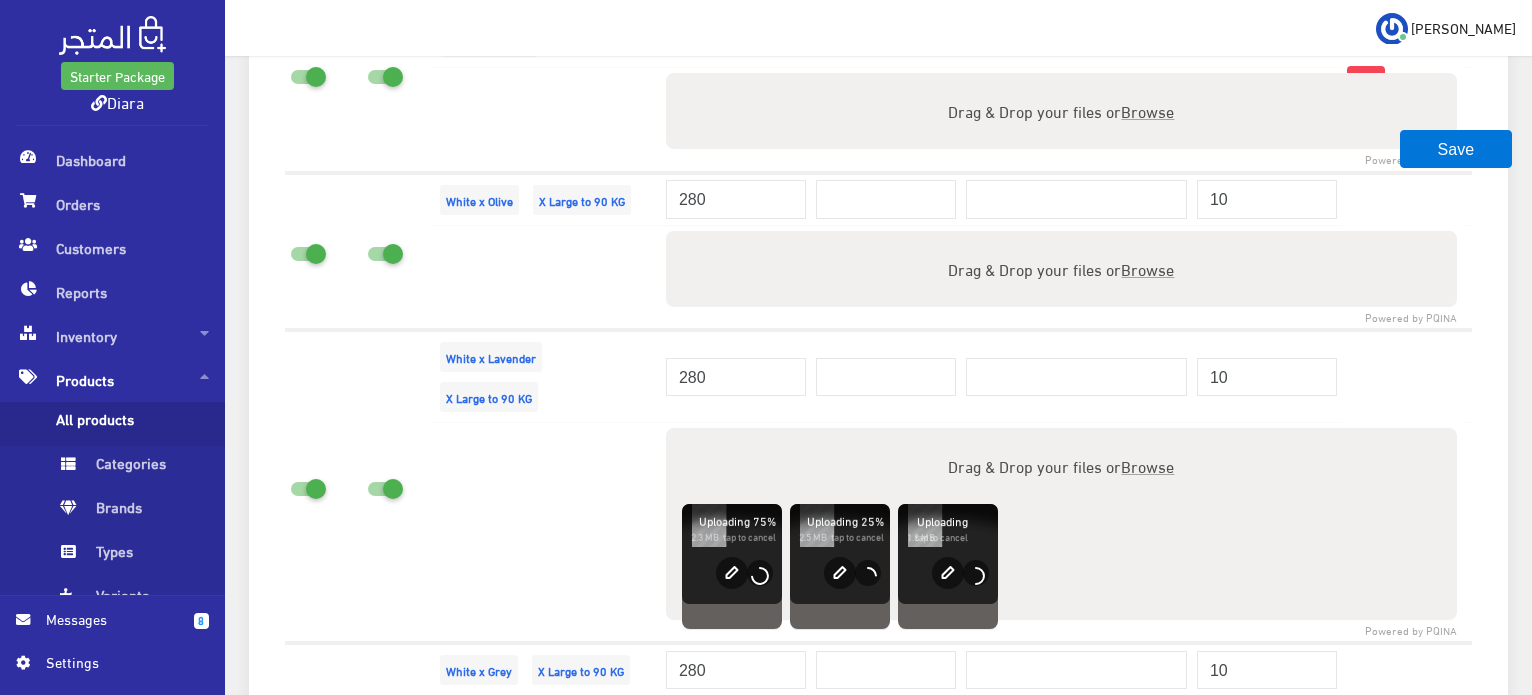 type on "C:\fakepath\IMG_1269.JPG" 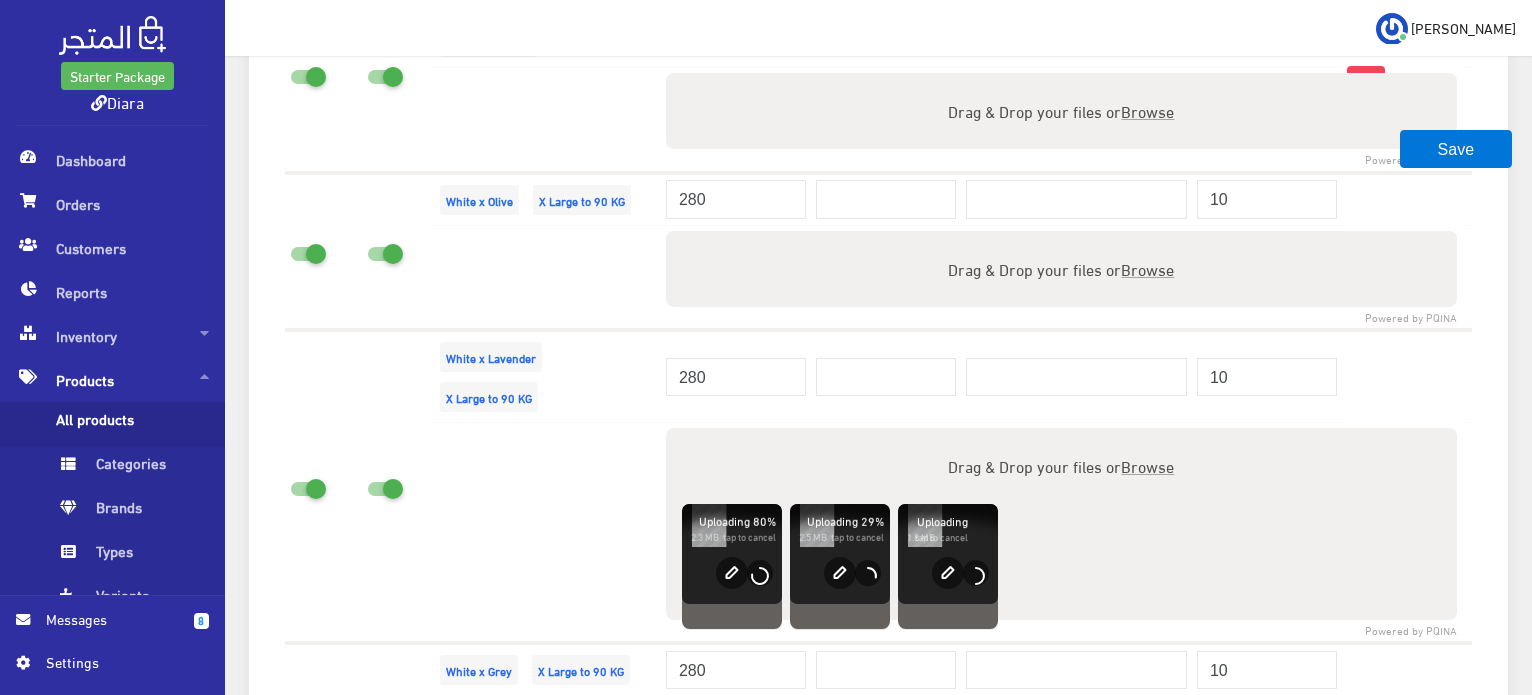 type 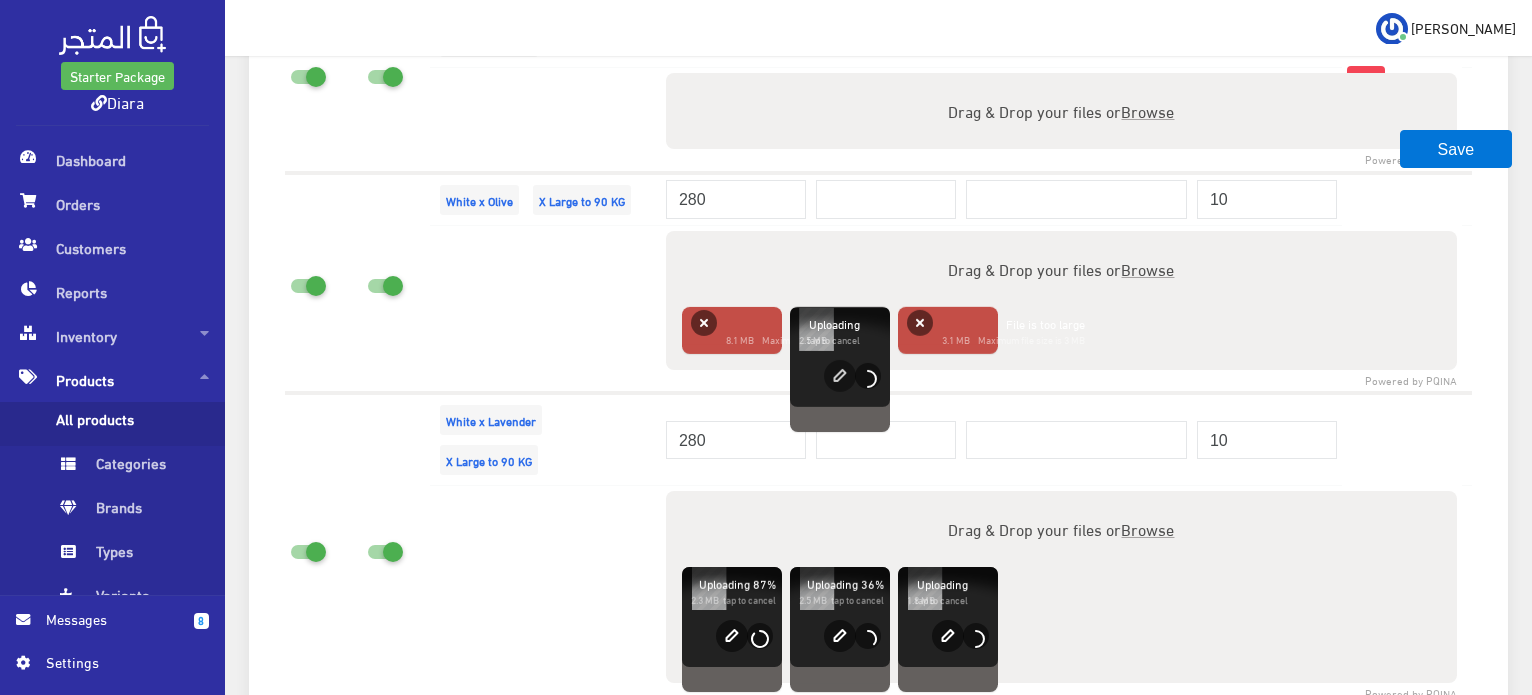 click at bounding box center [545, 309] 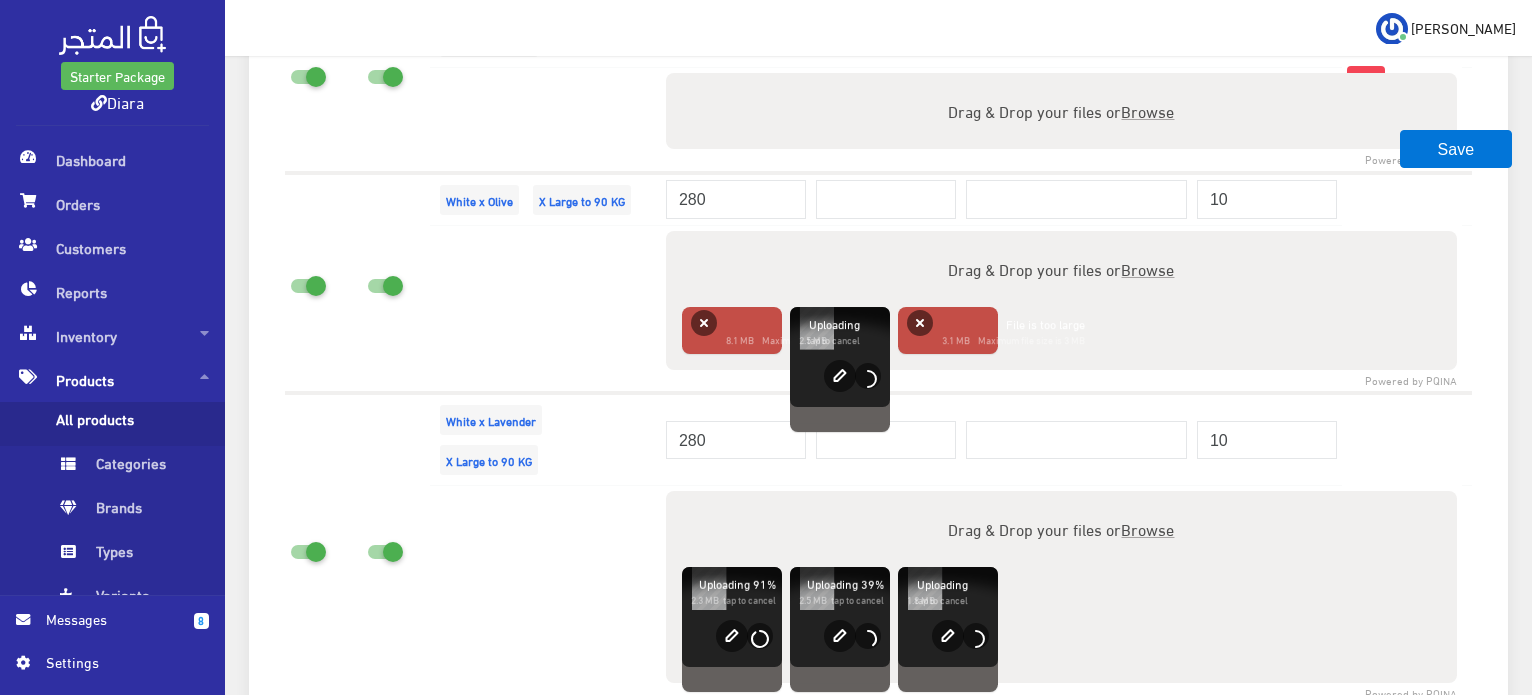 scroll, scrollTop: 4450, scrollLeft: 0, axis: vertical 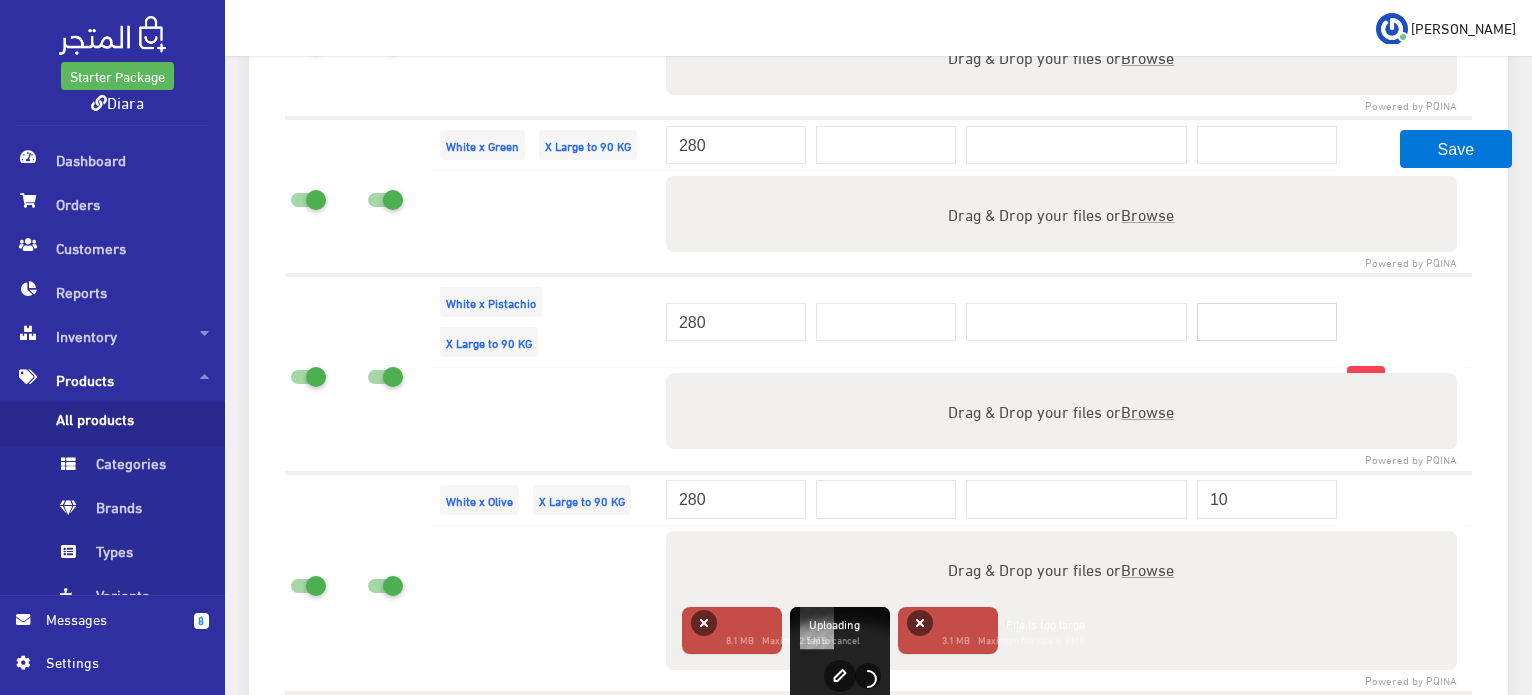 click at bounding box center [1267, 322] 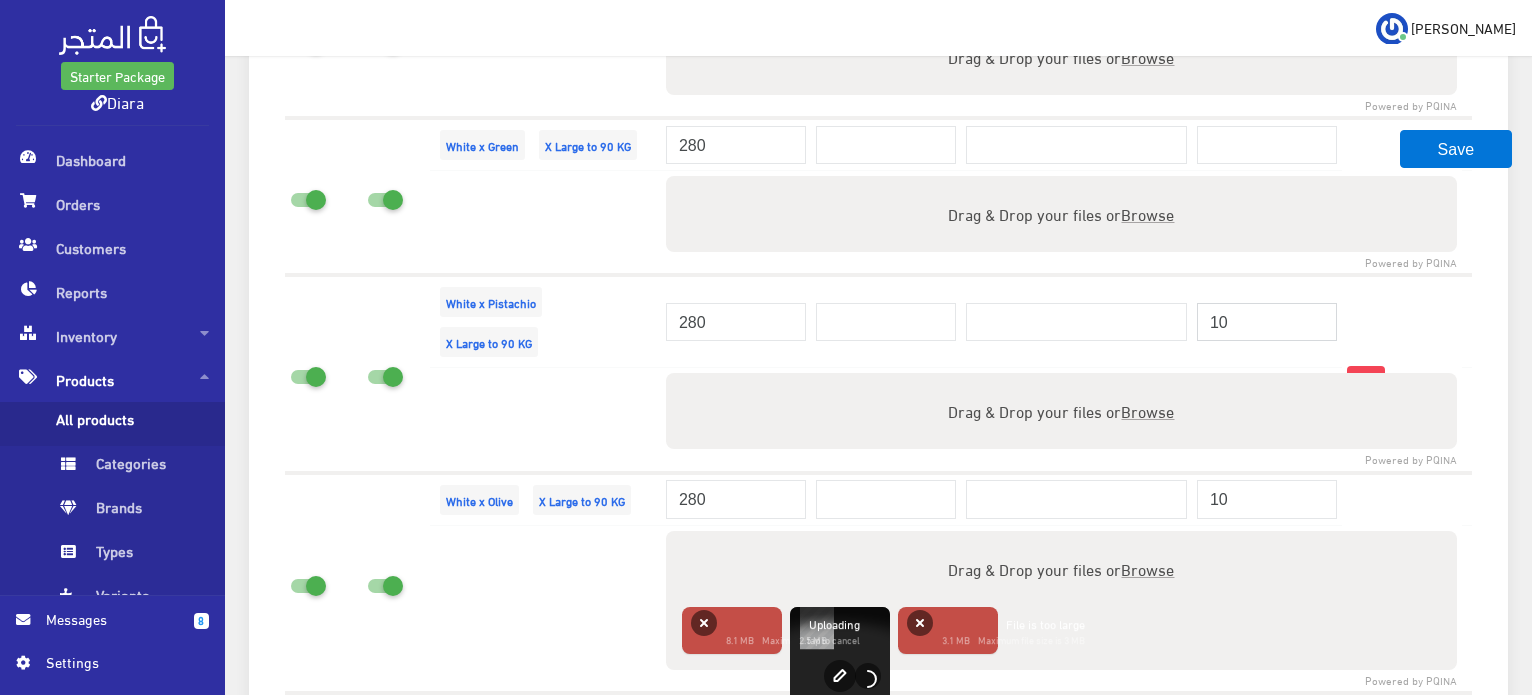 type on "10" 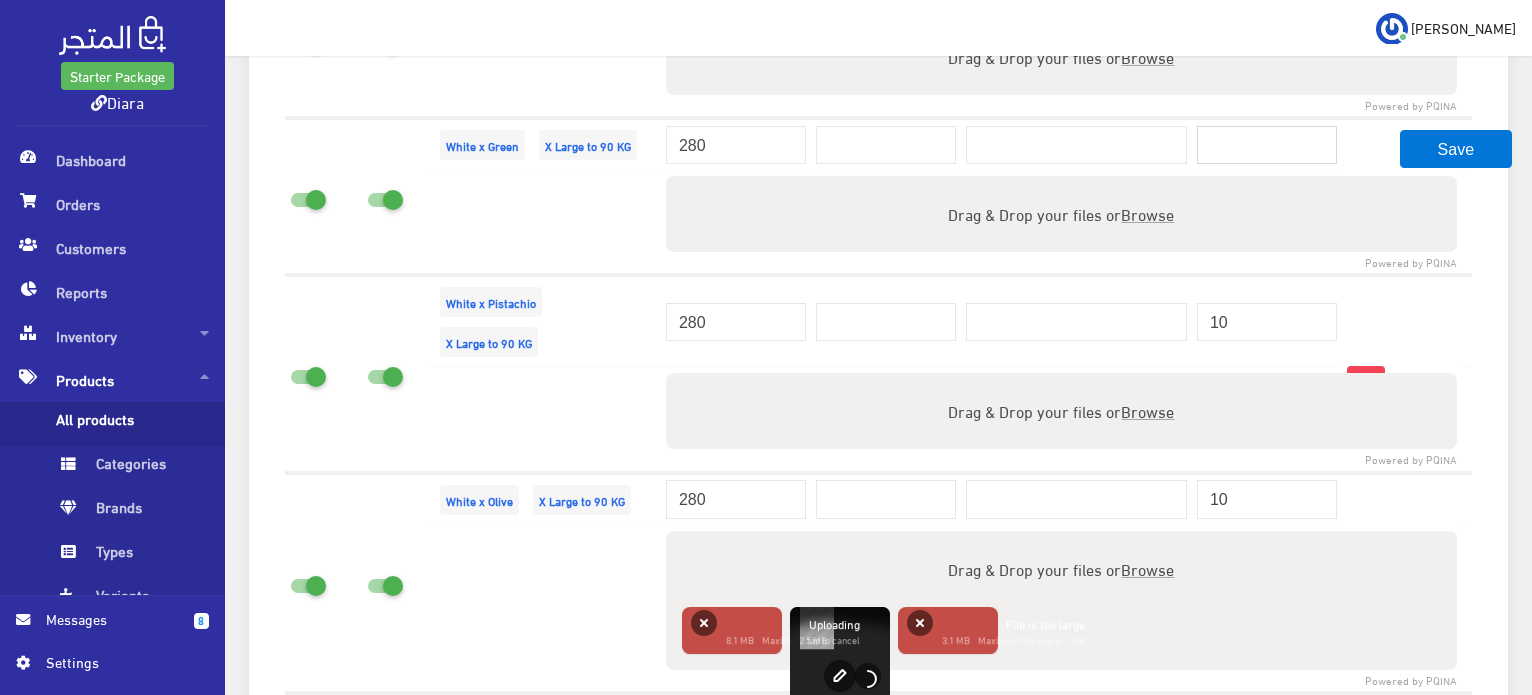 click at bounding box center (1267, 145) 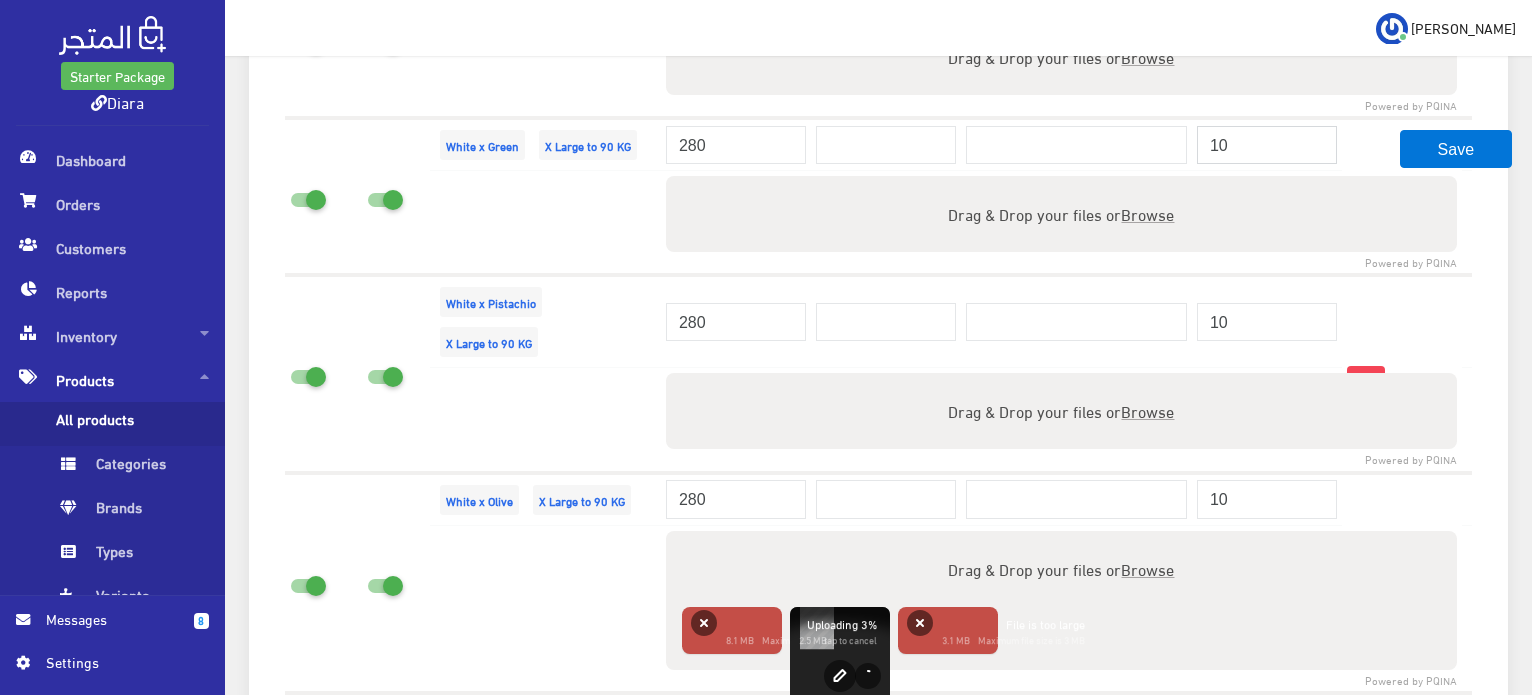 type on "10" 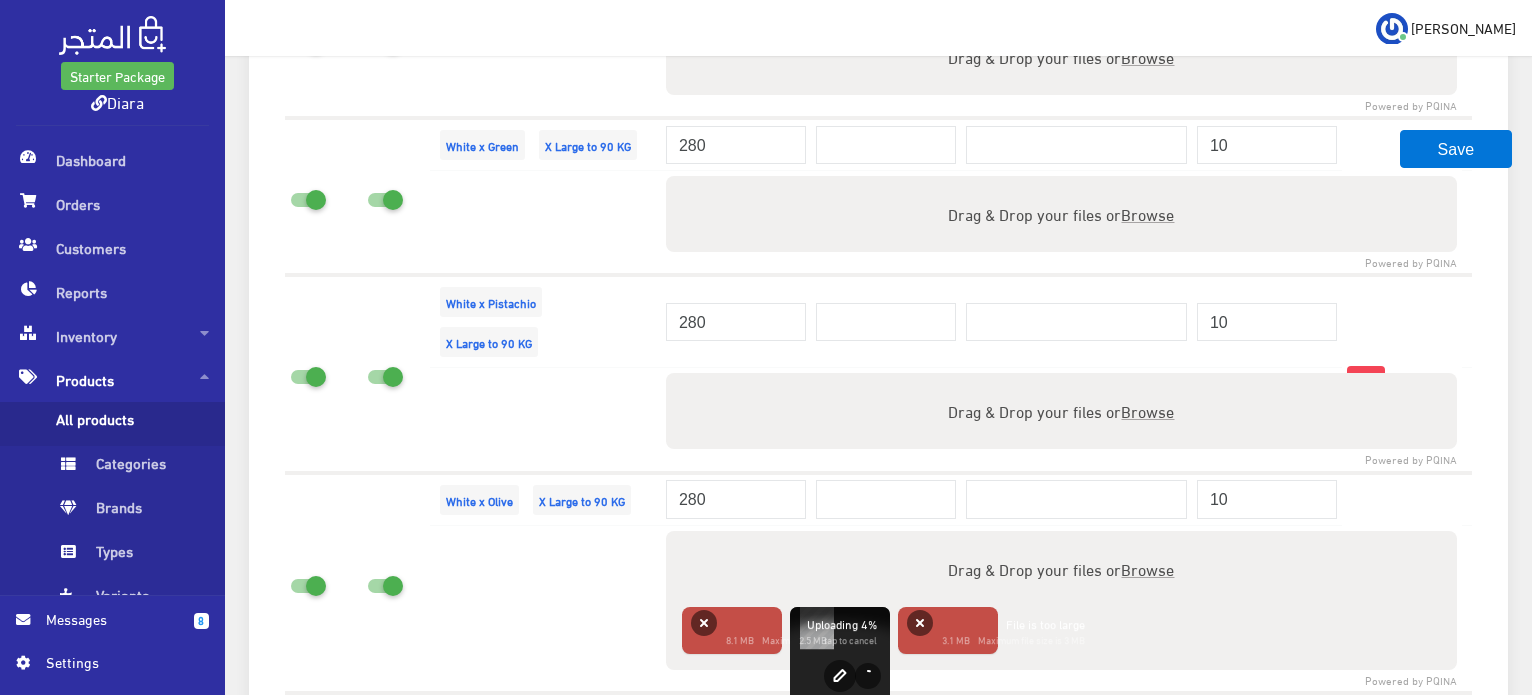 click on "Browse" at bounding box center (1147, 411) 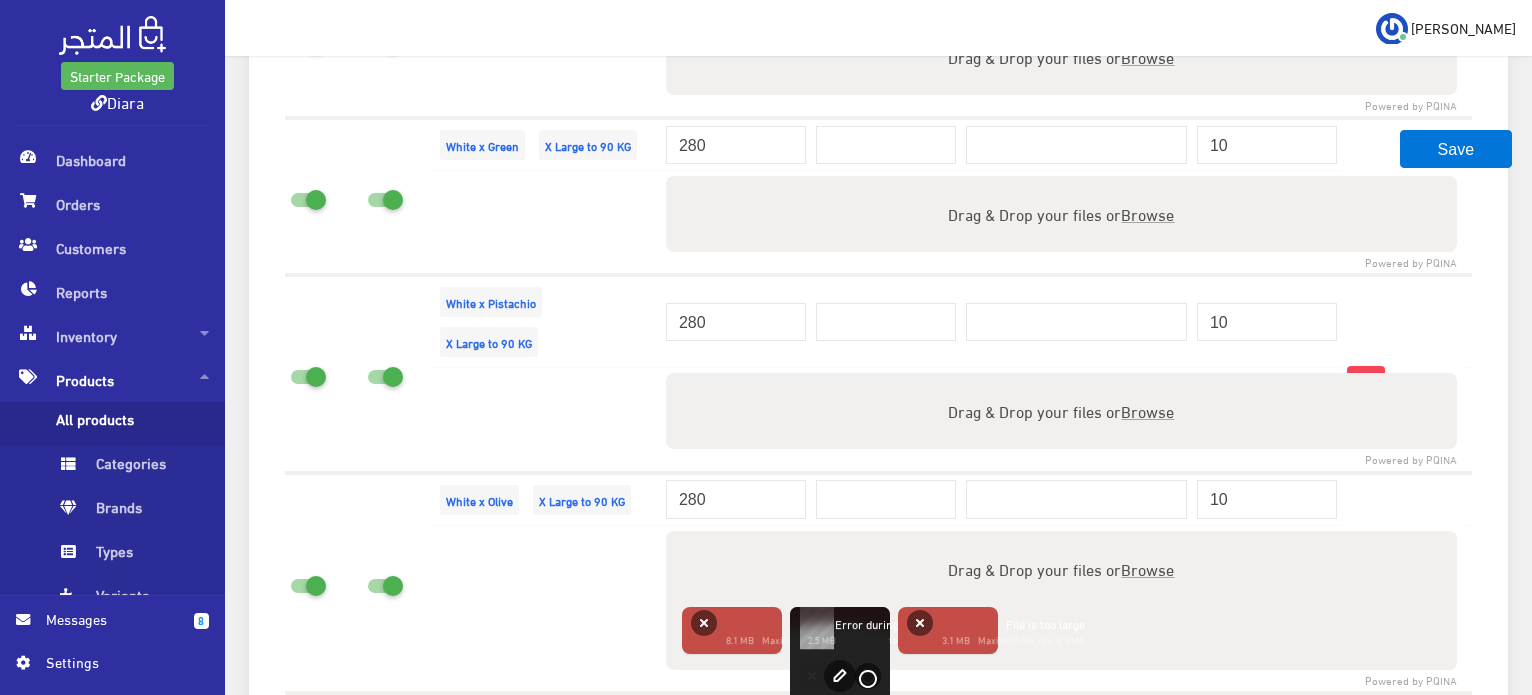 type on "C:\fakepath\IMG_1276.JPG" 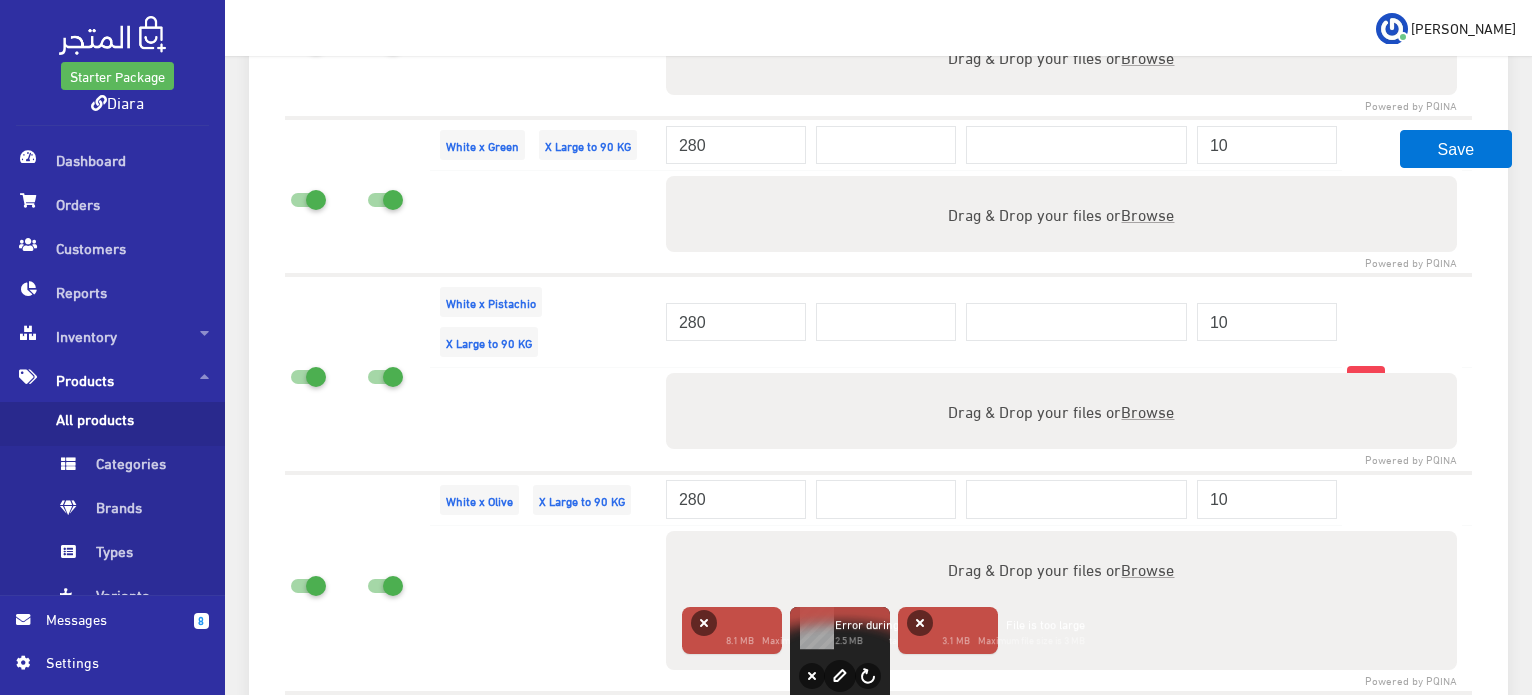 type 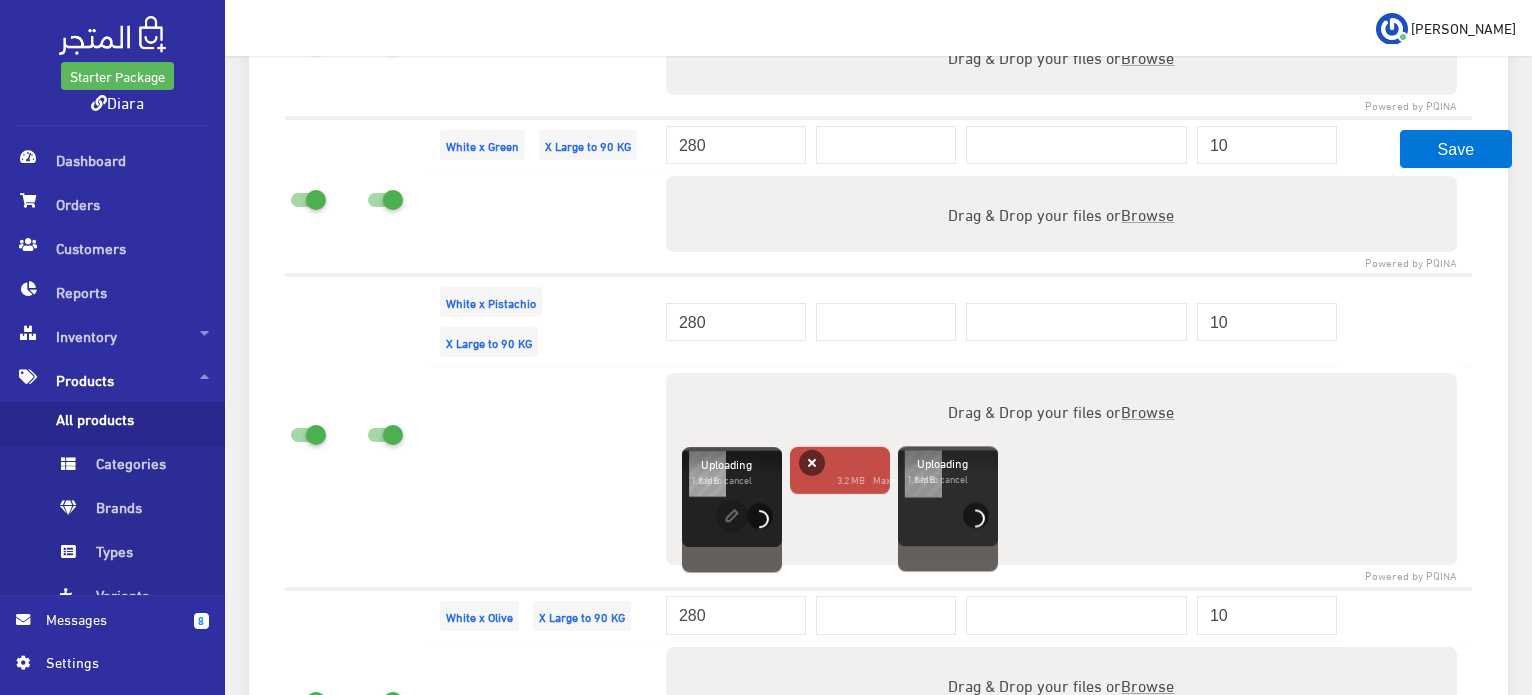 scroll, scrollTop: 4750, scrollLeft: 0, axis: vertical 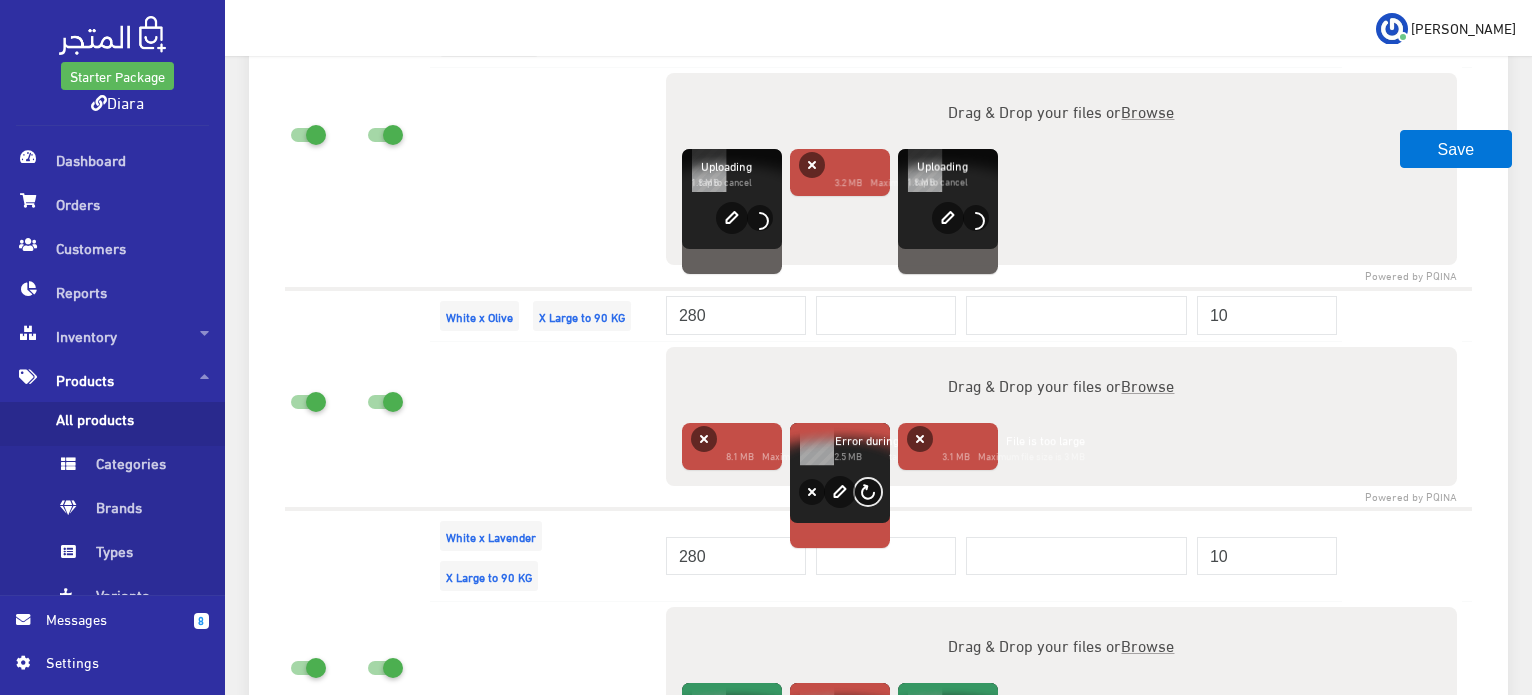 click on "Retry" at bounding box center [868, 491] 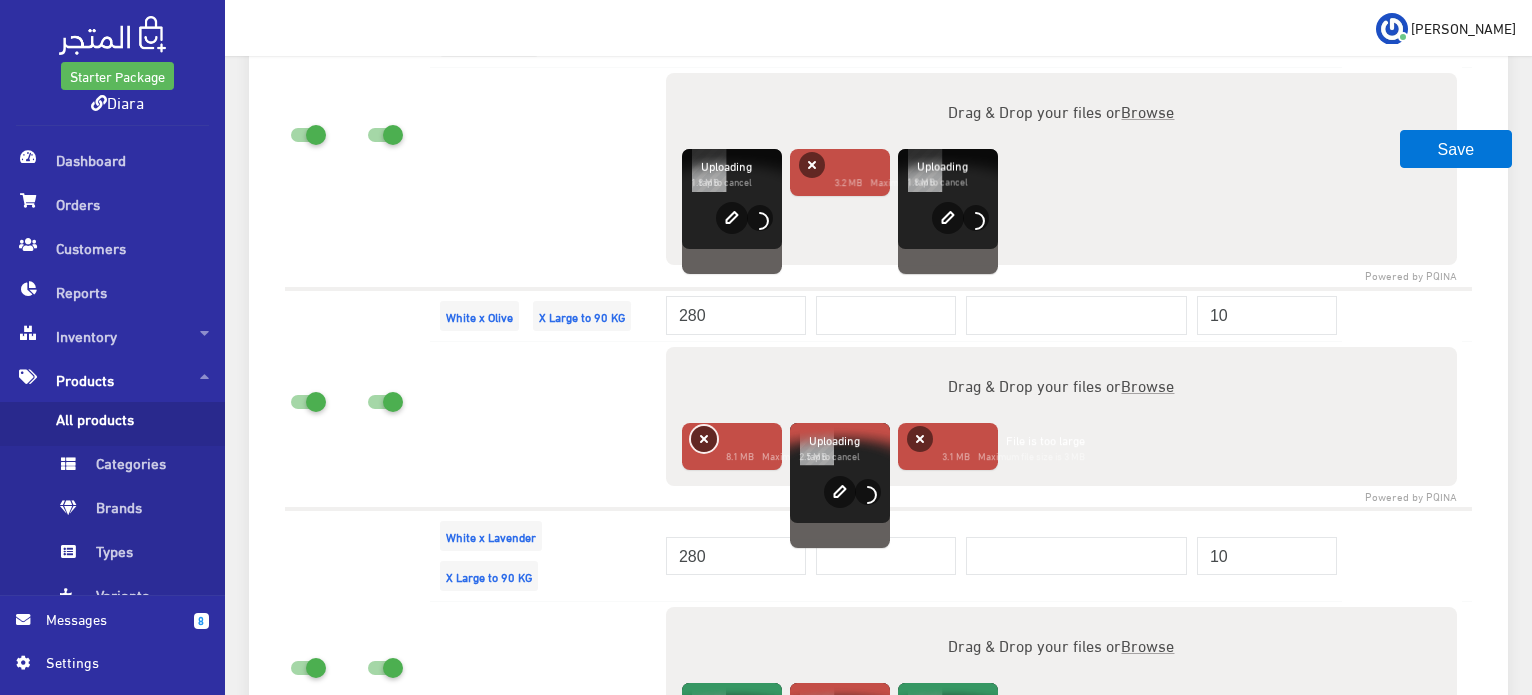 click on "Remove" at bounding box center [704, 438] 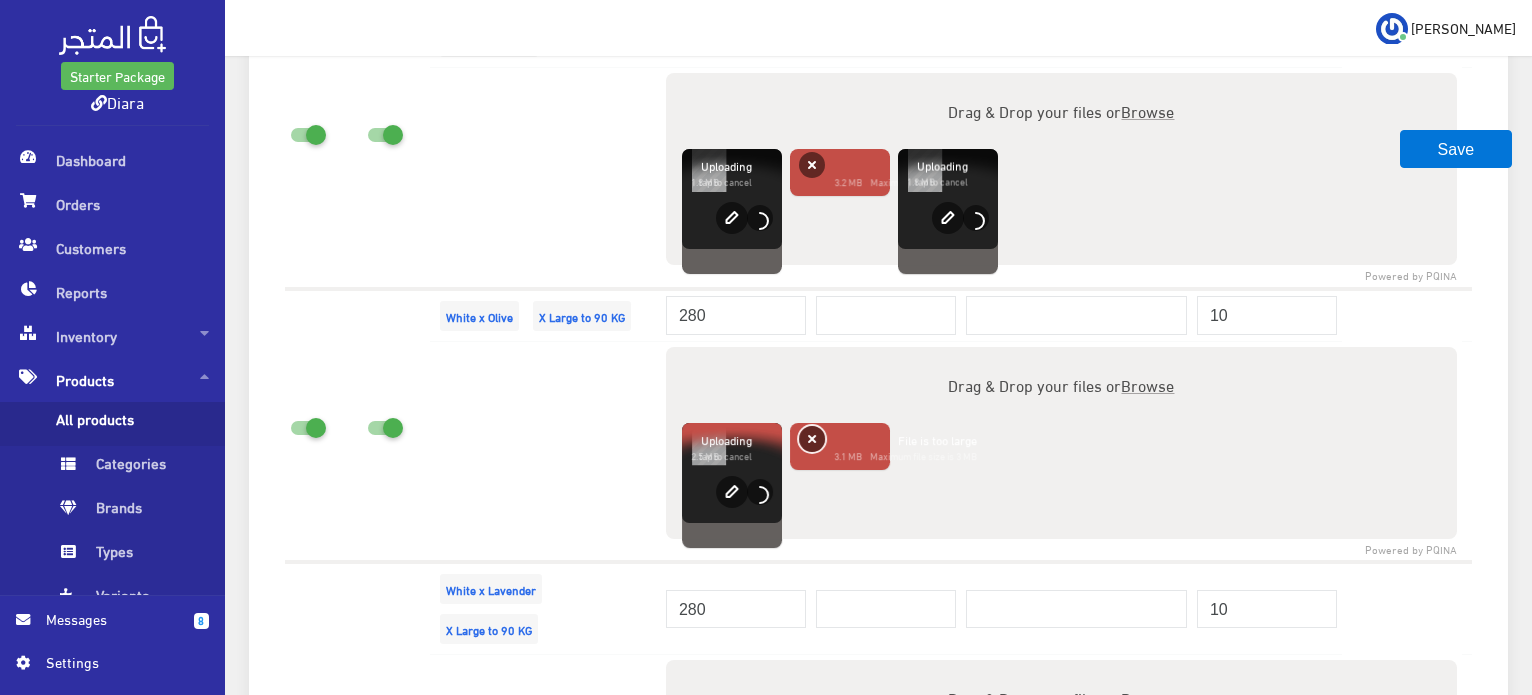 click on "Remove" at bounding box center (812, 438) 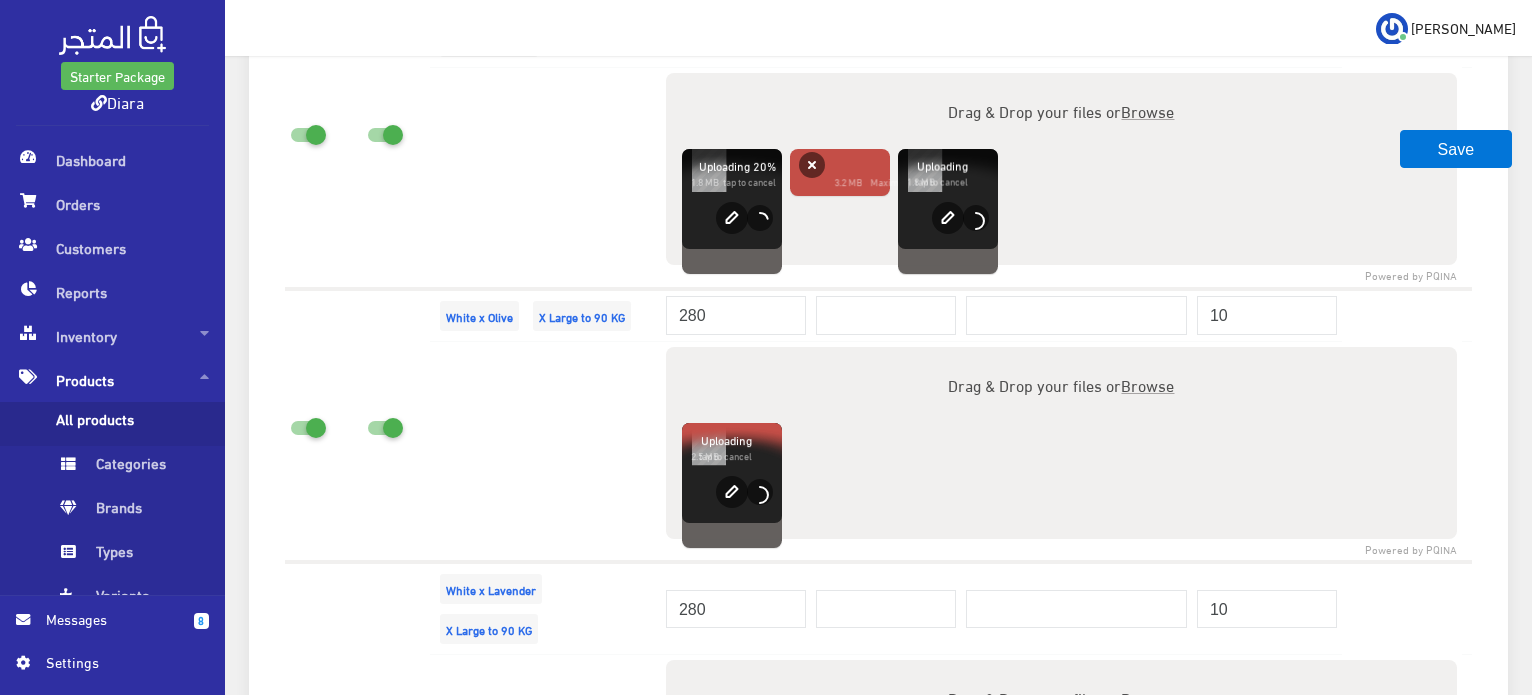 click at bounding box center (396, 131) 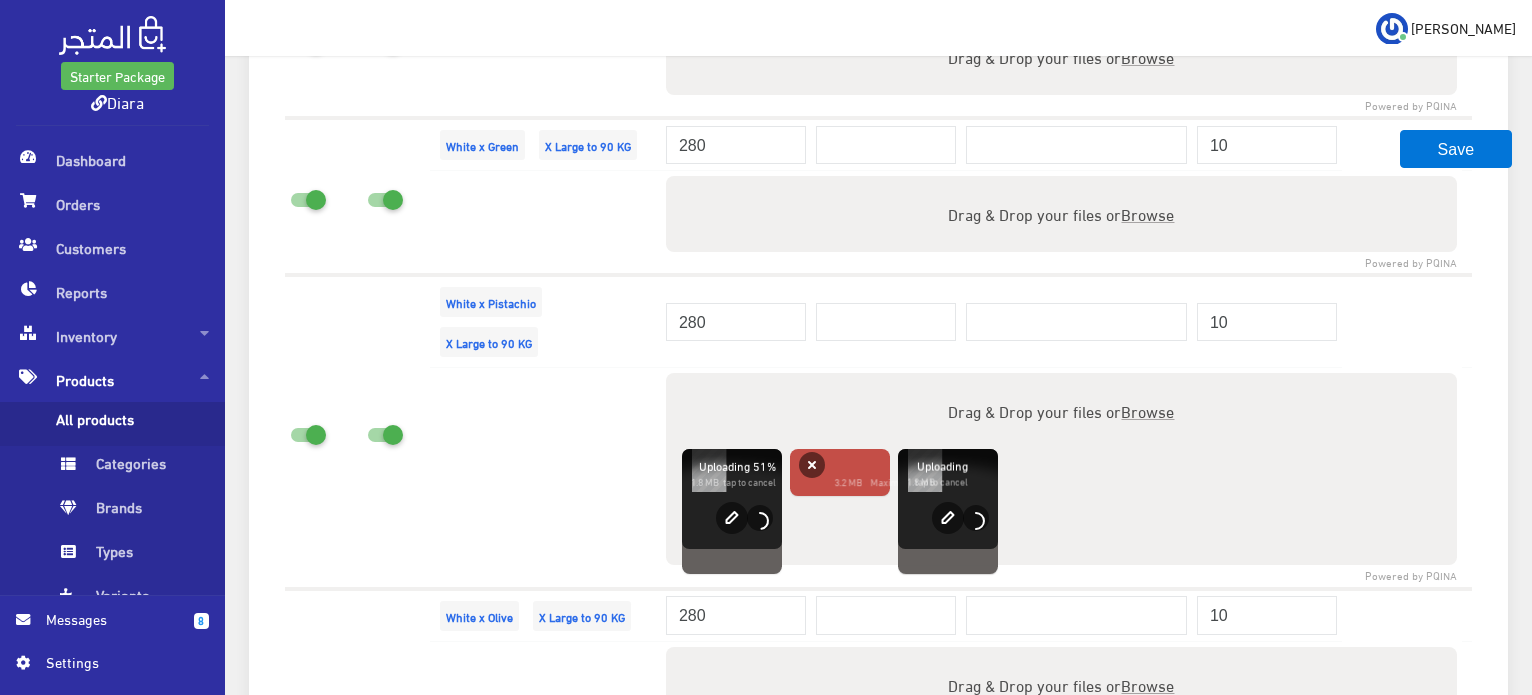 scroll, scrollTop: 4350, scrollLeft: 0, axis: vertical 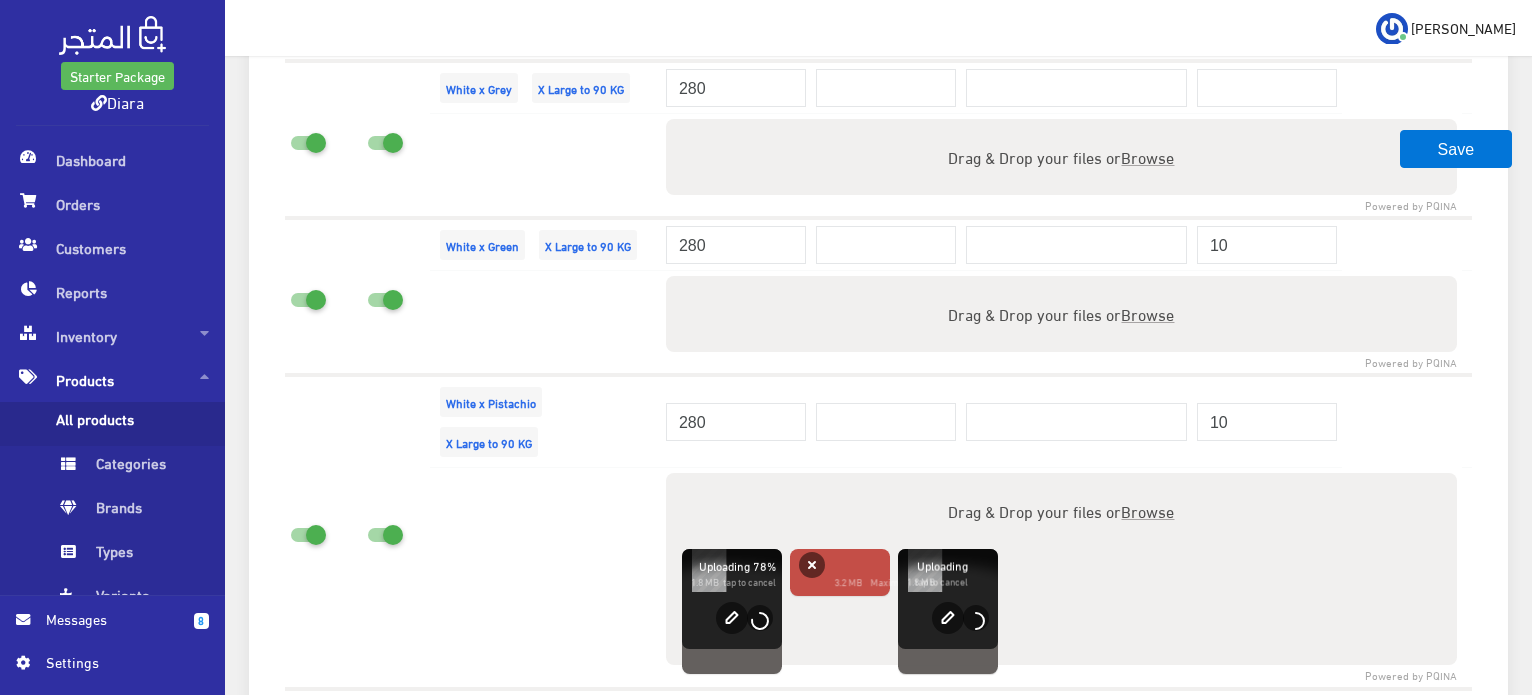 click on "Browse" at bounding box center [1147, 313] 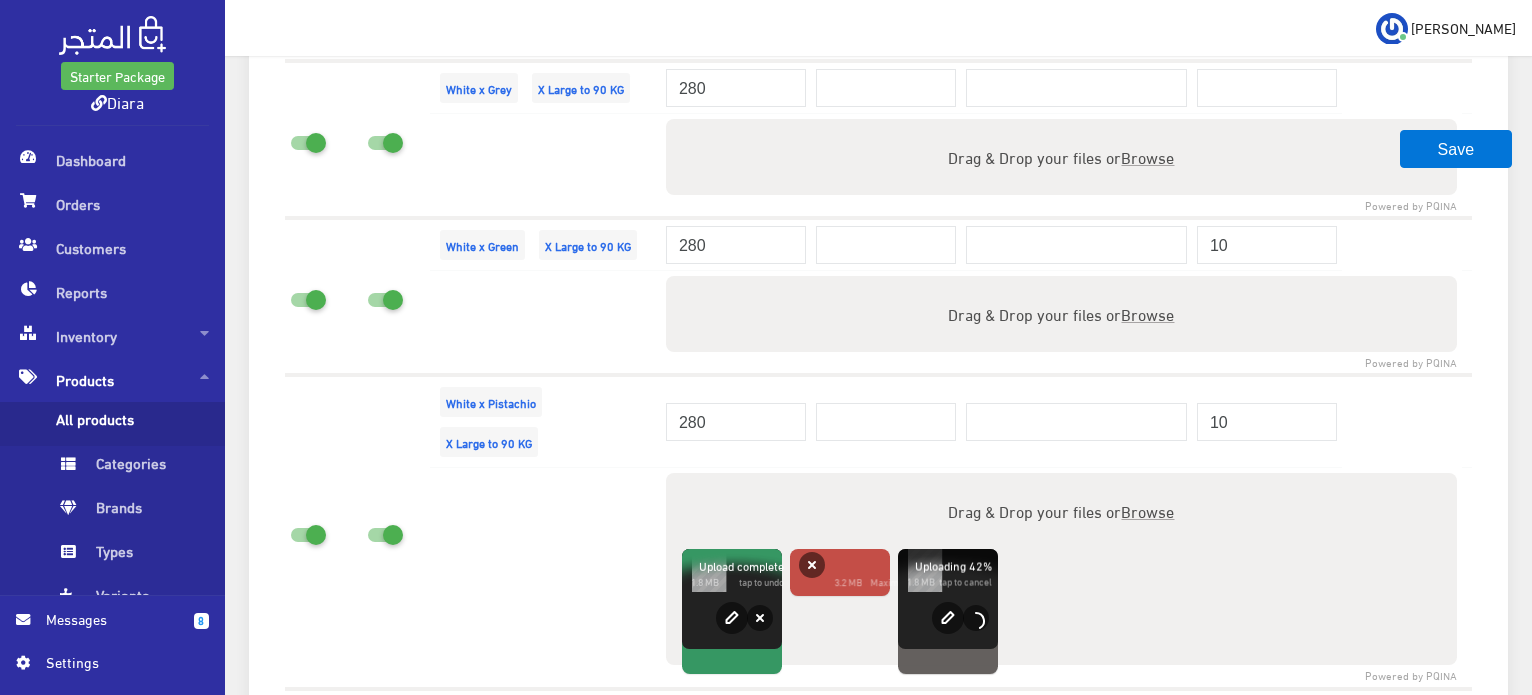 type on "C:\fakepath\WhatsApp Image 2025-07-07 at 15.25.14_51636d81.jpg" 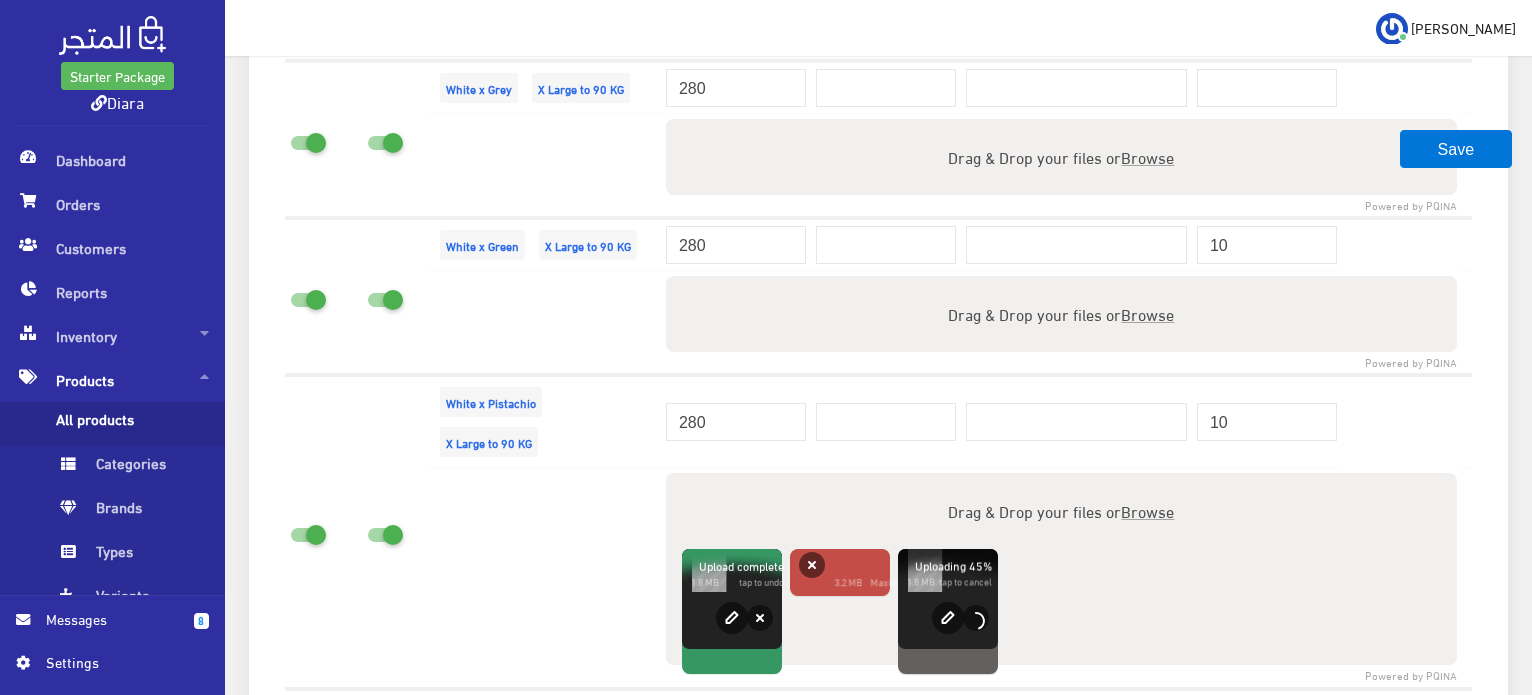 type 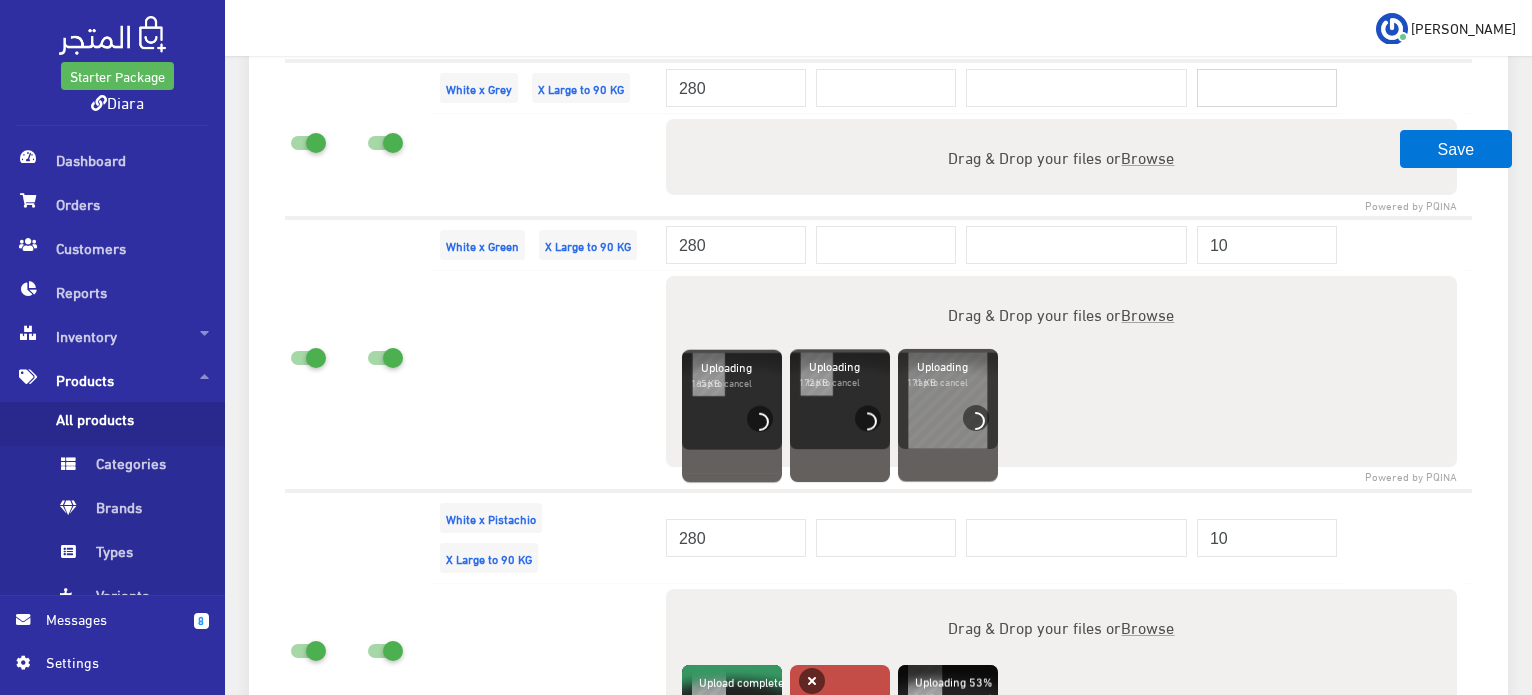 click at bounding box center [1267, 88] 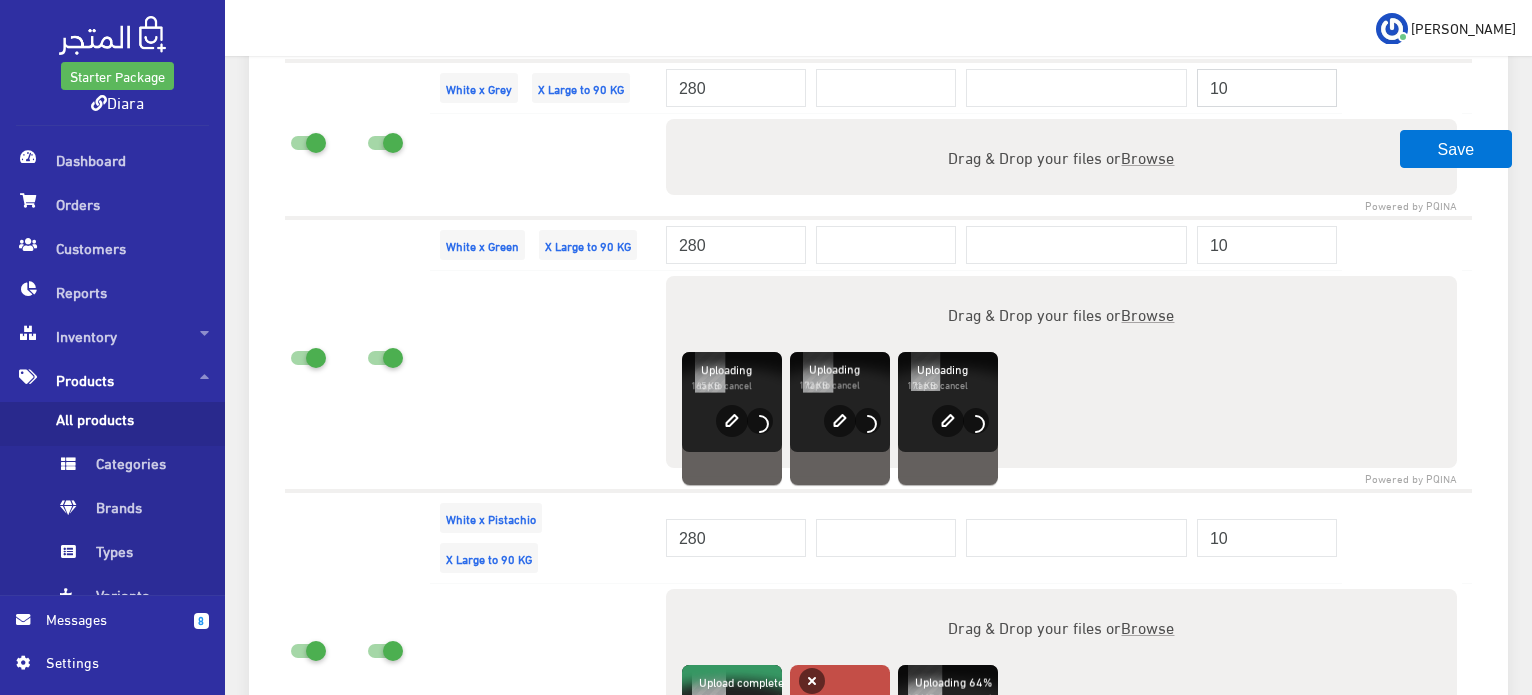 type on "10" 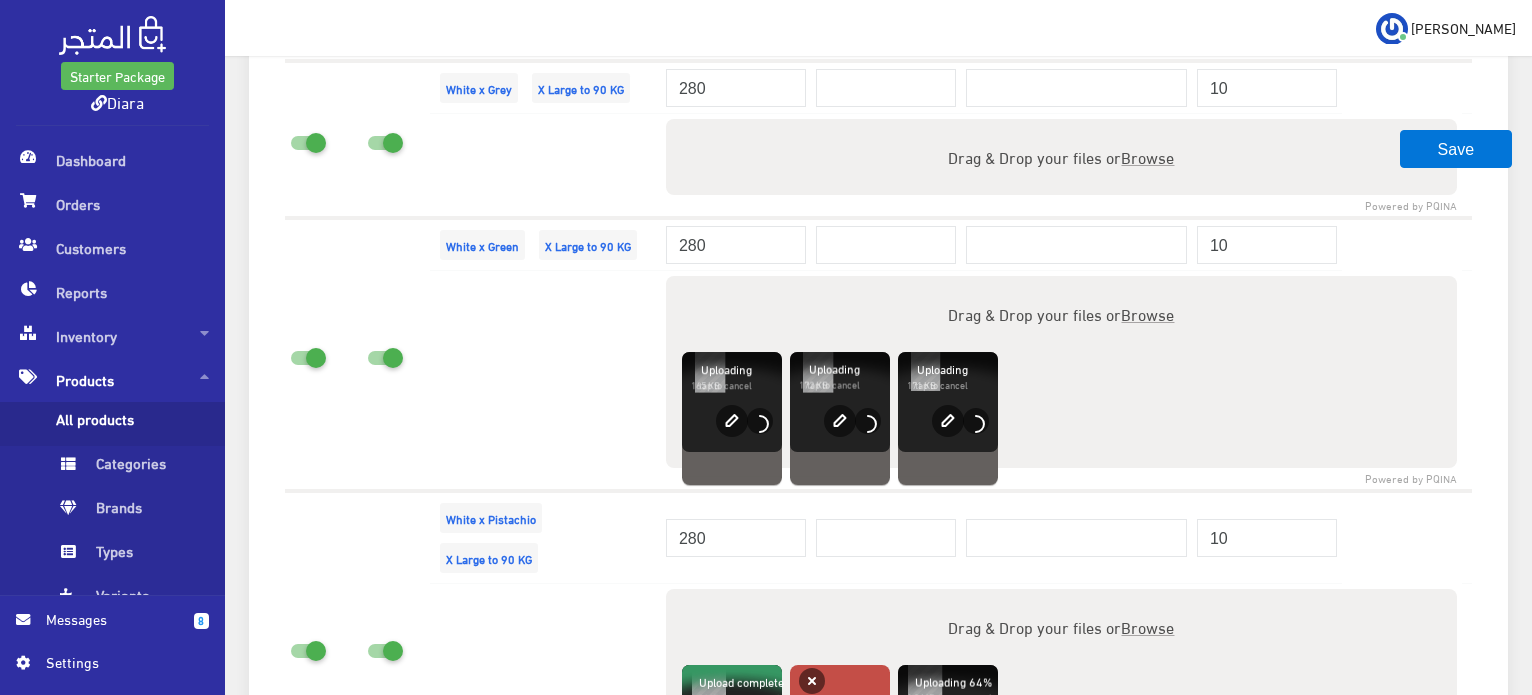click on "Browse" at bounding box center [1147, 156] 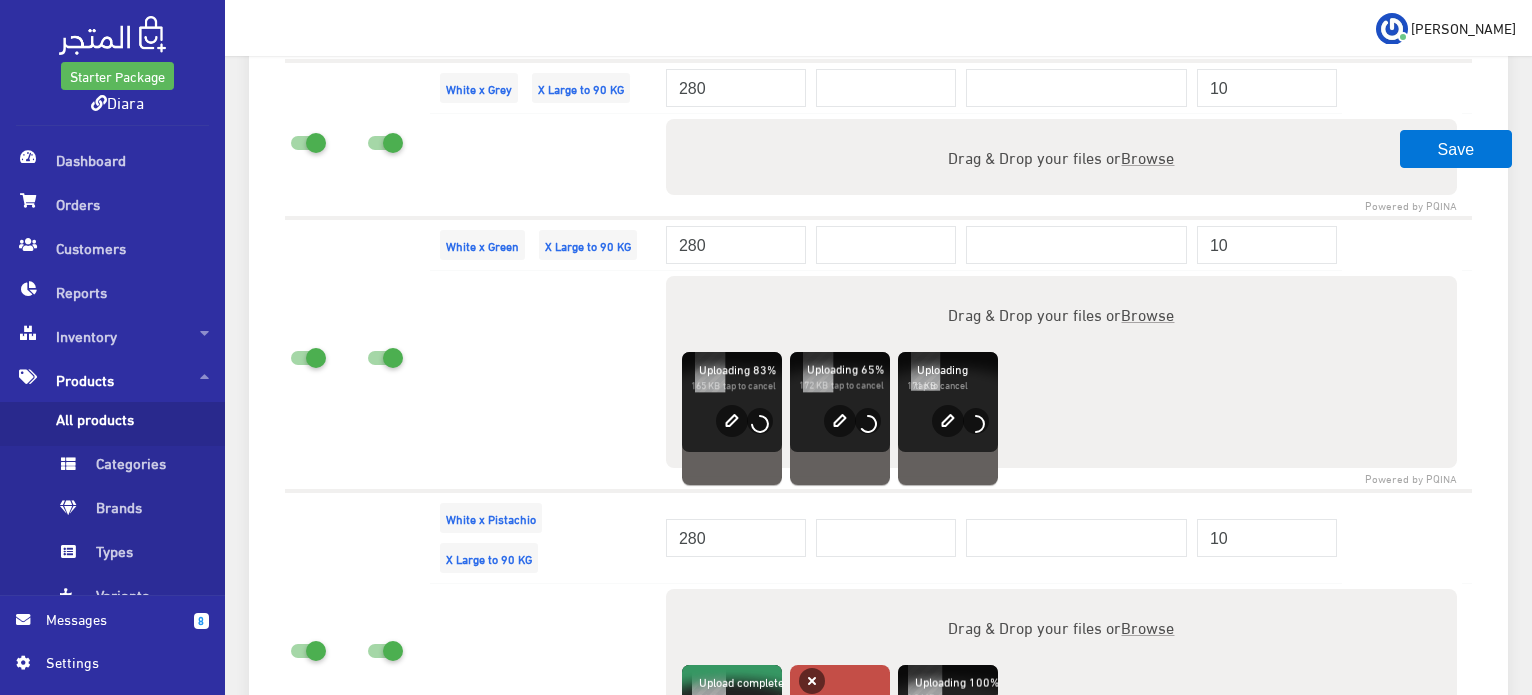 click at bounding box center (385, 139) 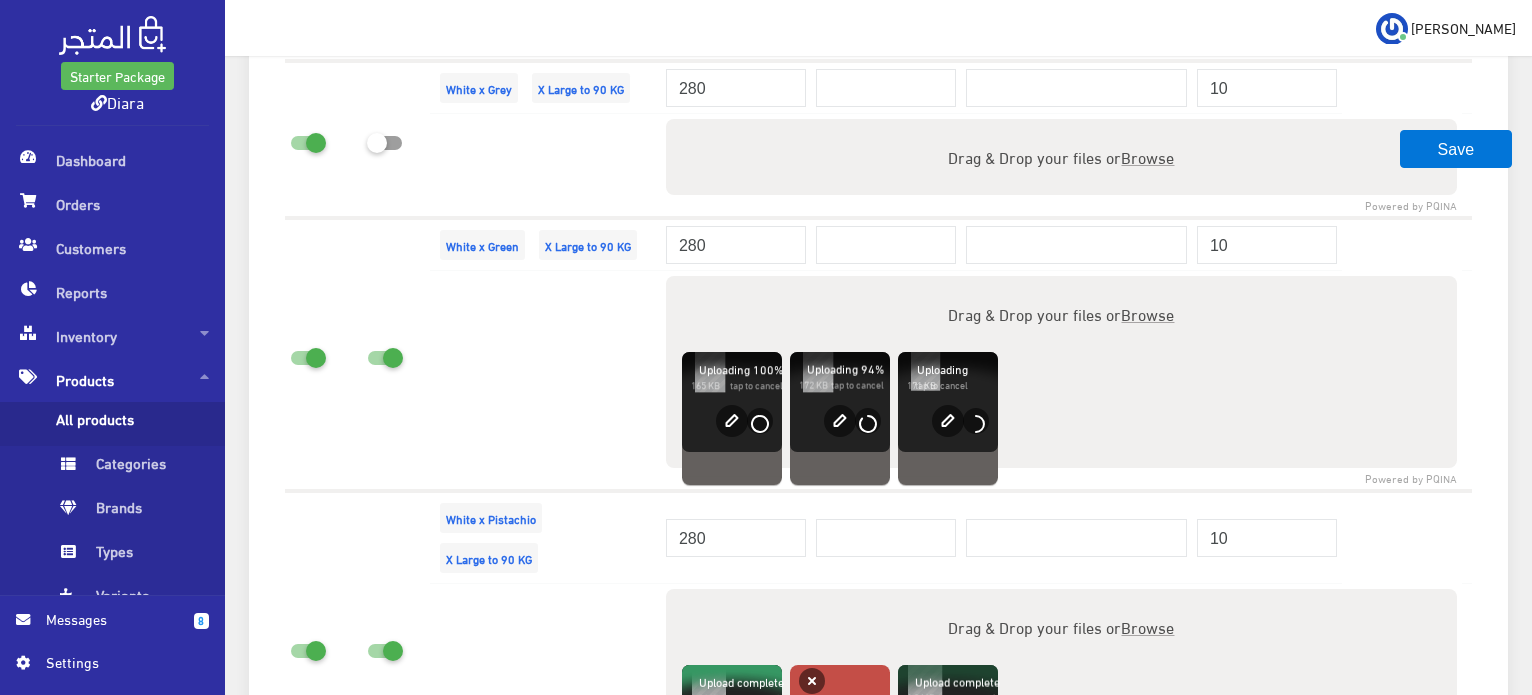 click at bounding box center (308, 139) 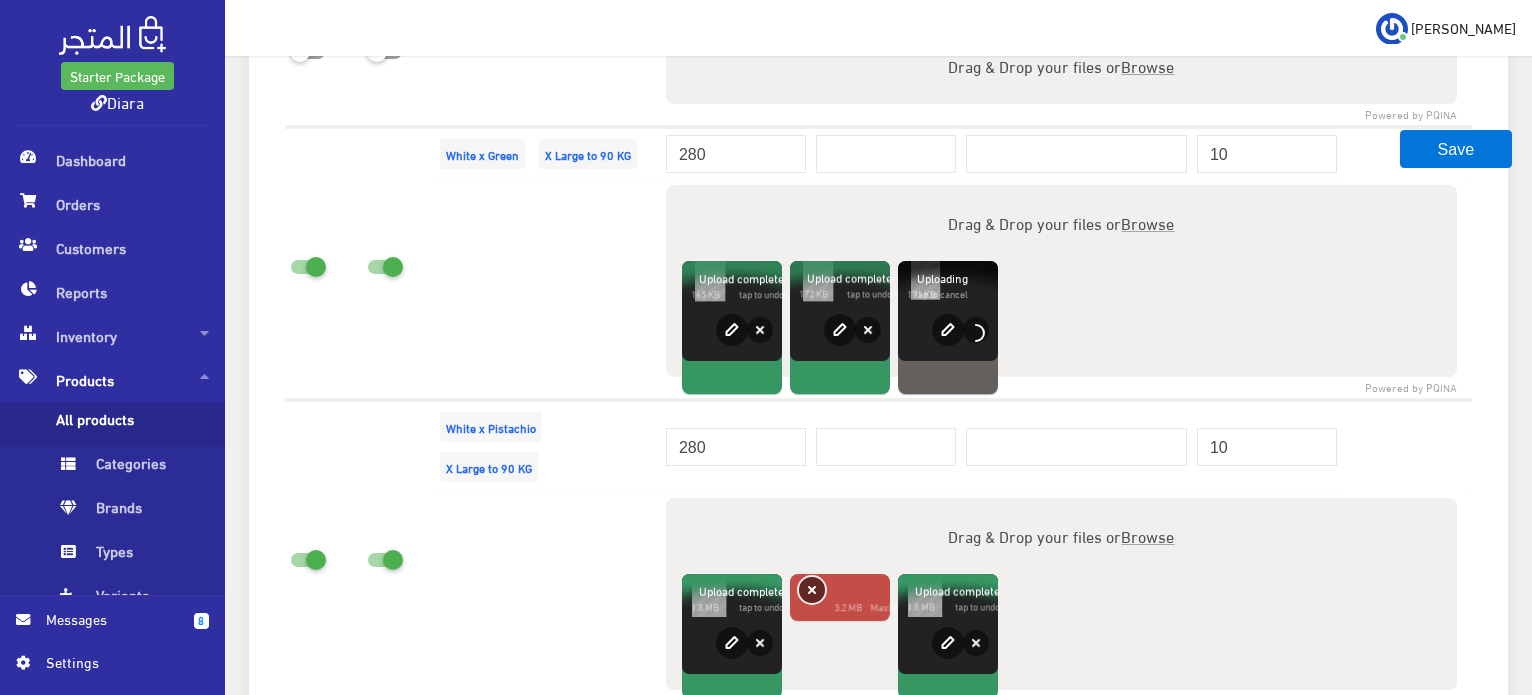 scroll, scrollTop: 4450, scrollLeft: 0, axis: vertical 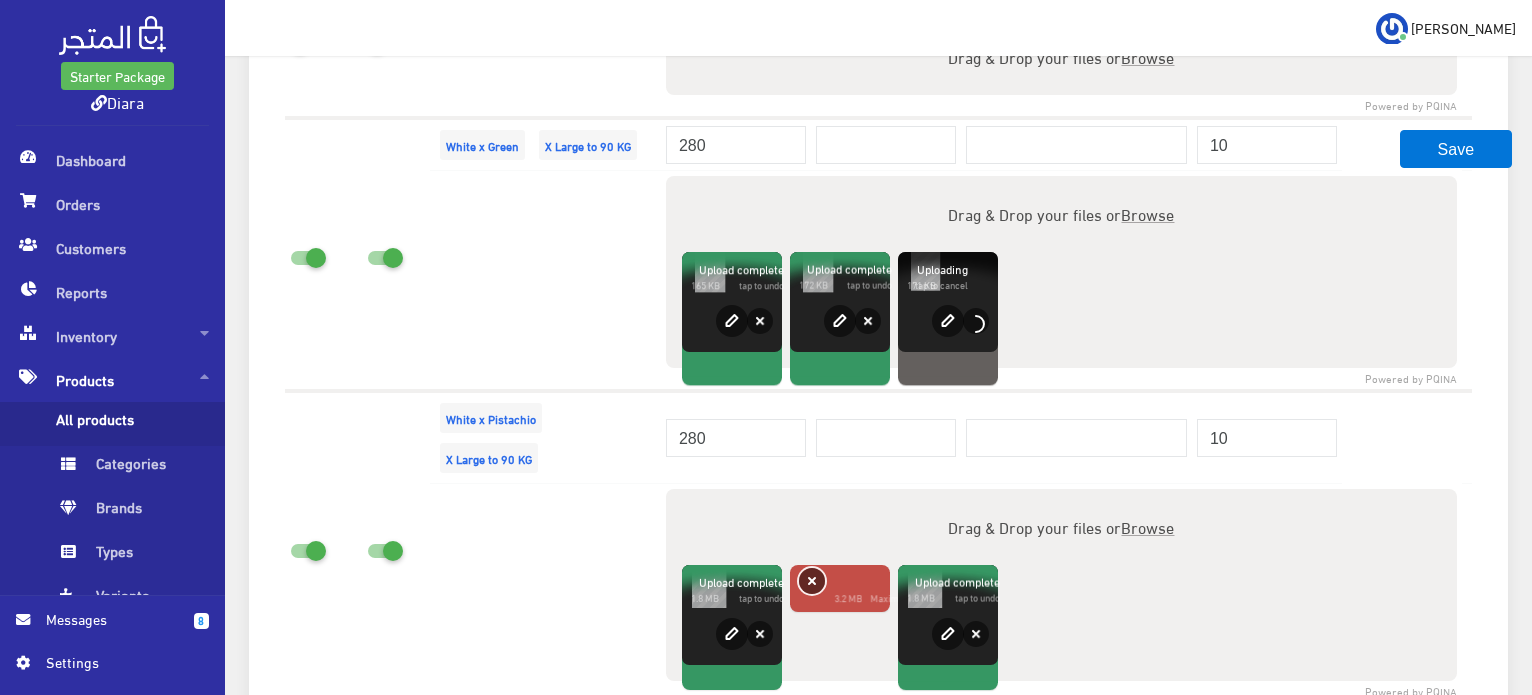 click on "Remove" at bounding box center [812, 581] 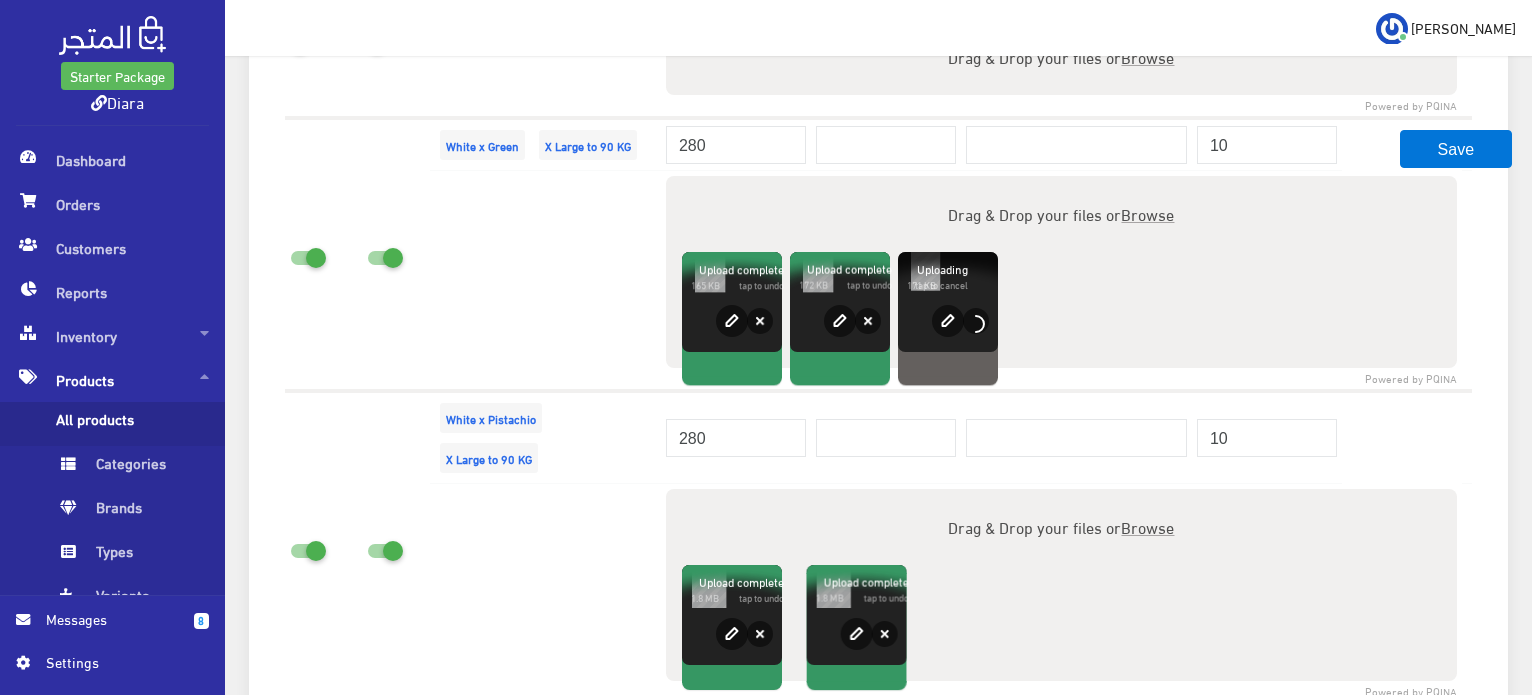 scroll, scrollTop: 4750, scrollLeft: 0, axis: vertical 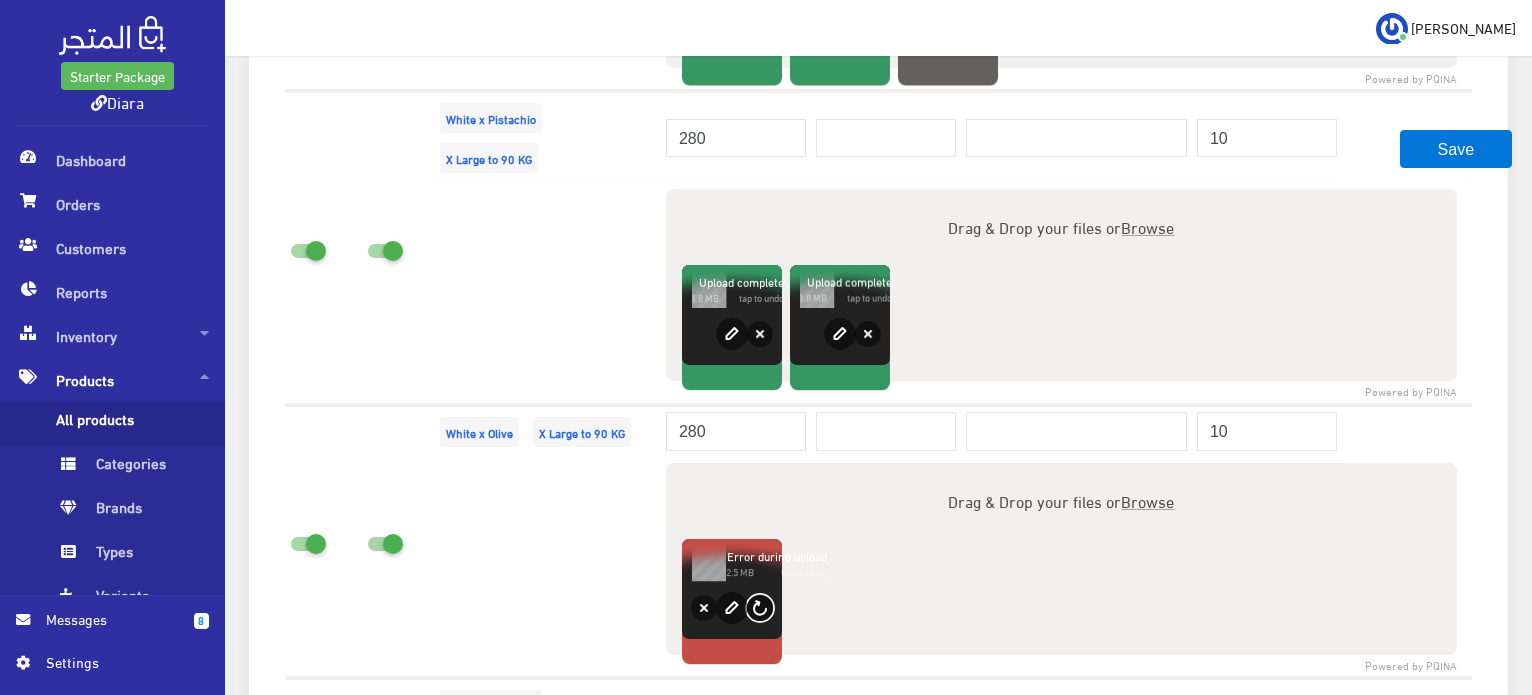 click on "Retry" at bounding box center (760, 607) 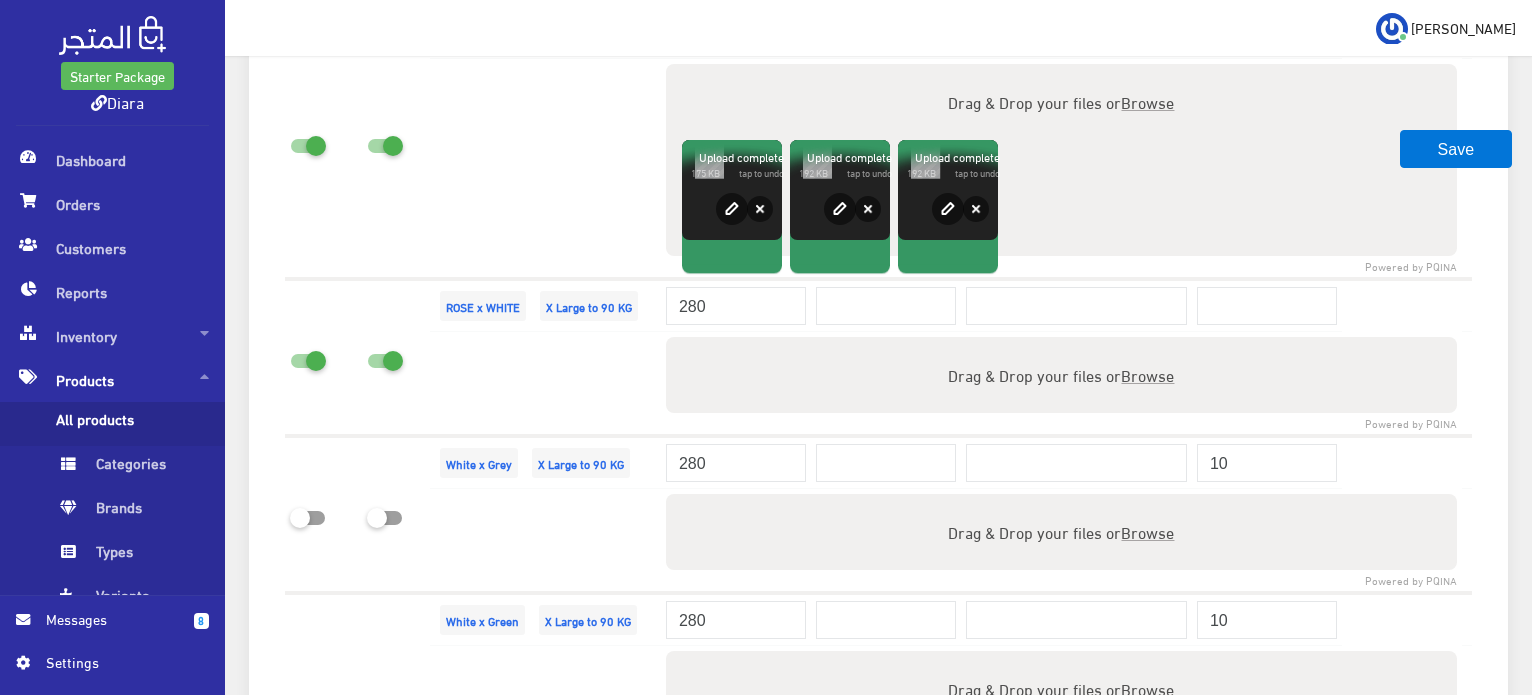 scroll, scrollTop: 3950, scrollLeft: 0, axis: vertical 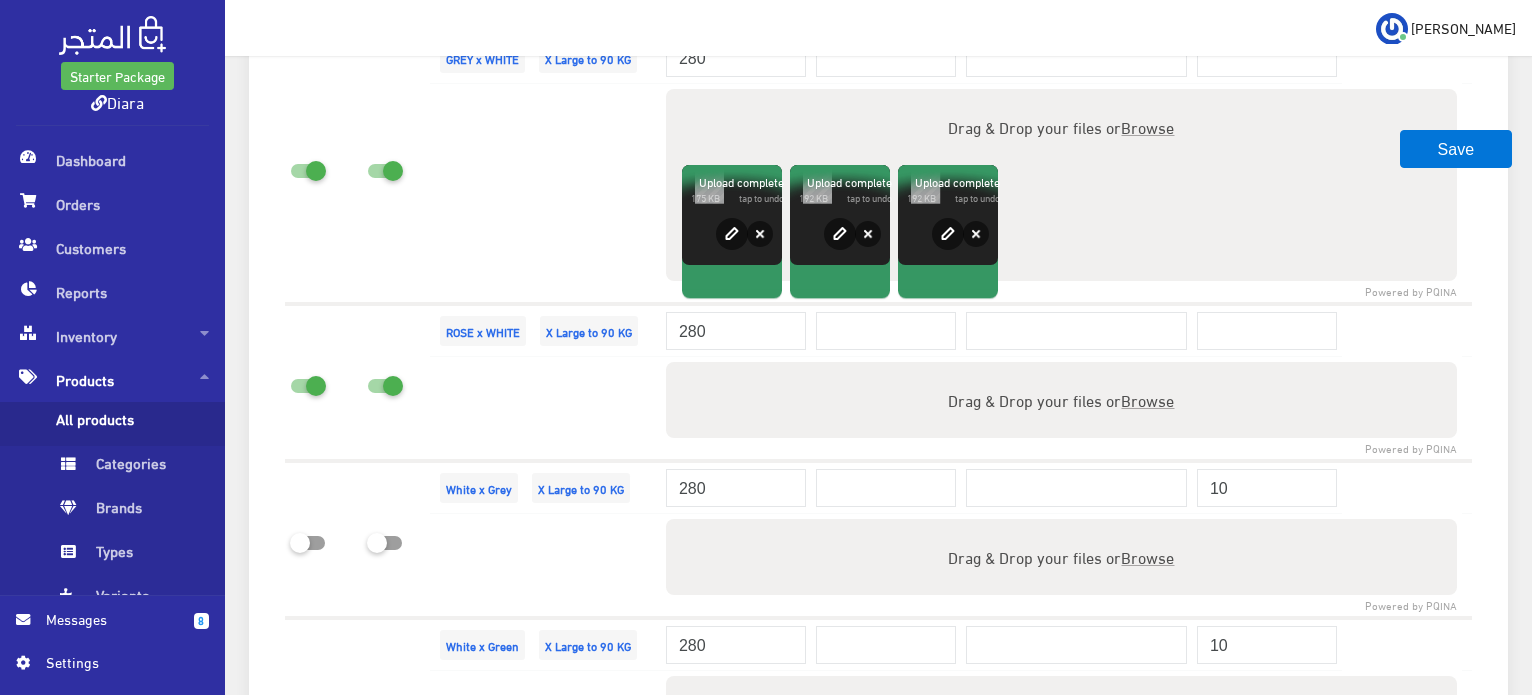 click on "Browse" at bounding box center [1147, 399] 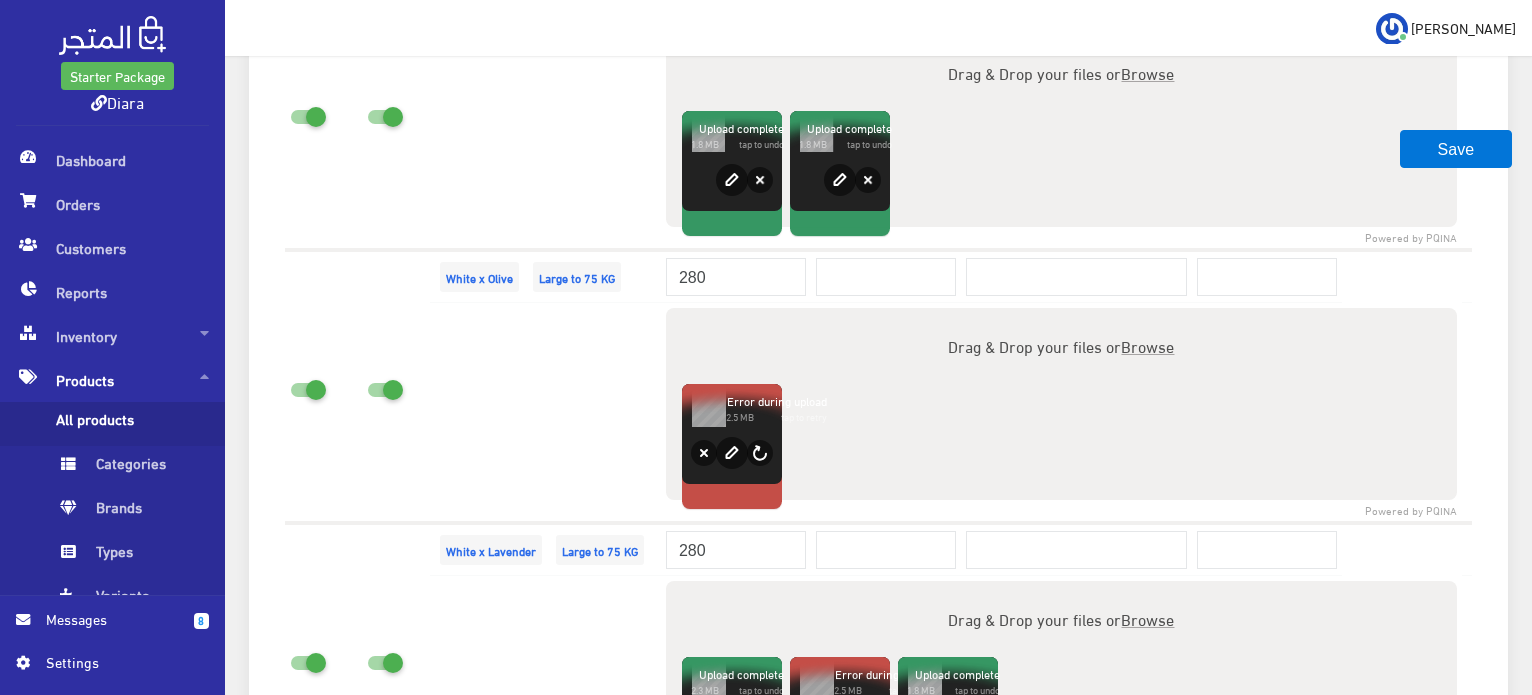 scroll, scrollTop: 3050, scrollLeft: 0, axis: vertical 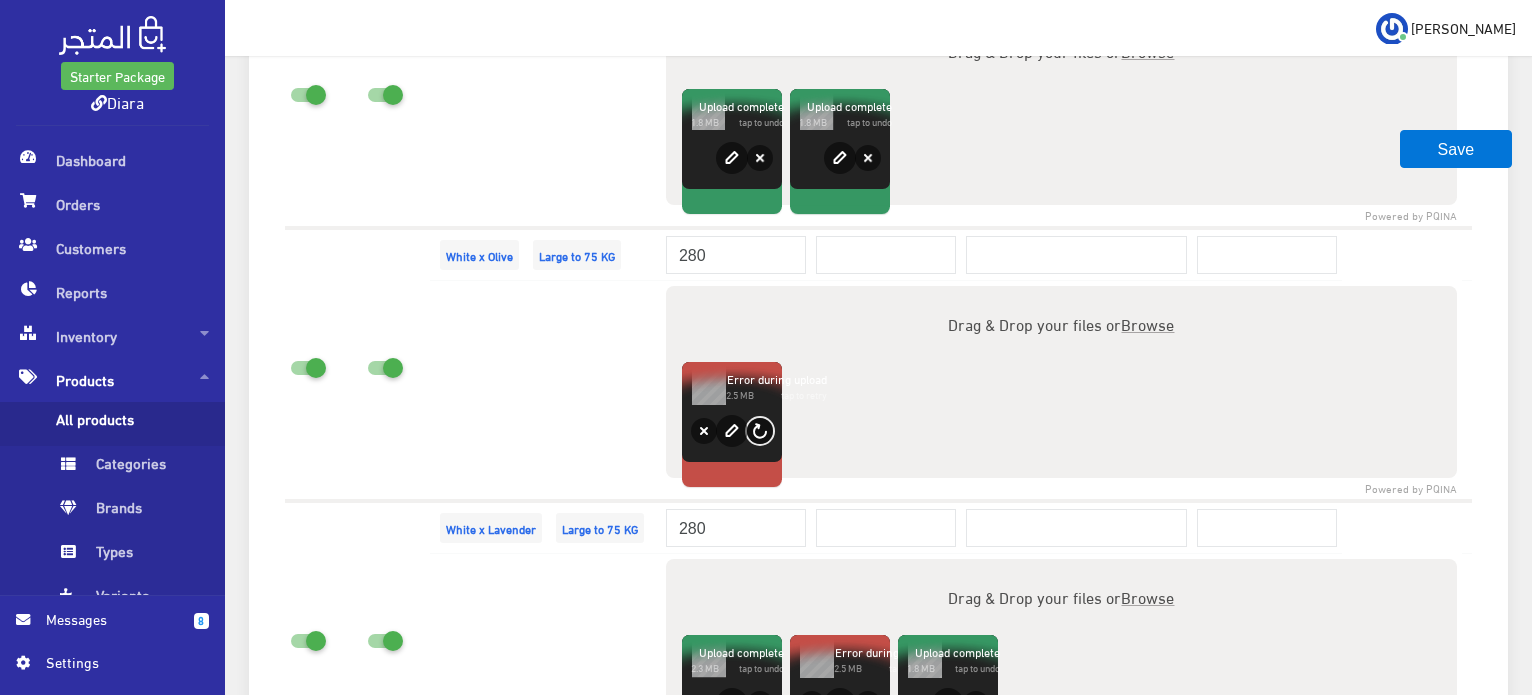 click on "Retry" at bounding box center [760, 431] 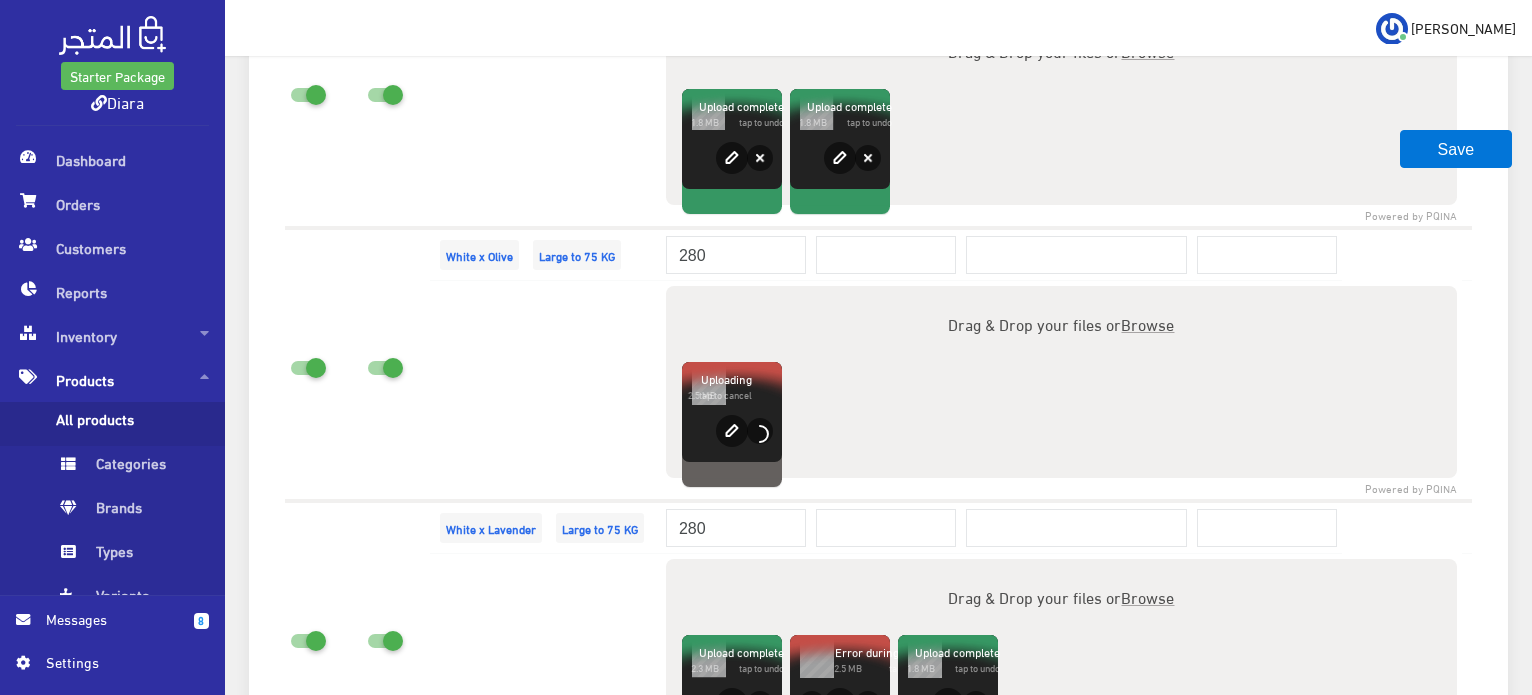 scroll, scrollTop: 3150, scrollLeft: 0, axis: vertical 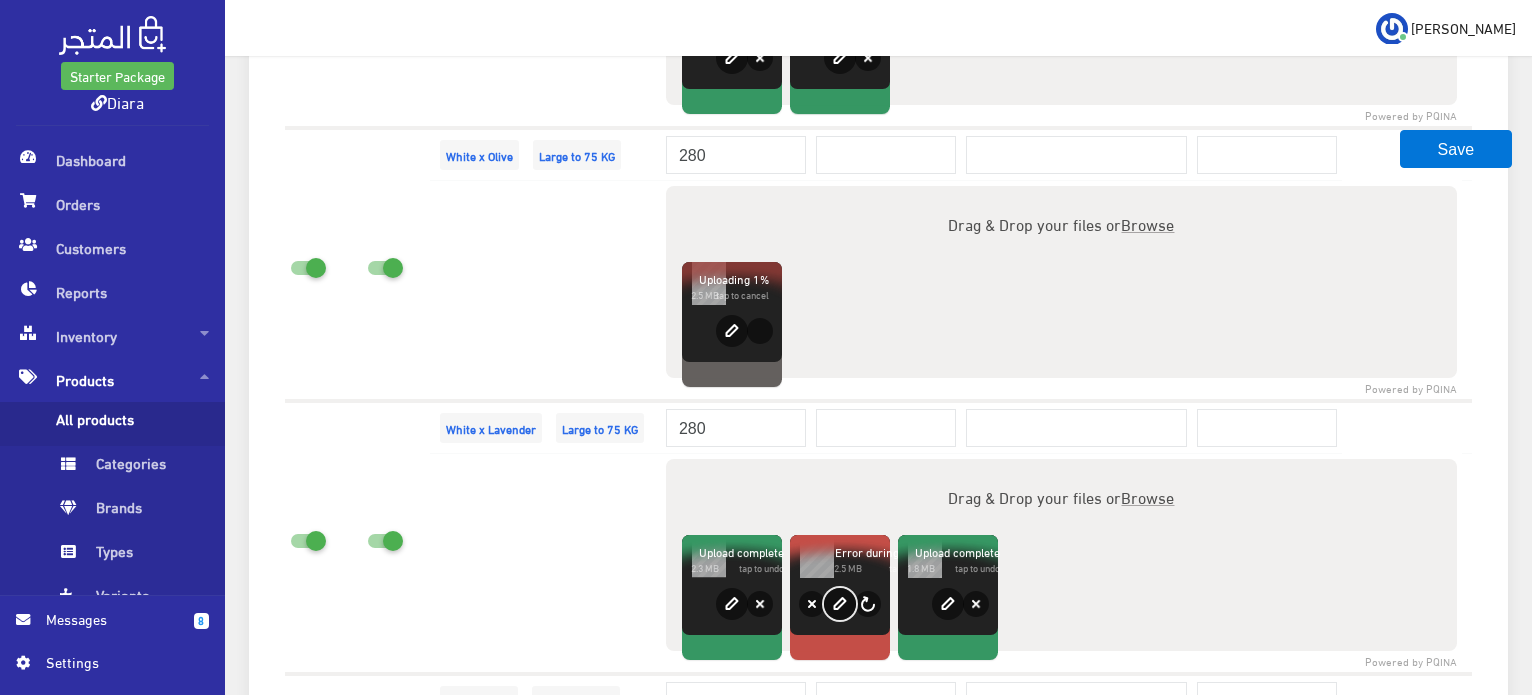click on "edit" at bounding box center (840, 604) 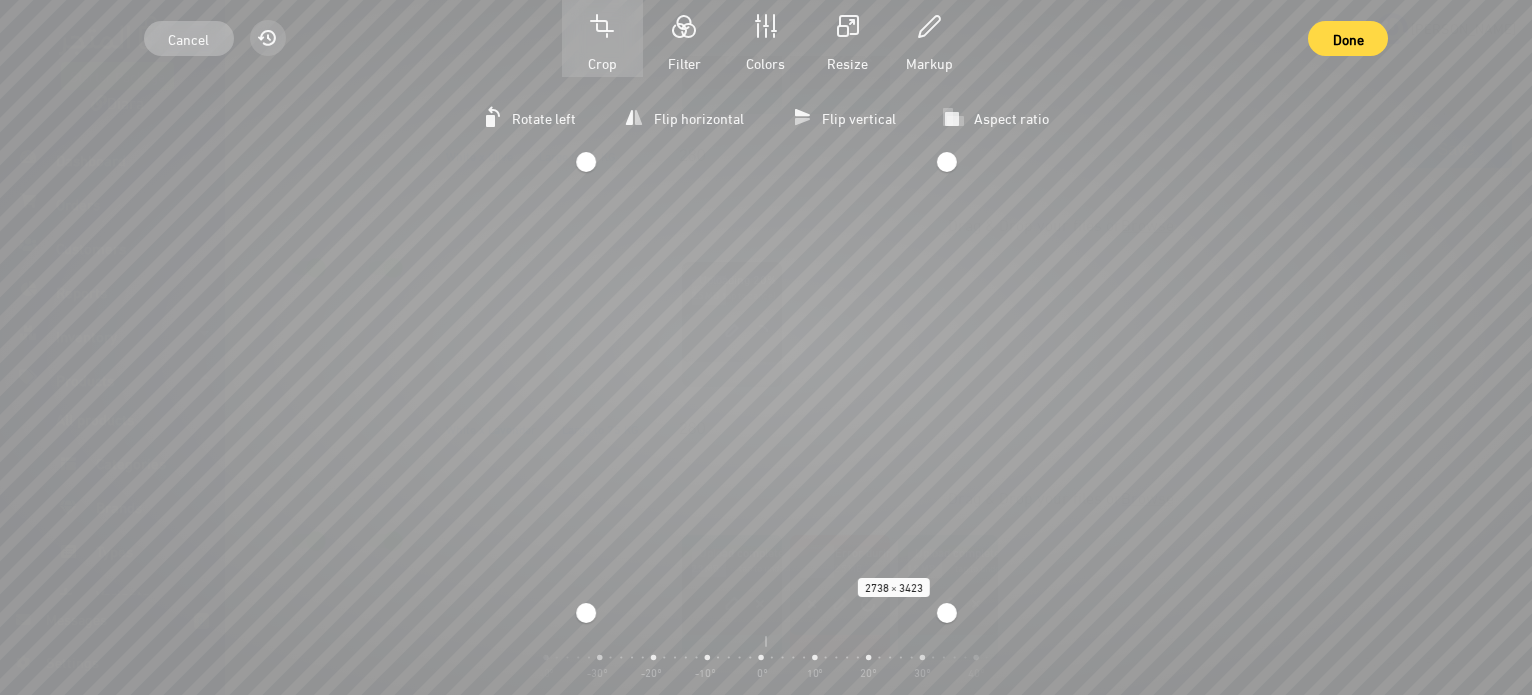 click on "Cancel" at bounding box center [188, 38] 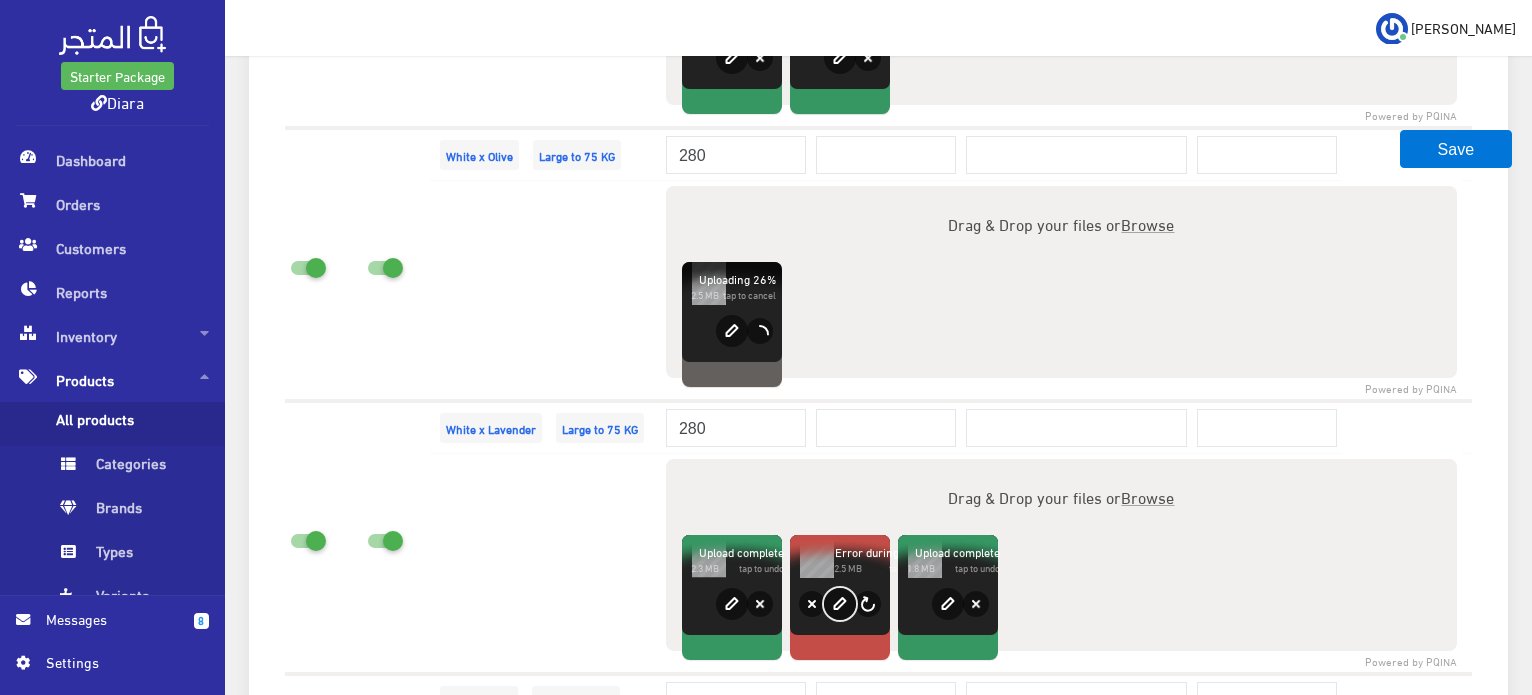 click on "edit" at bounding box center [840, 604] 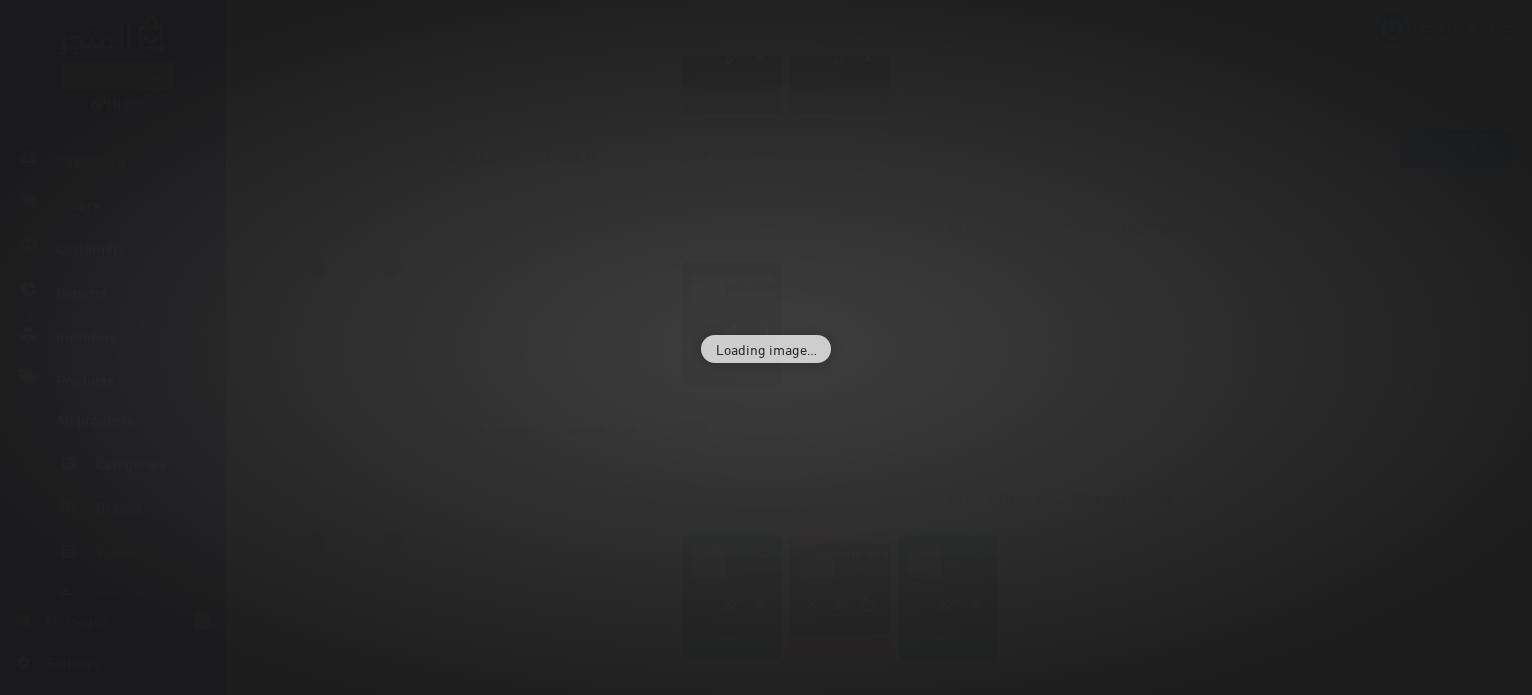 click on "Loading image…" at bounding box center [766, 347] 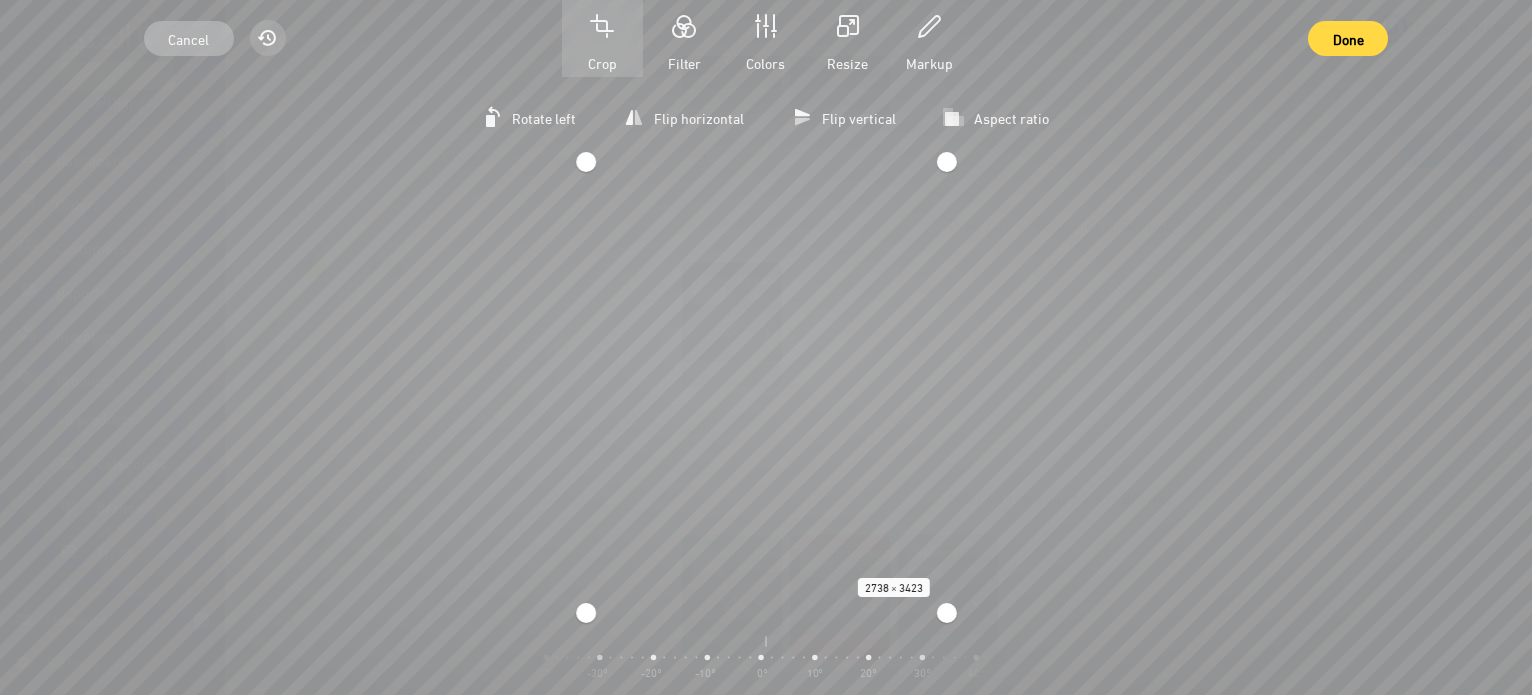 click on "Cancel" at bounding box center (188, 38) 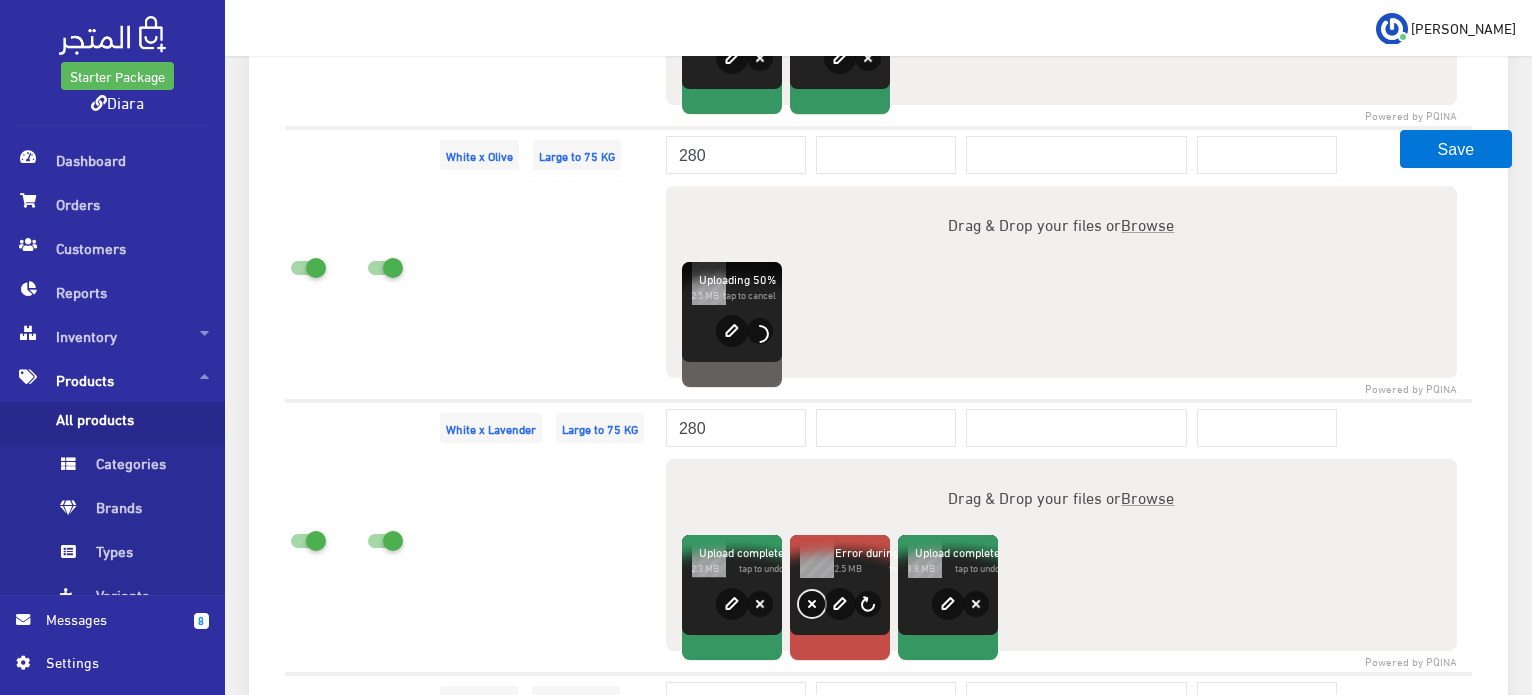 click on "Remove" at bounding box center [812, 604] 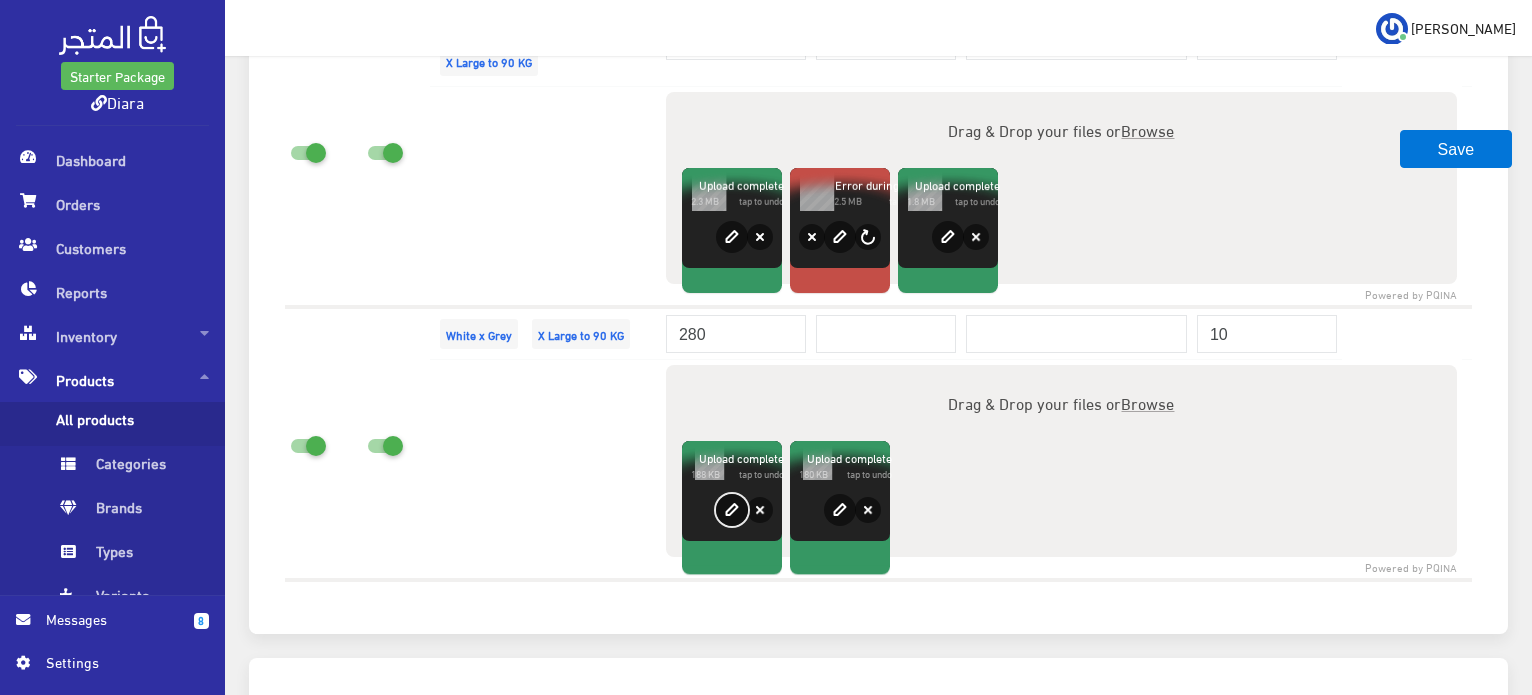 scroll, scrollTop: 5150, scrollLeft: 0, axis: vertical 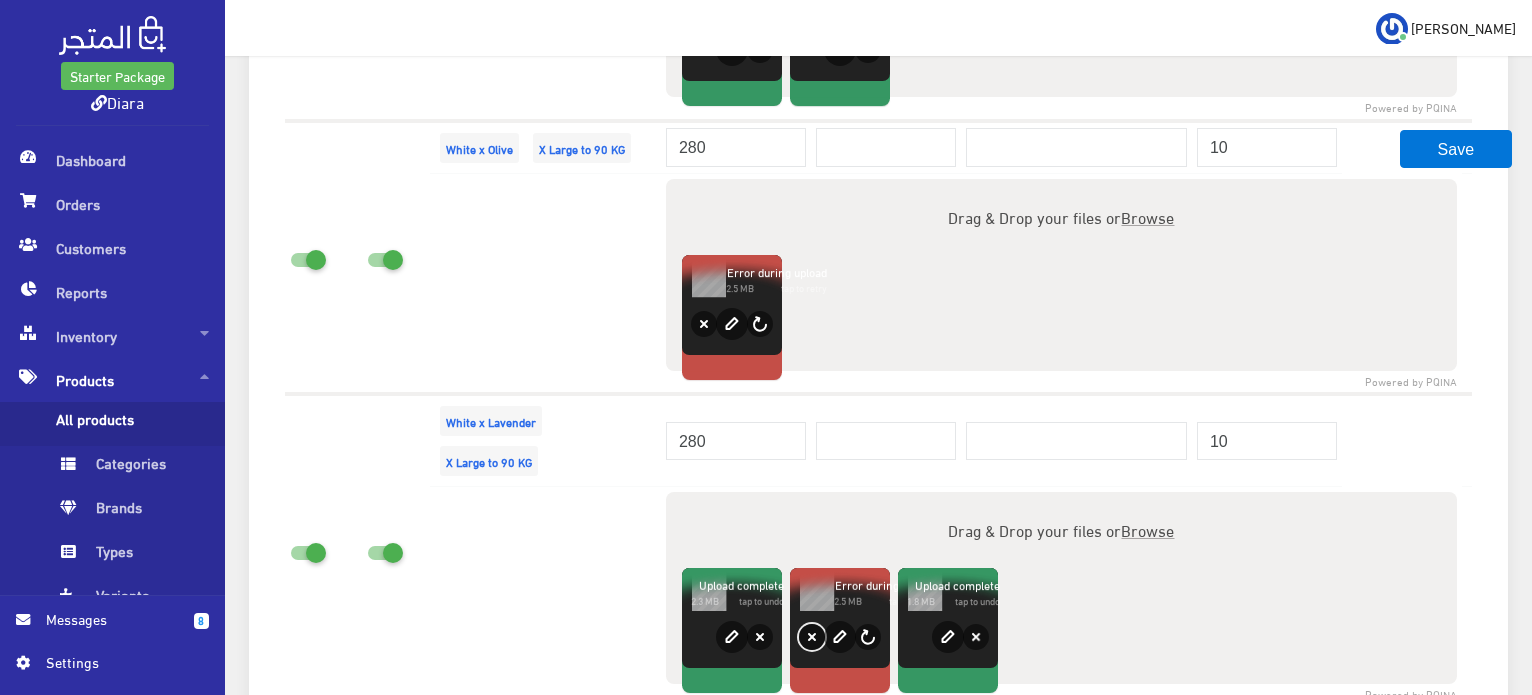 click on "Remove" at bounding box center [812, 636] 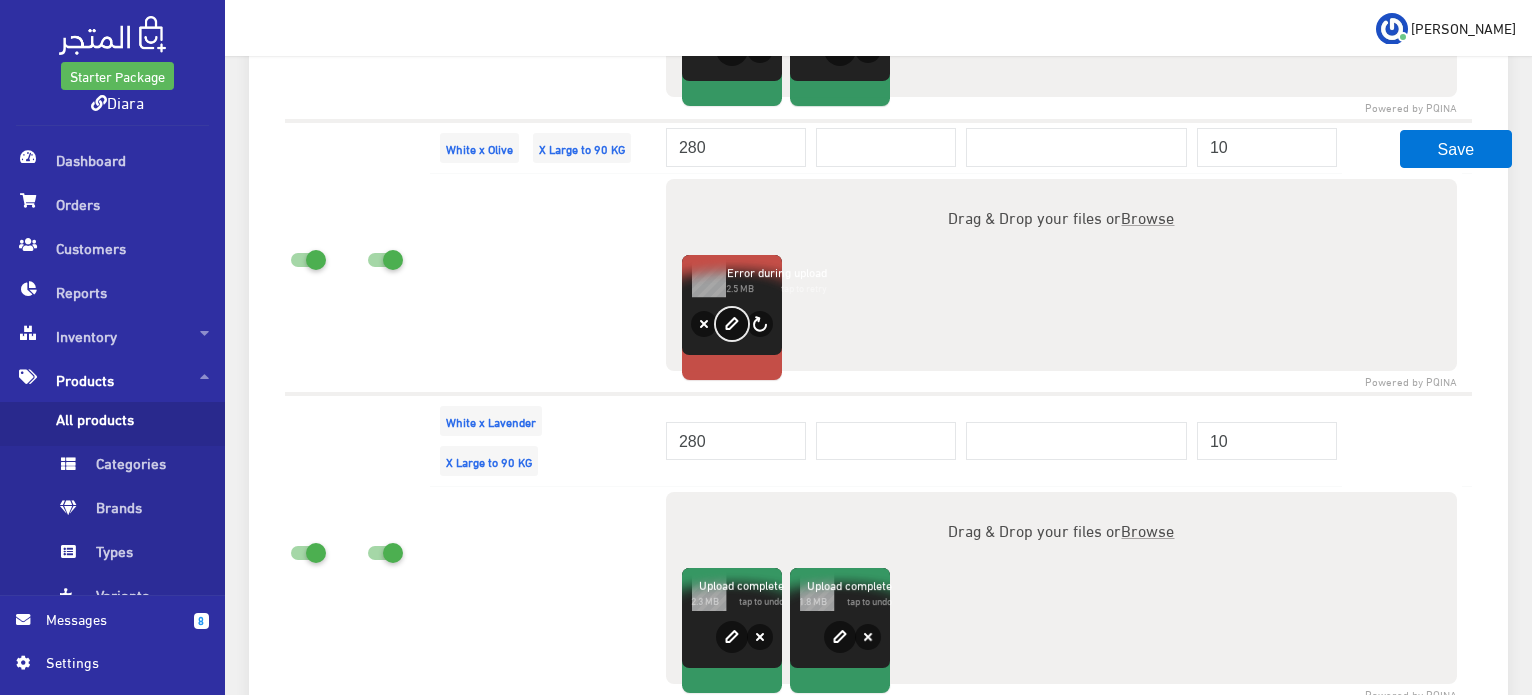 click on "edit" at bounding box center (732, 323) 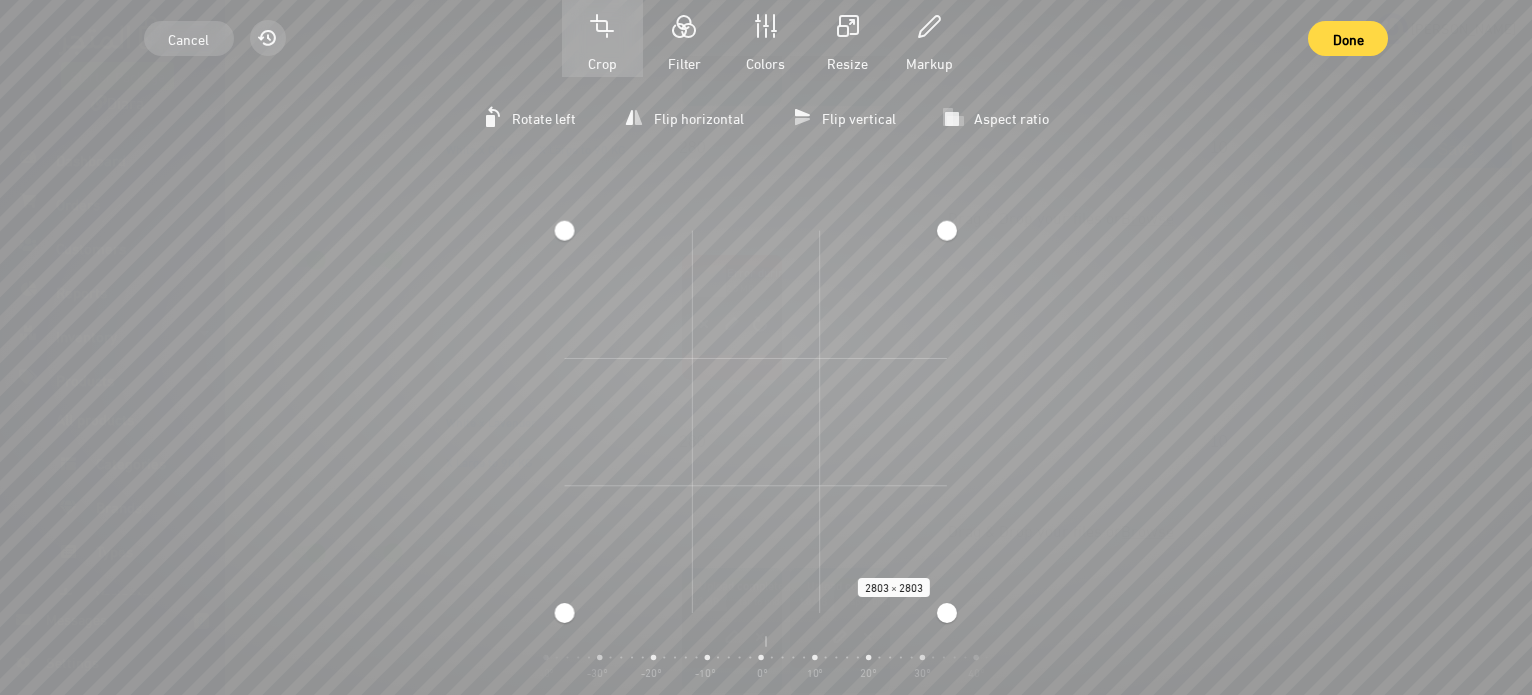 click on "Cancel Reset Crop Filter Colors Resize Markup Done Rotate left Flip horizontal Flip vertical Aspect ratio مربعة طولية عرضية 2803 × 2803 Zoom Center rotation -90° -80° -70° -60° -50° -40° -30° -20° -10° 0° 10° 20° 30° 40° 50° 60° 70° 80° 90°" at bounding box center [766, 347] 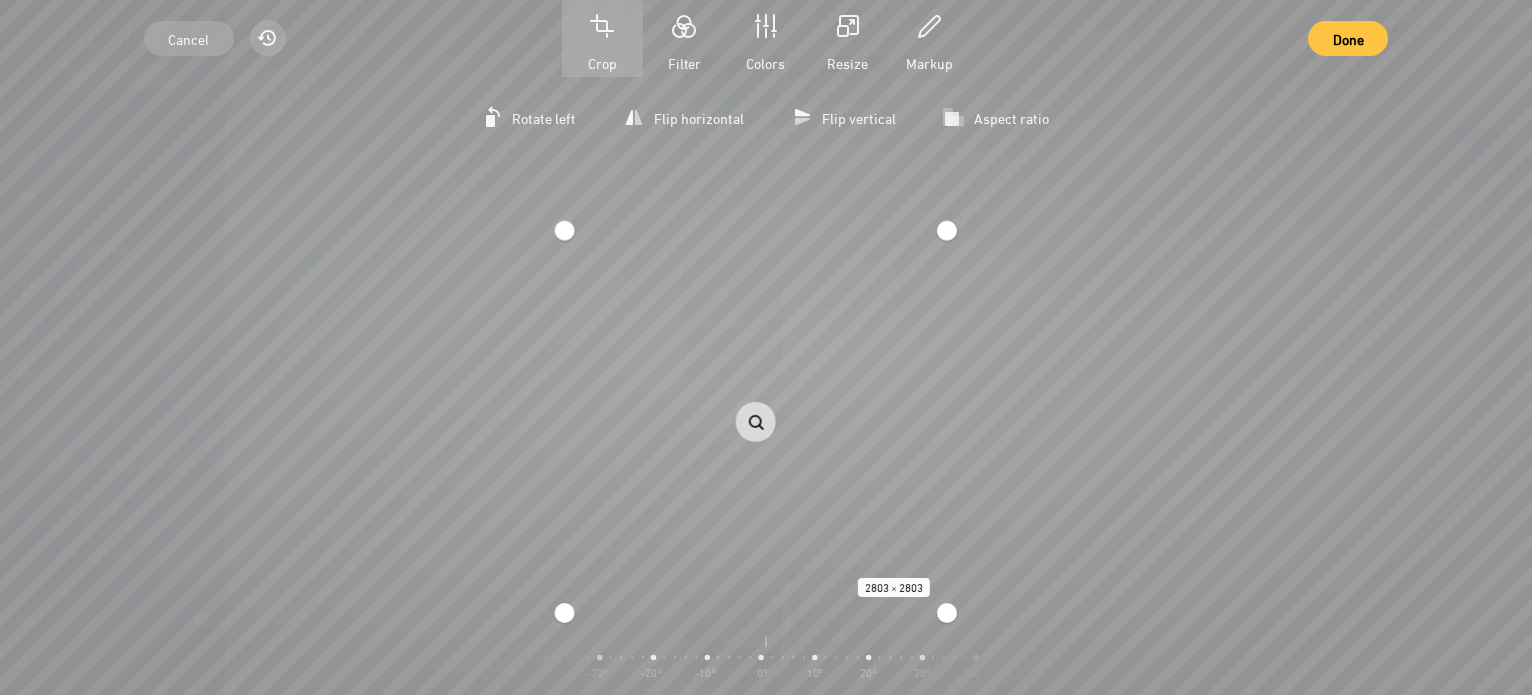 click on "Done" at bounding box center [1348, 38] 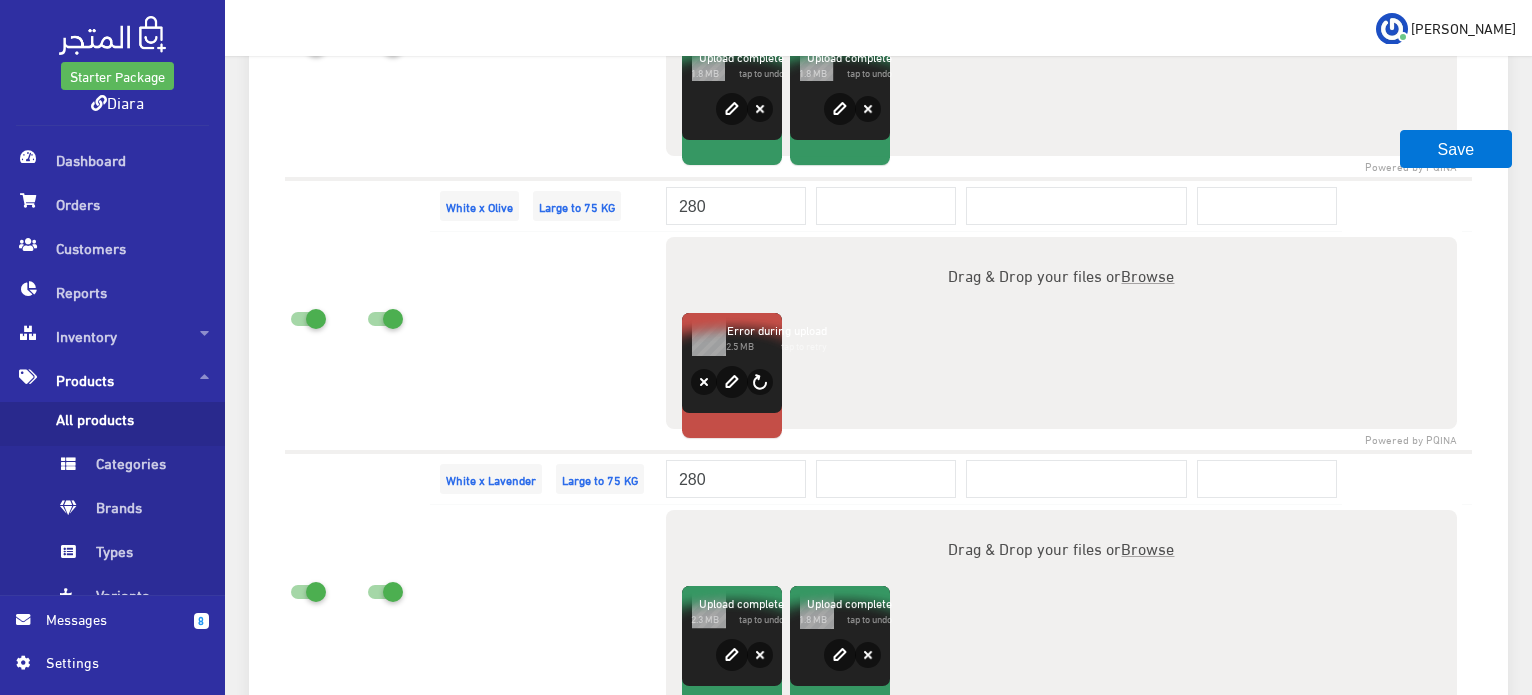 scroll, scrollTop: 3130, scrollLeft: 0, axis: vertical 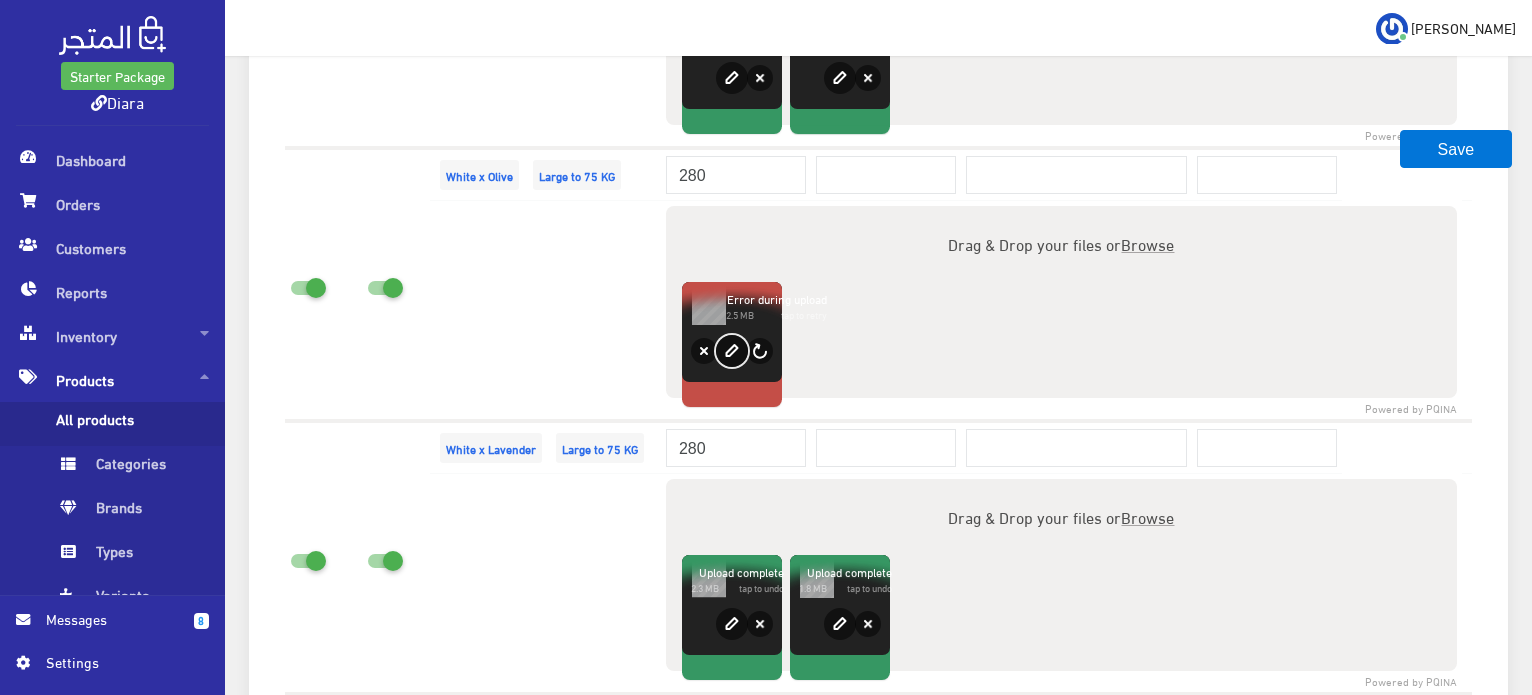 click on "edit" at bounding box center (732, 351) 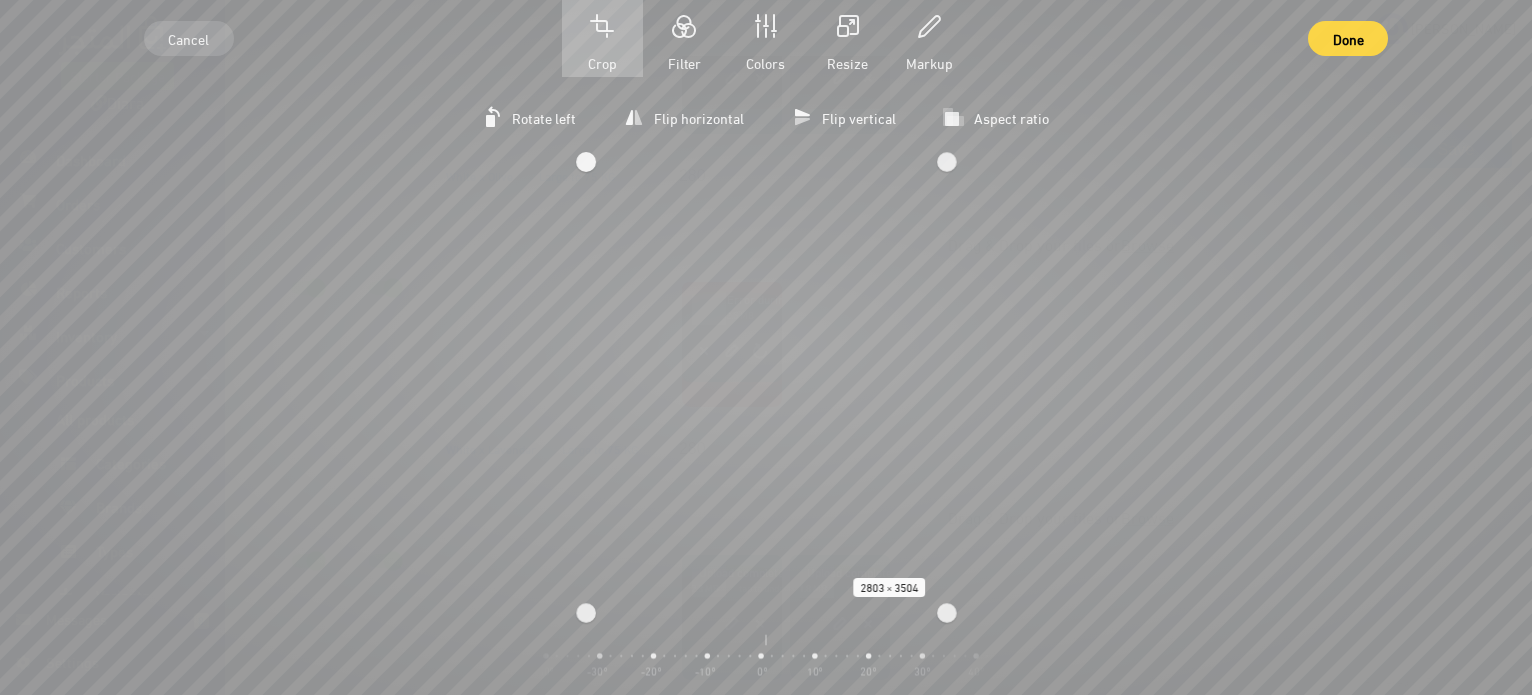click on "Crop" at bounding box center (602, 38) 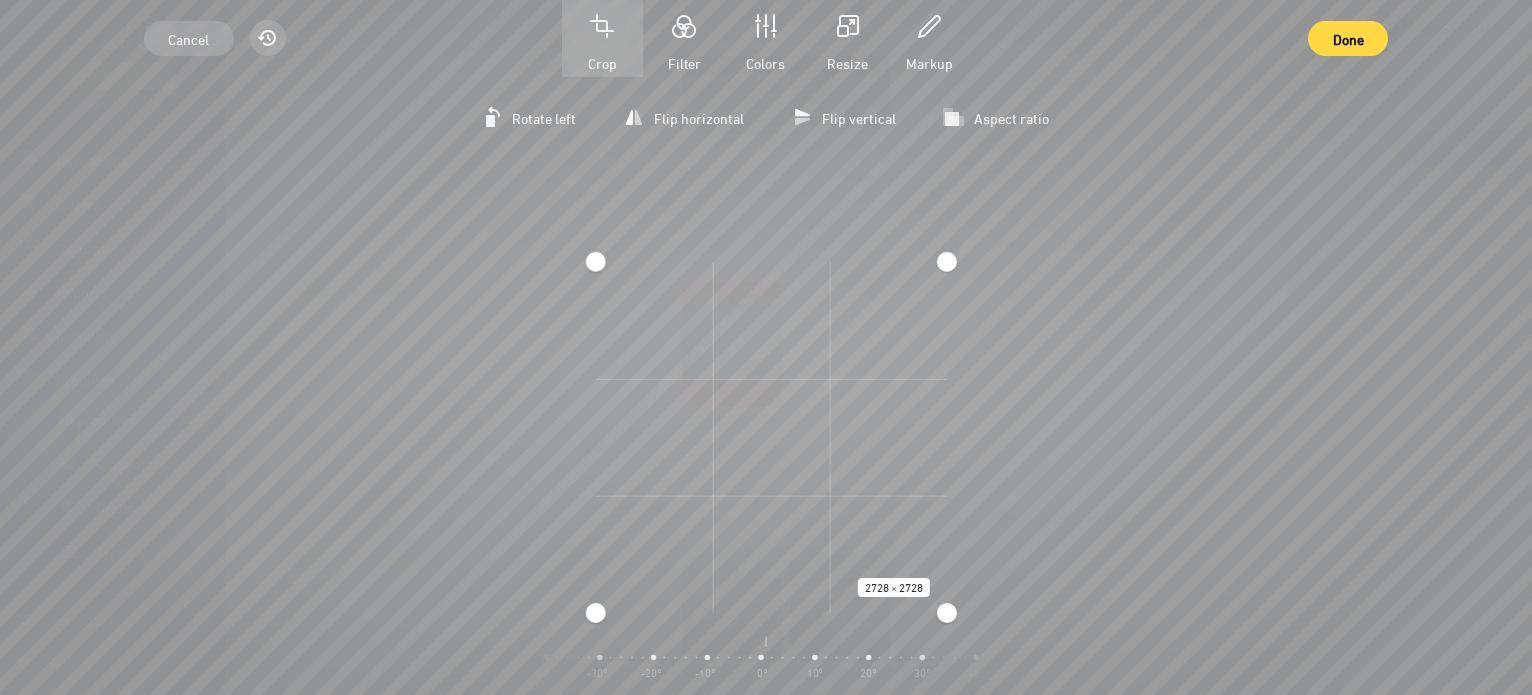click on "Rotate left Flip horizontal Flip vertical Aspect ratio مربعة طولية عرضية 2728 × 2728 Zoom Center rotation -90° -80° -70° -60° -50° -40° -30° -20° -10° 0° 10° 20° 30° 40° 50° 60° 70° 80° 90°" at bounding box center [766, 386] 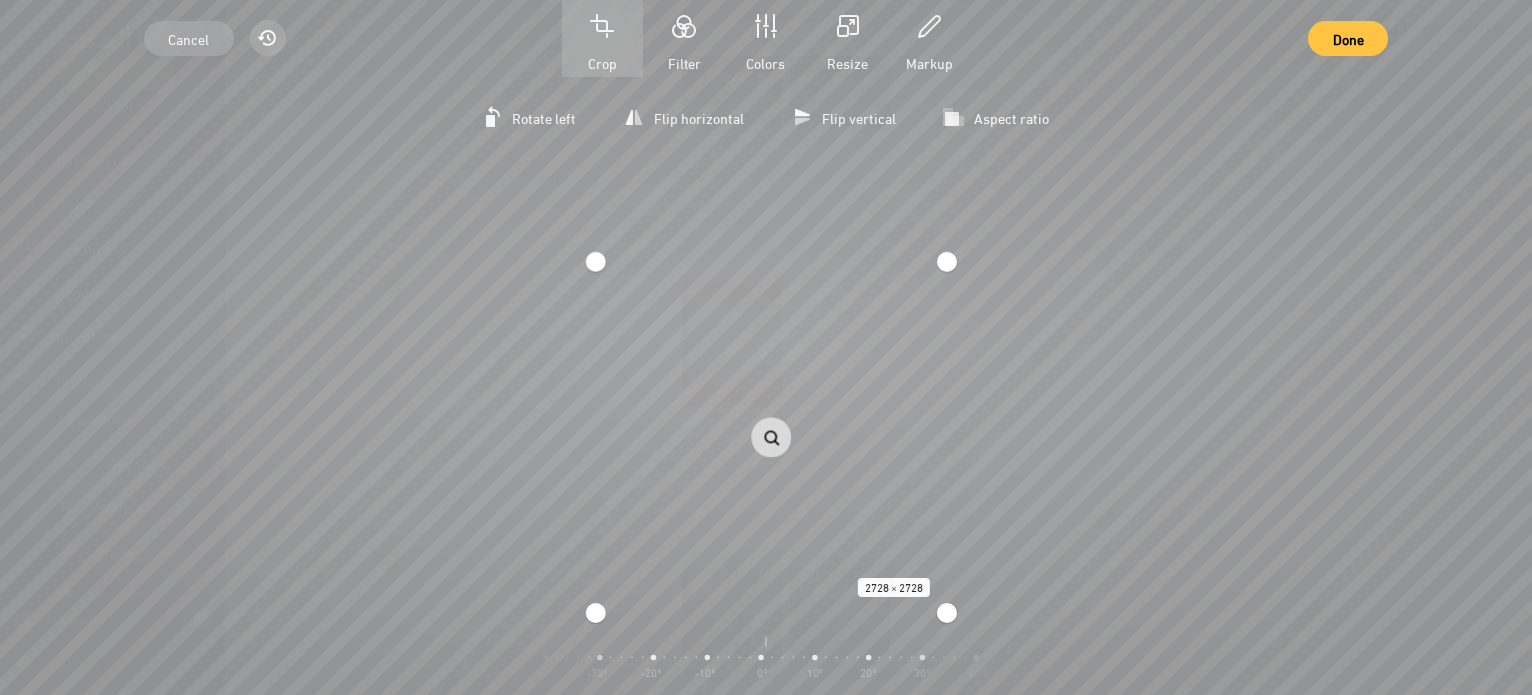 click on "Done" at bounding box center (1348, 38) 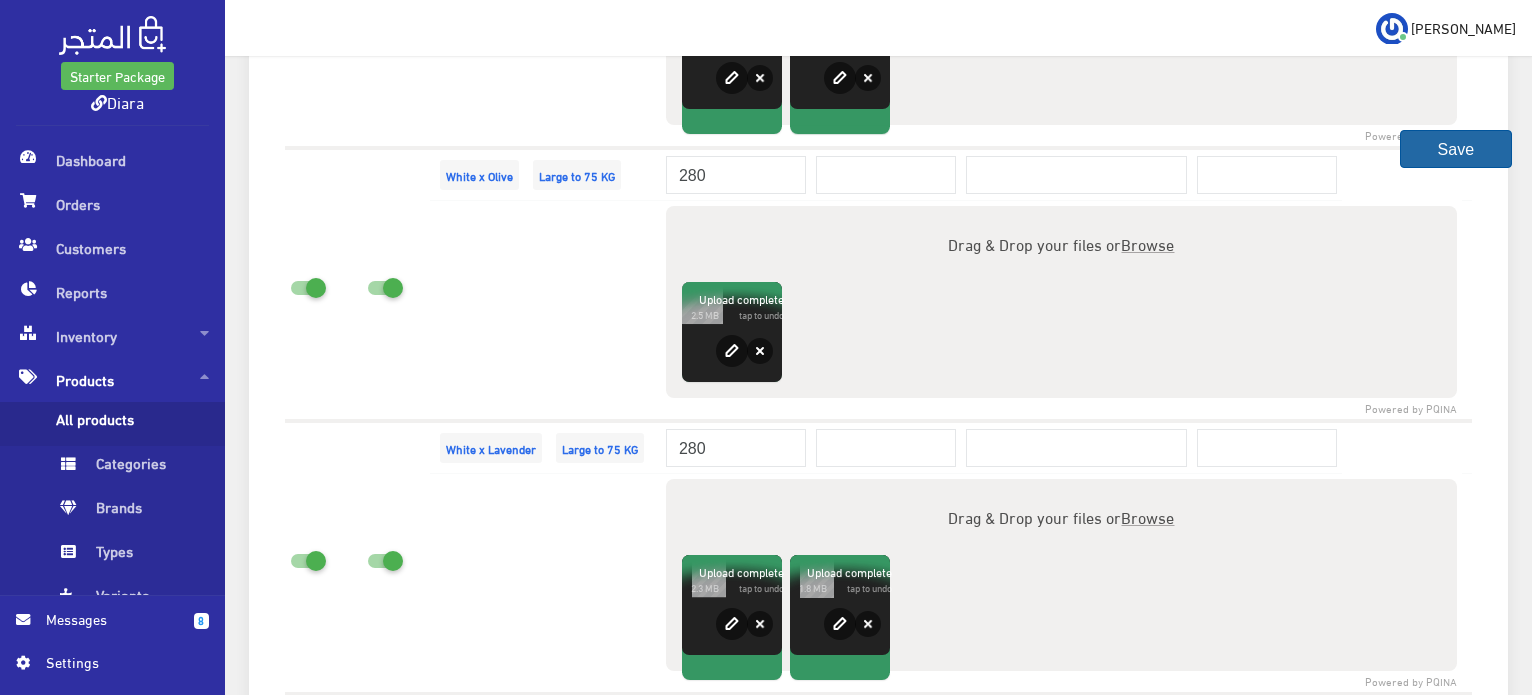 click on "Save" at bounding box center (1456, 149) 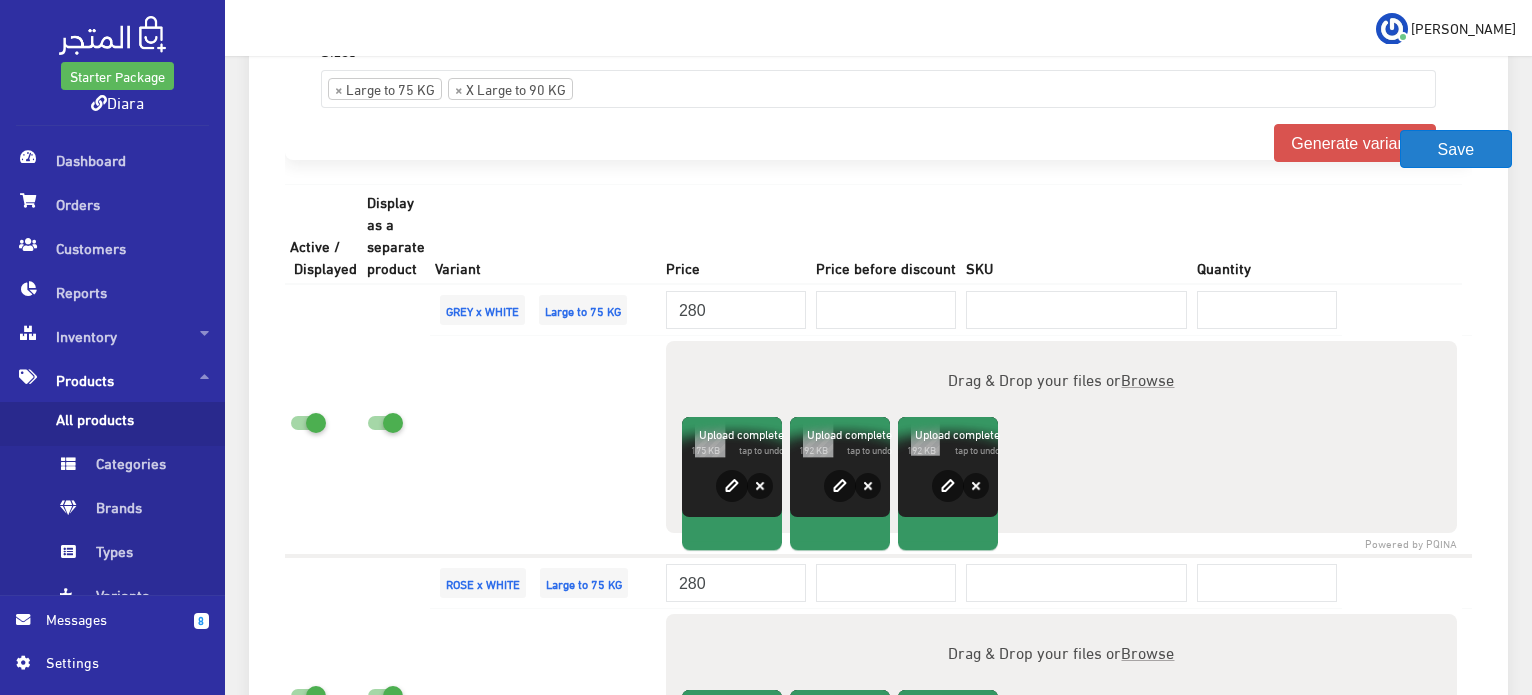 scroll, scrollTop: 0, scrollLeft: 0, axis: both 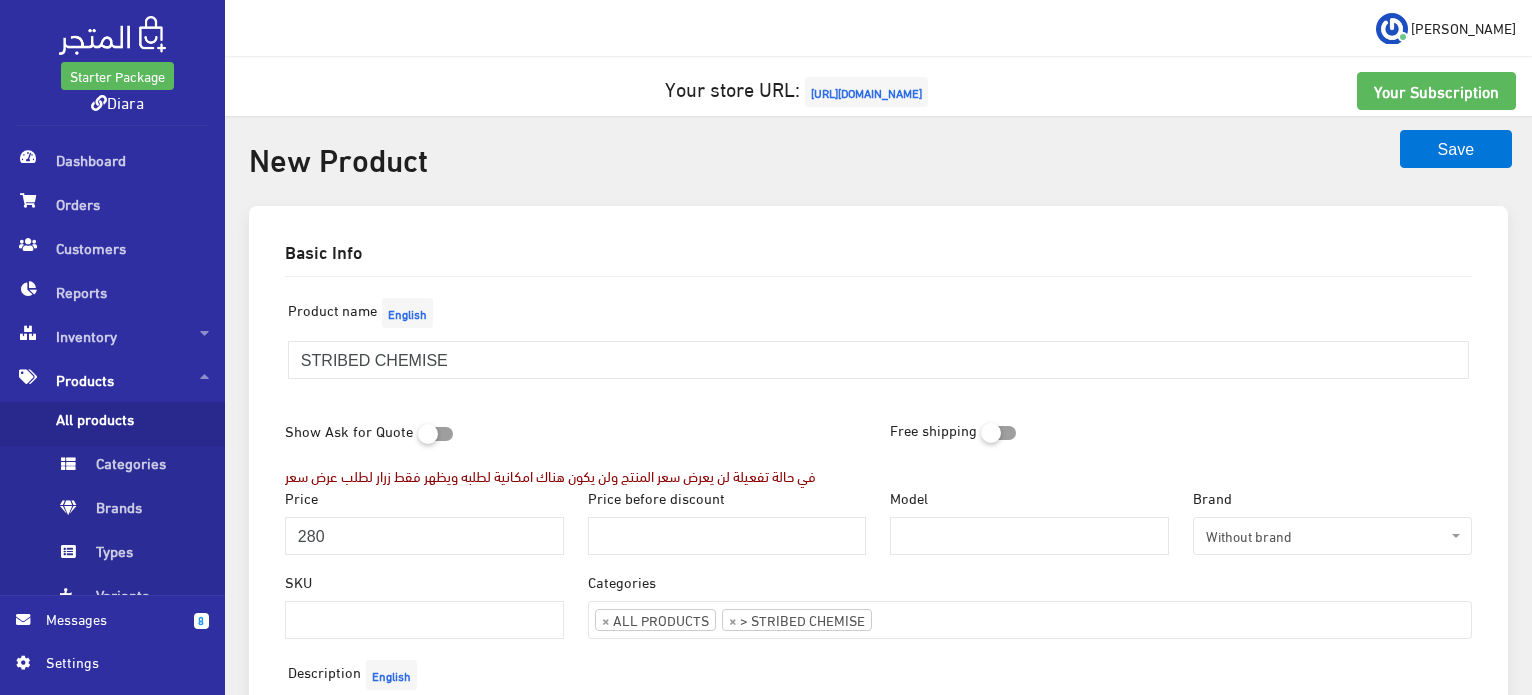 click on "[URL][DOMAIN_NAME]" at bounding box center [866, 92] 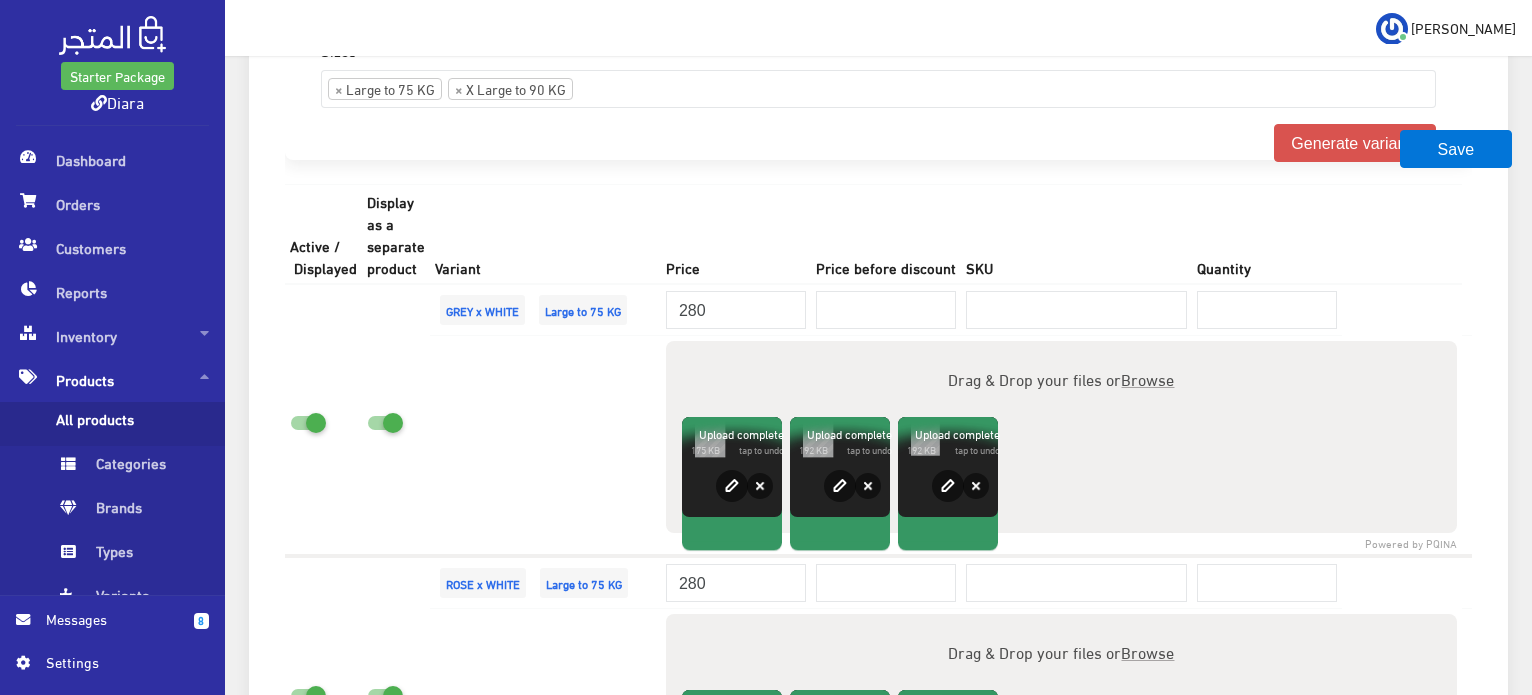 scroll, scrollTop: 0, scrollLeft: 0, axis: both 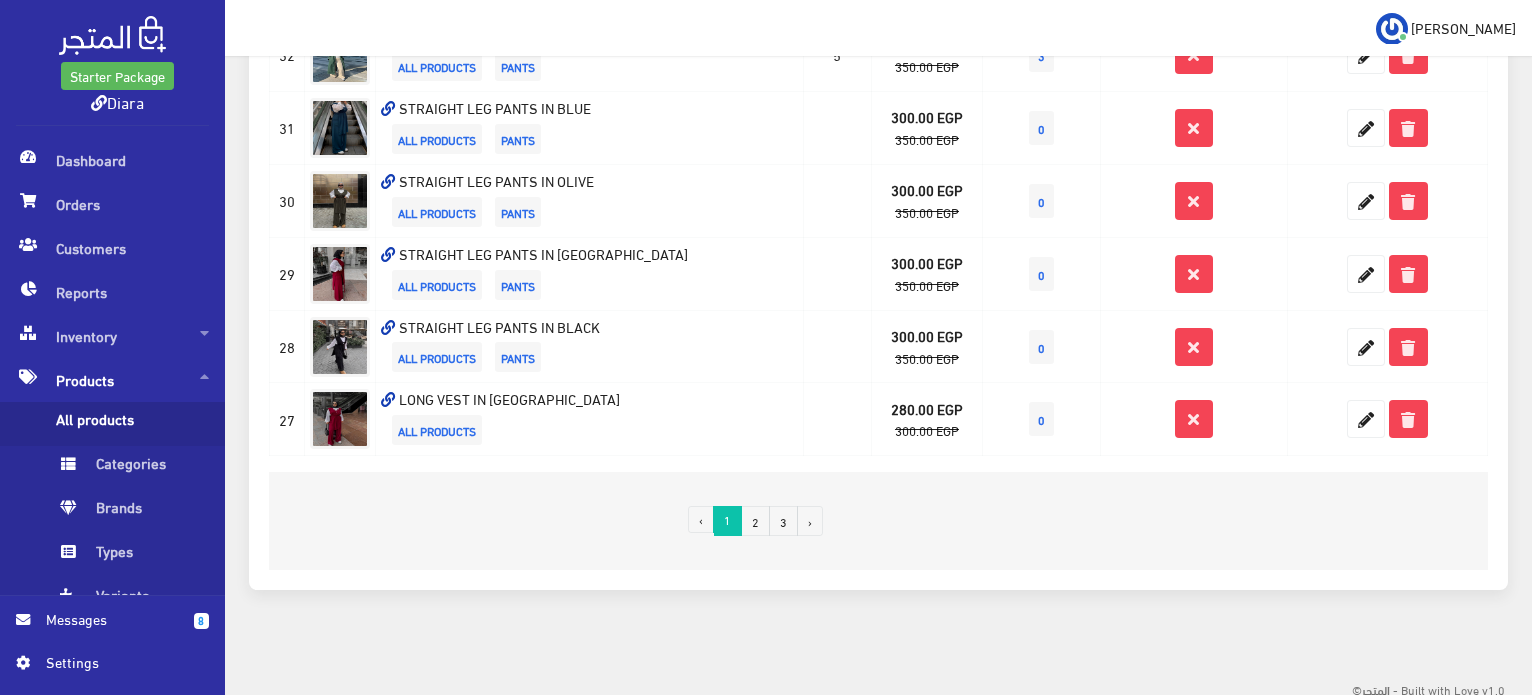 click on "2" at bounding box center [755, 521] 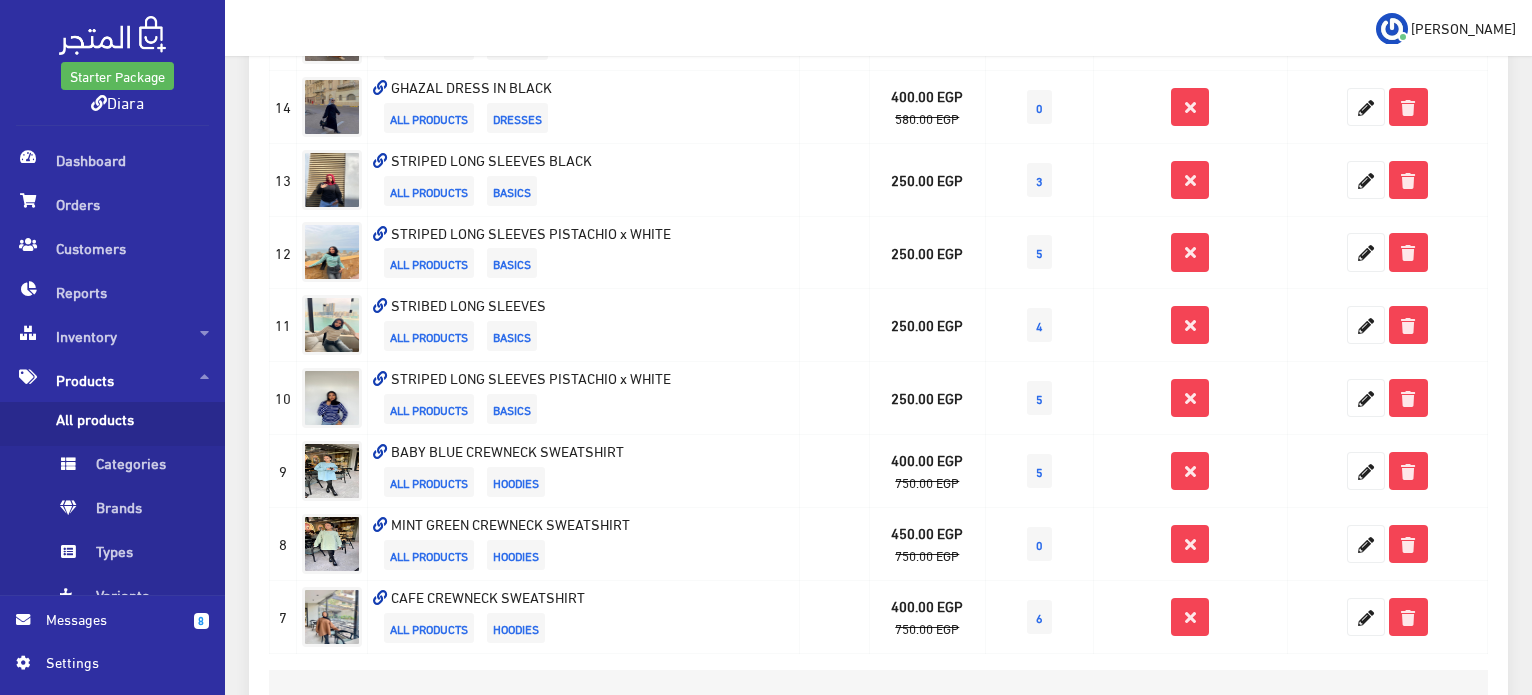 scroll, scrollTop: 1371, scrollLeft: 0, axis: vertical 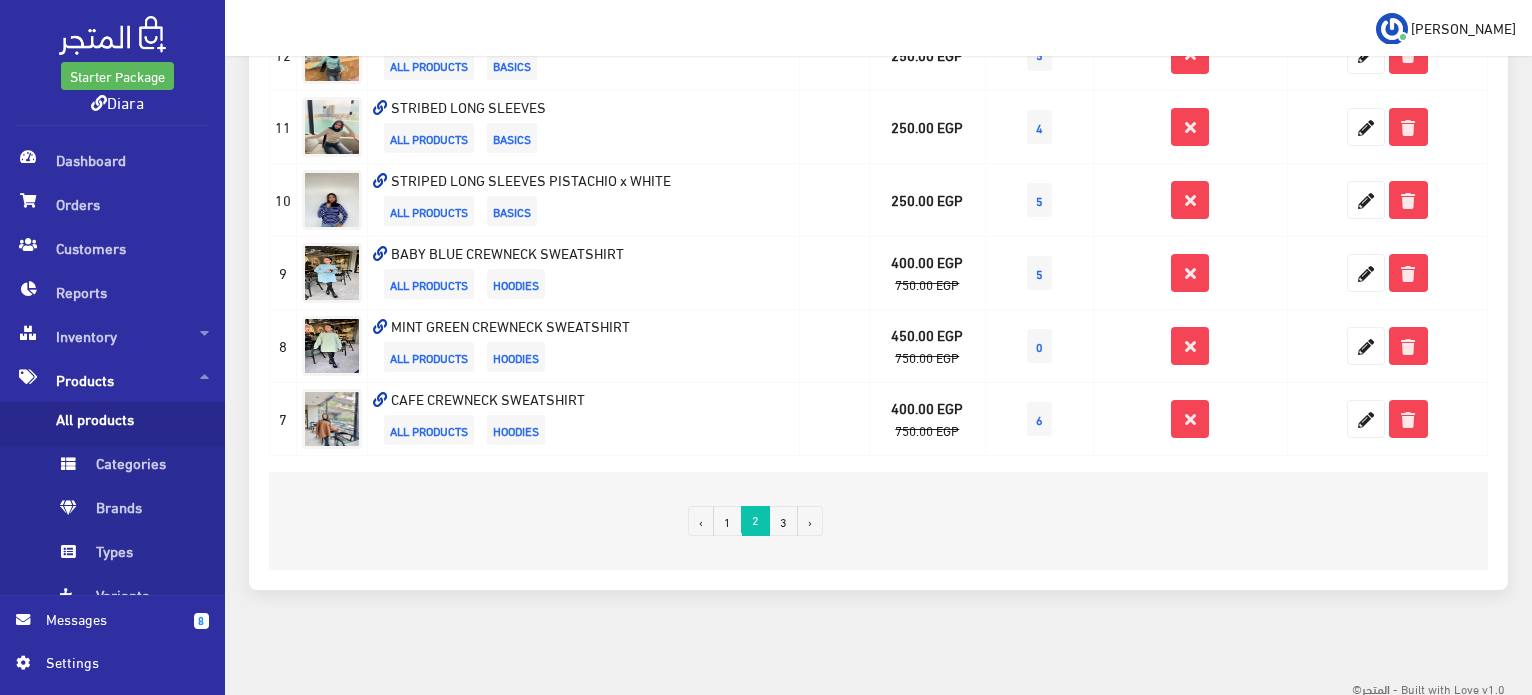 click on "3" at bounding box center (783, 521) 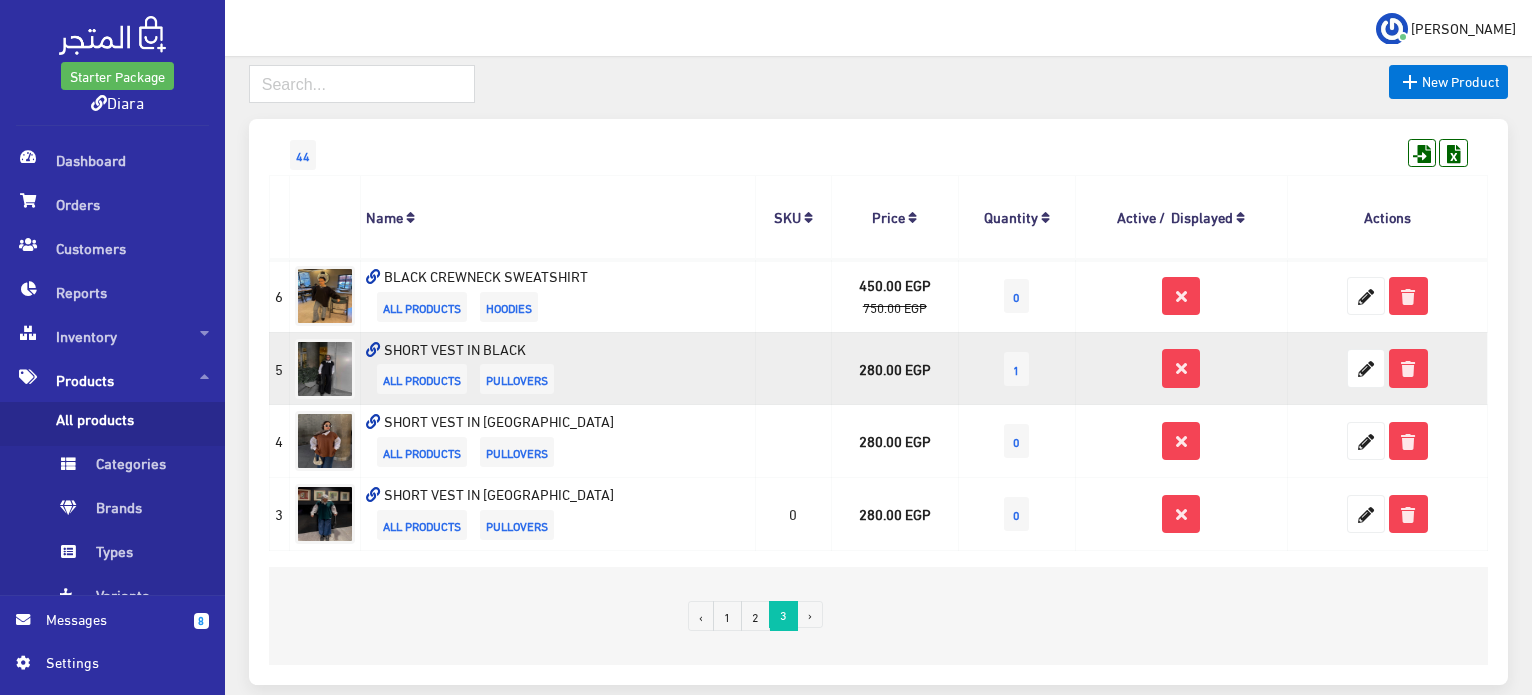 scroll, scrollTop: 0, scrollLeft: 0, axis: both 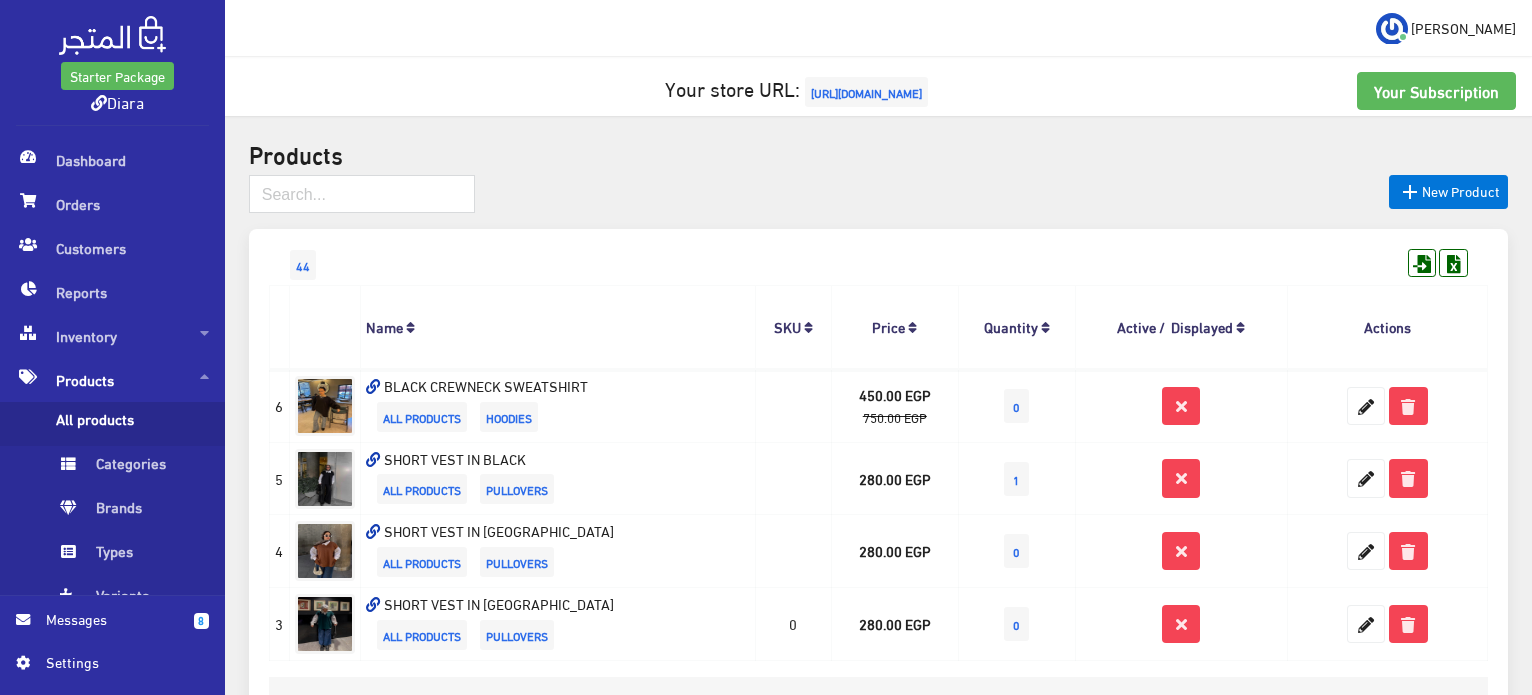 click on "8
Messages" at bounding box center [112, 629] 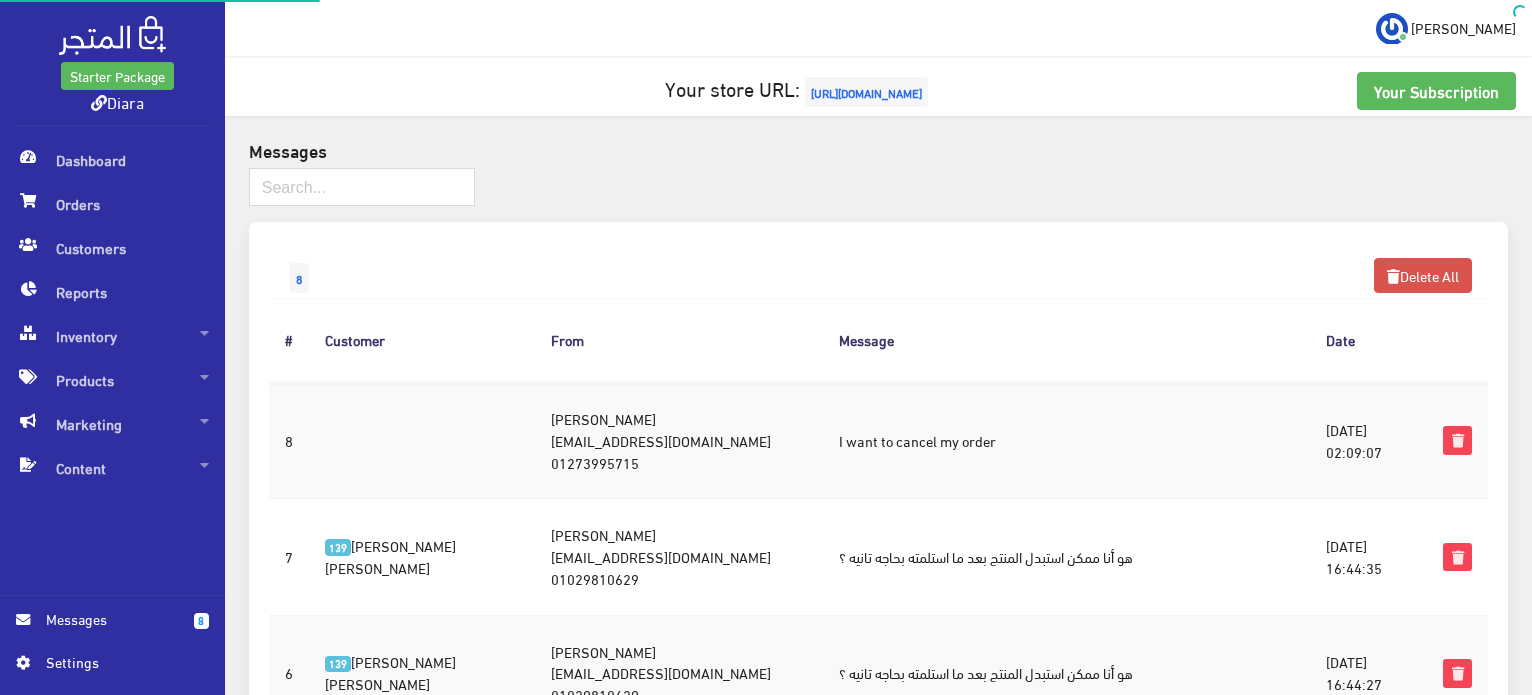 scroll, scrollTop: 0, scrollLeft: 0, axis: both 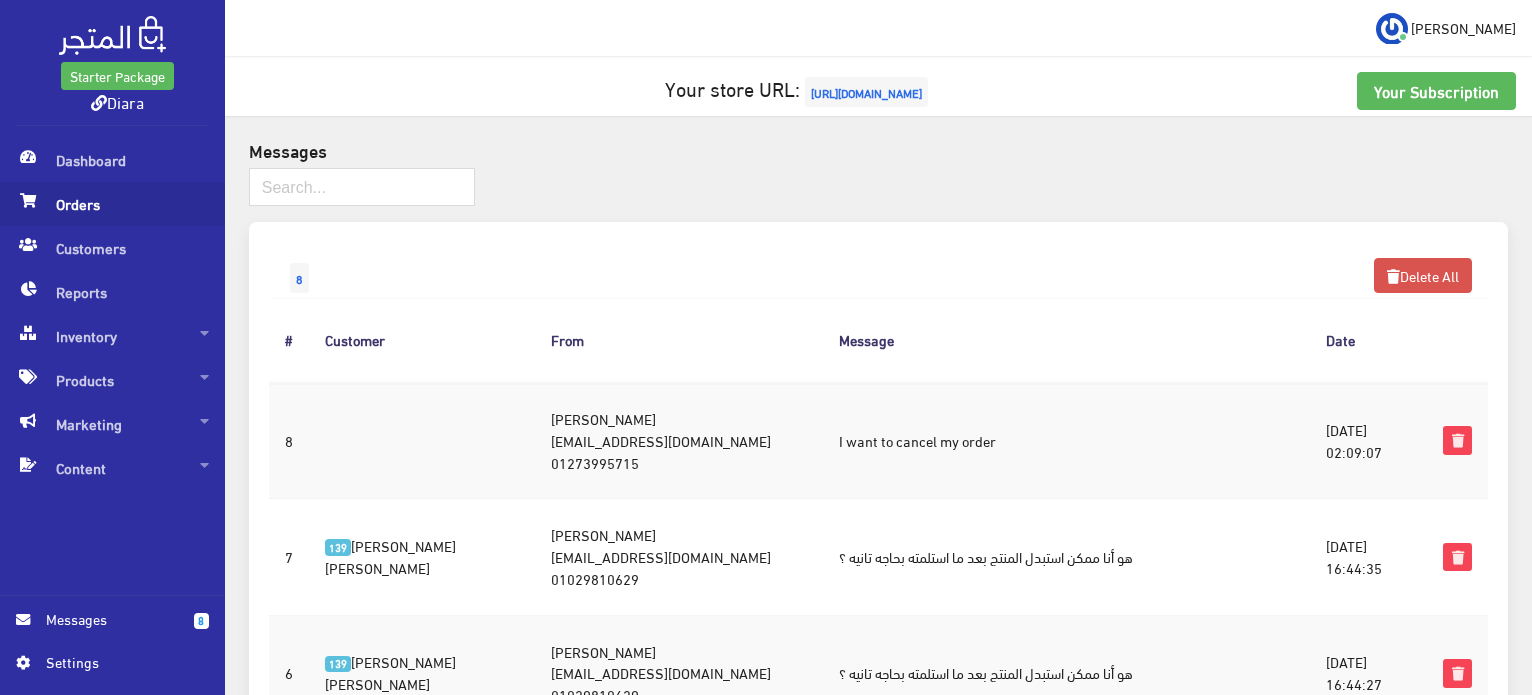 click on "Orders" at bounding box center (112, 204) 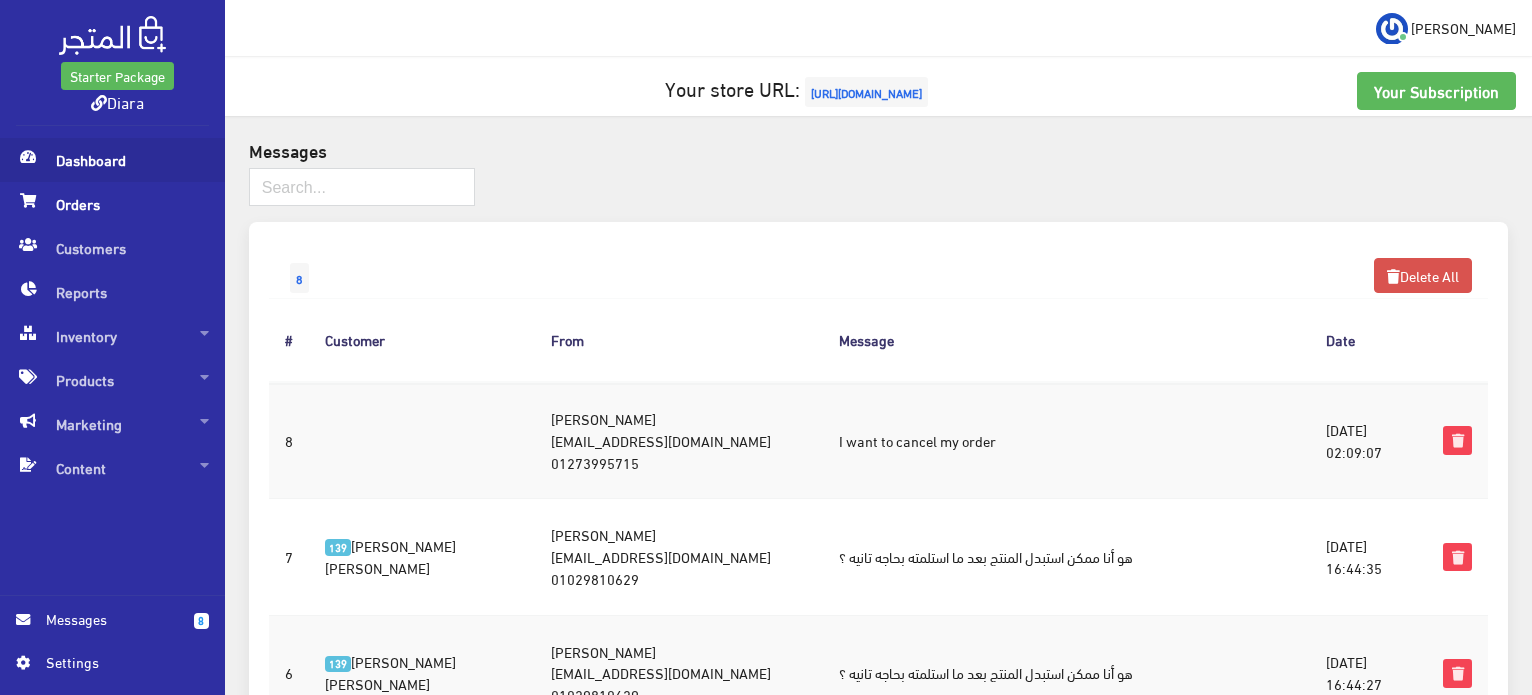 click on "Dashboard" at bounding box center (112, 160) 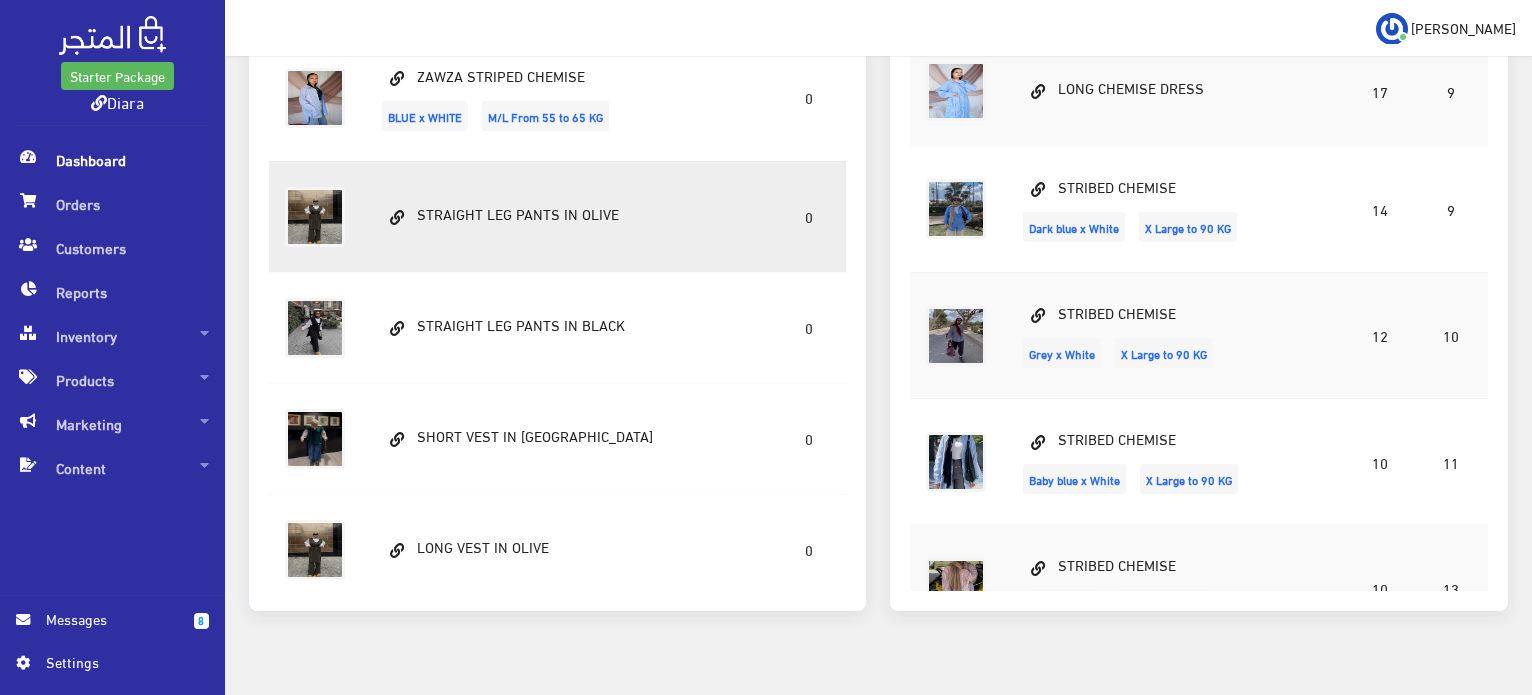 scroll, scrollTop: 0, scrollLeft: 0, axis: both 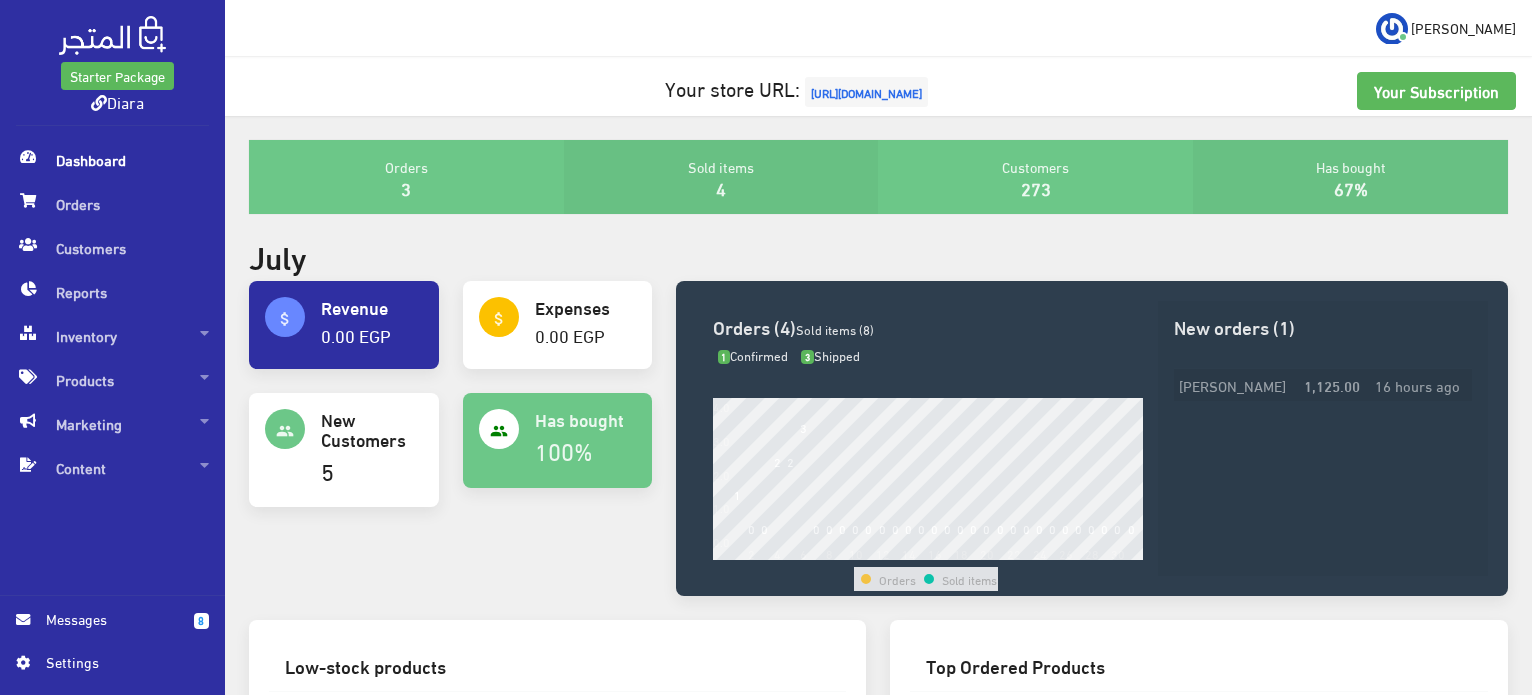 click on "1,125.00" at bounding box center (1334, 385) 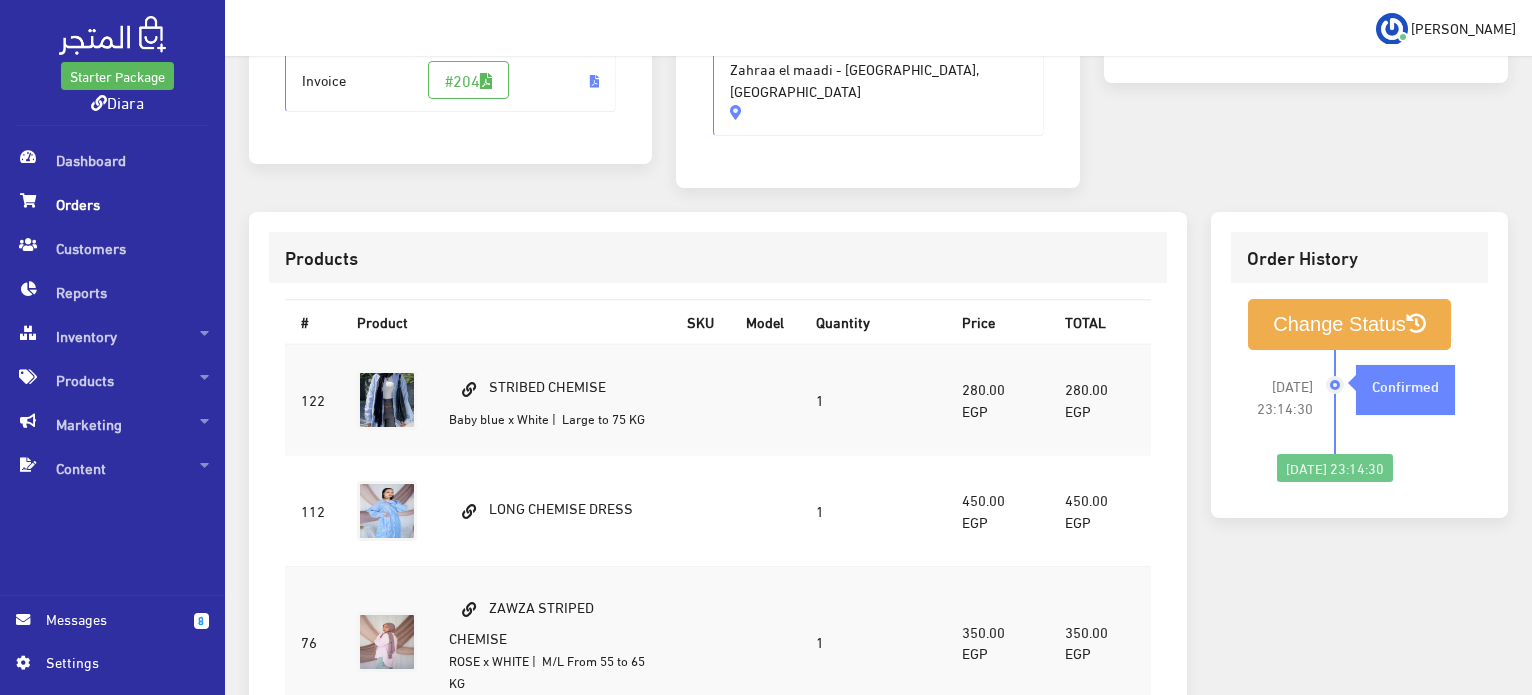 scroll, scrollTop: 0, scrollLeft: 0, axis: both 